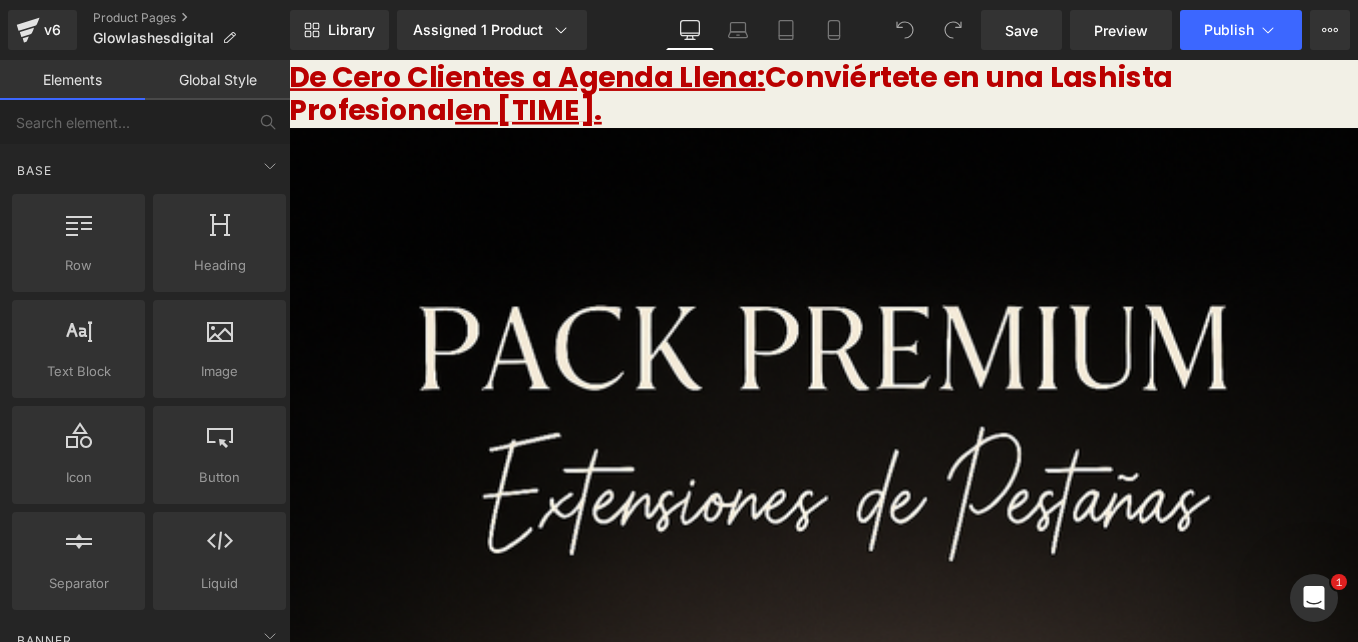 scroll, scrollTop: 0, scrollLeft: 0, axis: both 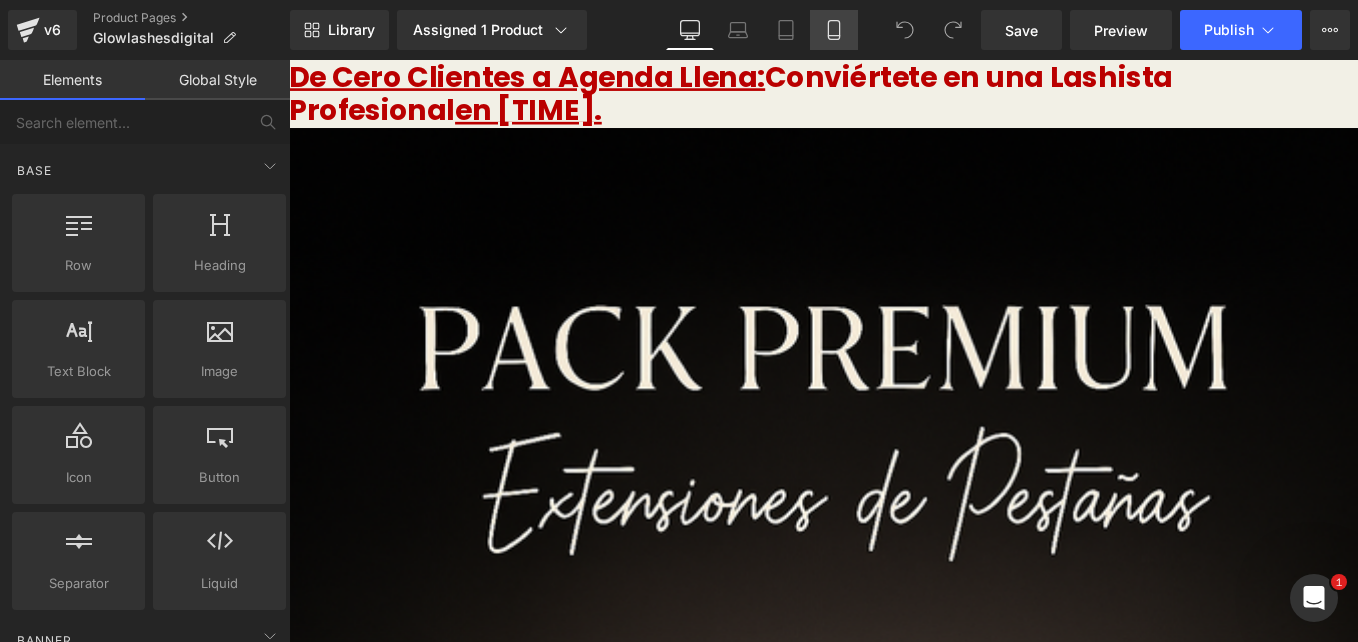 click 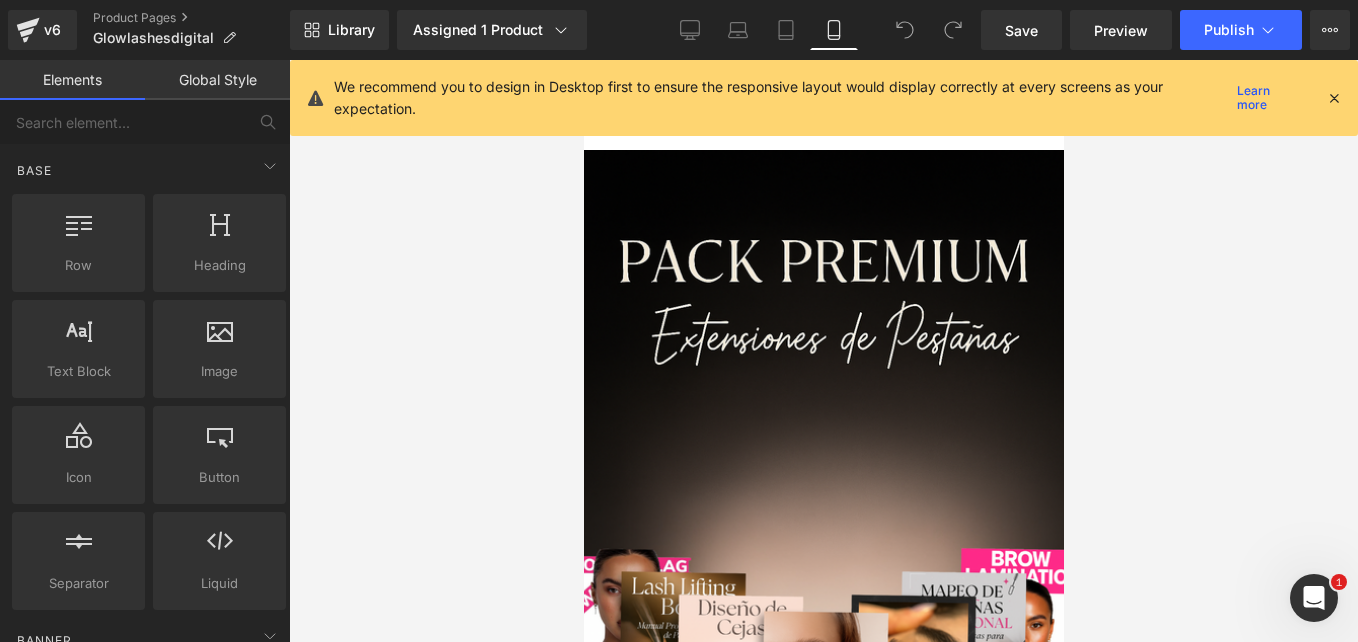 scroll, scrollTop: 400, scrollLeft: 0, axis: vertical 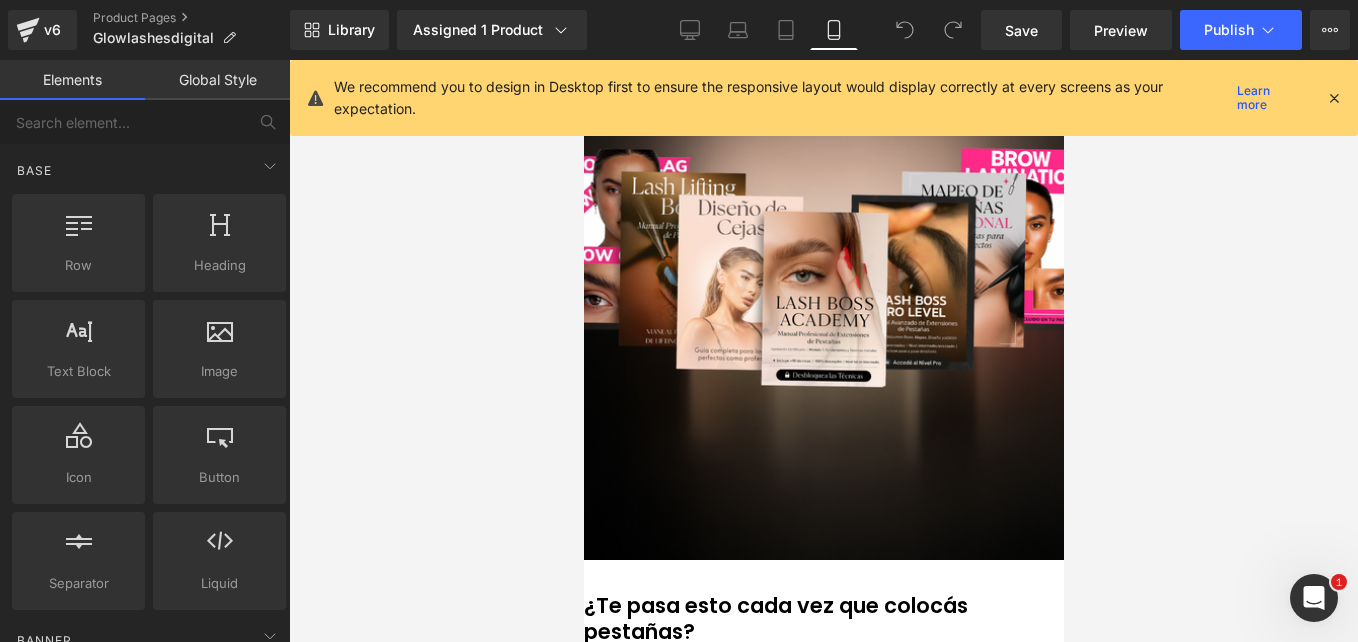 click on "We recommend you to design in Desktop first to ensure the responsive layout would display correctly at every screens as your expectation. Learn more" at bounding box center (824, 98) 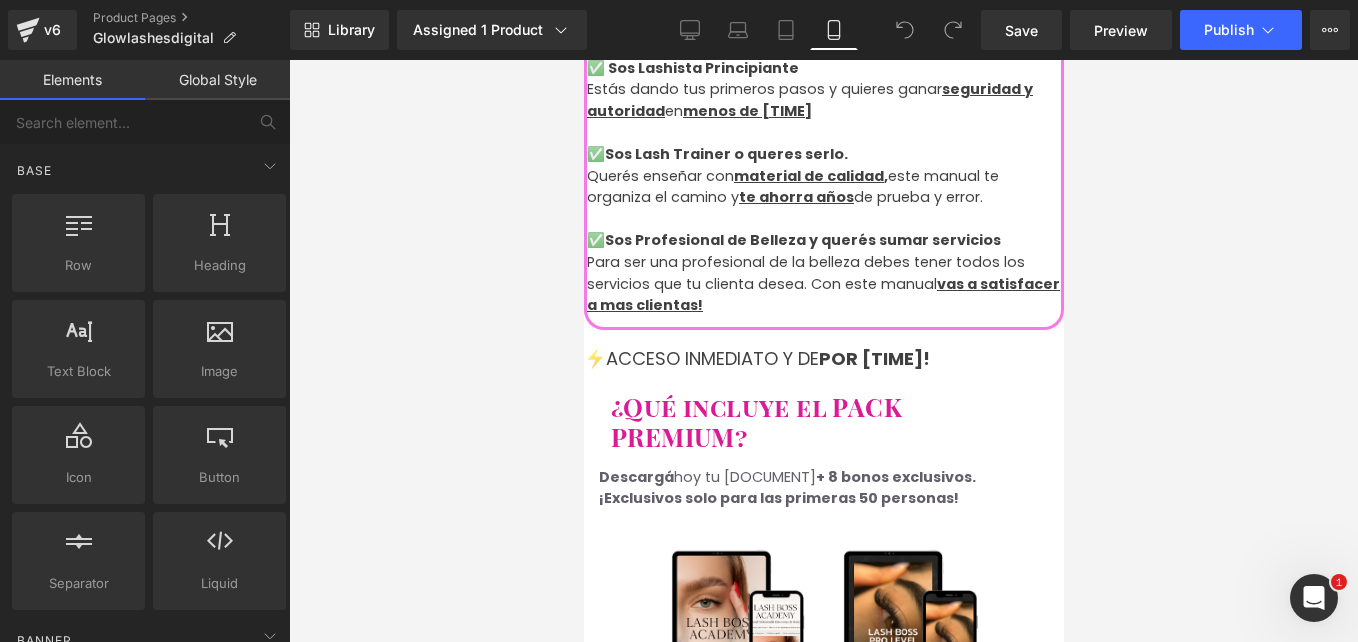 scroll, scrollTop: 2900, scrollLeft: 0, axis: vertical 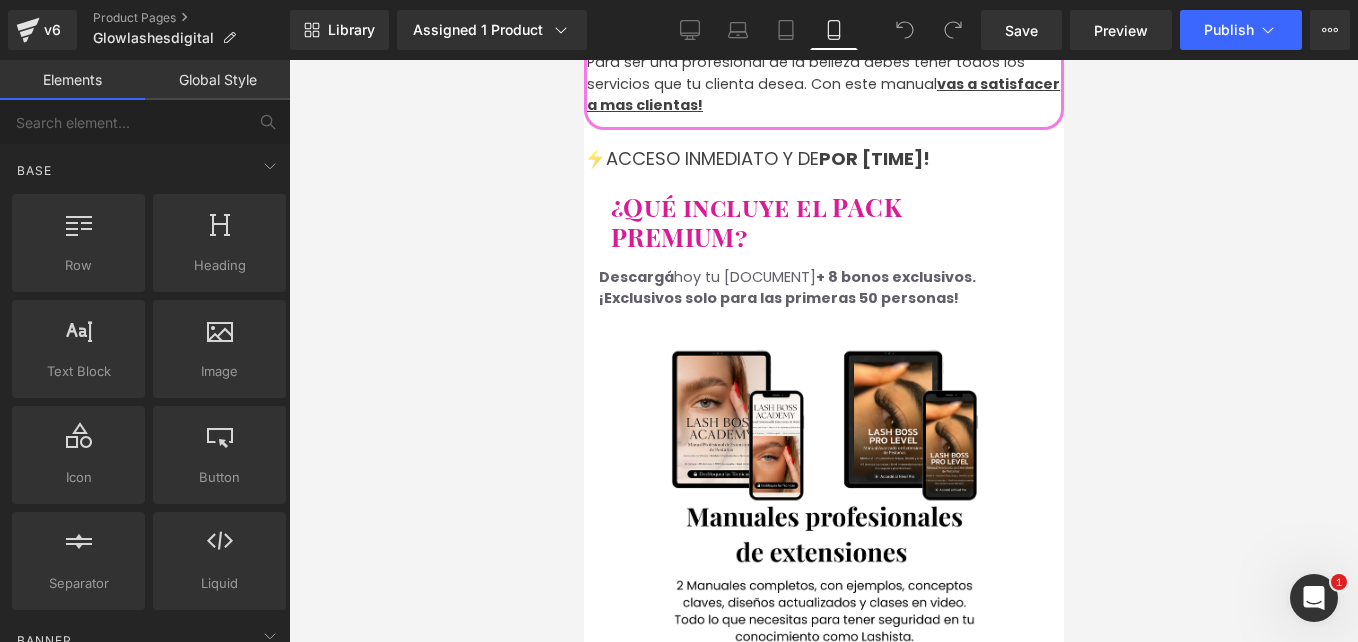 click on "Image" at bounding box center [823, 507] 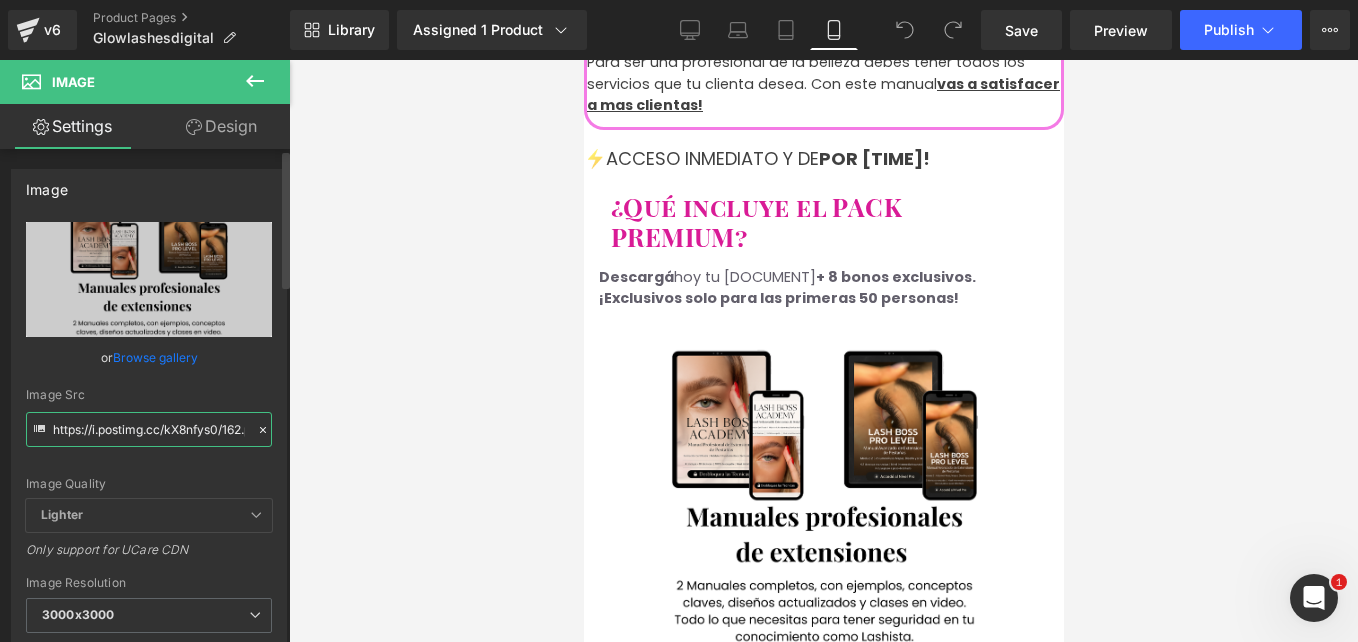 click on "https://i.postimg.cc/kX8nfys0/162.png" at bounding box center (149, 429) 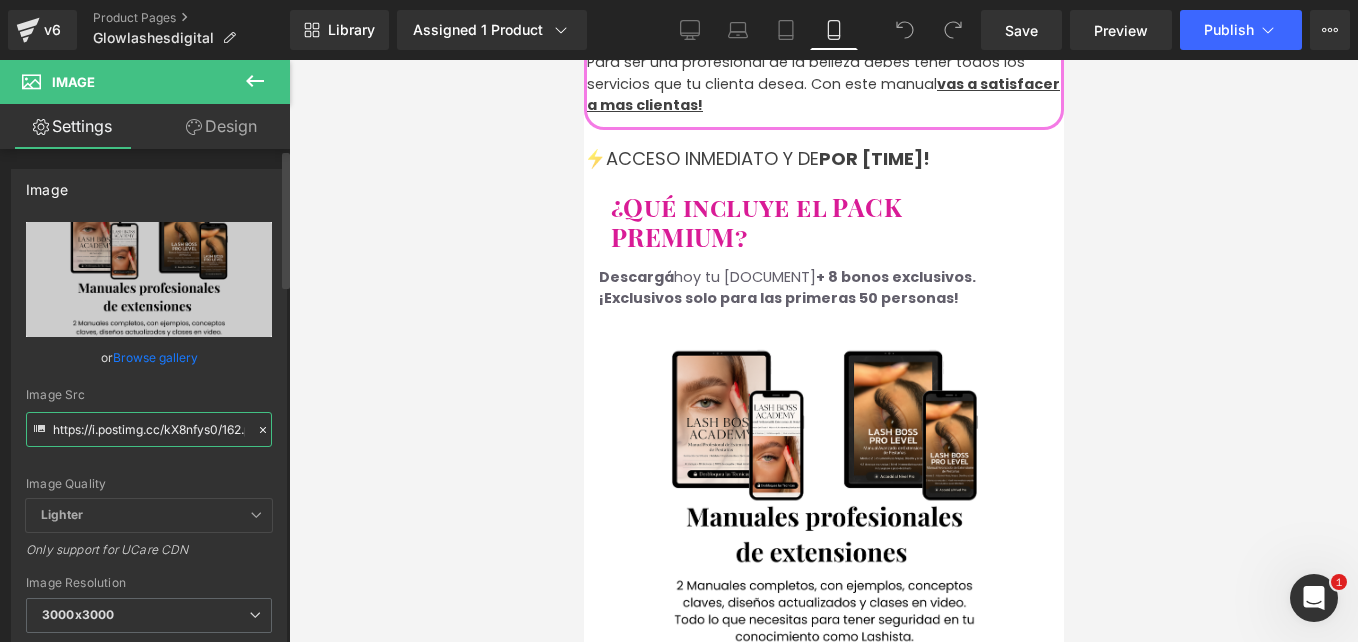 click on "https://i.postimg.cc/kX8nfys0/162.png" at bounding box center (149, 429) 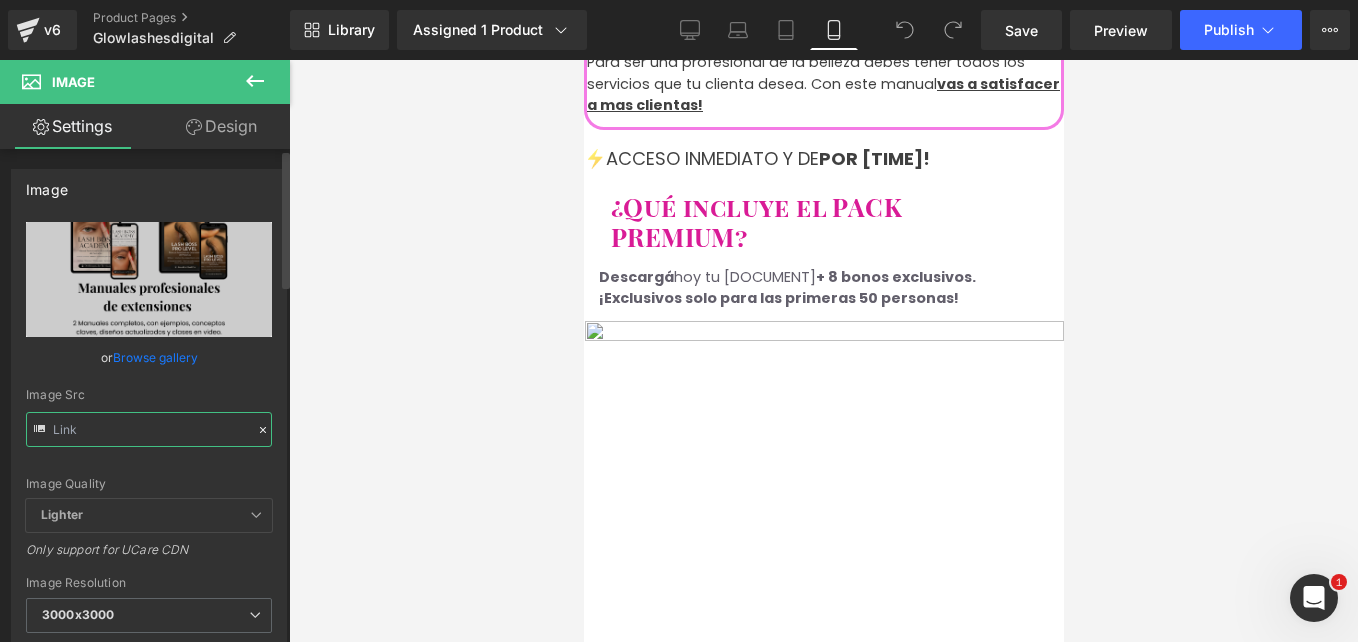 scroll, scrollTop: 0, scrollLeft: 0, axis: both 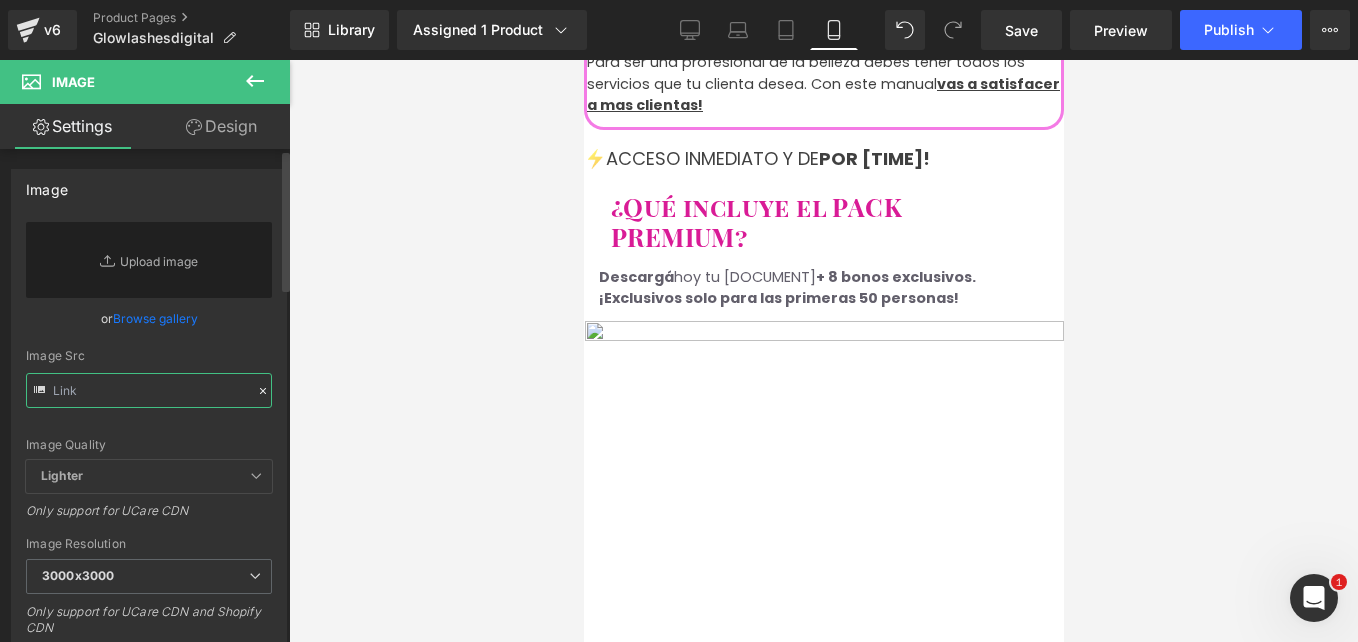 click at bounding box center [149, 390] 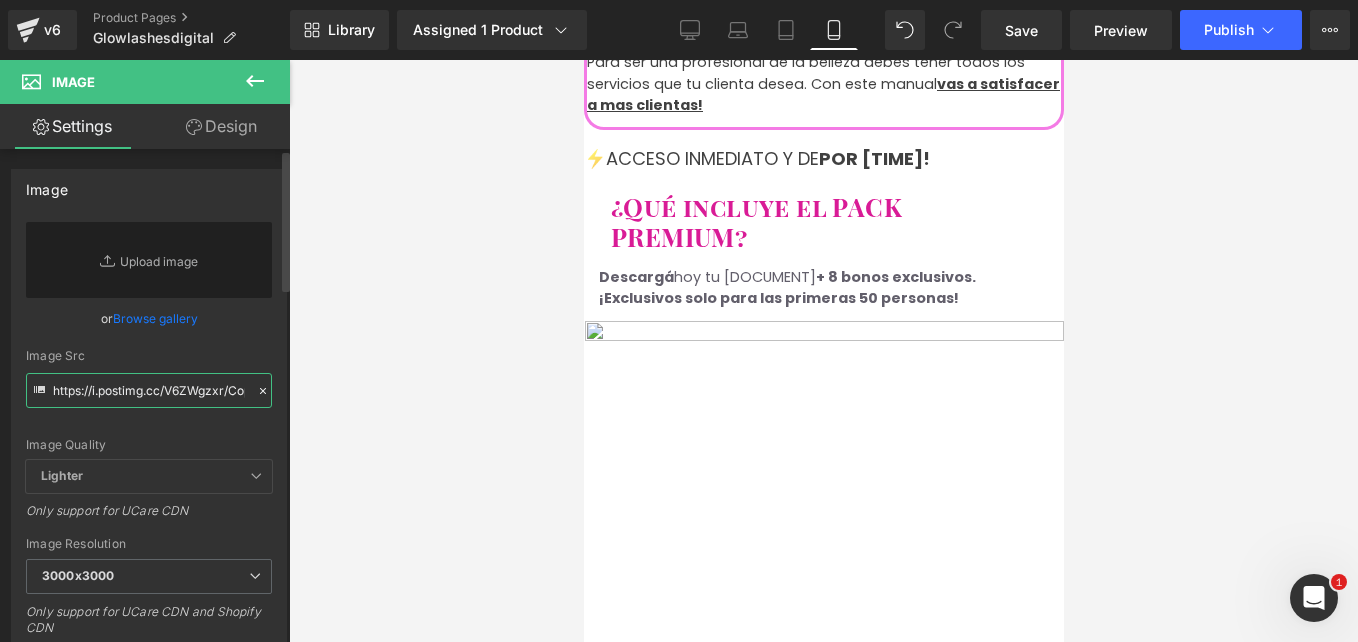 scroll, scrollTop: 0, scrollLeft: 648, axis: horizontal 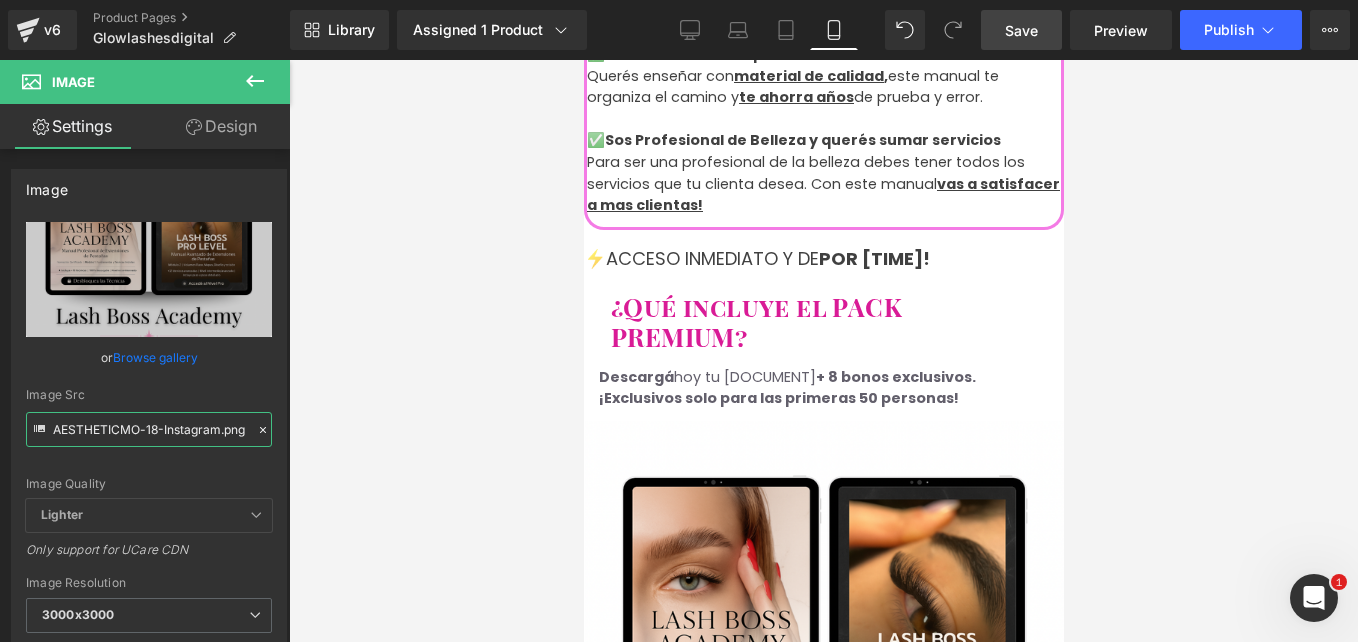 type on "https://i.postimg.cc/V6ZWgzxr/Copy-of-Copia-de-174-Aesthetic-Mockups-All-Digital-Mockups-MRV-ETSY-174-AESTHETICMO-18-Instagram.png" 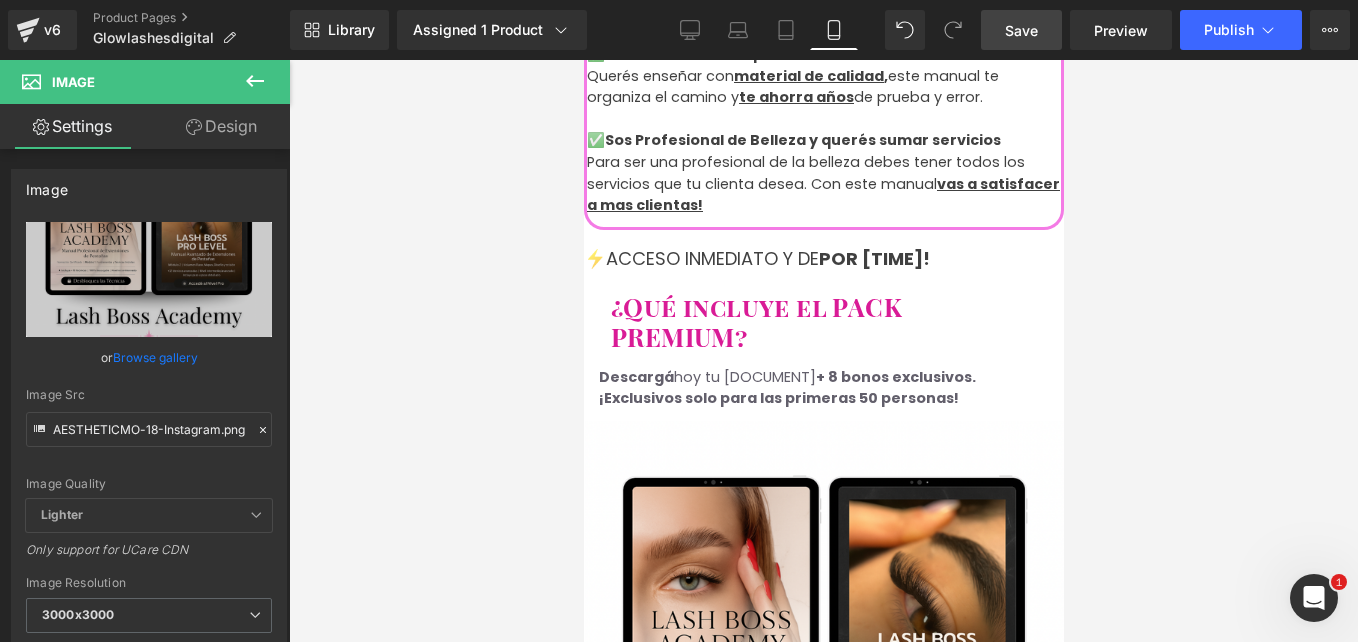 click on "Save" at bounding box center (1021, 30) 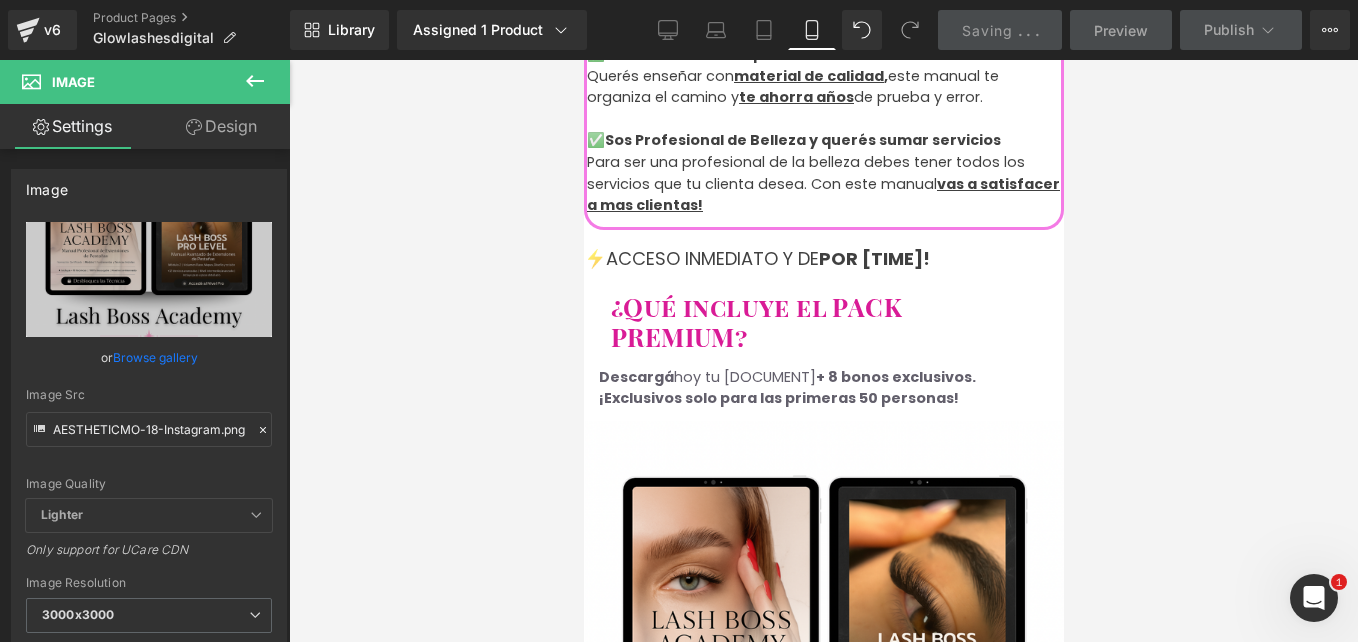 scroll, scrollTop: 0, scrollLeft: 0, axis: both 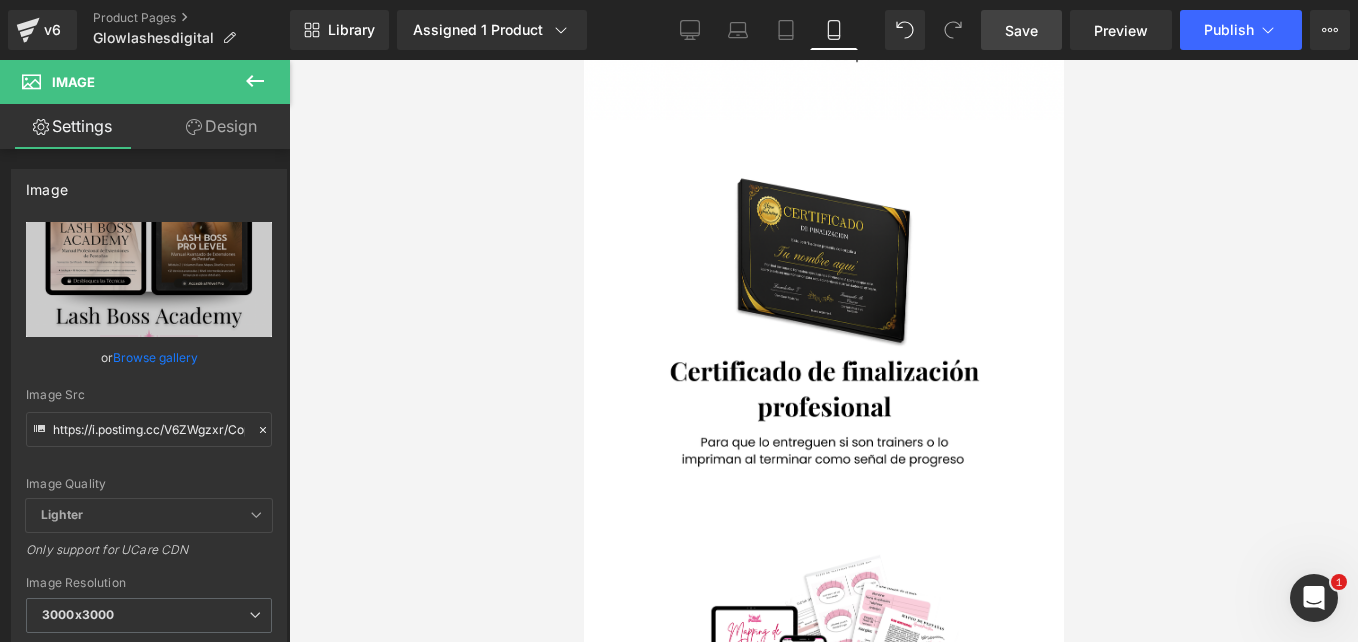 click at bounding box center [823, 731] 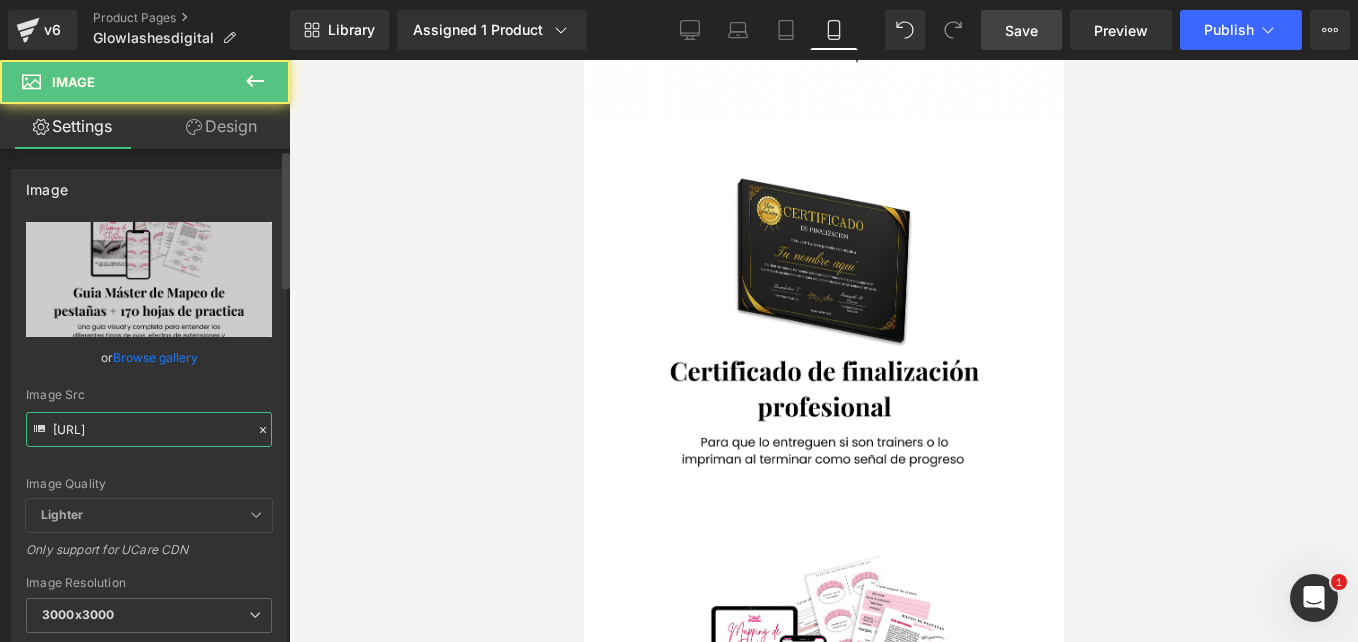 click on "[URL]" at bounding box center (149, 429) 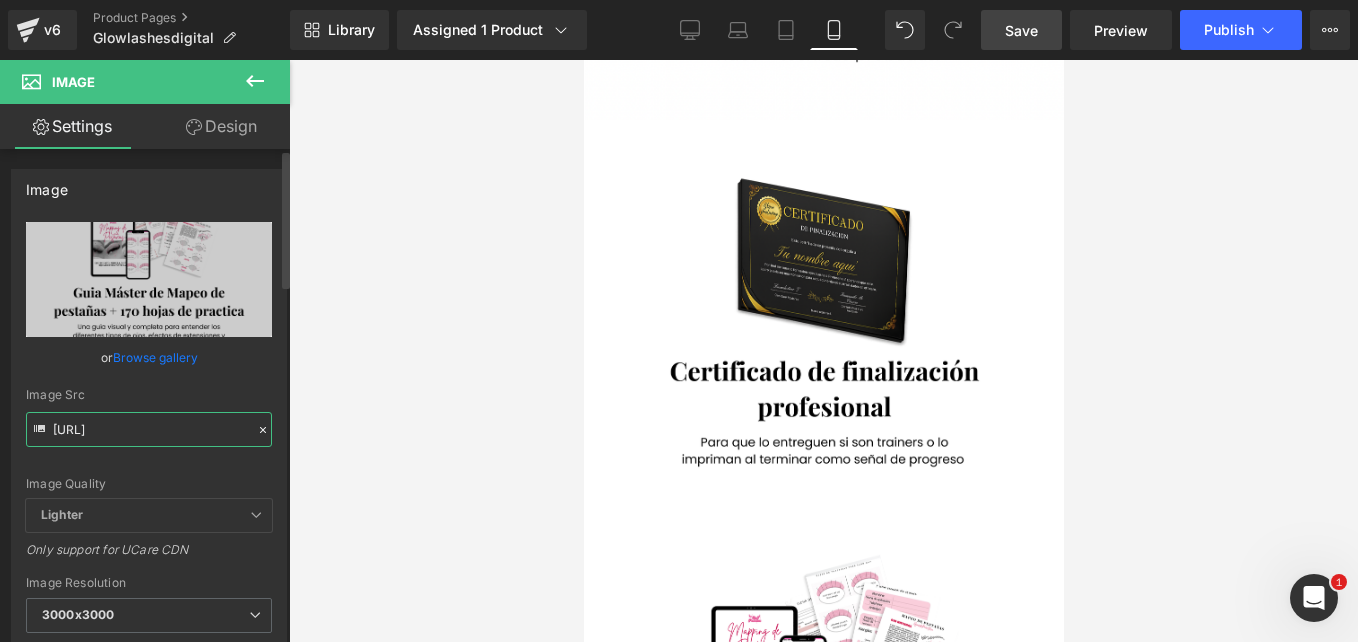 click on "[URL]" at bounding box center [149, 429] 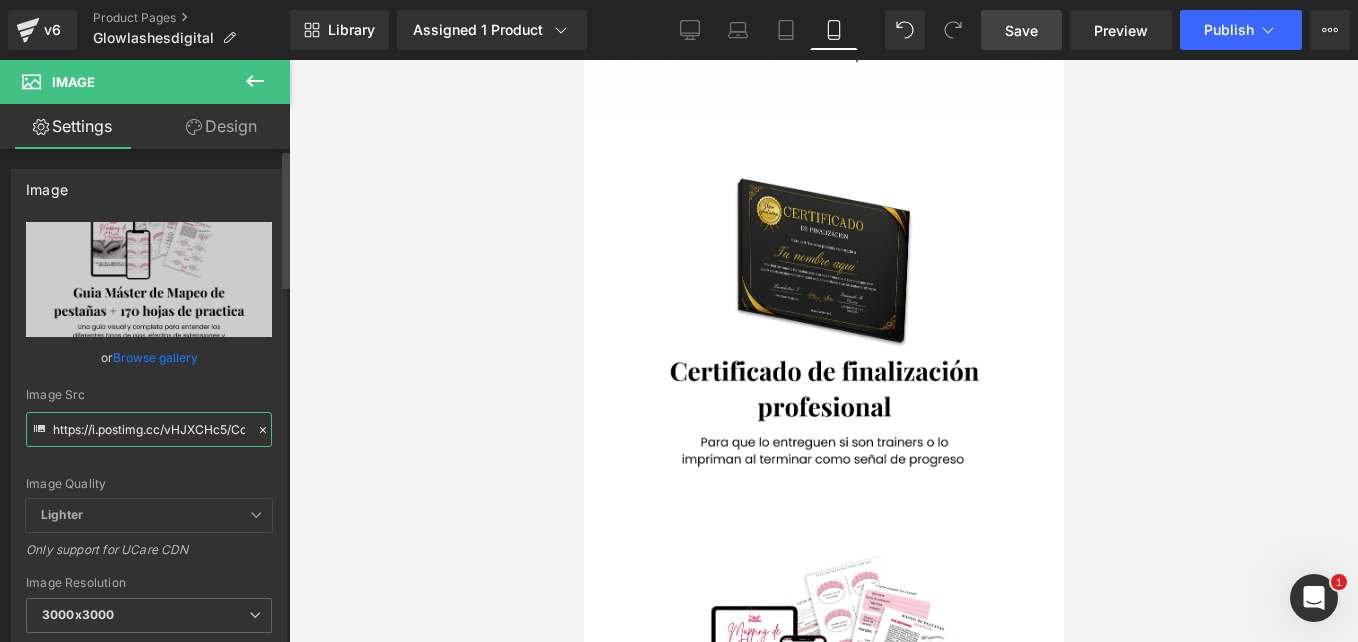 scroll, scrollTop: 0, scrollLeft: 651, axis: horizontal 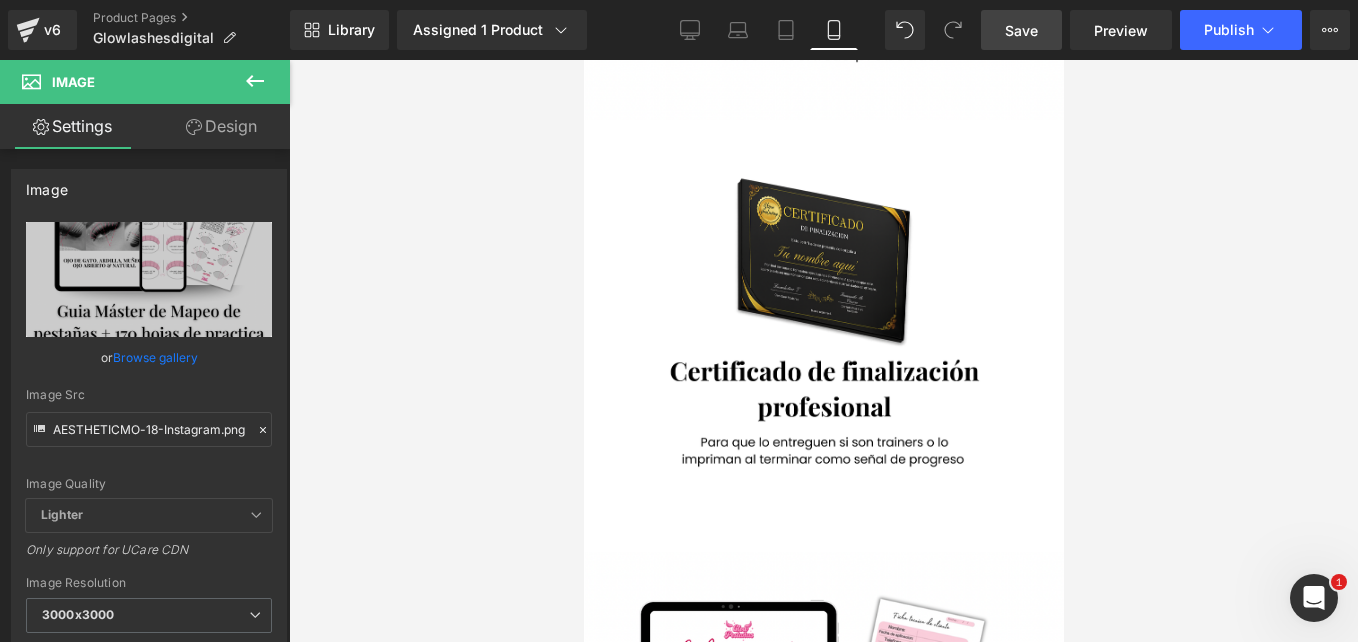 click at bounding box center [823, 351] 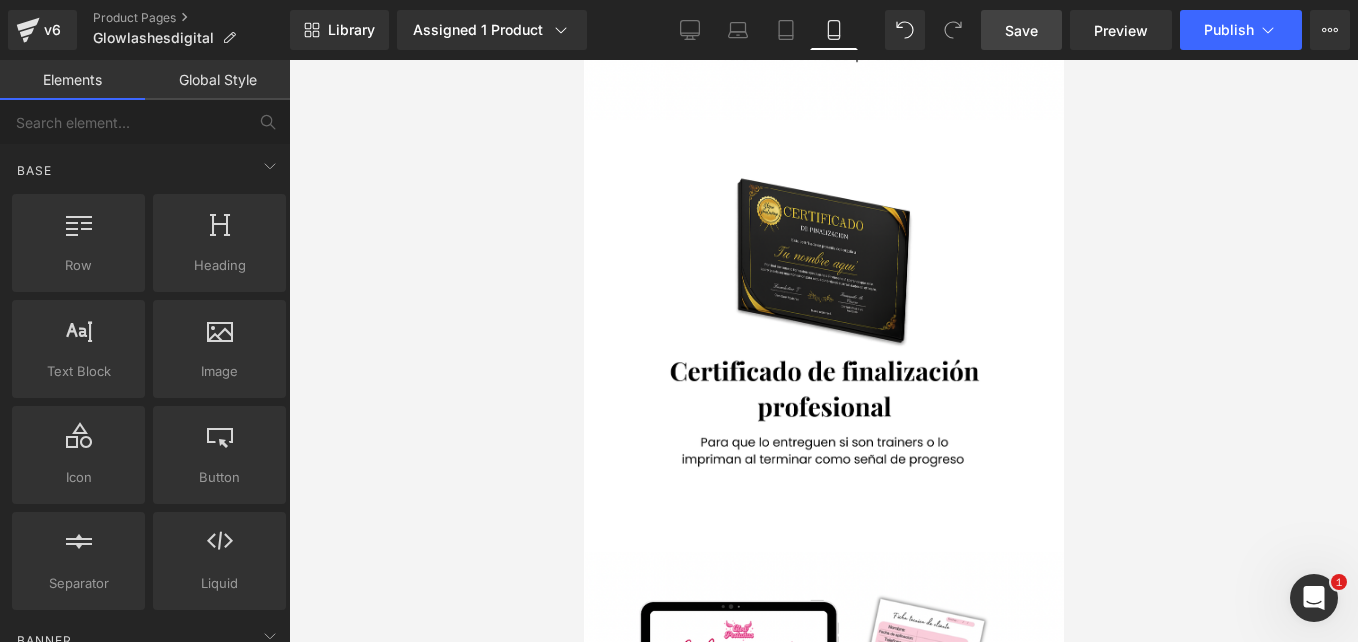 scroll, scrollTop: 0, scrollLeft: 0, axis: both 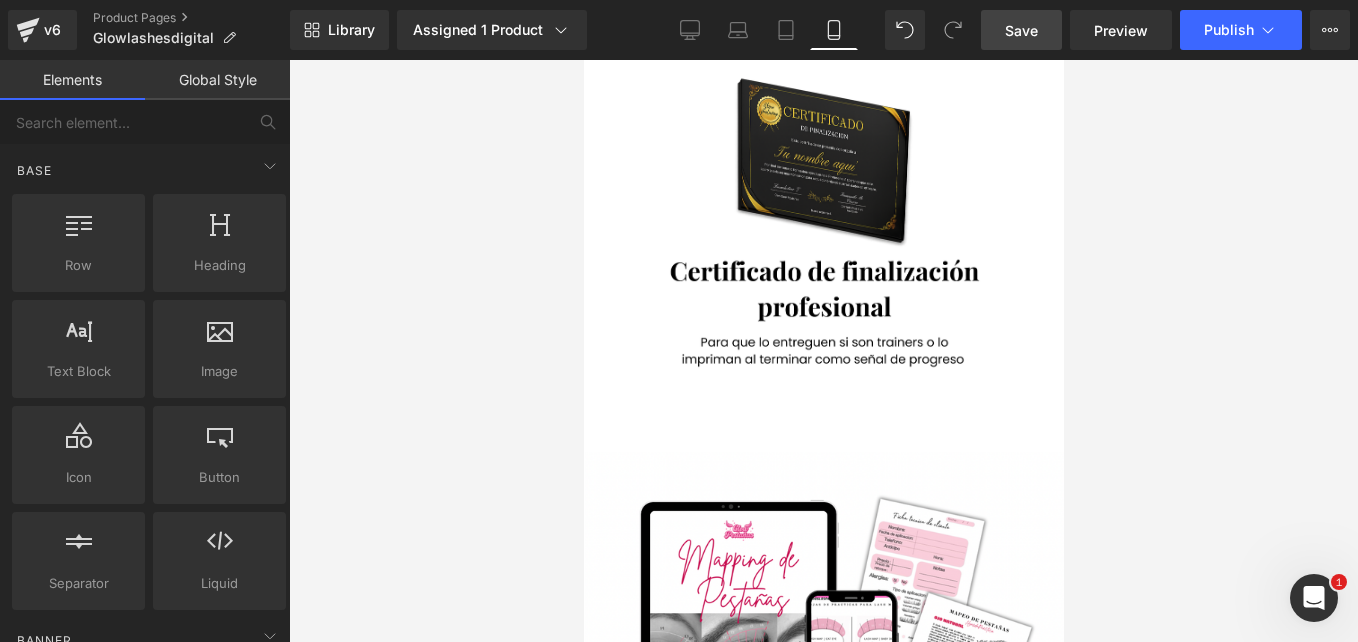 click on "Save" at bounding box center [1021, 30] 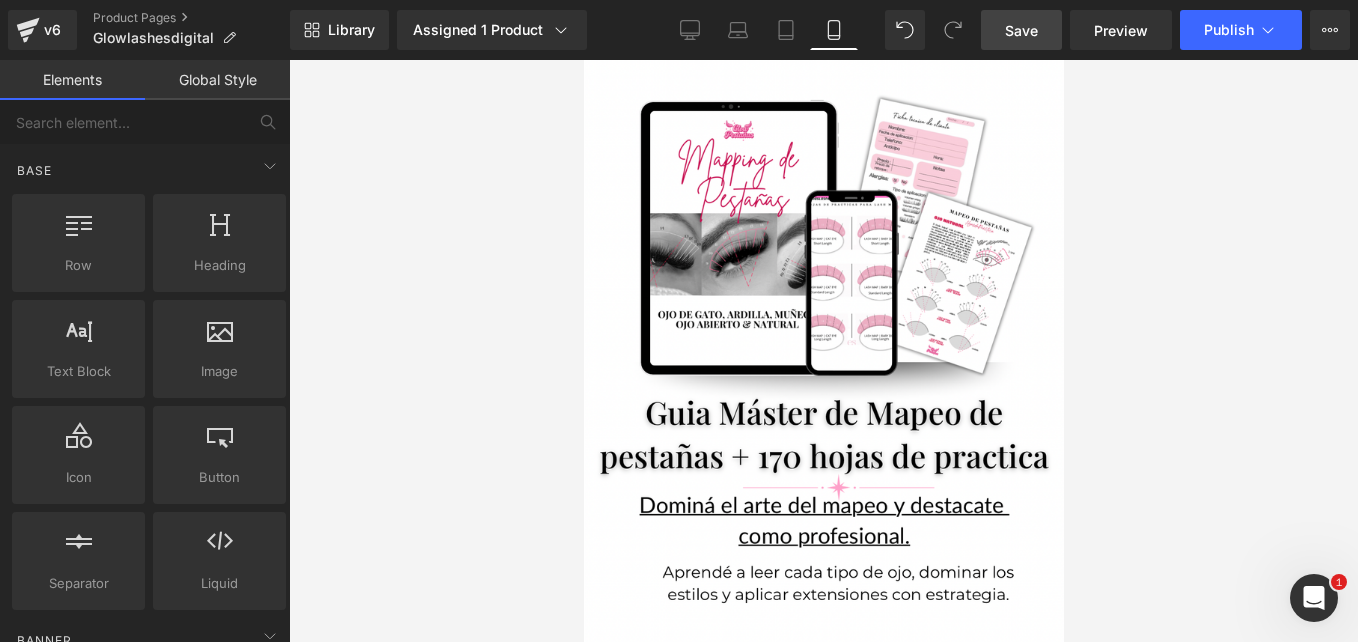 scroll, scrollTop: 4300, scrollLeft: 0, axis: vertical 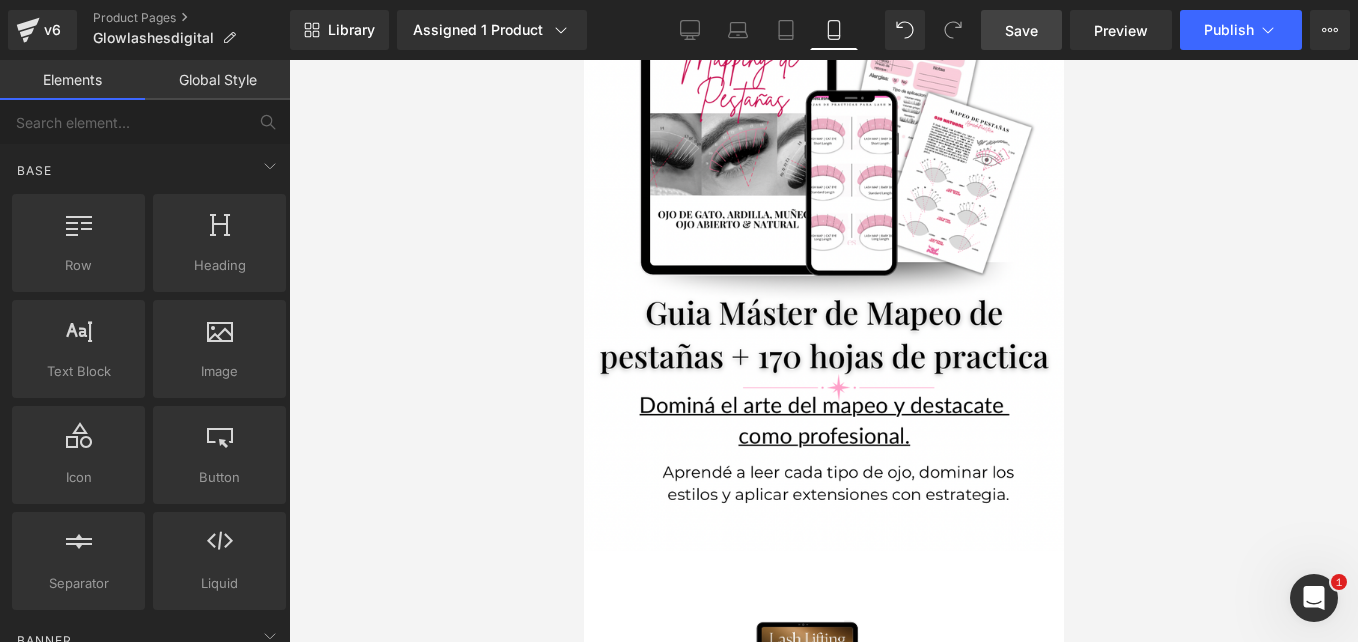 click at bounding box center [823, 769] 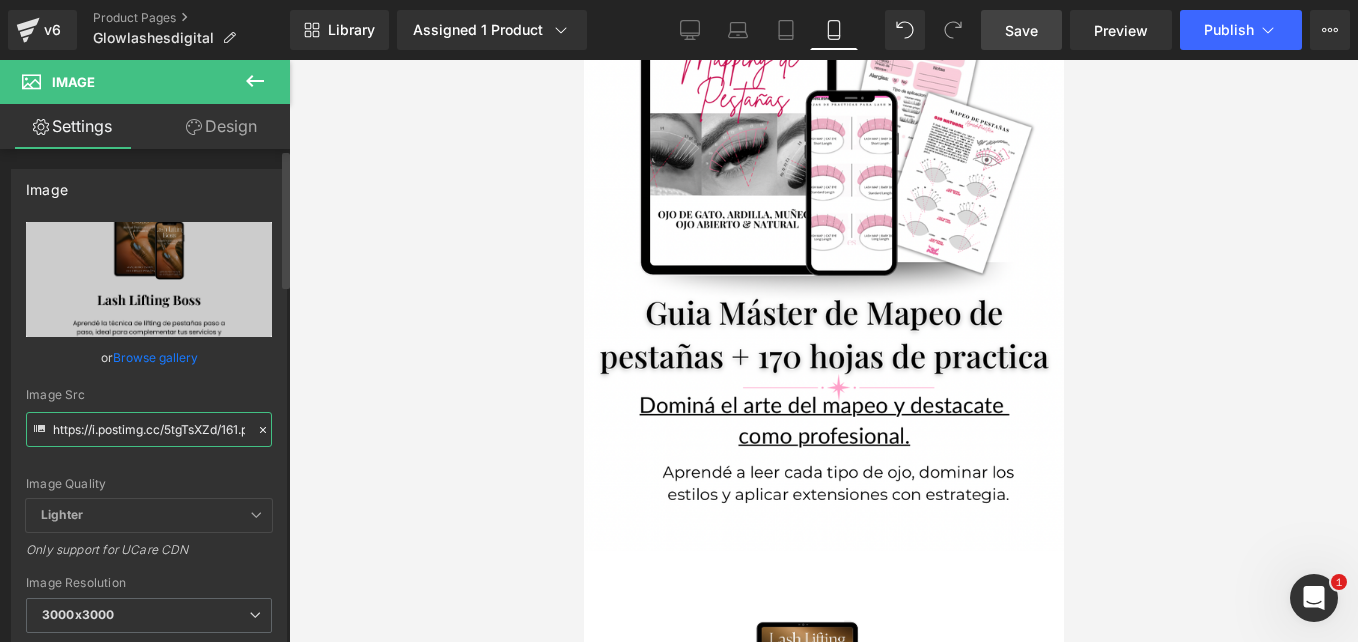 click on "https://i.postimg.cc/5tgTsXZd/161.png" at bounding box center [149, 429] 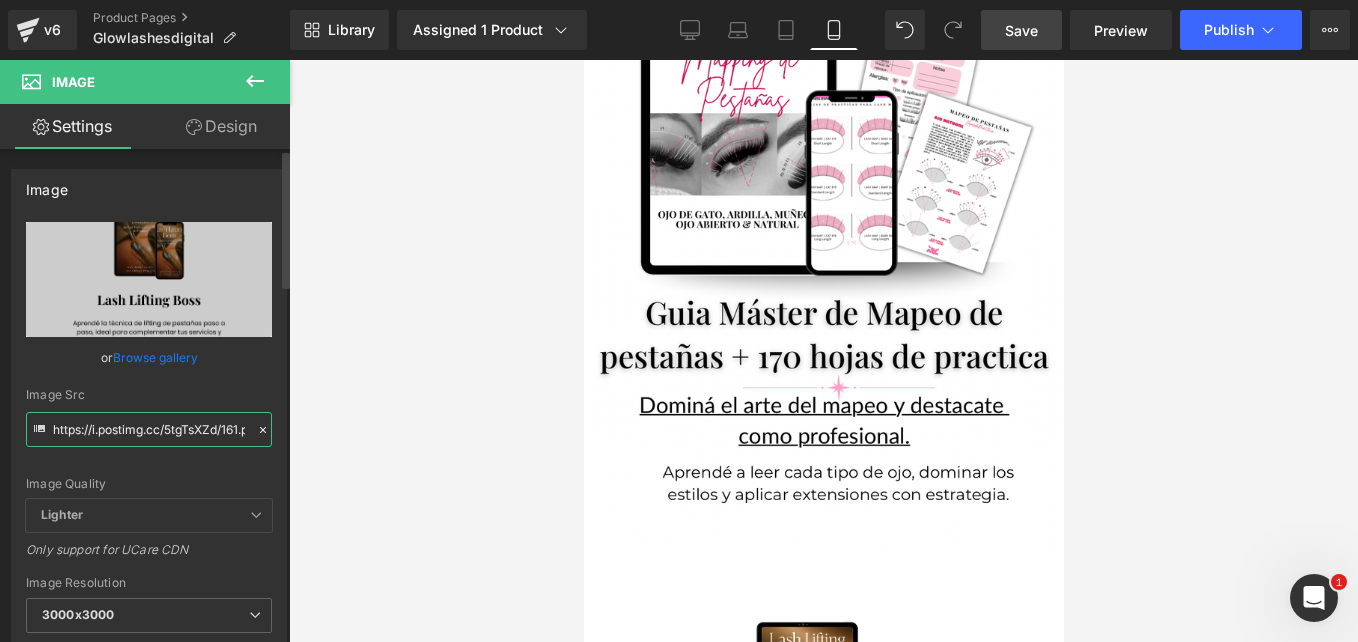 click on "https://i.postimg.cc/5tgTsXZd/161.png" at bounding box center [149, 429] 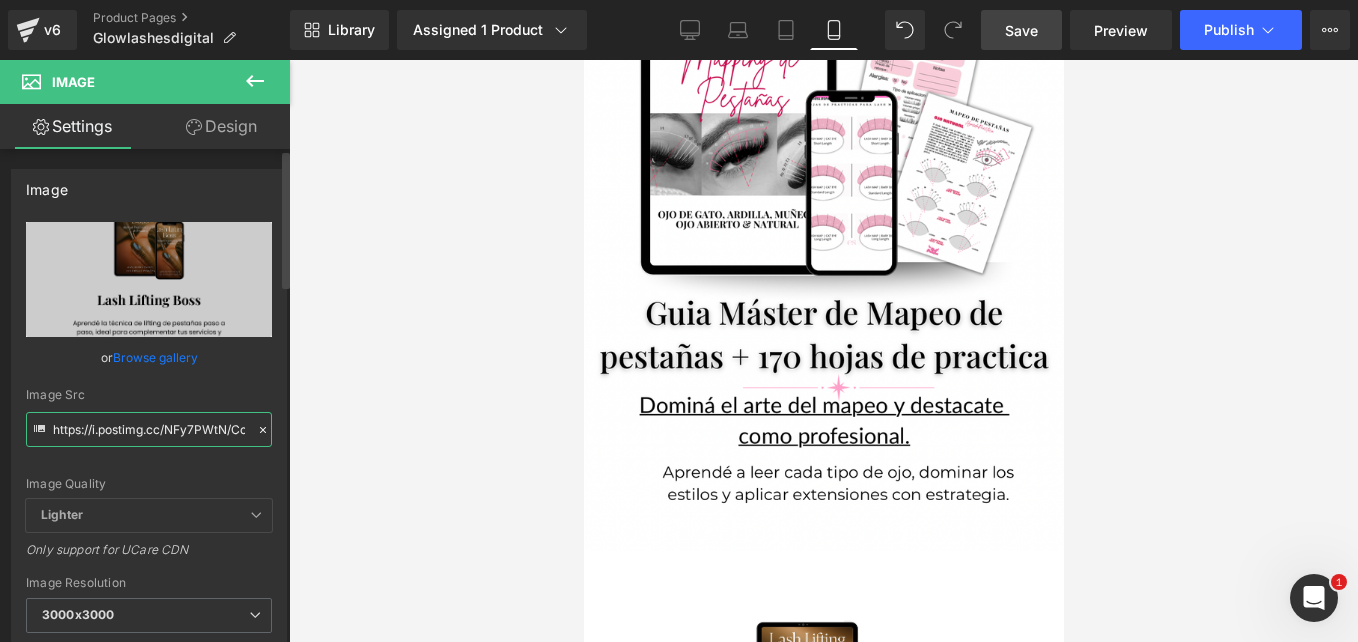 scroll, scrollTop: 0, scrollLeft: 650, axis: horizontal 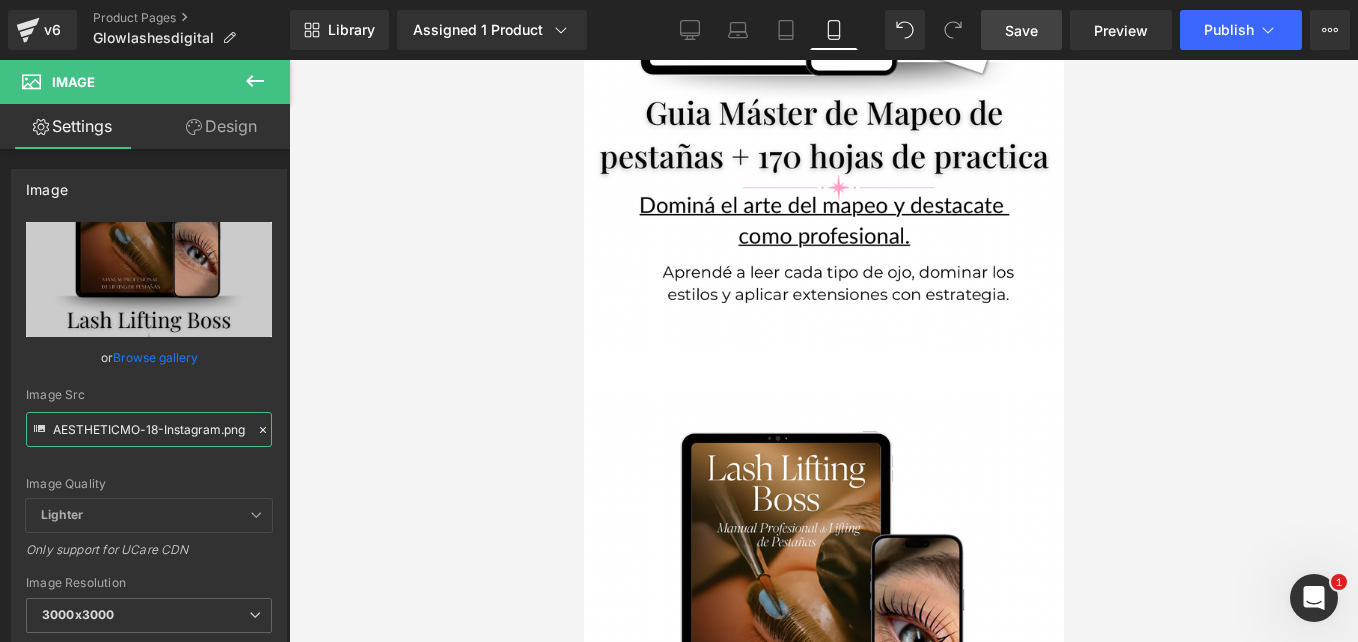type on "https://i.postimg.cc/NFy7PWtN/Copy-of-Copia-de-174-Aesthetic-Mockups-All-Digital-Mockups-MRV-ETSY-174-AESTHETICMO-18-Instagram.png" 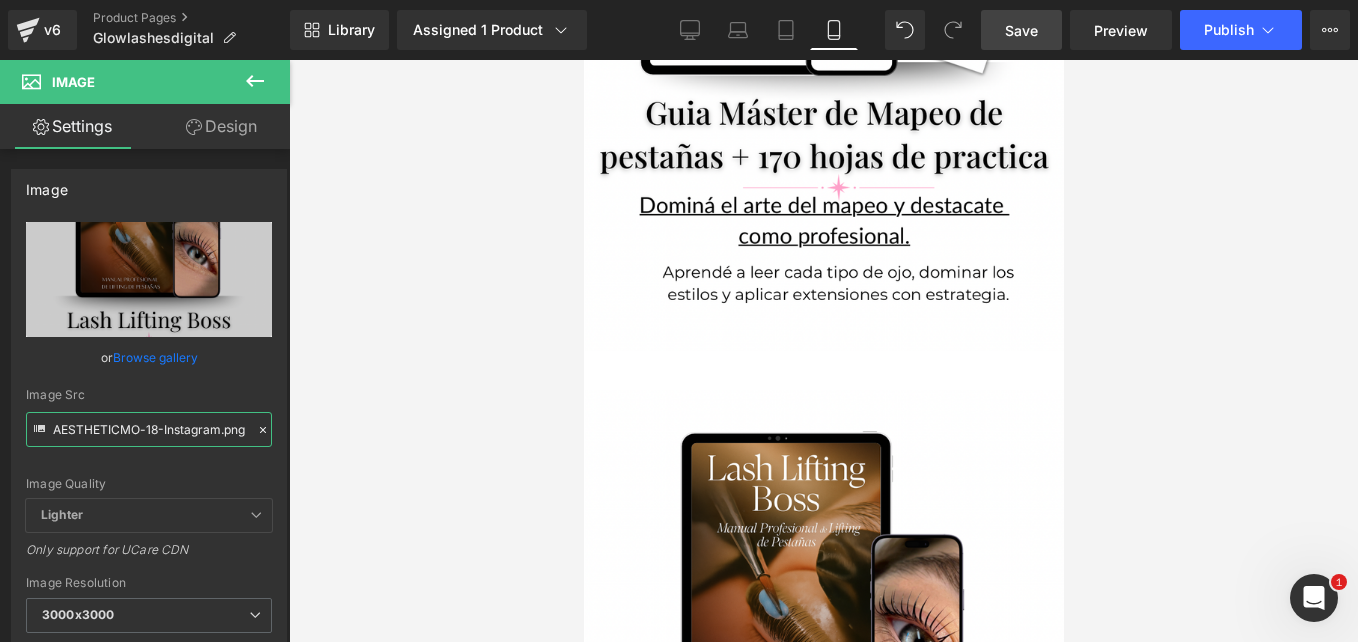 scroll, scrollTop: 0, scrollLeft: 0, axis: both 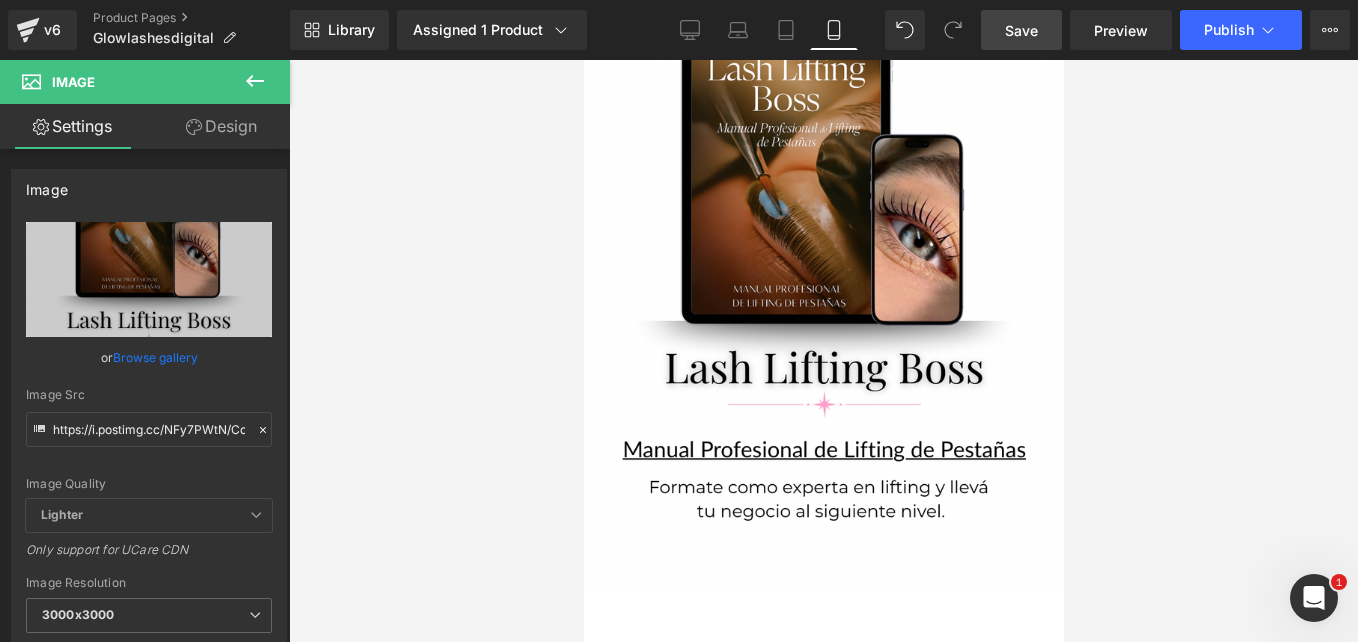 click at bounding box center [823, 806] 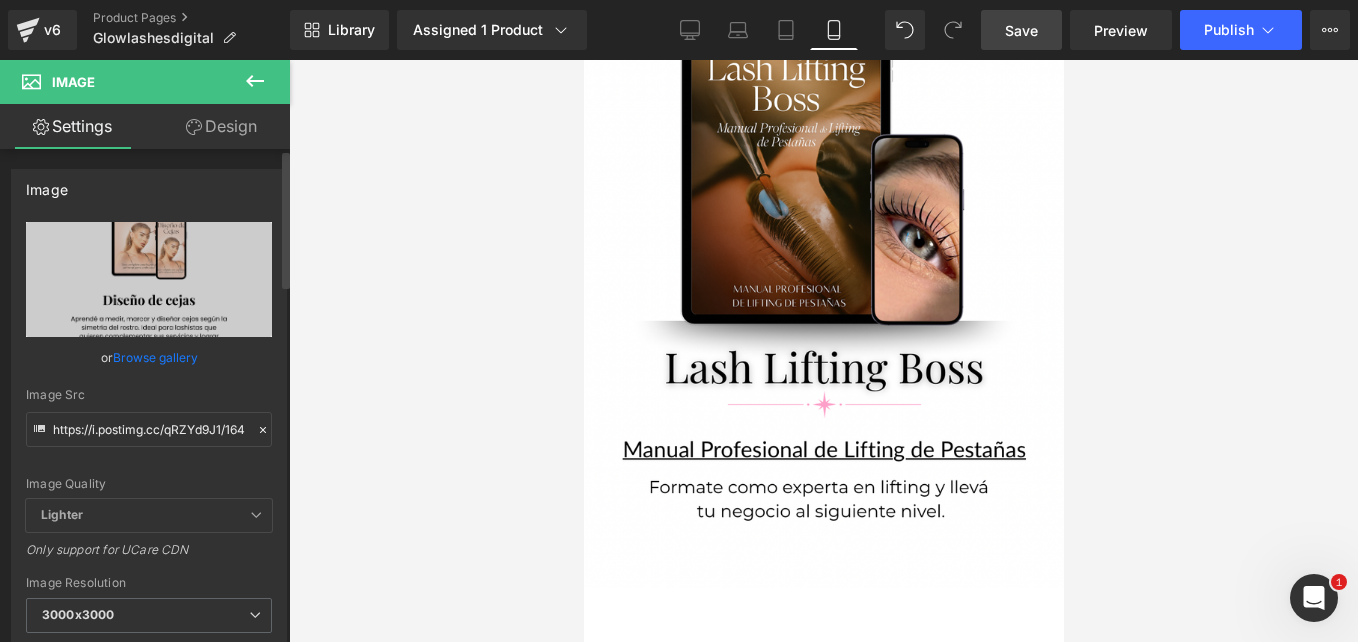 click 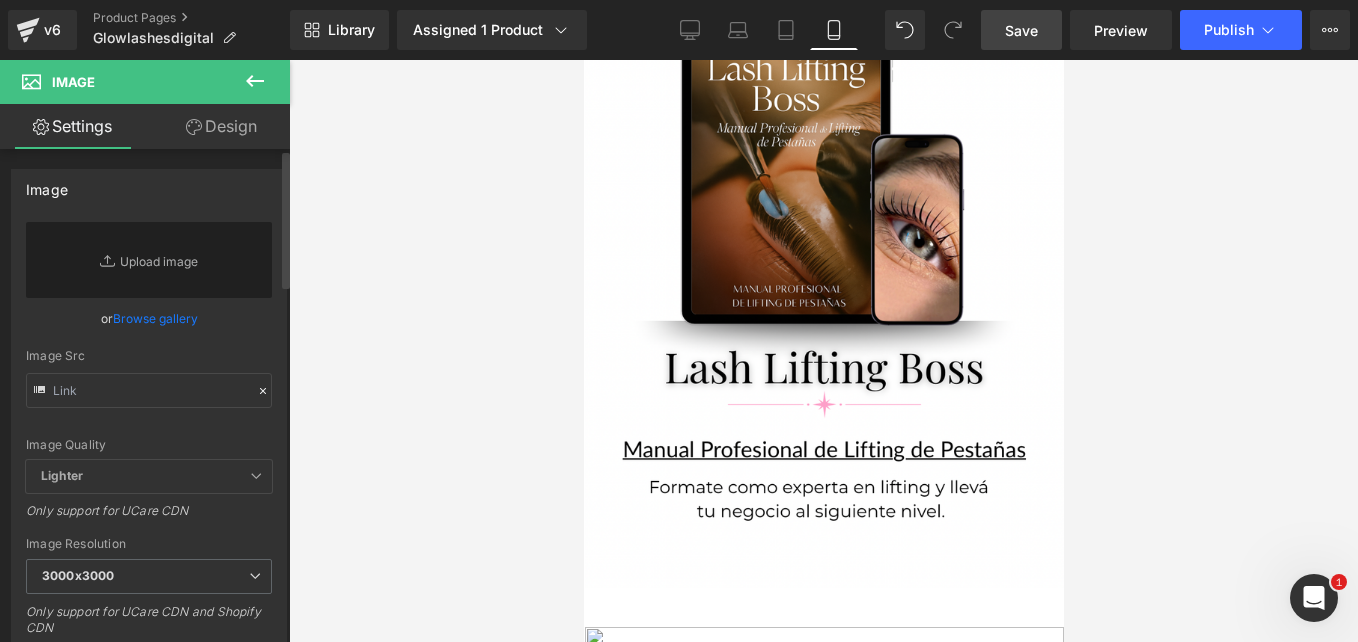 click on "Image Quality Lighter Lightest
Lighter
Lighter Lightest Only support for UCare CDN" at bounding box center [149, 341] 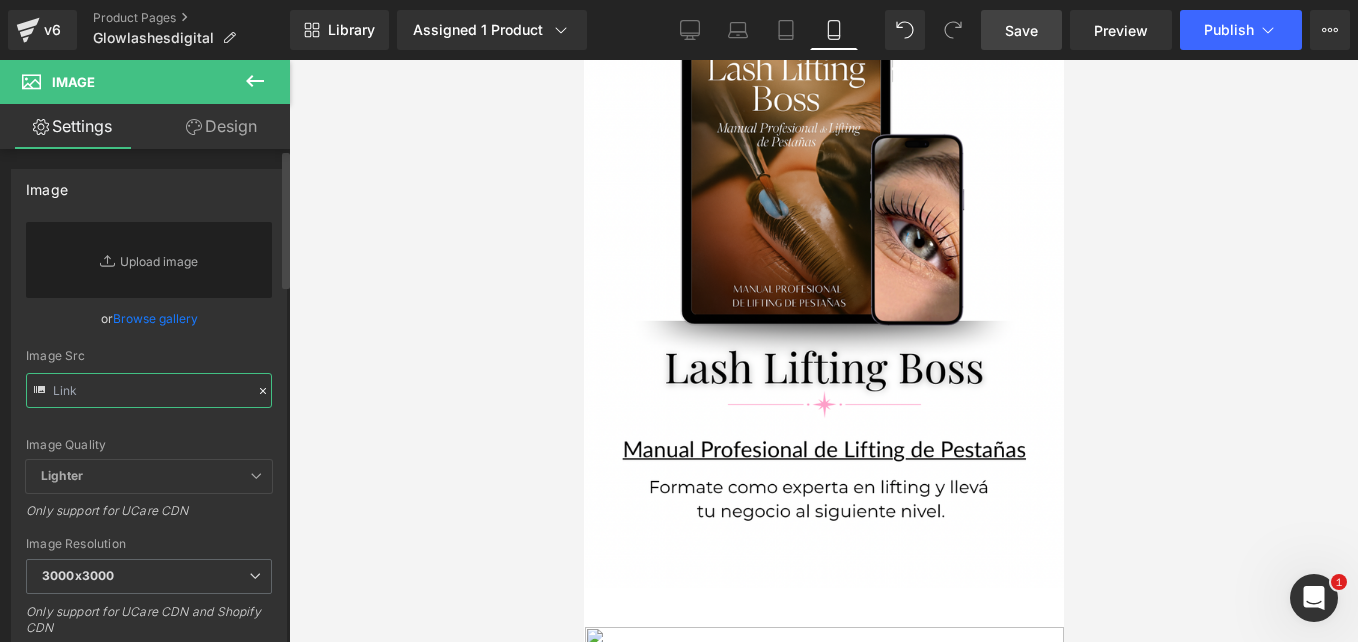 click at bounding box center (149, 390) 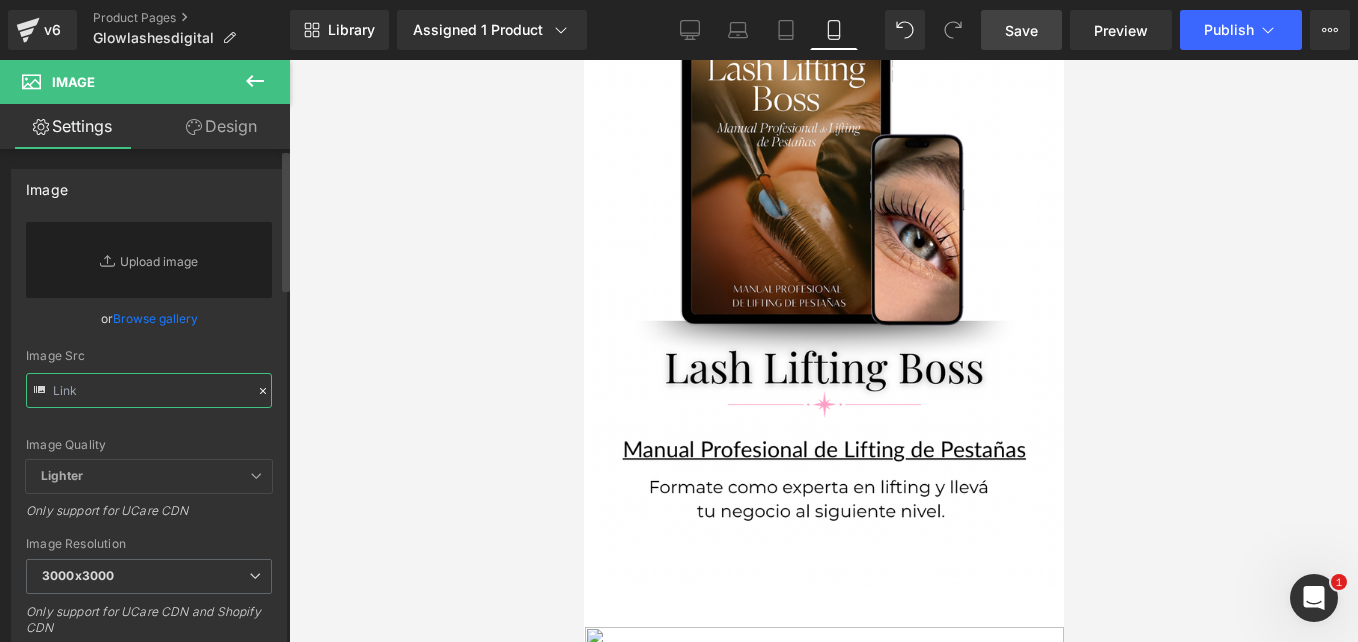 paste on "https://i.postimg.cc/DzF6yjQZ/Copy-of-Copia-de-174-Aesthetic-Mockups-All-Digital-Mockups-MRV-ETSY-174-AESTHETICMO-18-Instagram.png" 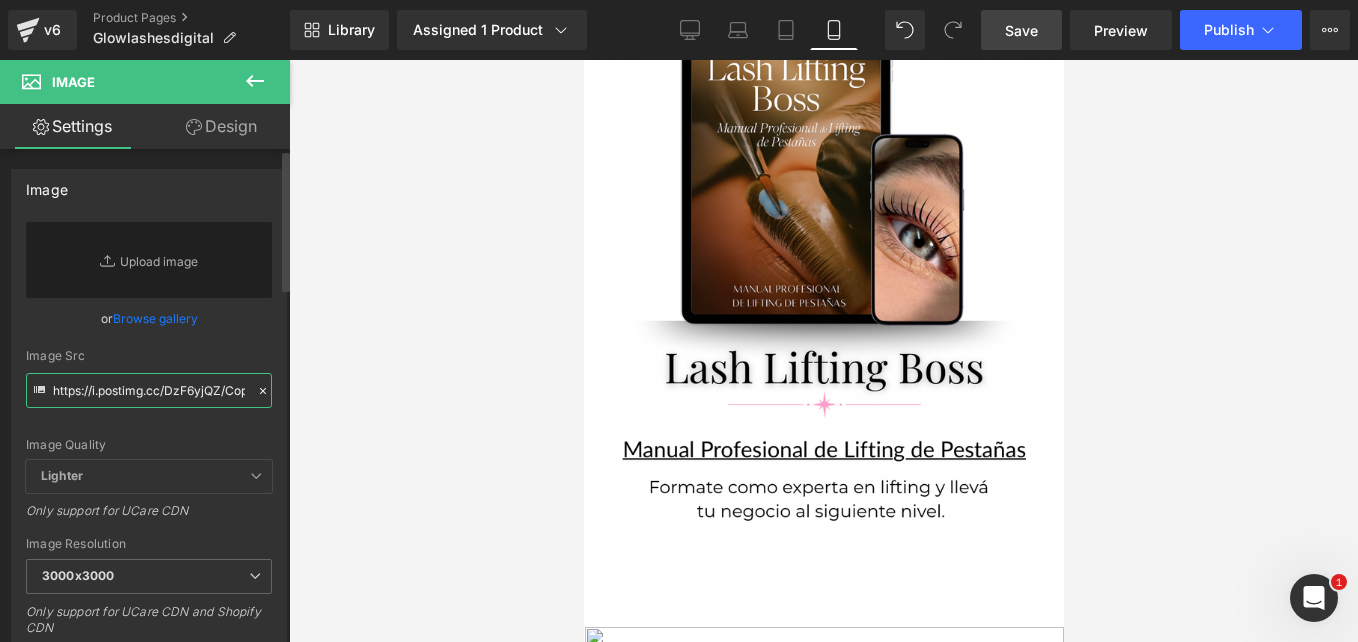 scroll, scrollTop: 0, scrollLeft: 645, axis: horizontal 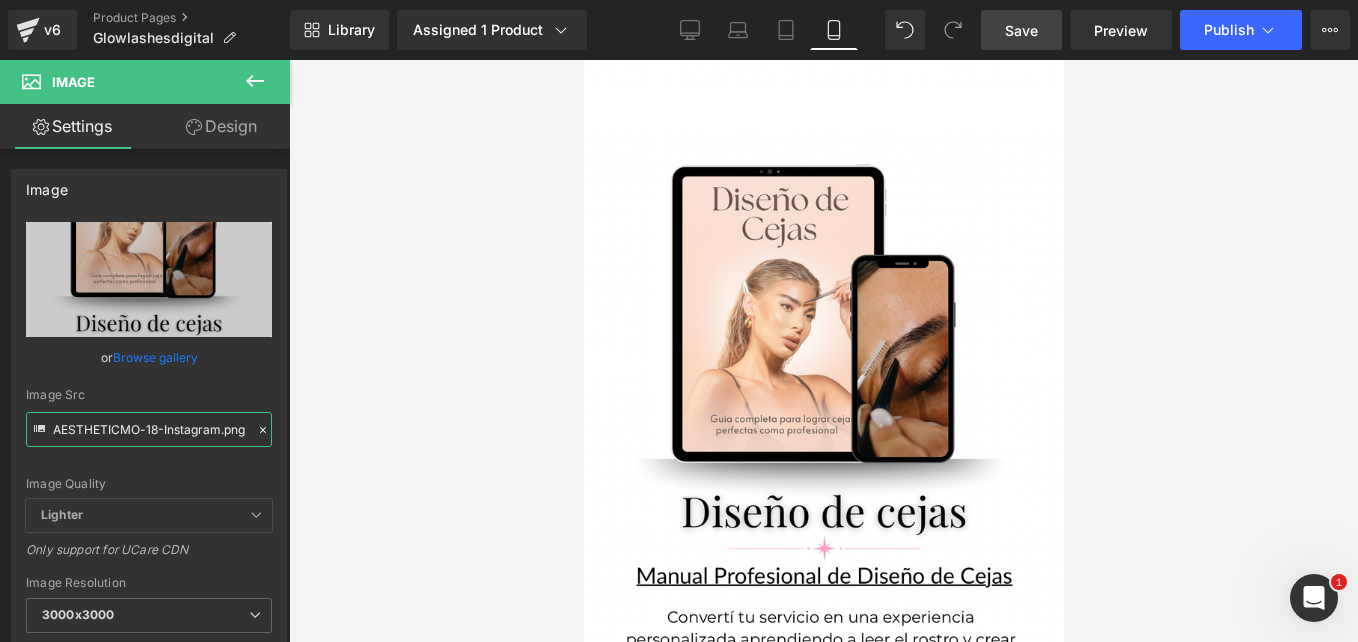 type on "https://i.postimg.cc/DzF6yjQZ/Copy-of-Copia-de-174-Aesthetic-Mockups-All-Digital-Mockups-MRV-ETSY-174-AESTHETICMO-18-Instagram.png" 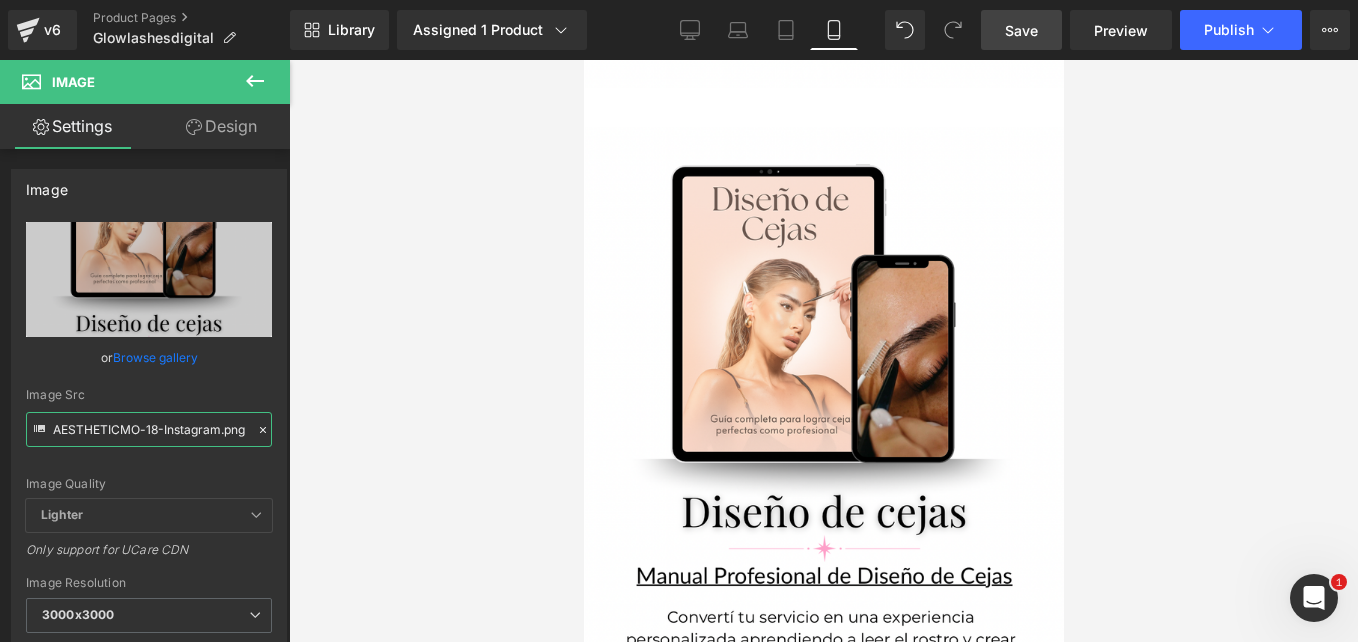 scroll, scrollTop: 0, scrollLeft: 0, axis: both 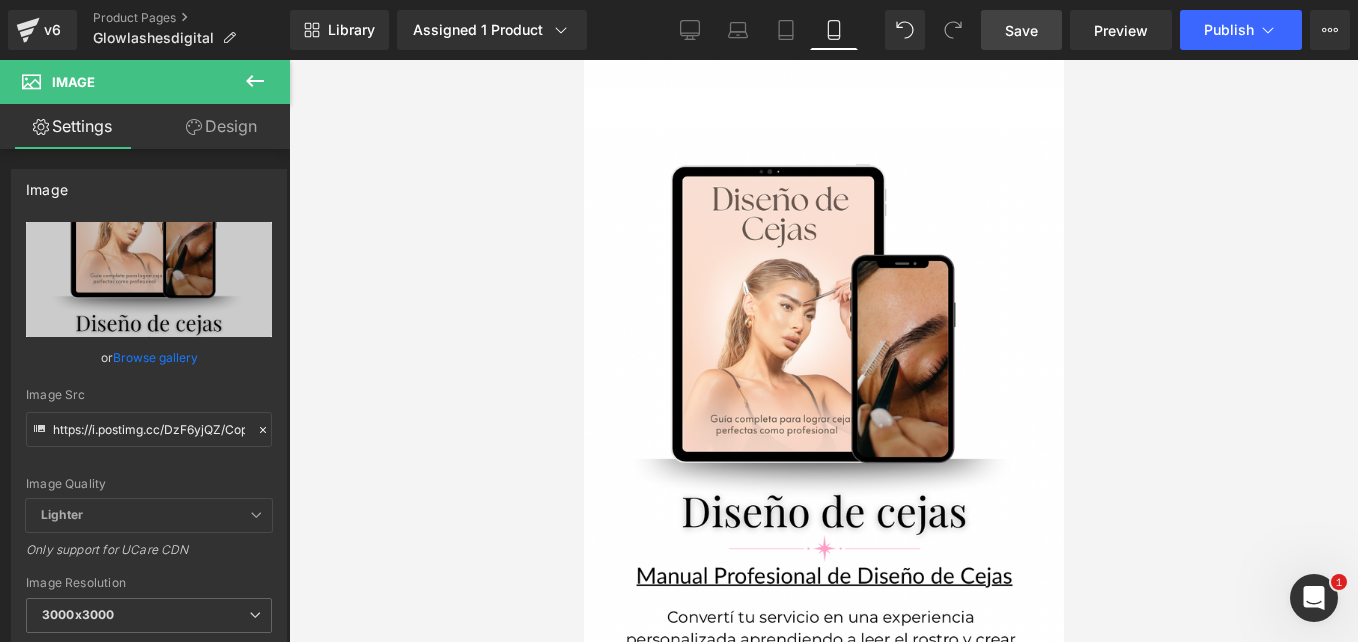 click at bounding box center (823, 939) 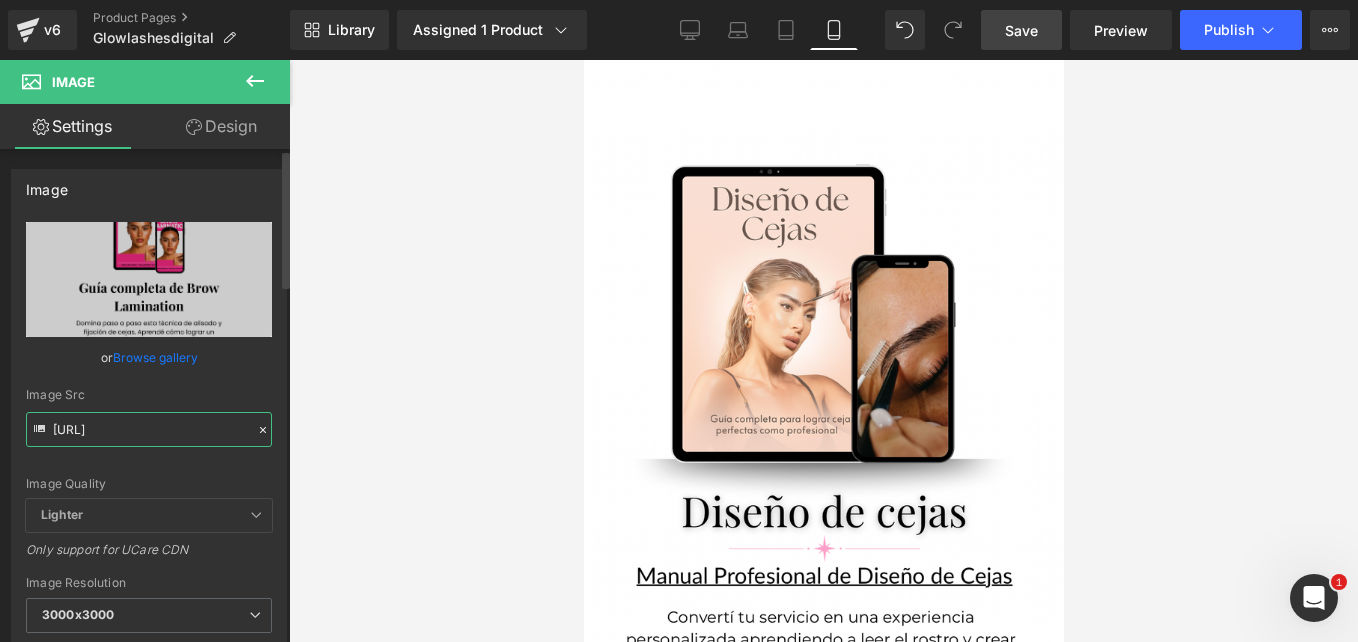 click on "[URL]" at bounding box center [149, 429] 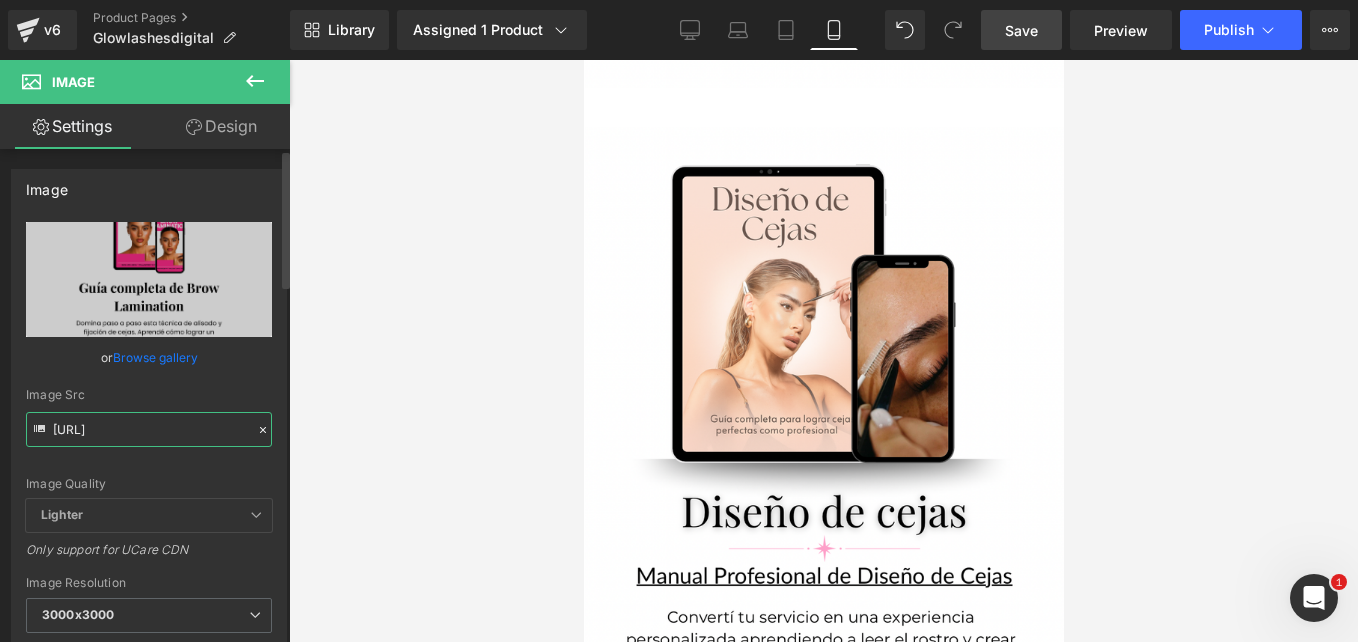 click on "[URL]" at bounding box center (149, 429) 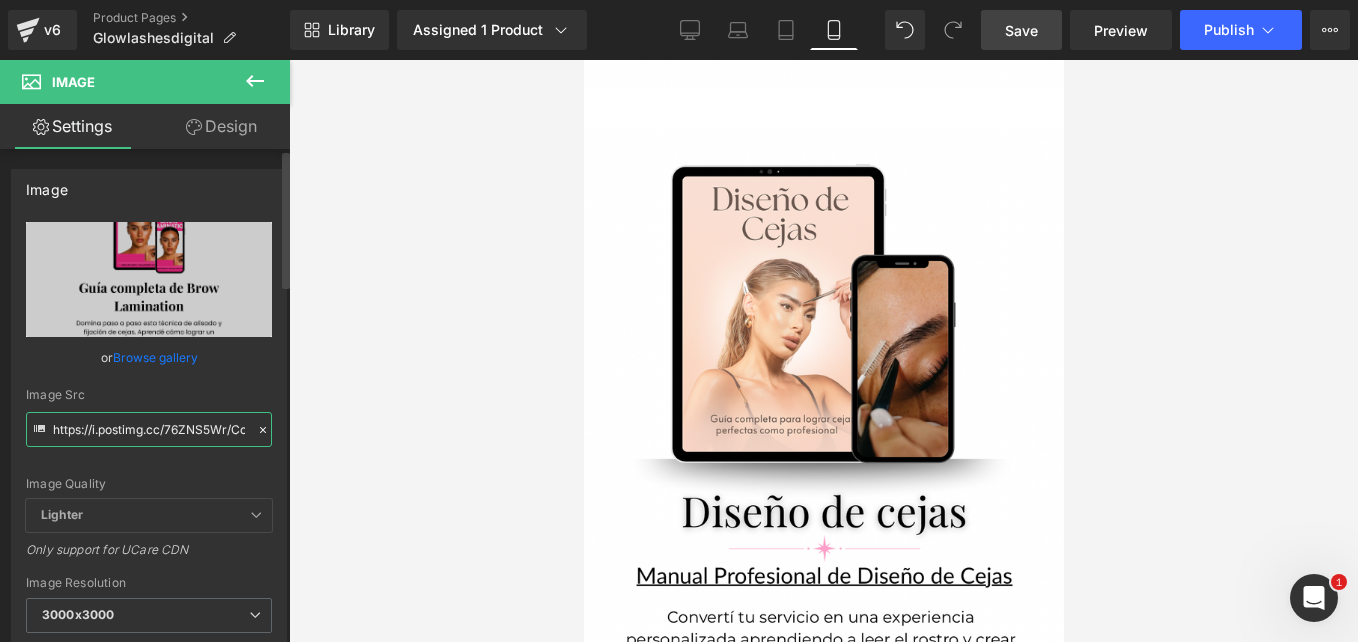scroll, scrollTop: 0, scrollLeft: 650, axis: horizontal 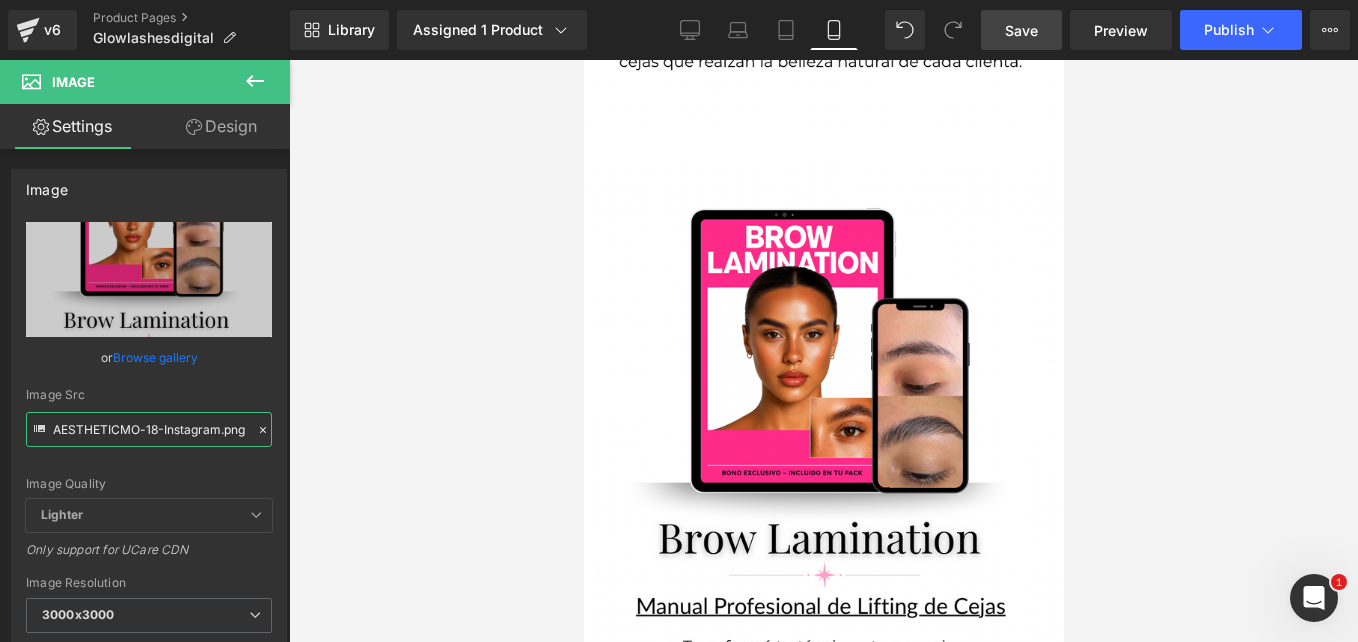 type on "https://i.postimg.cc/76ZNS5Wr/Copy-of-Copia-de-174-Aesthetic-Mockups-All-Digital-Mockups-MRV-ETSY-174-AESTHETICMO-18-Instagram.png" 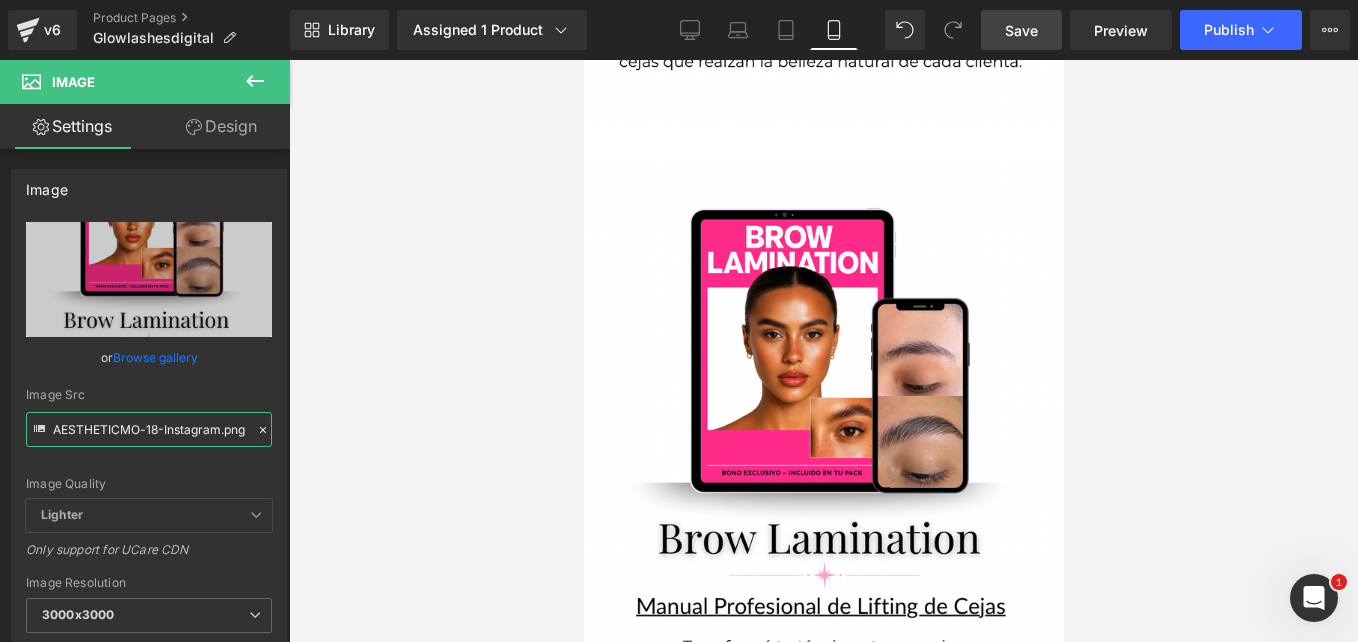 scroll, scrollTop: 0, scrollLeft: 0, axis: both 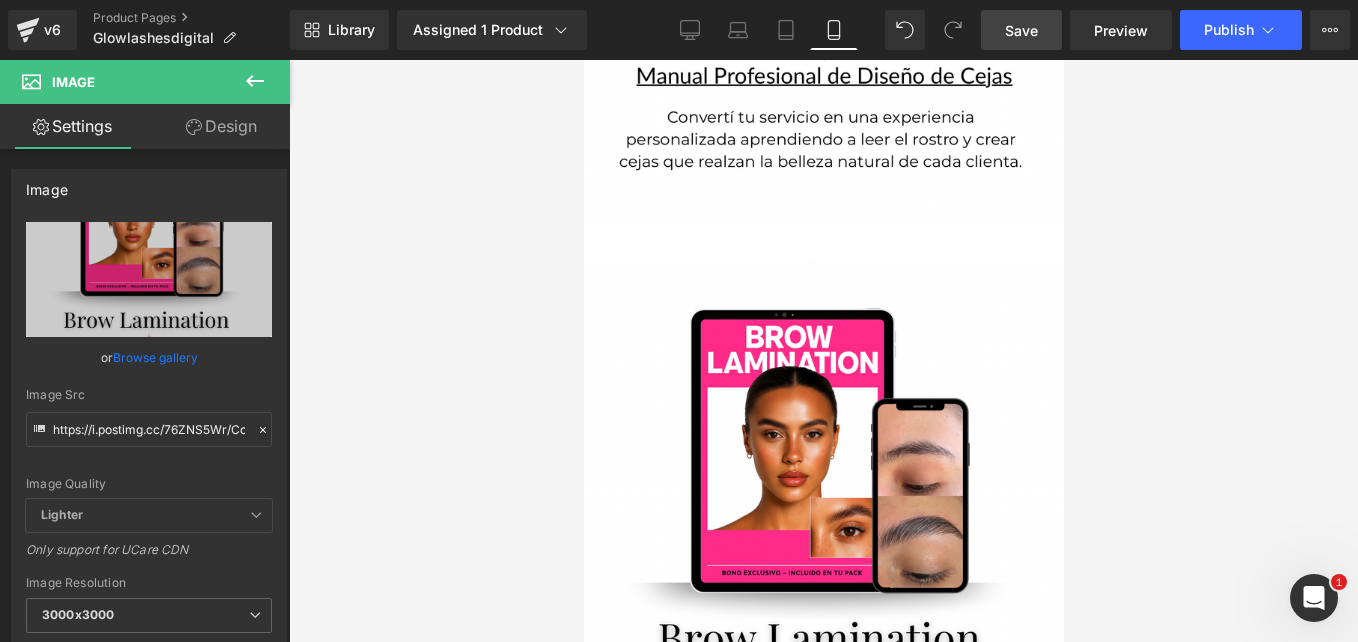 click at bounding box center [823, 1067] 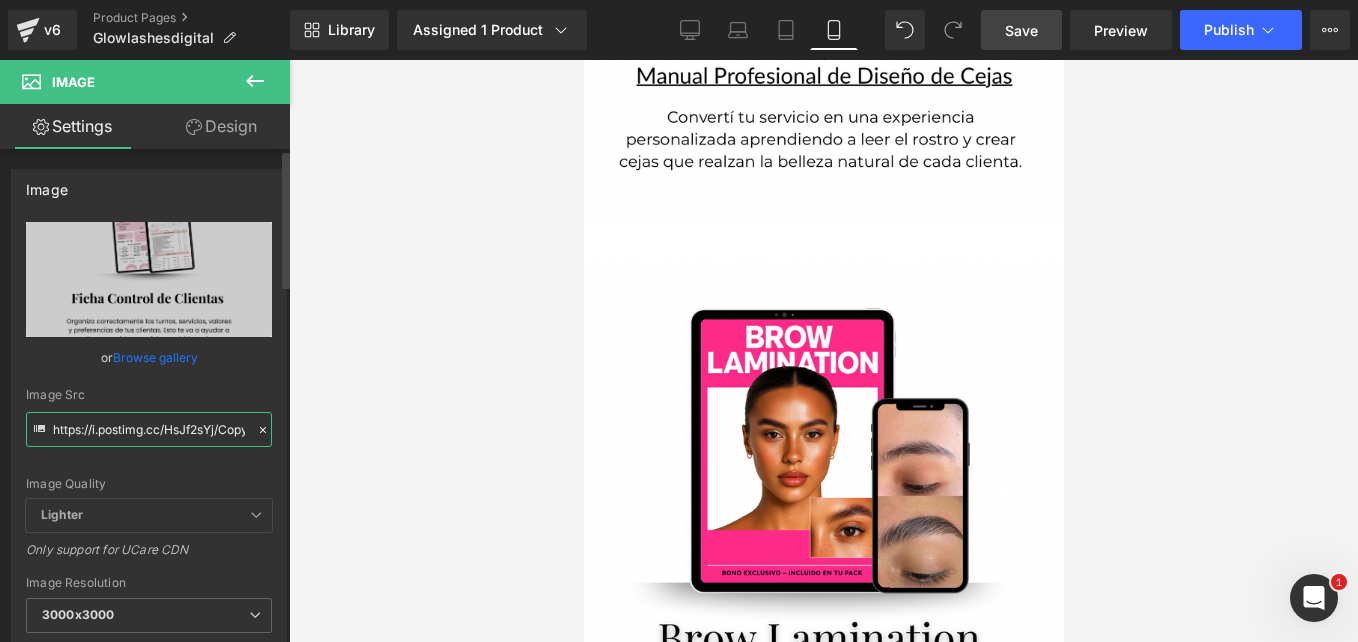 click on "https://i.postimg.cc/HsJf2sYj/Copy-of-Copia-de-174-Aesthetic-Mockups-All-Digital-Mockups-MRV-ETSY-174-AESTHETICMO-18.png" at bounding box center [149, 429] 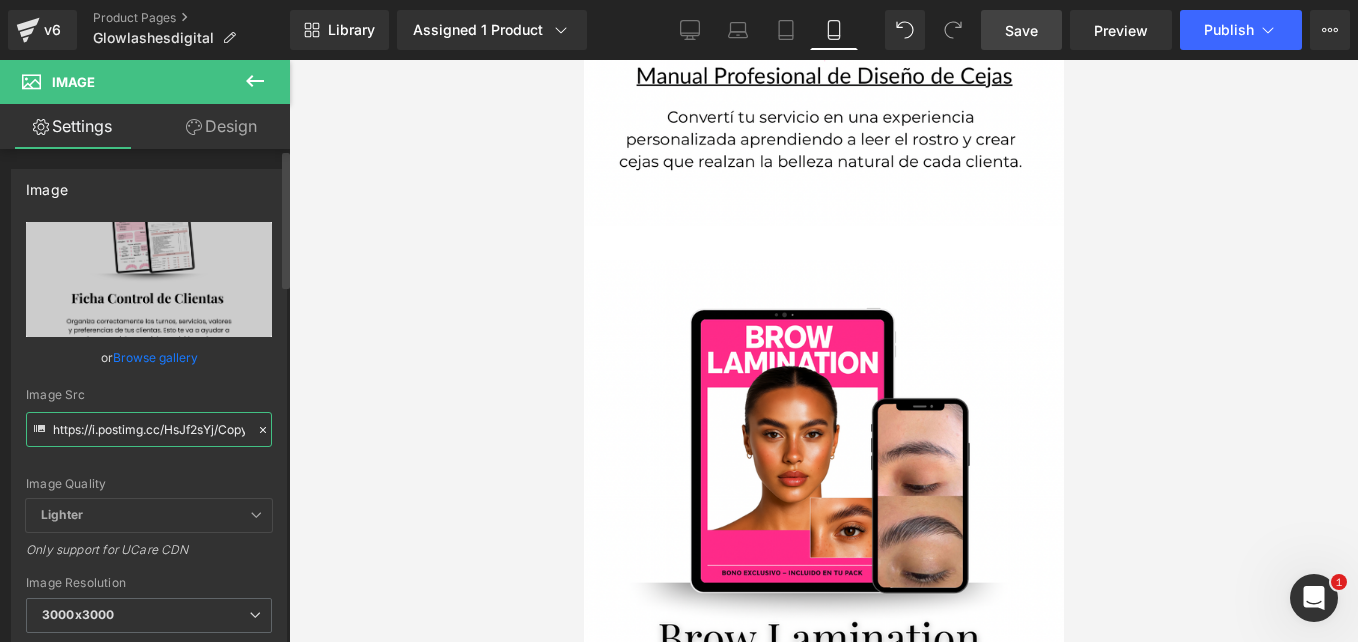click on "https://i.postimg.cc/HsJf2sYj/Copy-of-Copia-de-174-Aesthetic-Mockups-All-Digital-Mockups-MRV-ETSY-174-AESTHETICMO-18.png" at bounding box center (149, 429) 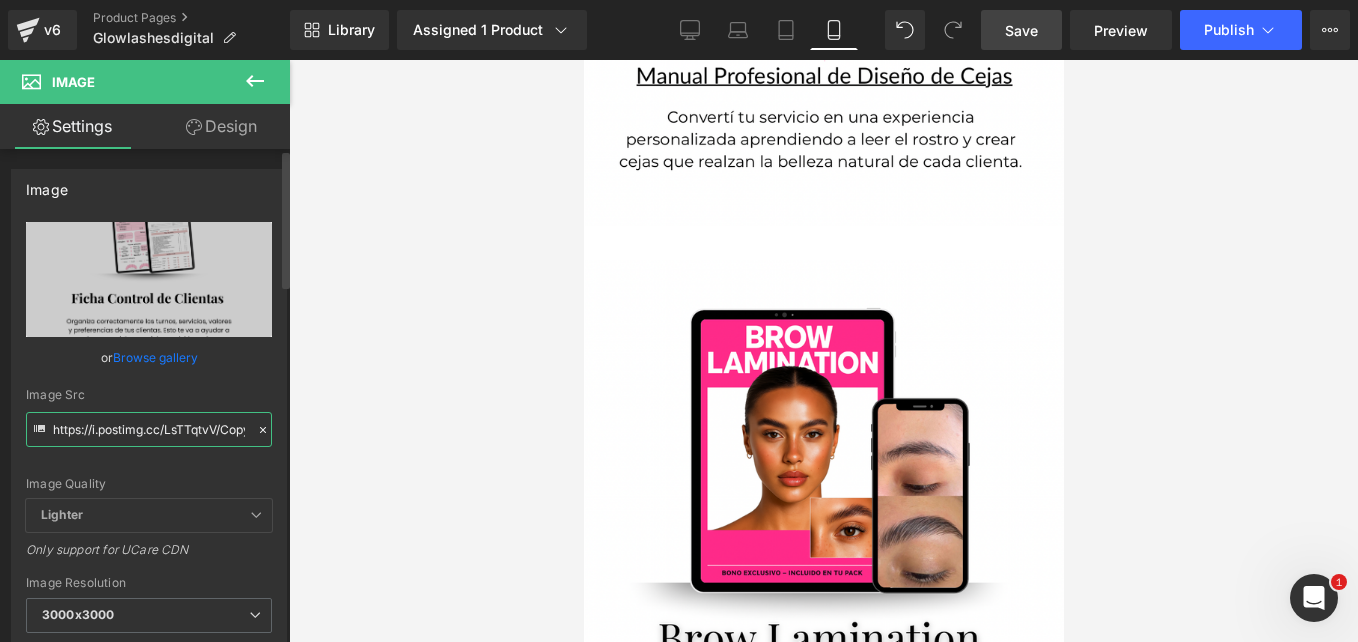 scroll, scrollTop: 0, scrollLeft: 641, axis: horizontal 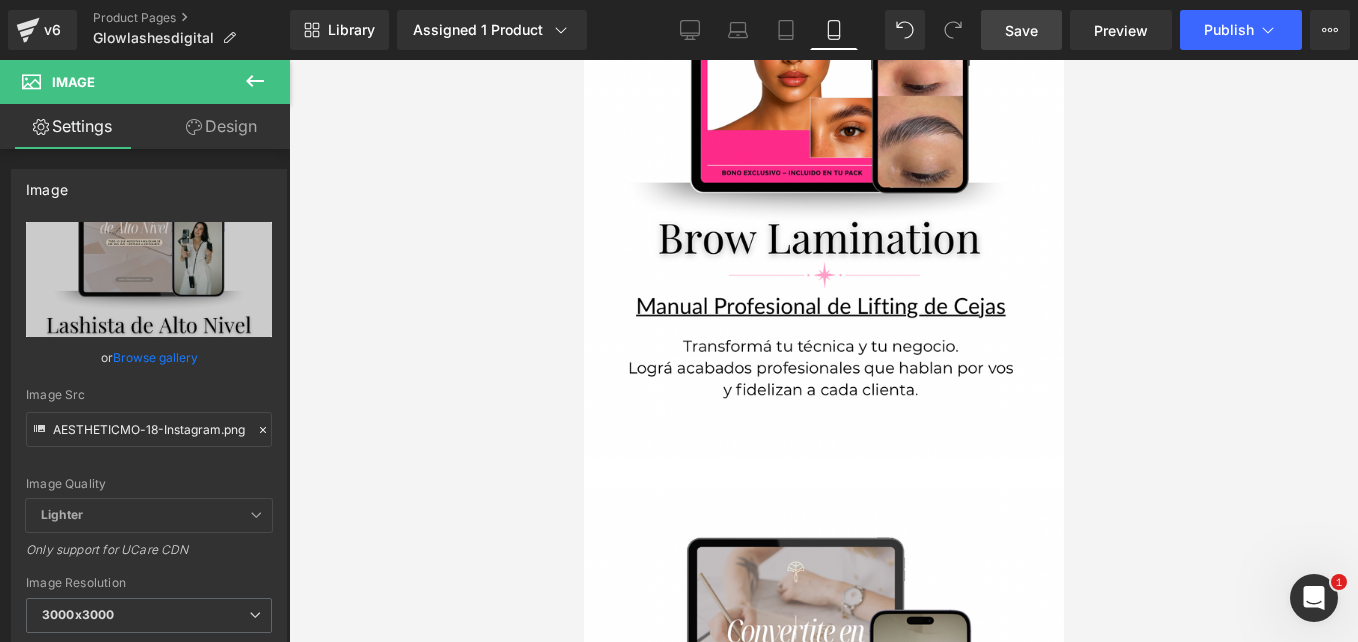 click at bounding box center (823, 1295) 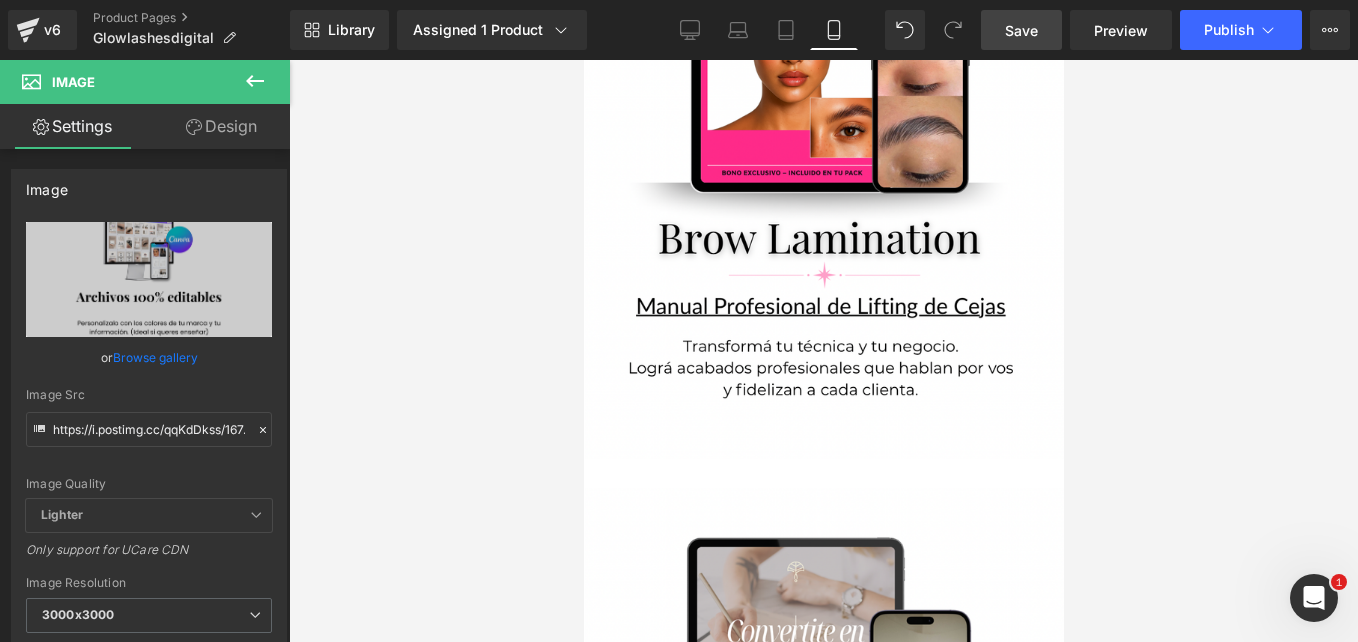 scroll, scrollTop: 6500, scrollLeft: 0, axis: vertical 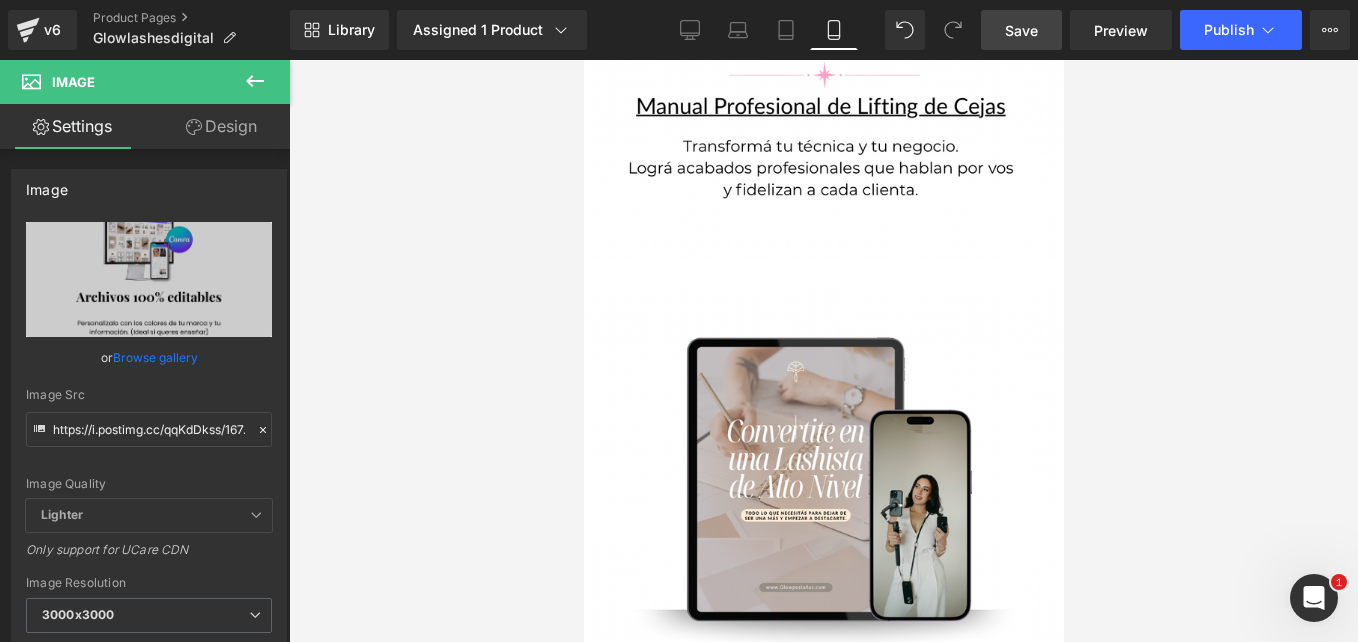 click at bounding box center (823, 1105) 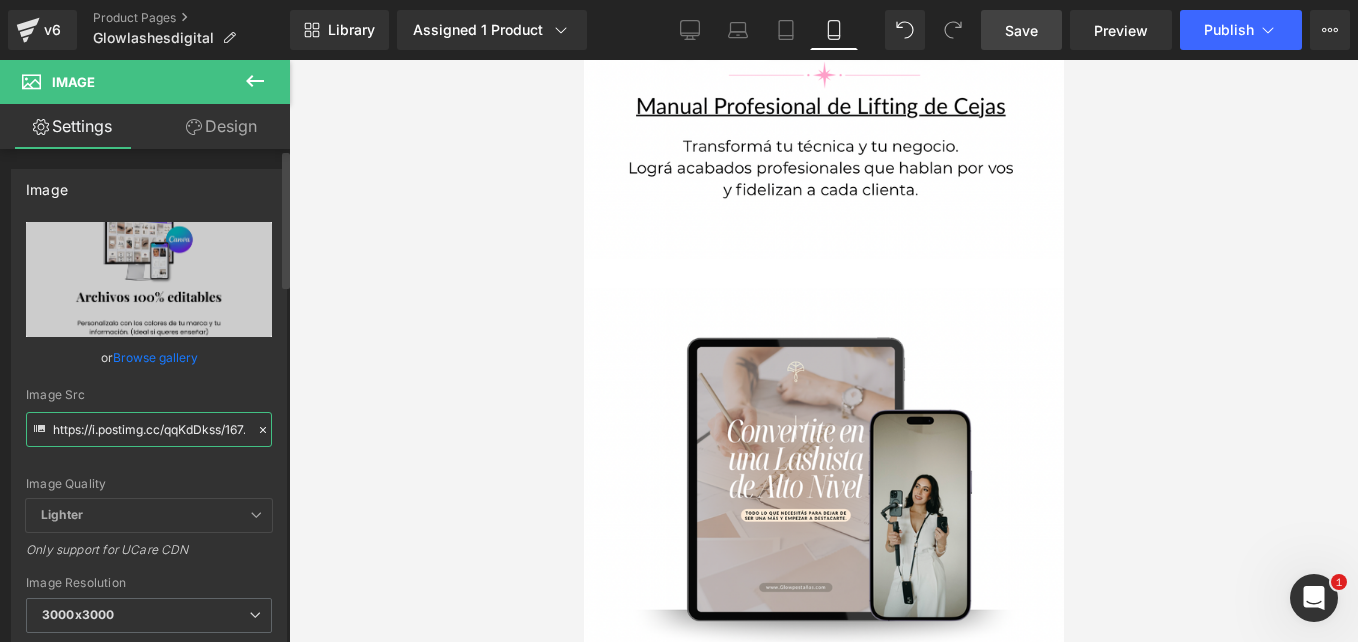 click on "https://i.postimg.cc/qqKdDkss/167.png" at bounding box center (149, 429) 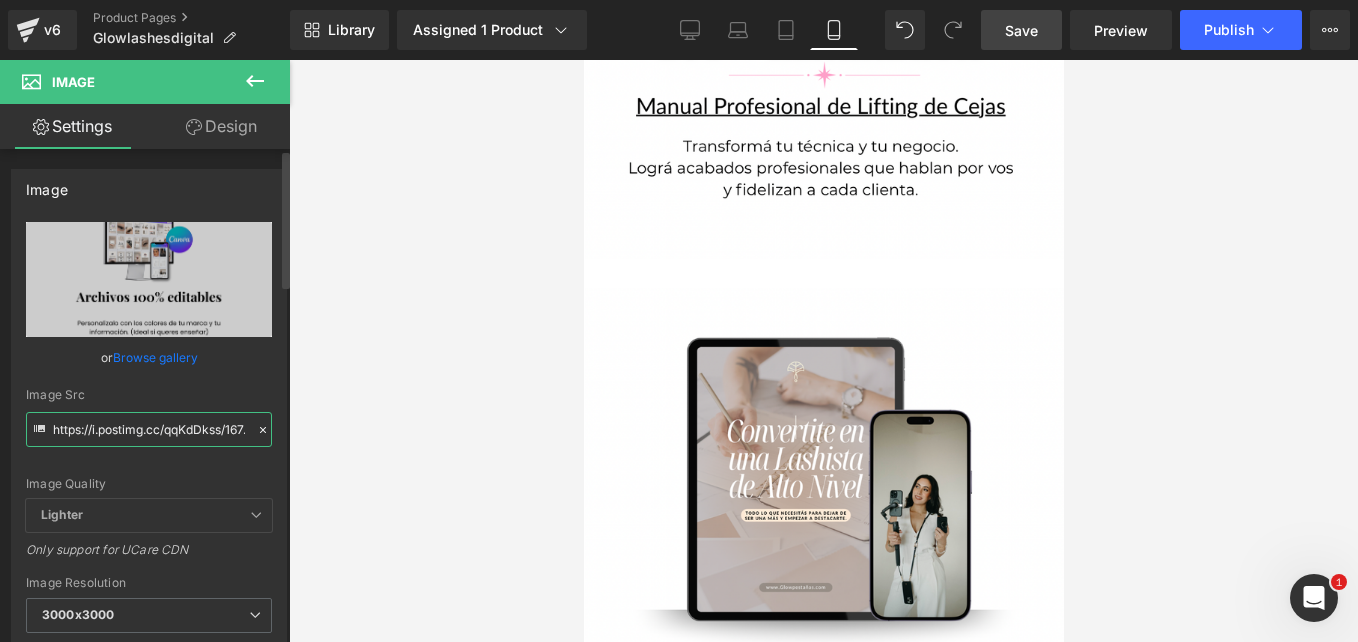 click on "https://i.postimg.cc/qqKdDkss/167.png" at bounding box center (149, 429) 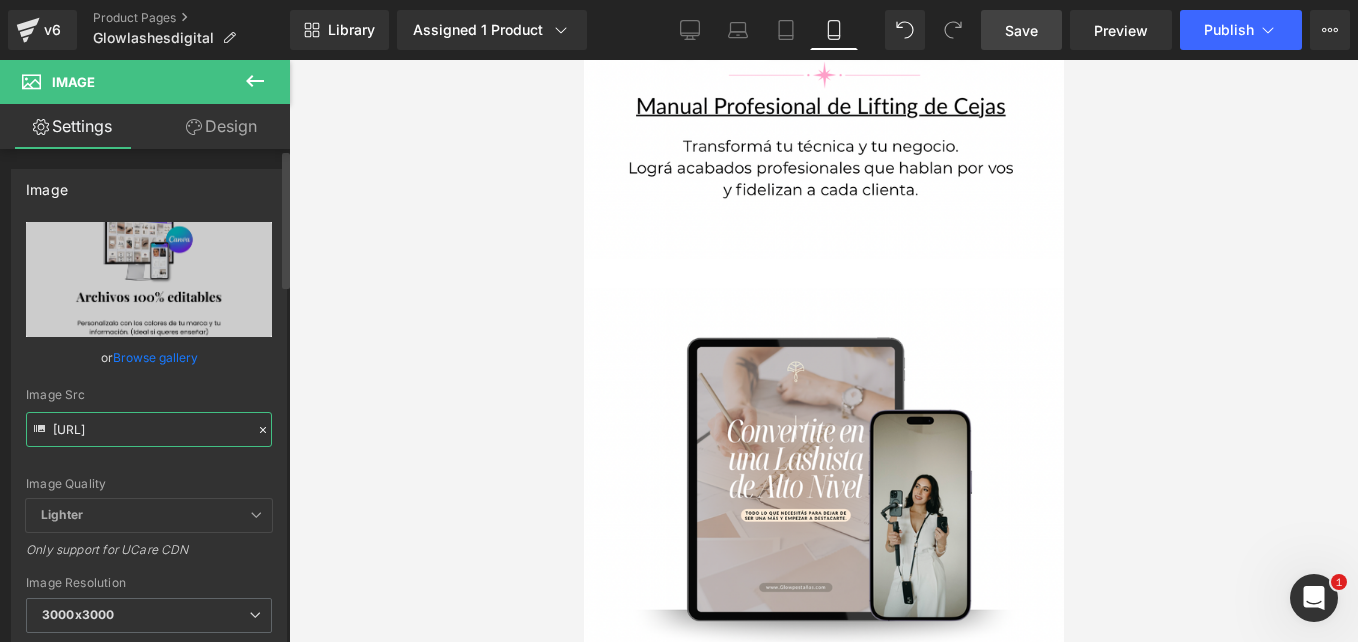 scroll, scrollTop: 0, scrollLeft: 649, axis: horizontal 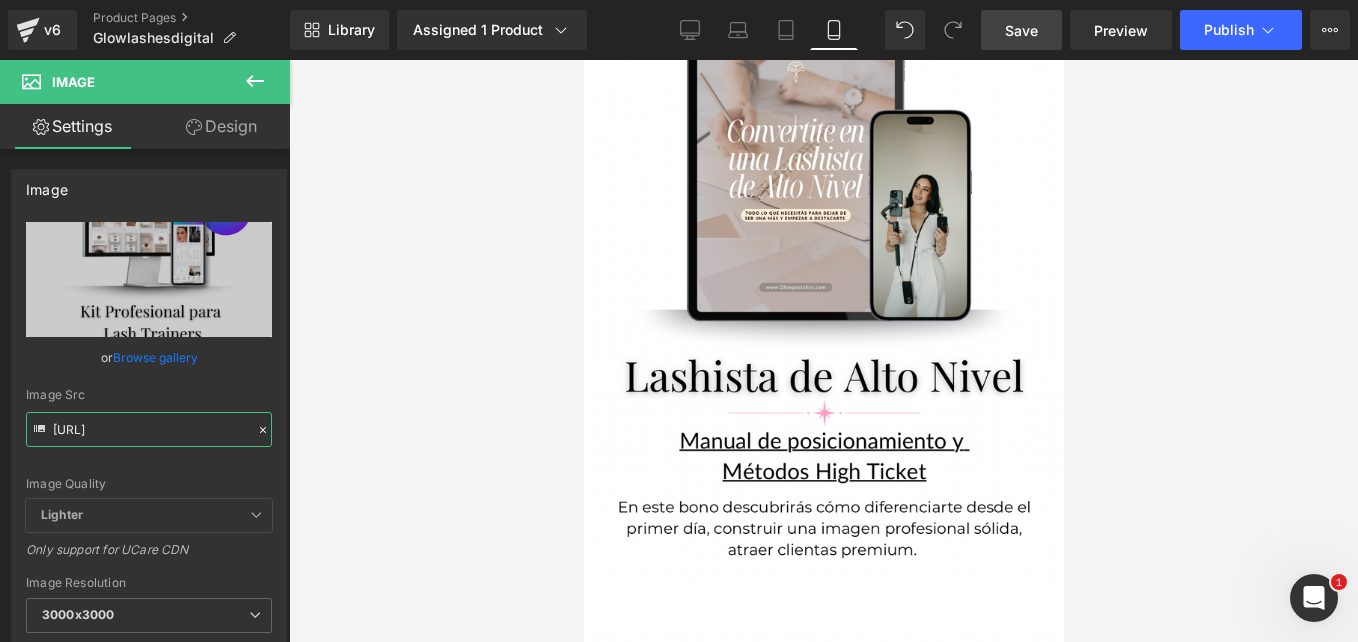 type on "[URL]" 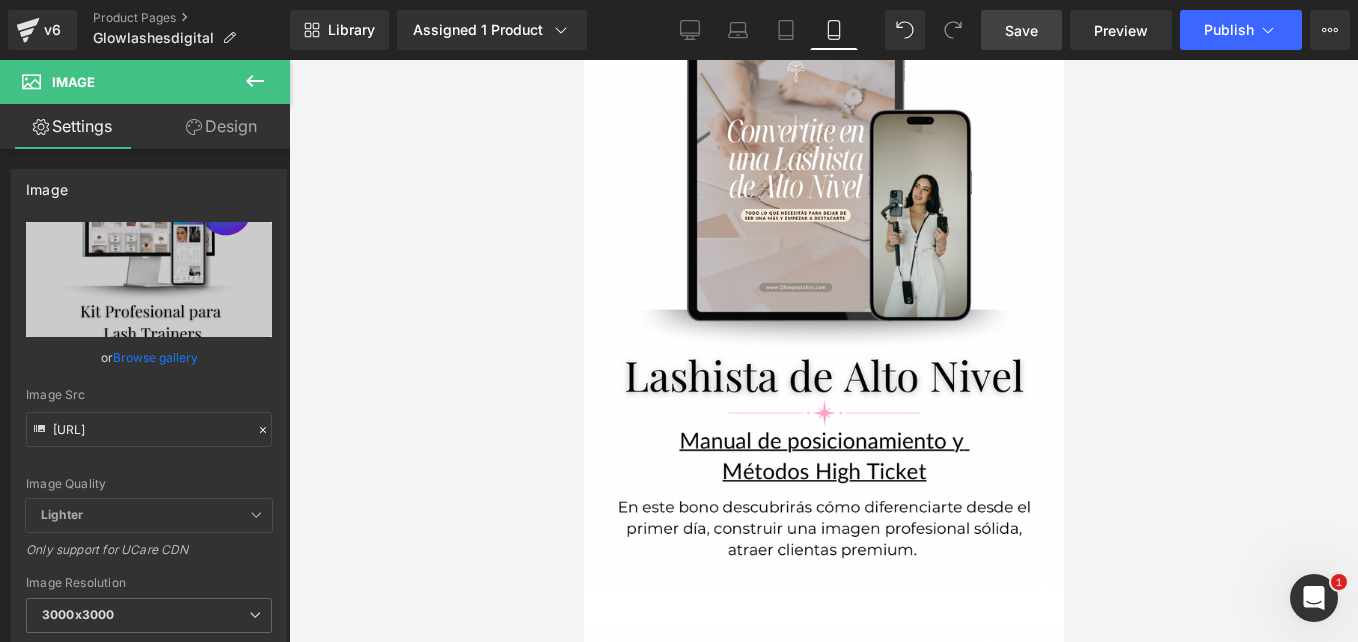 drag, startPoint x: 1047, startPoint y: 29, endPoint x: 237, endPoint y: 233, distance: 835.29395 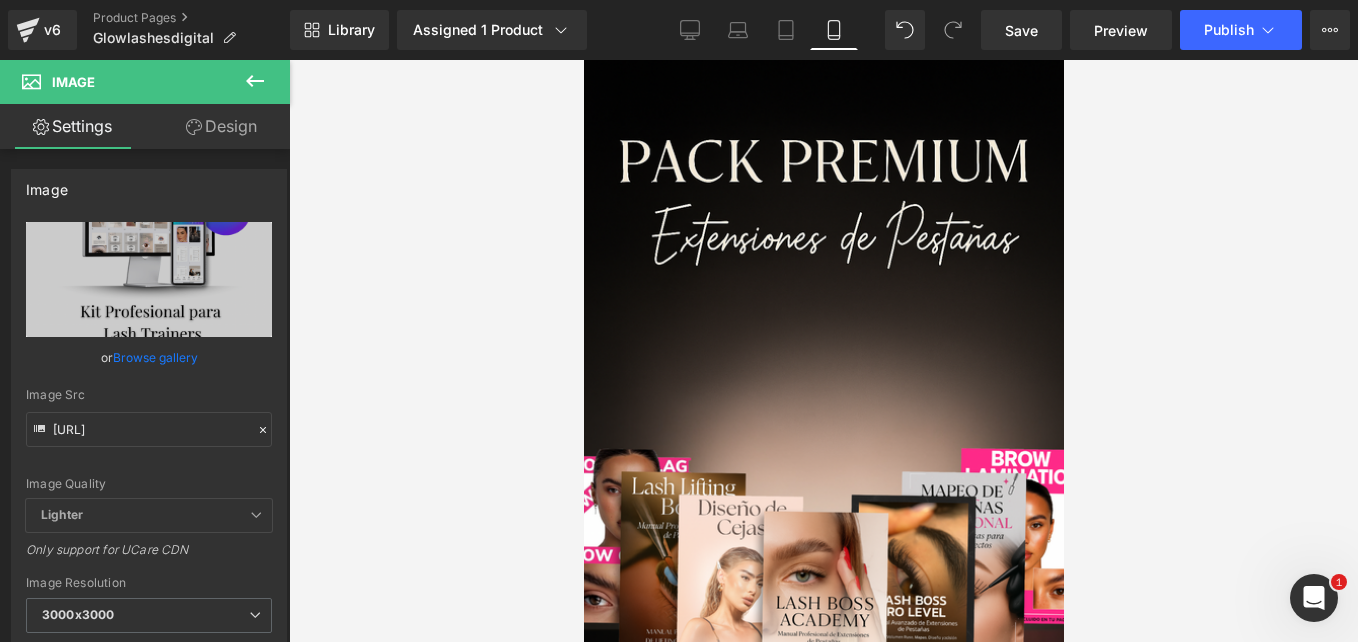 scroll, scrollTop: 0, scrollLeft: 0, axis: both 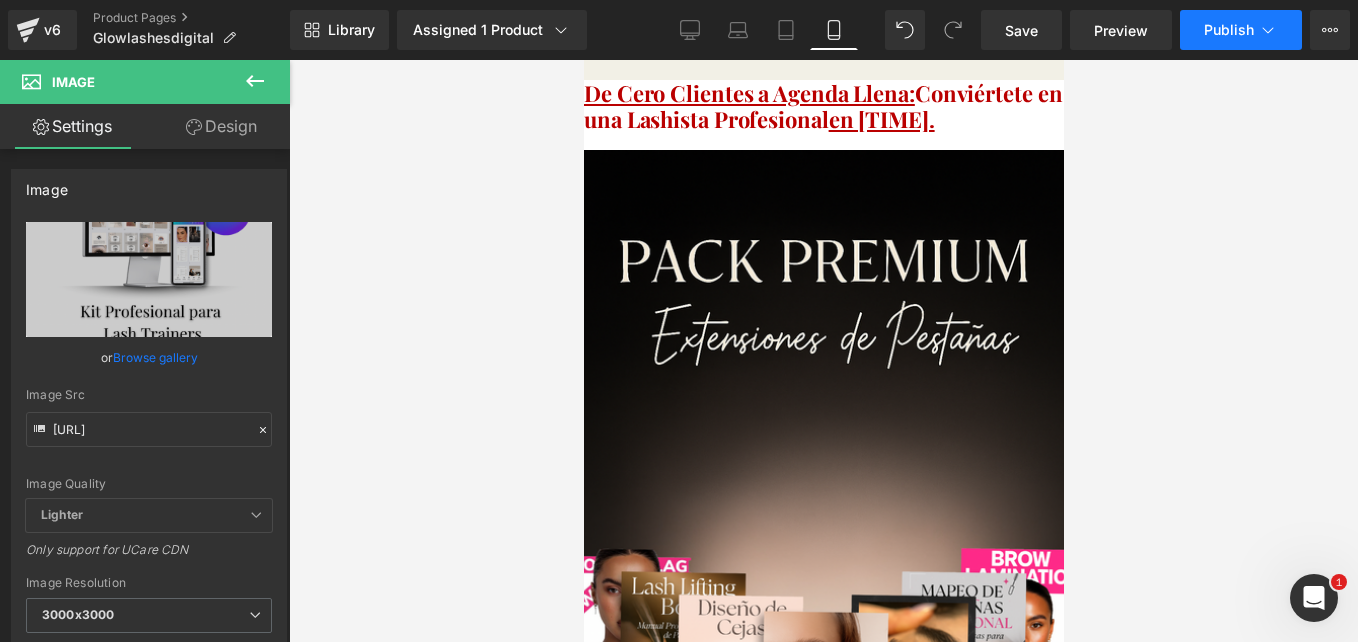 click 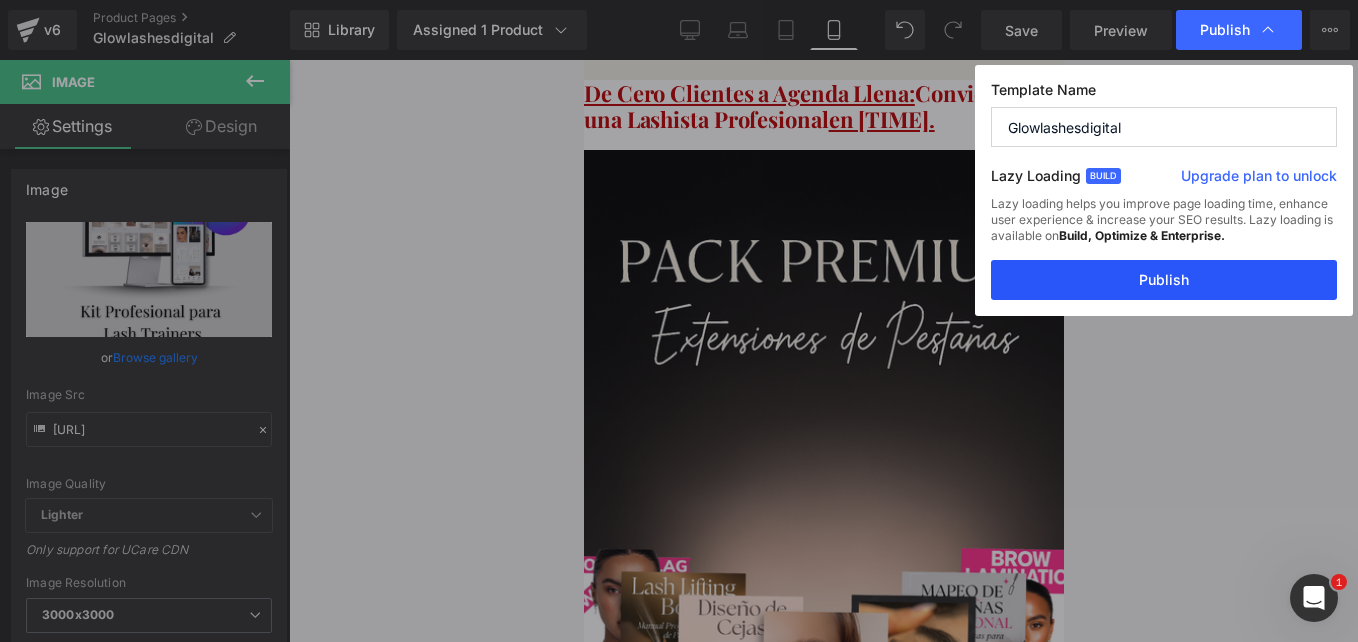 click on "Publish" at bounding box center [1164, 280] 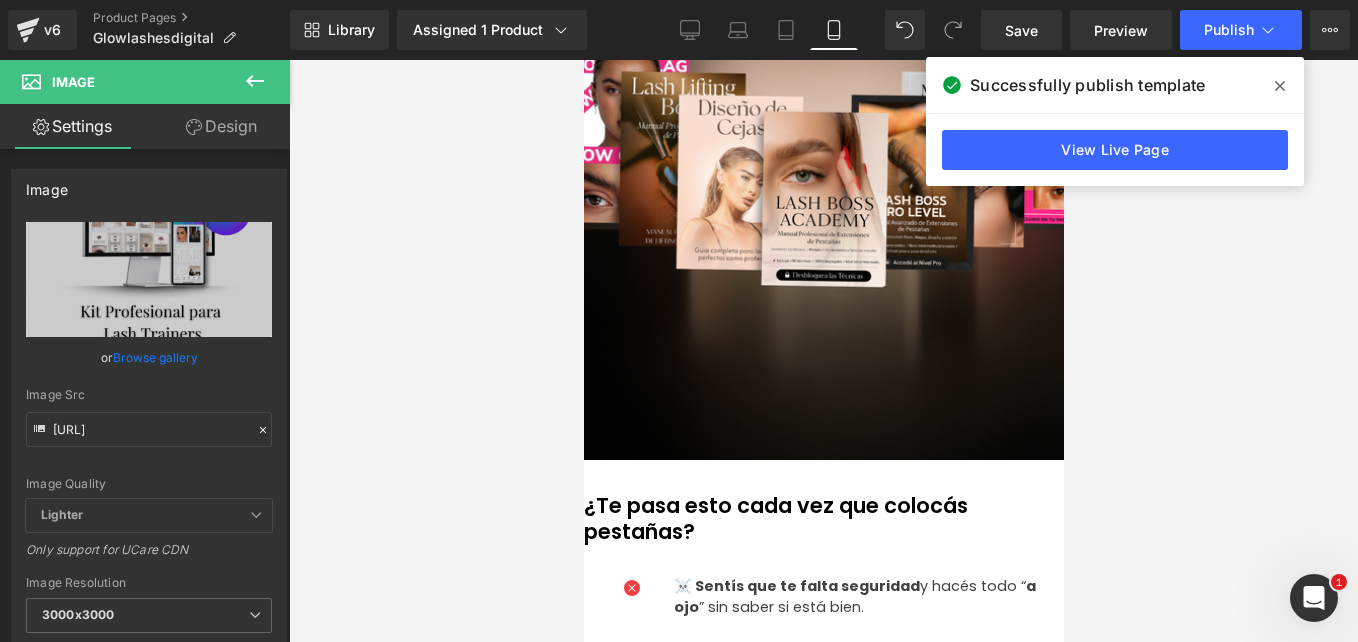 scroll, scrollTop: 1100, scrollLeft: 0, axis: vertical 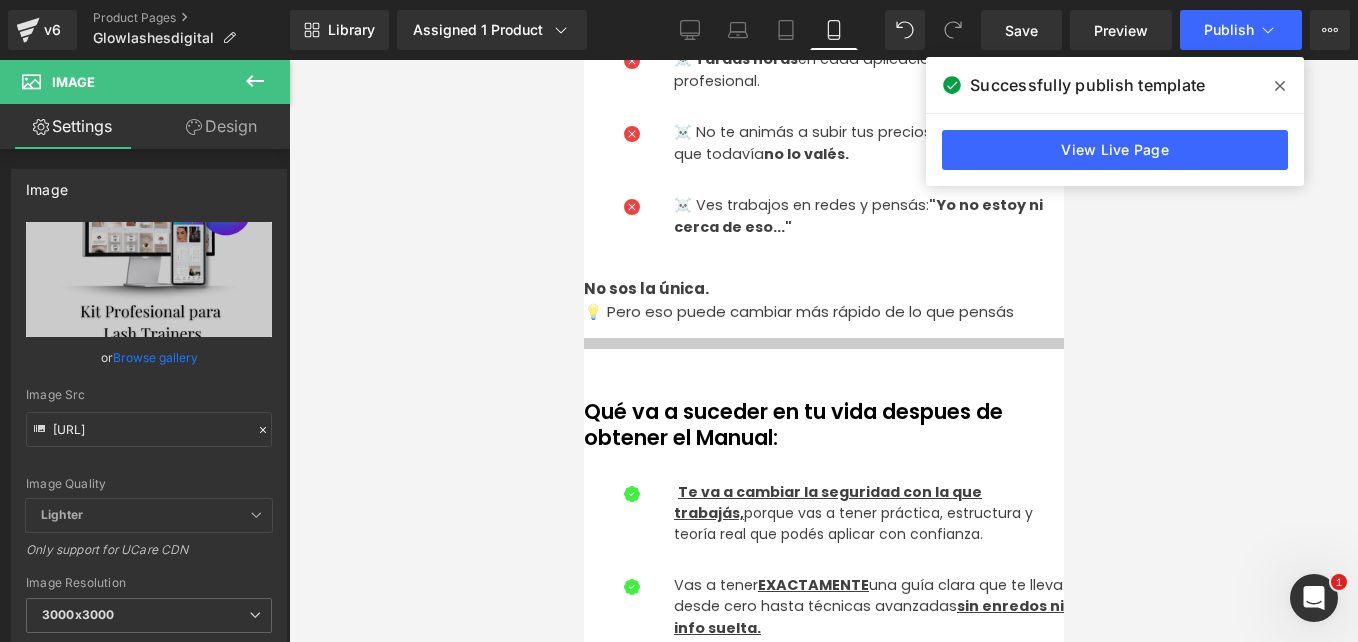 drag, startPoint x: 1291, startPoint y: 83, endPoint x: 1261, endPoint y: 104, distance: 36.619667 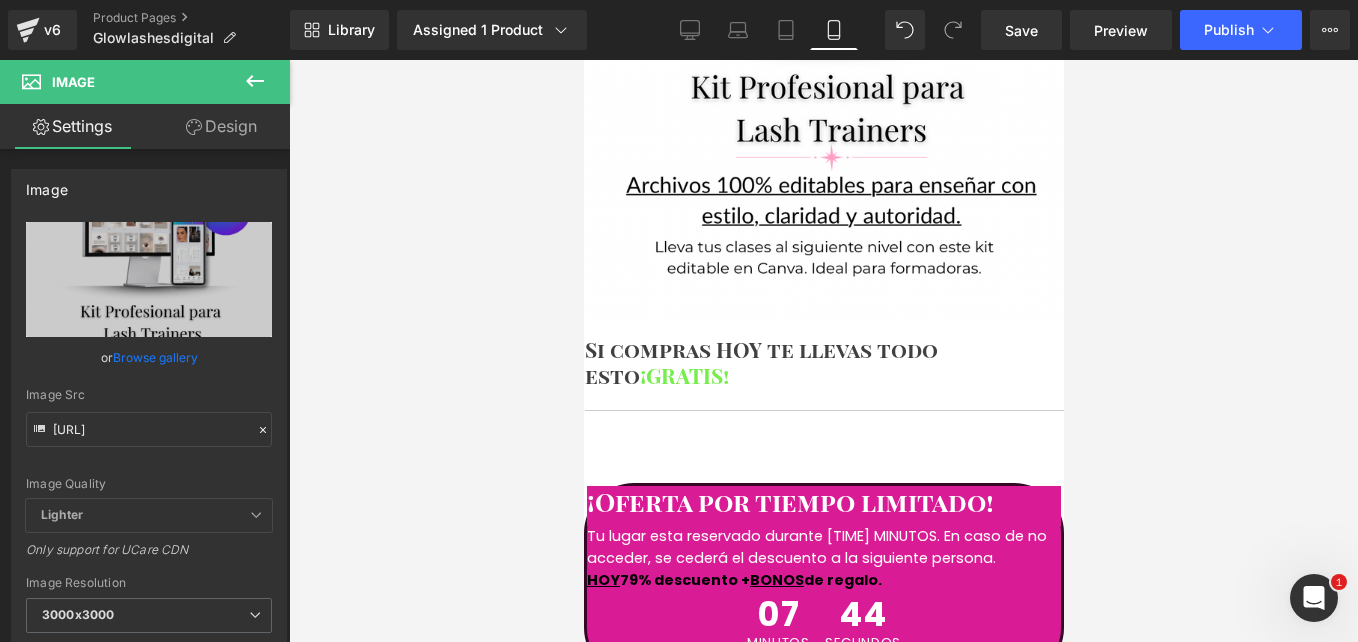 scroll, scrollTop: 7500, scrollLeft: 0, axis: vertical 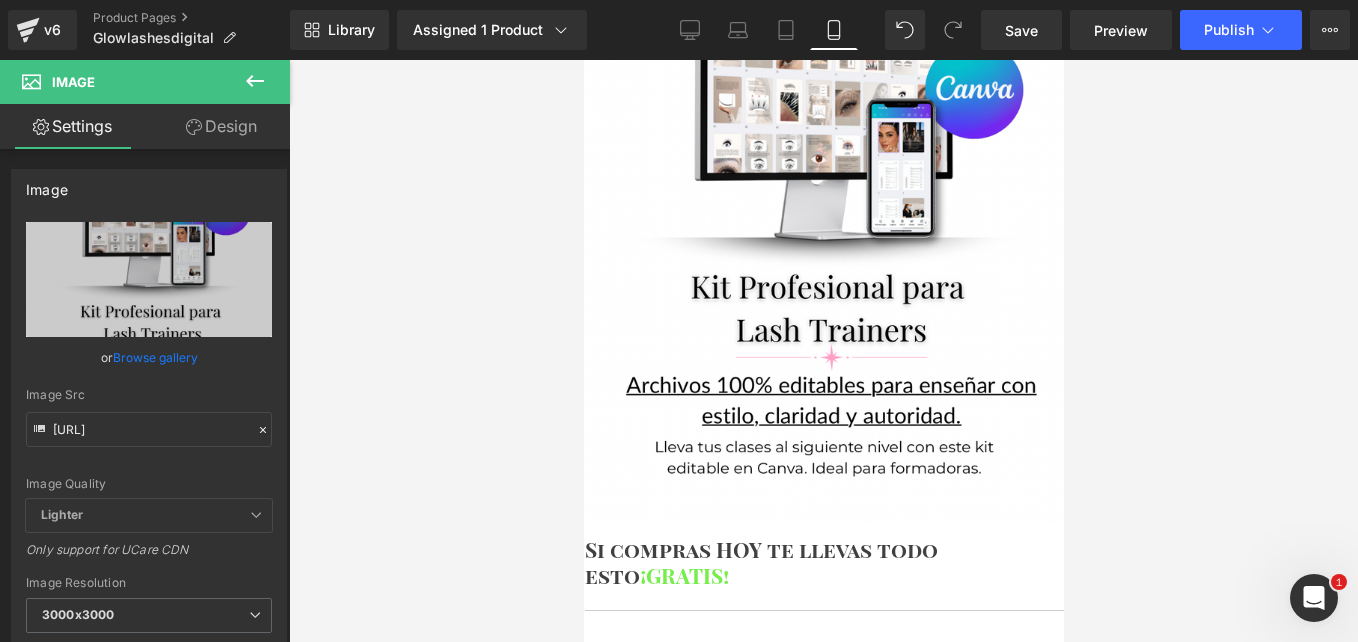click at bounding box center (823, 1148) 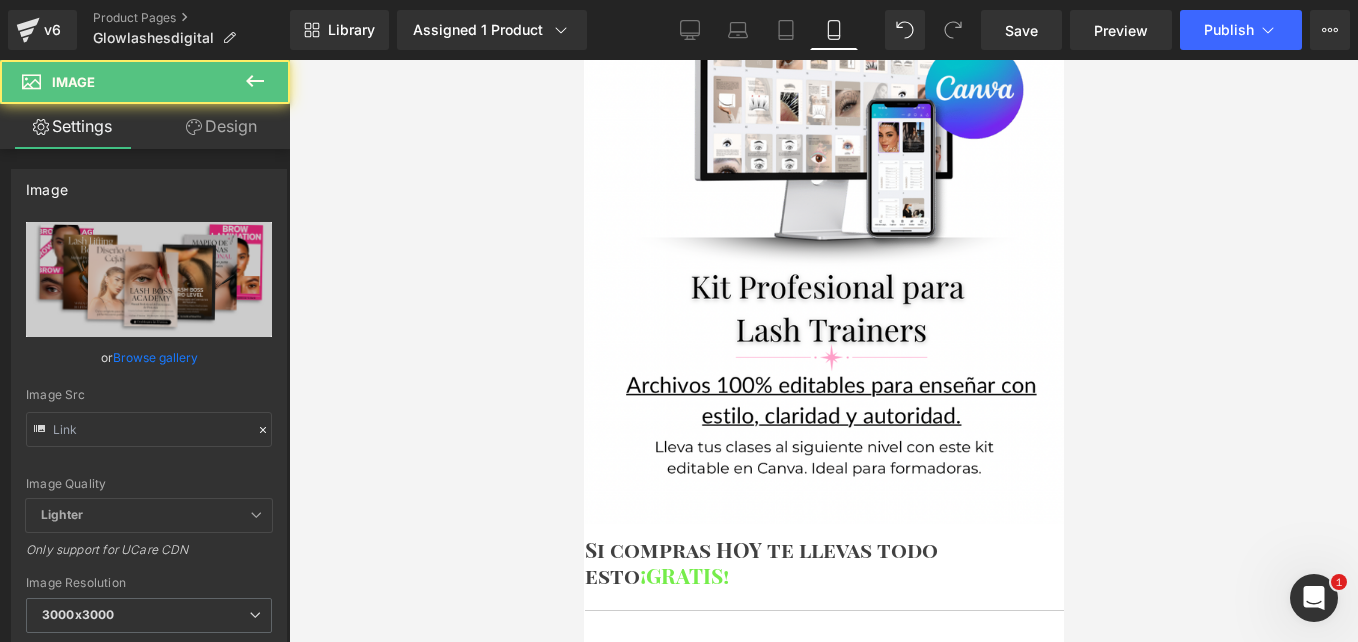type on "https://i.postimg.cc/8kWfWThm/Copy-of-MOCKUPS-ETSY-PAQUETE-100-2.png" 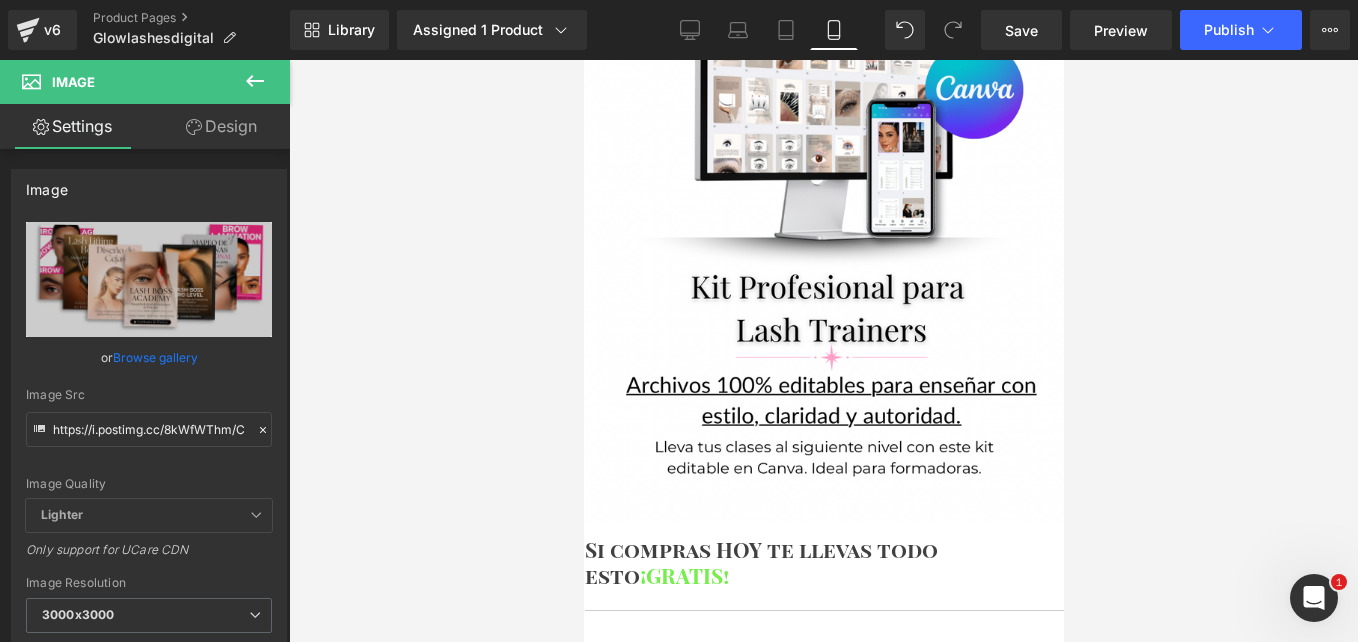 drag, startPoint x: 602, startPoint y: 340, endPoint x: 549, endPoint y: 334, distance: 53.338543 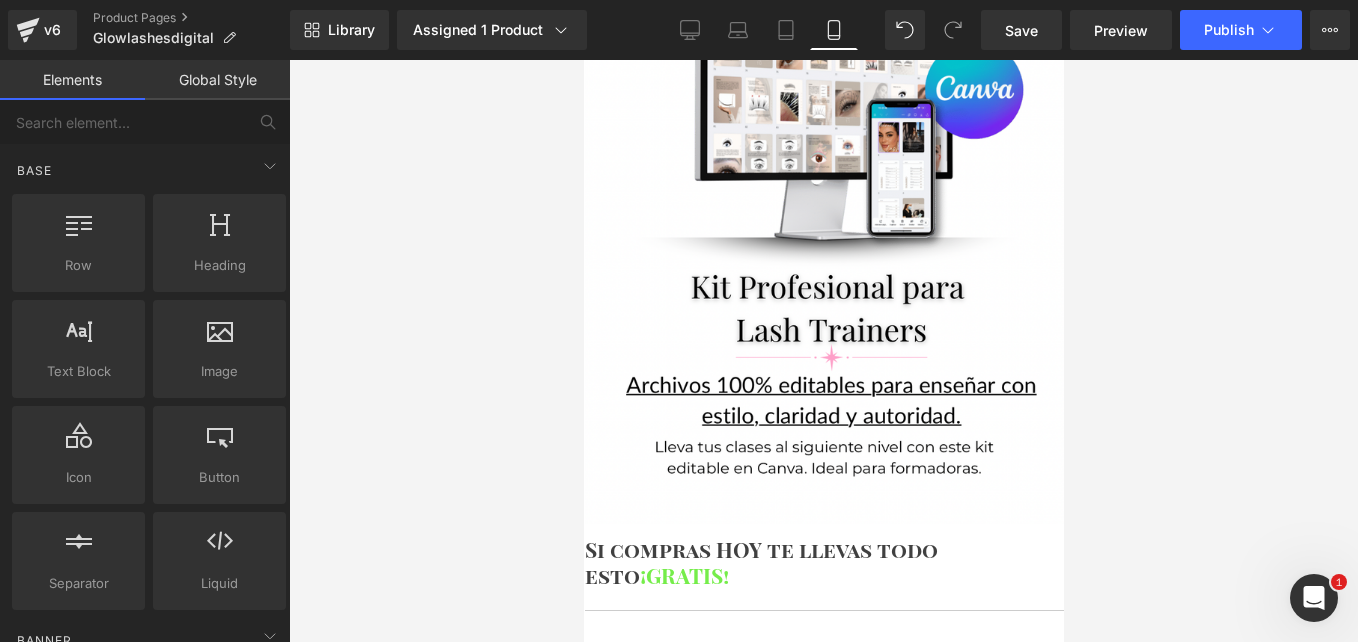 click at bounding box center (823, 351) 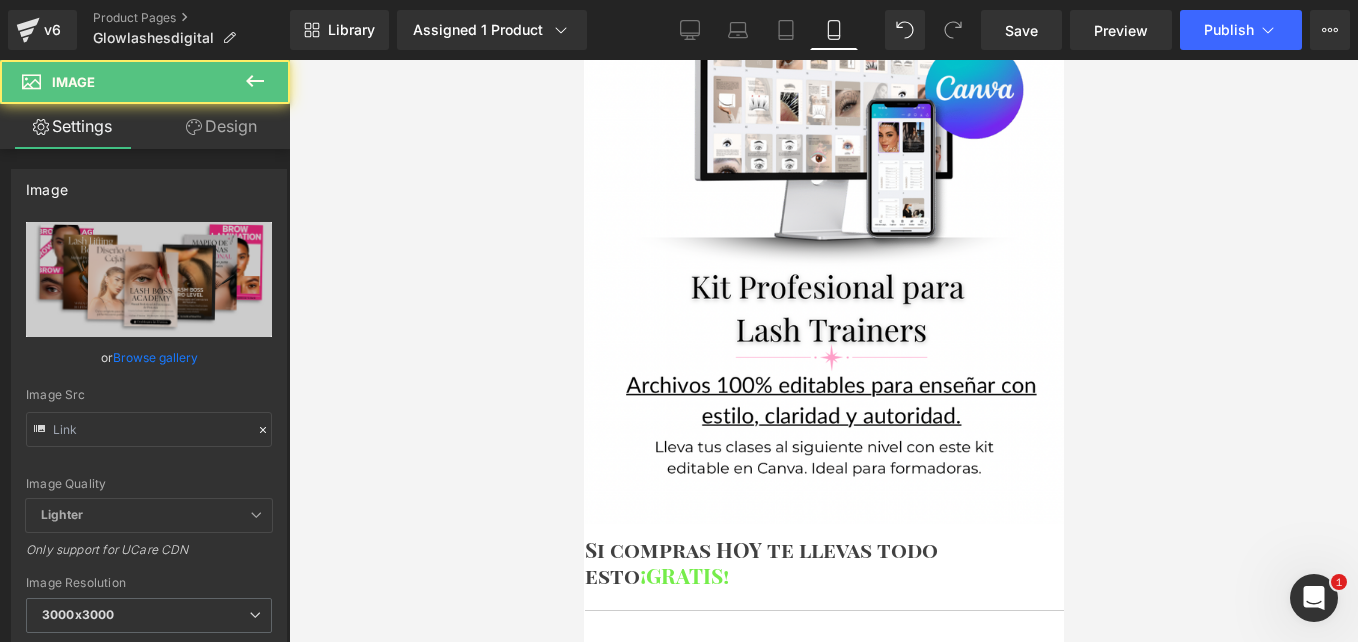 type on "https://i.postimg.cc/8kWfWThm/Copy-of-MOCKUPS-ETSY-PAQUETE-100-2.png" 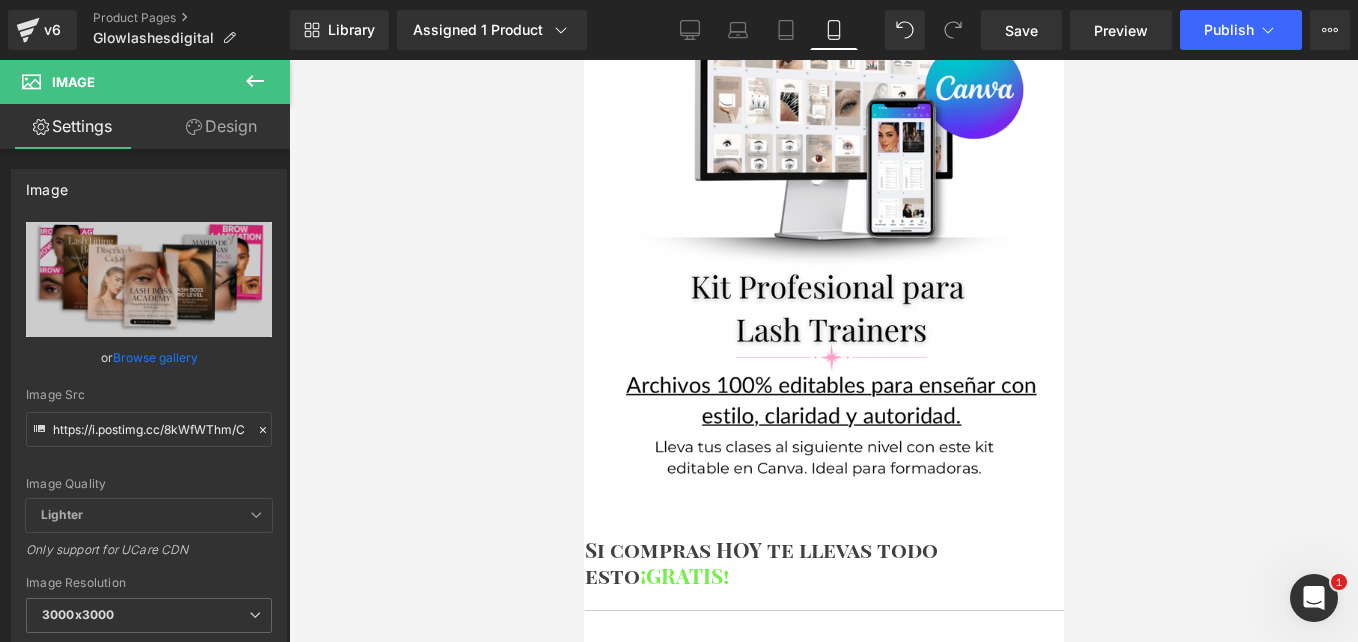 drag, startPoint x: 1031, startPoint y: 315, endPoint x: 1091, endPoint y: 324, distance: 60.671246 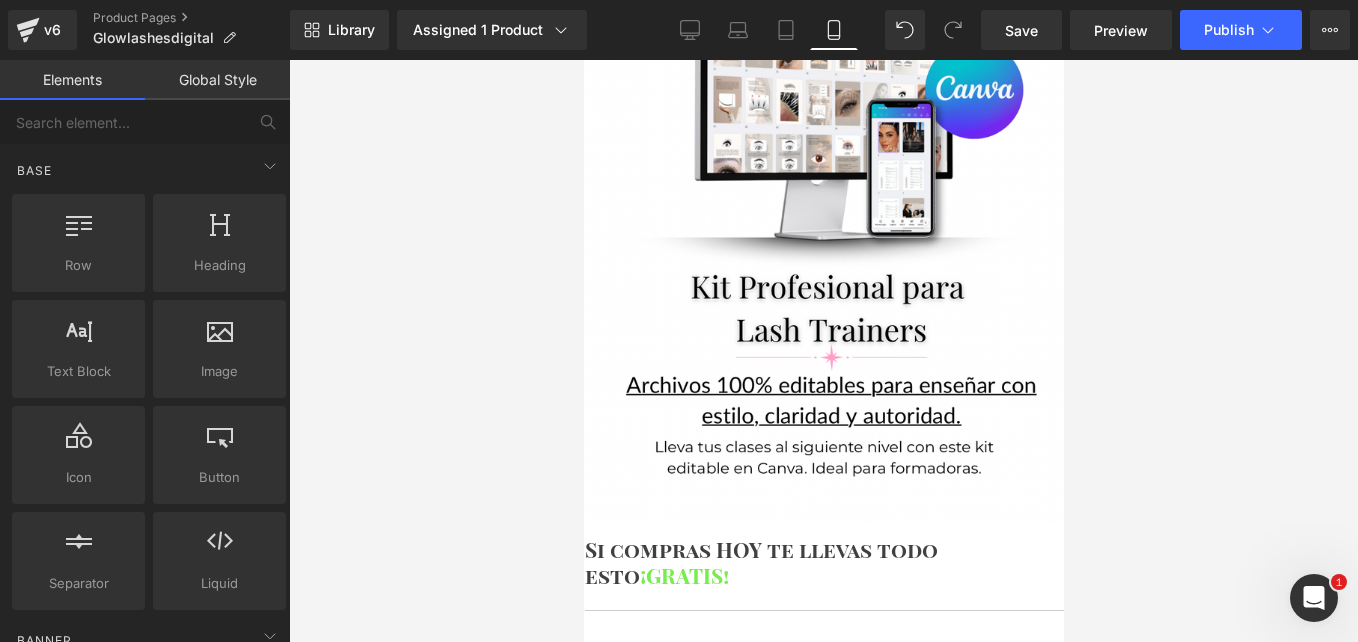 click at bounding box center (823, 351) 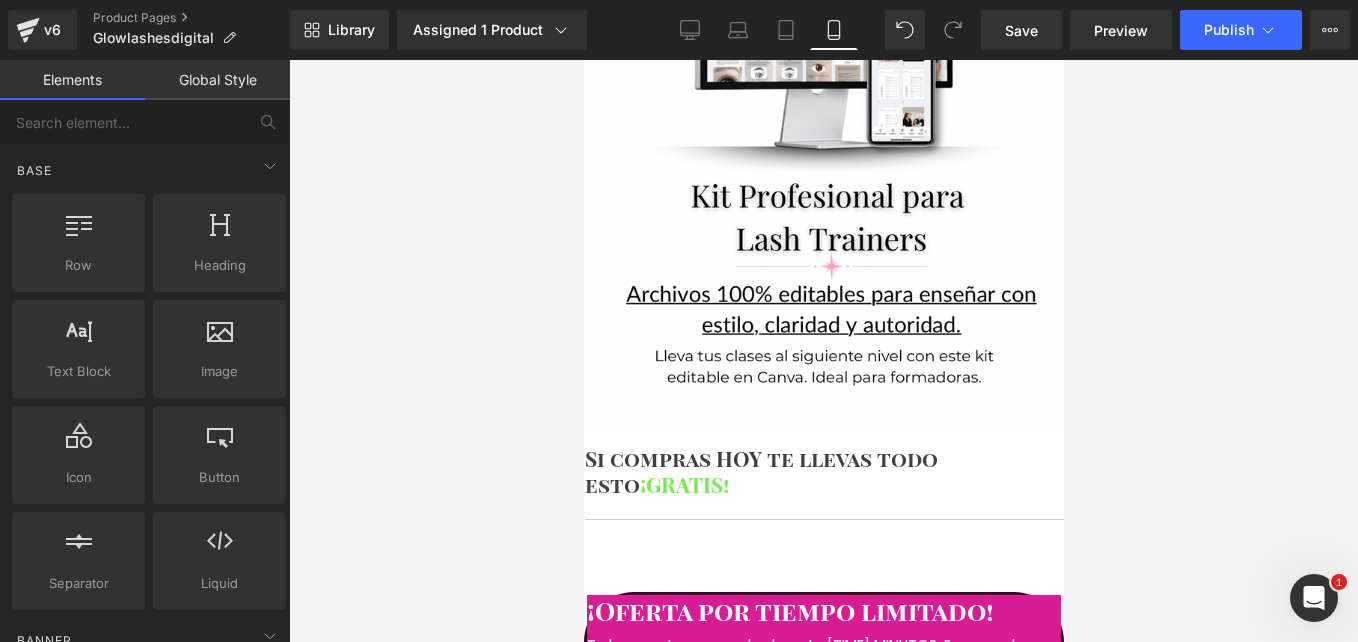 scroll, scrollTop: 7391, scrollLeft: 0, axis: vertical 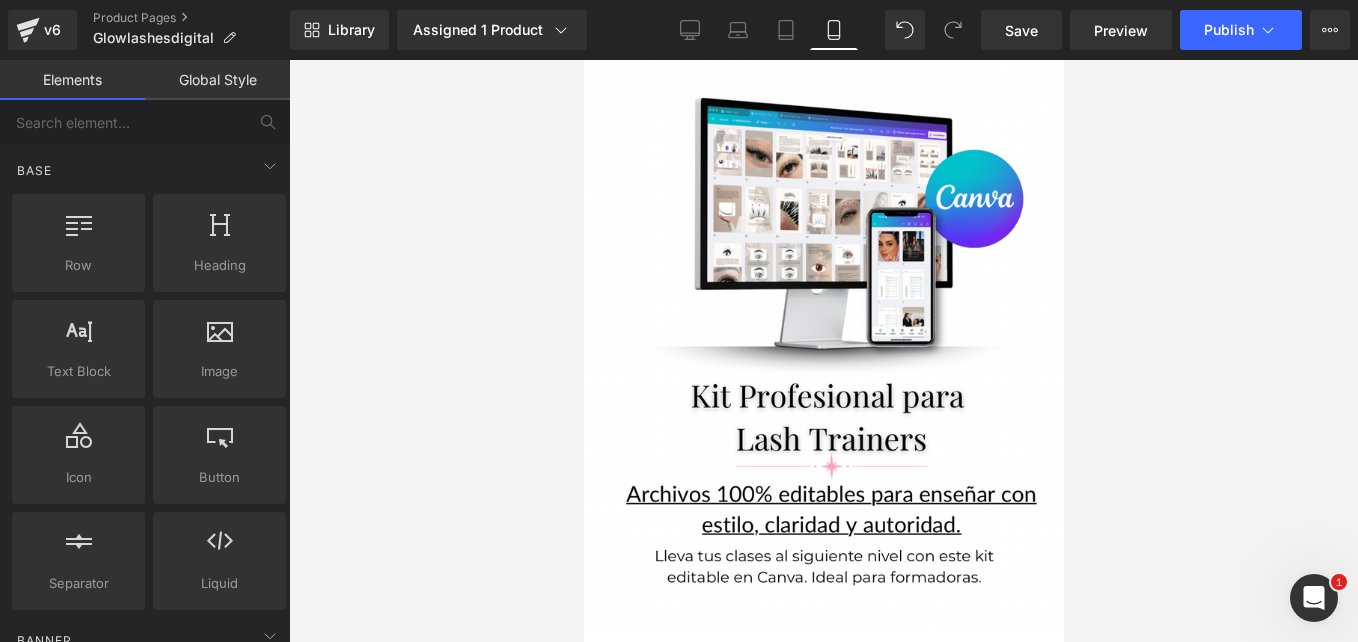 drag, startPoint x: 1042, startPoint y: 338, endPoint x: 1038, endPoint y: 351, distance: 13.601471 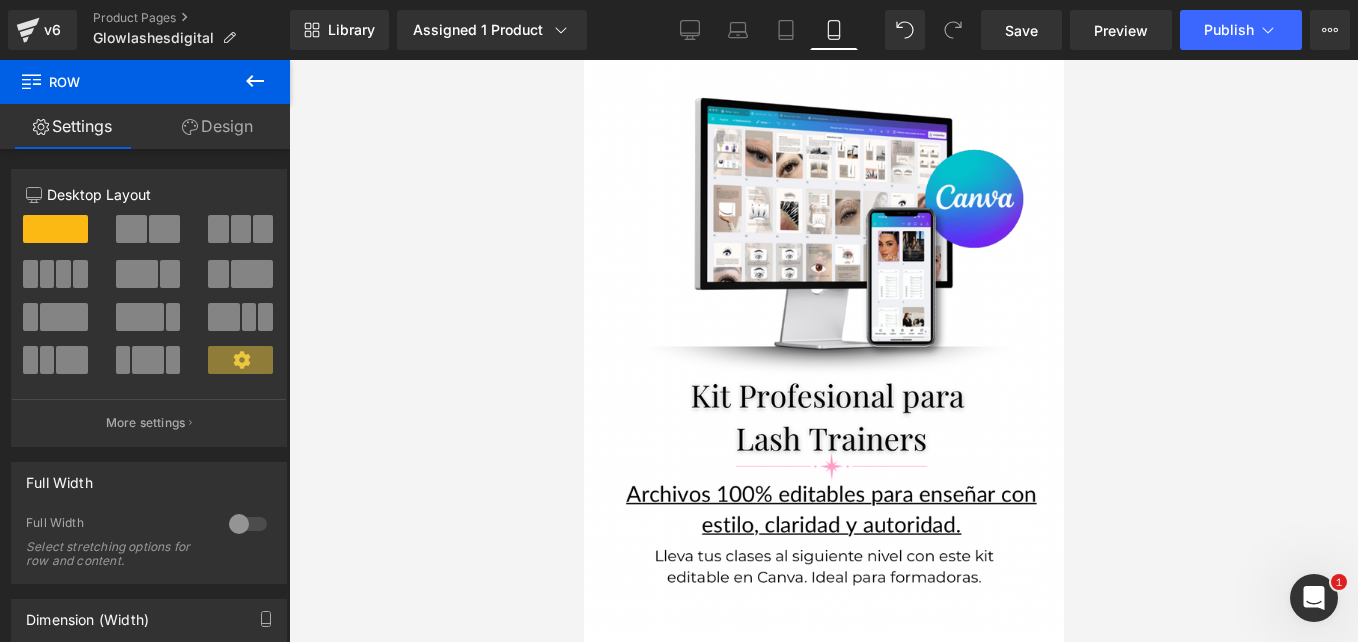 click at bounding box center (823, 1264) 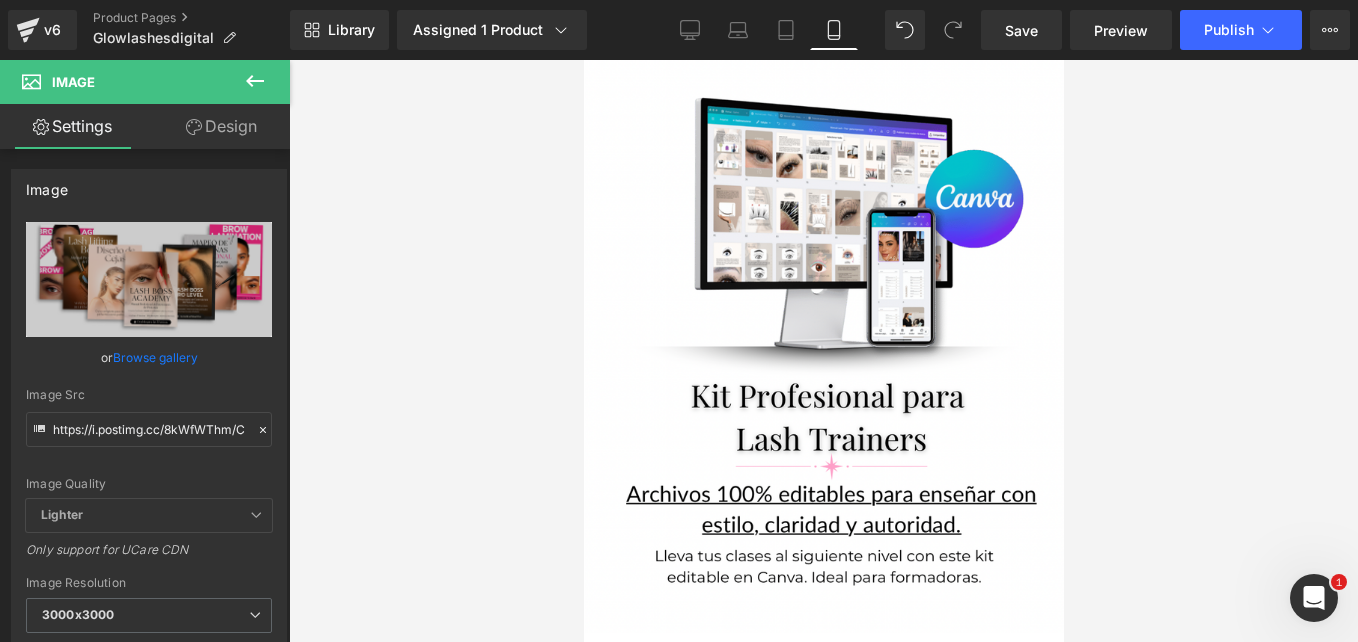click on "Design" at bounding box center (221, 126) 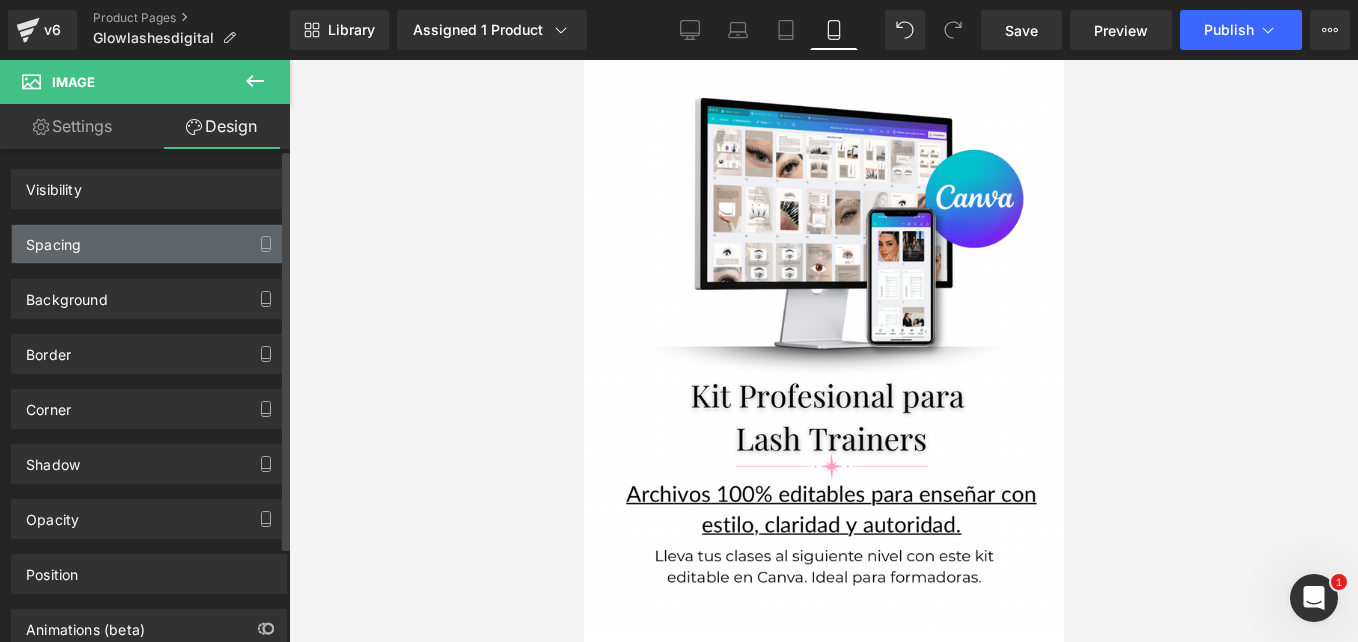 click on "Spacing" at bounding box center (149, 244) 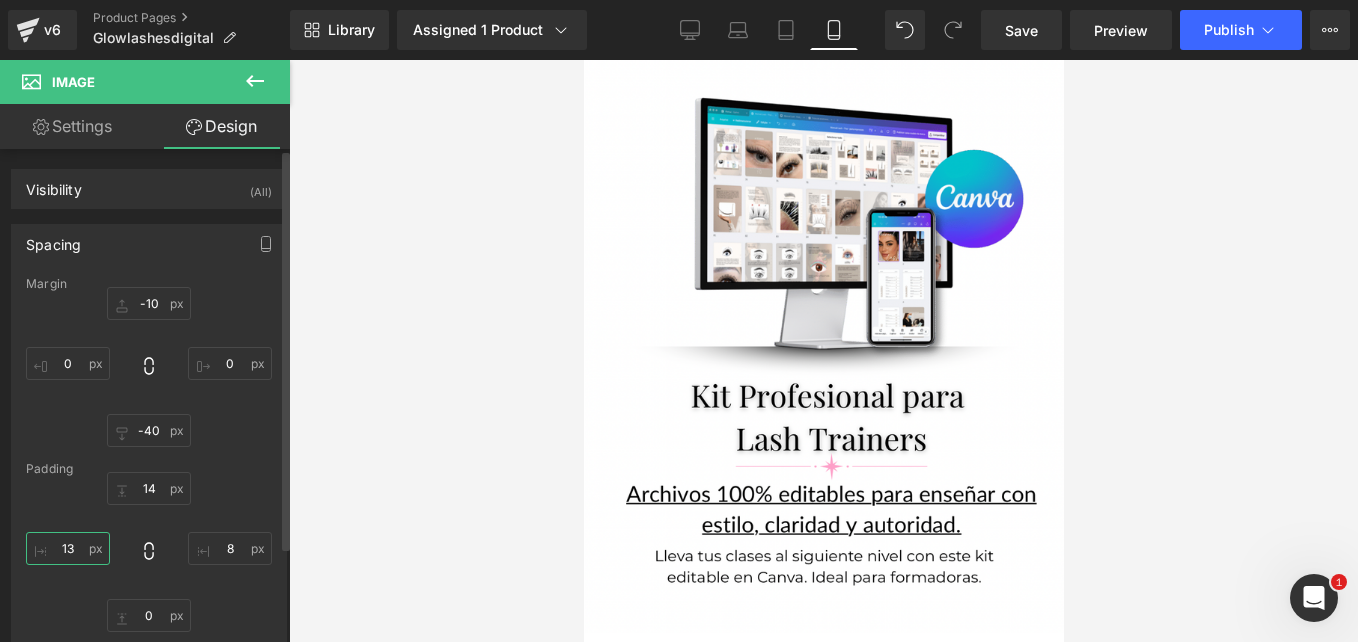 click on "13" at bounding box center (68, 548) 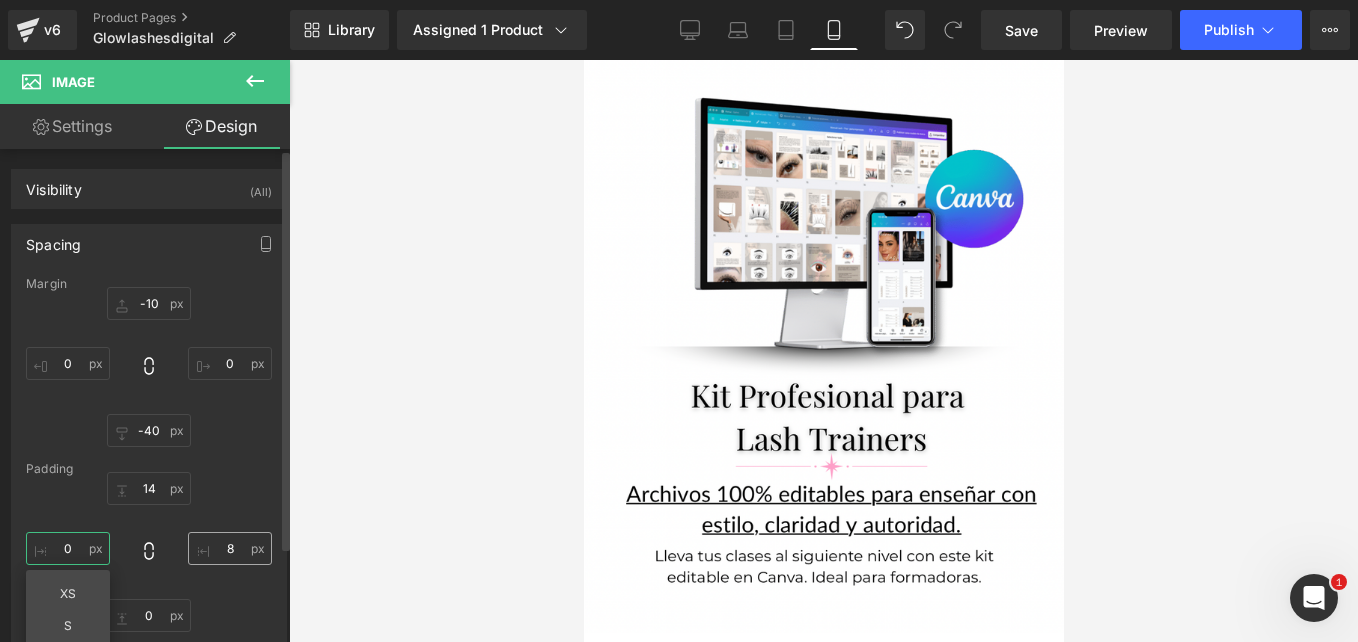 type on "0" 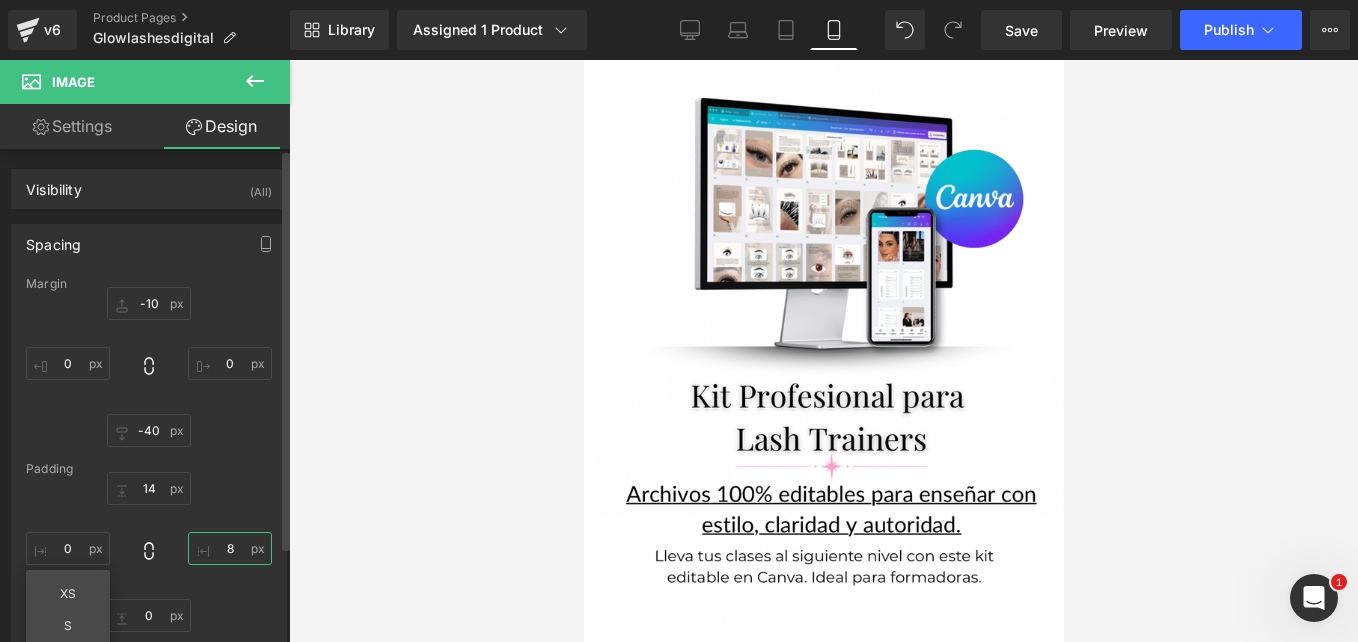 click on "8" at bounding box center [230, 548] 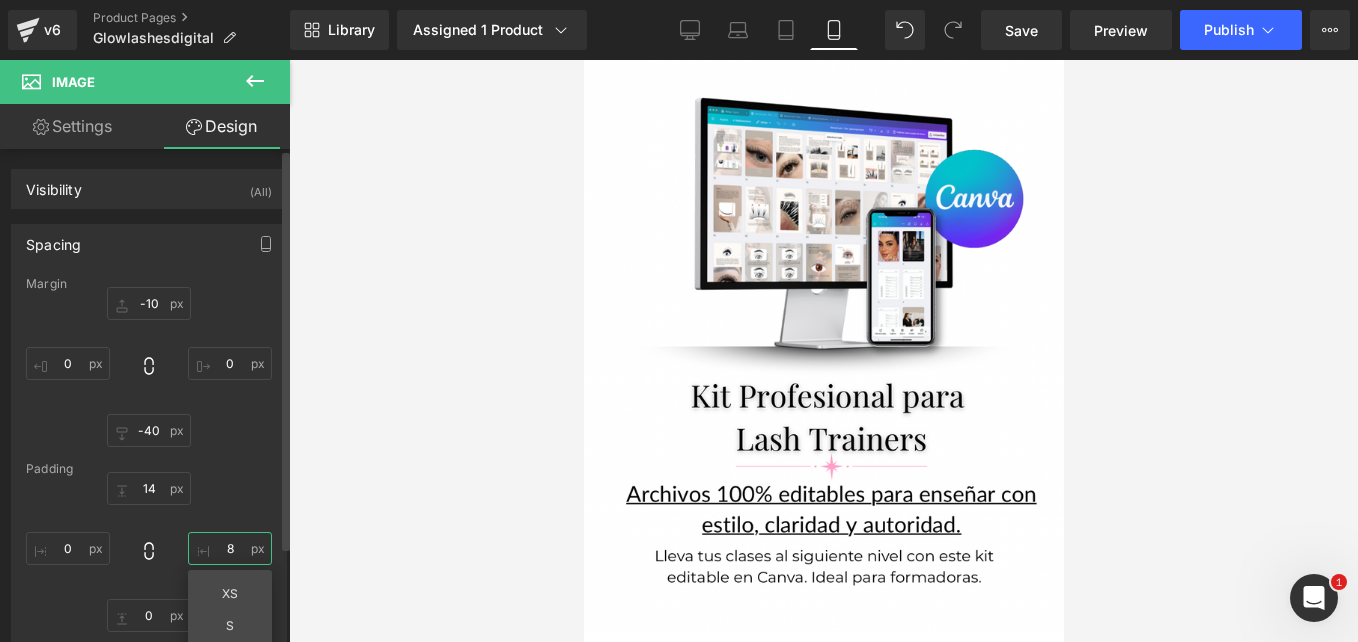 click on "8" at bounding box center (230, 548) 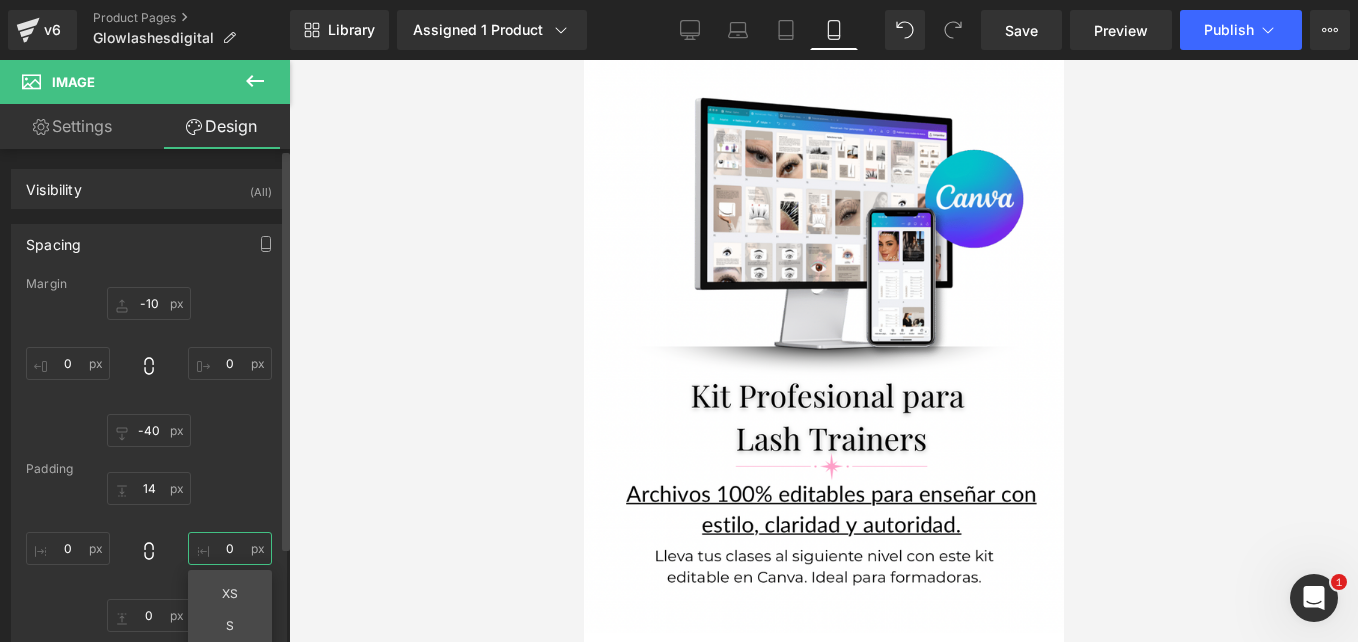 type on "0" 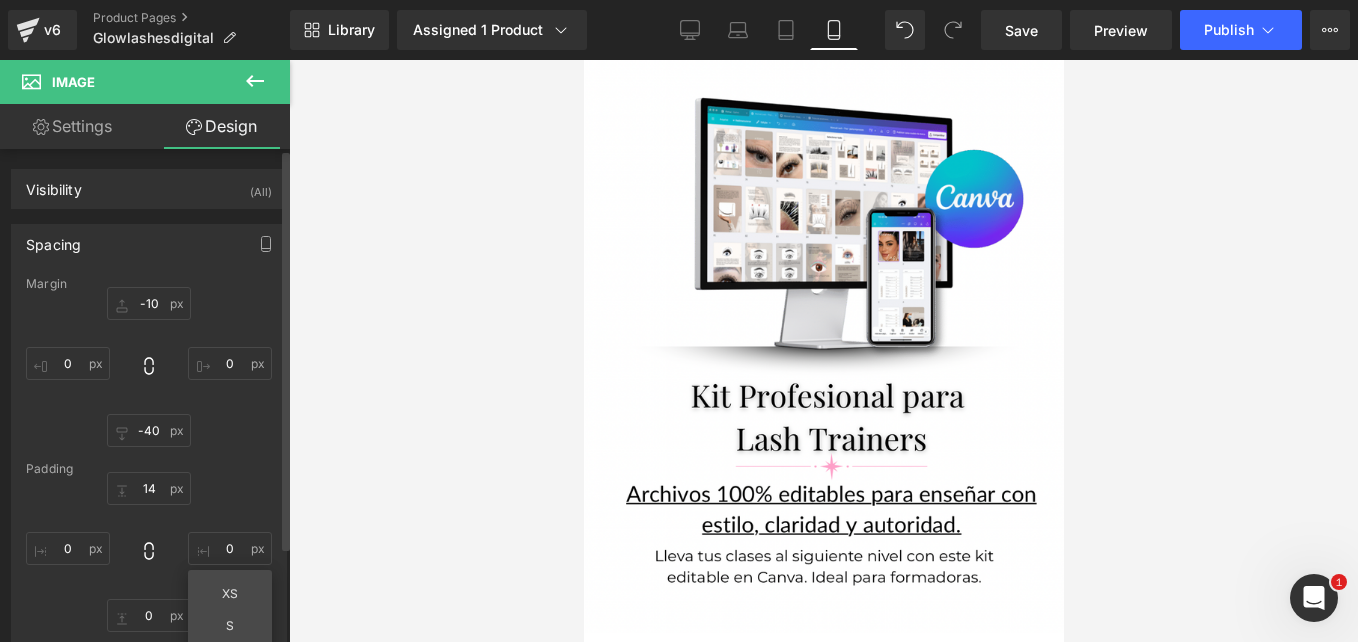 click on "Margin
-10px -10
0px 0
-40px -40
0px 0
Padding
14px 14
0 0XS S M L XL Edit Value
0px 0
0 0" at bounding box center [149, 462] 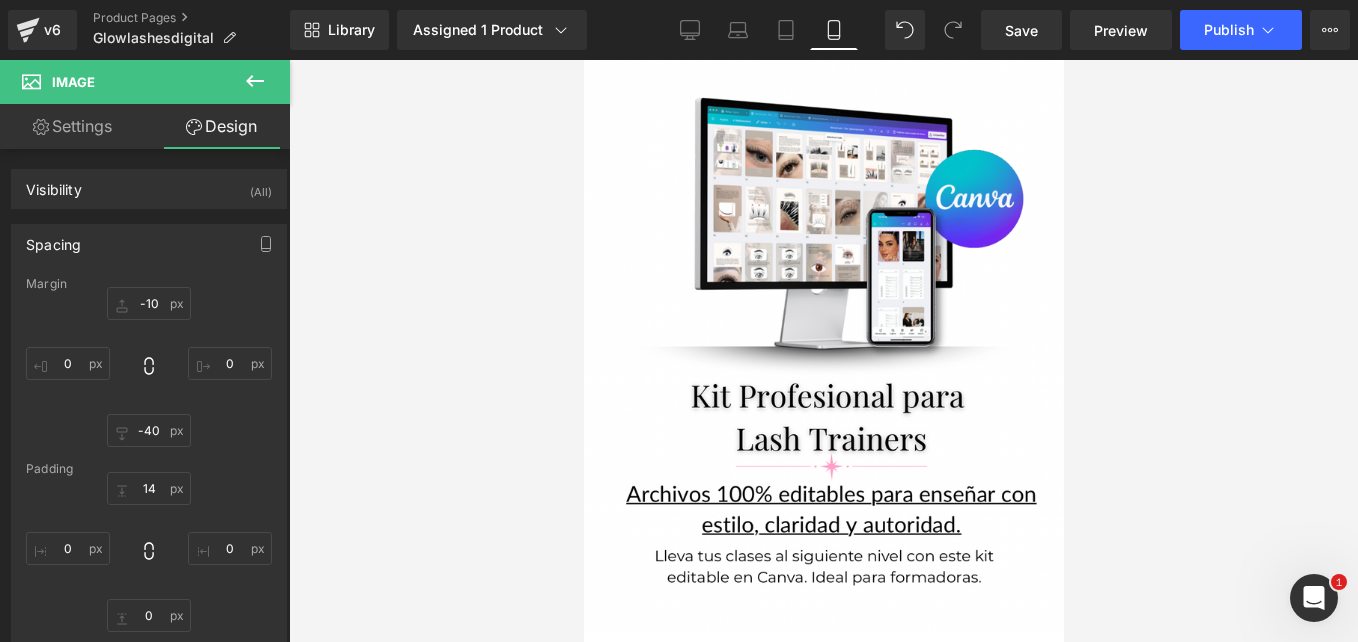 scroll, scrollTop: 7491, scrollLeft: 0, axis: vertical 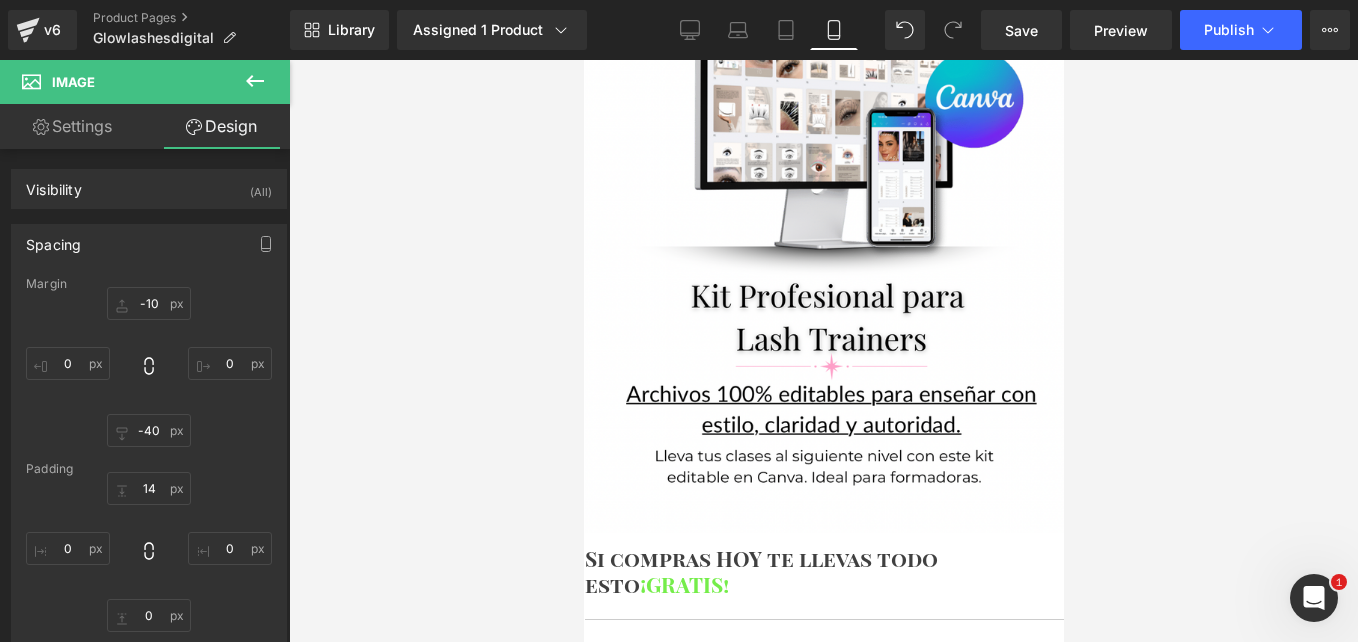 click on "Row" at bounding box center [583, 60] 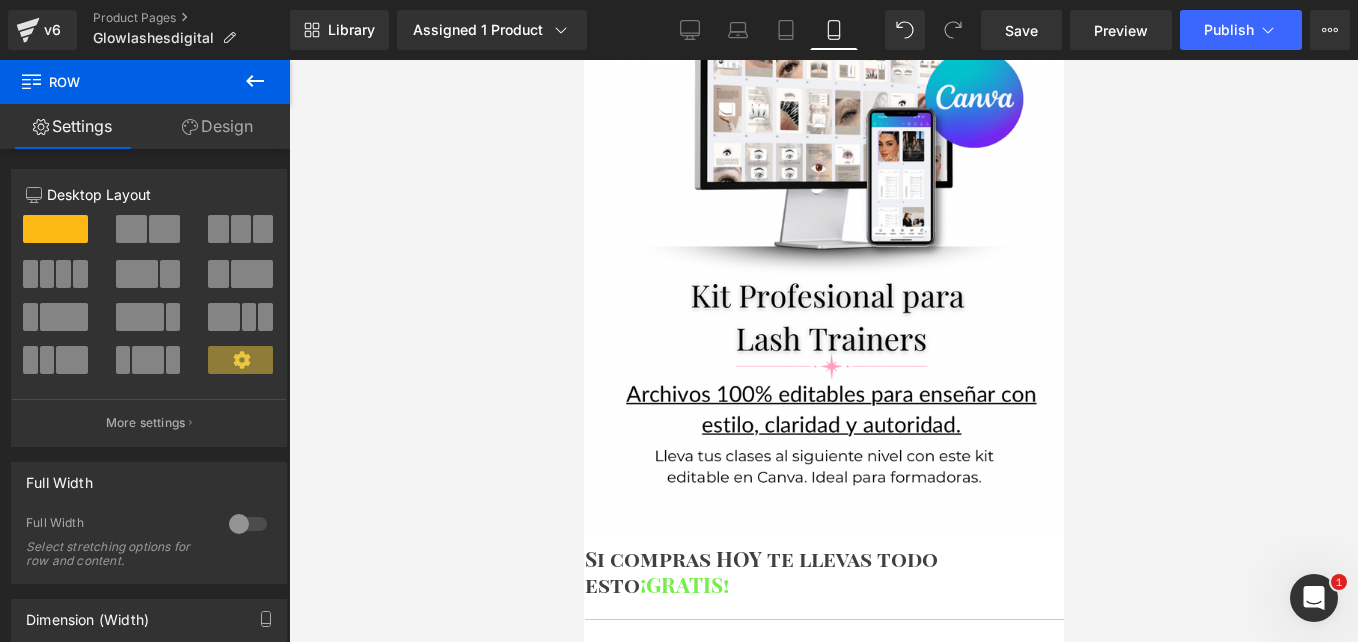 click on "Design" at bounding box center [217, 126] 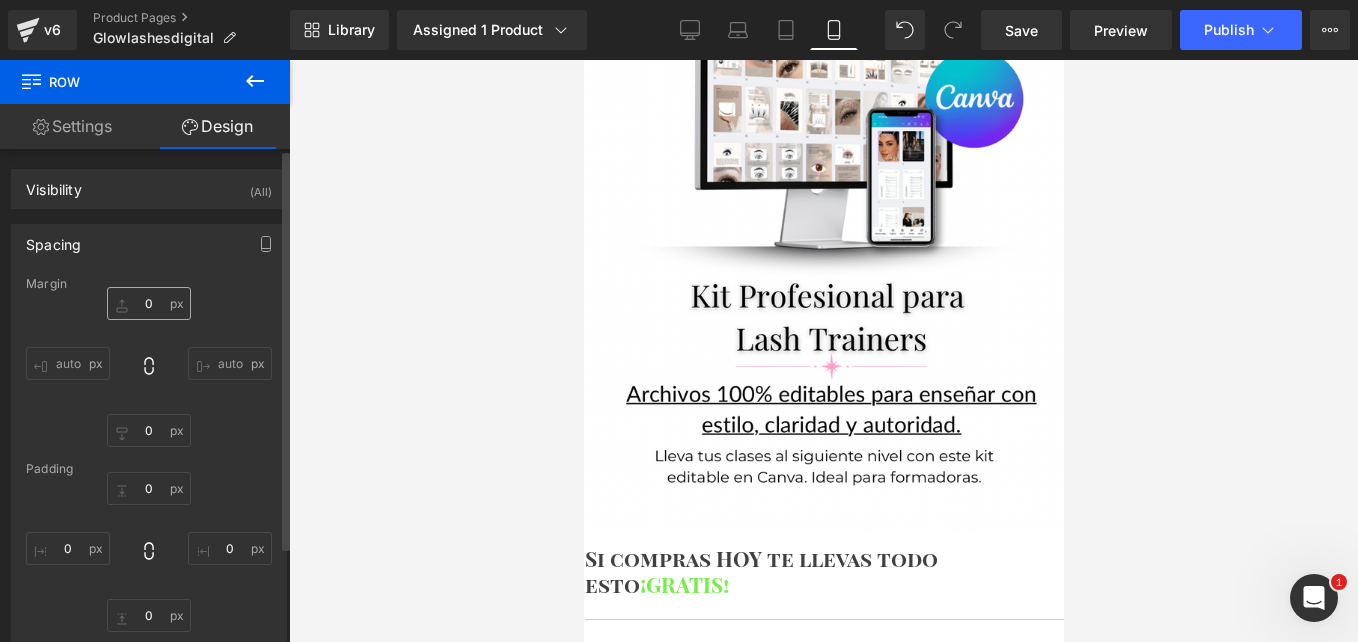 type on "0" 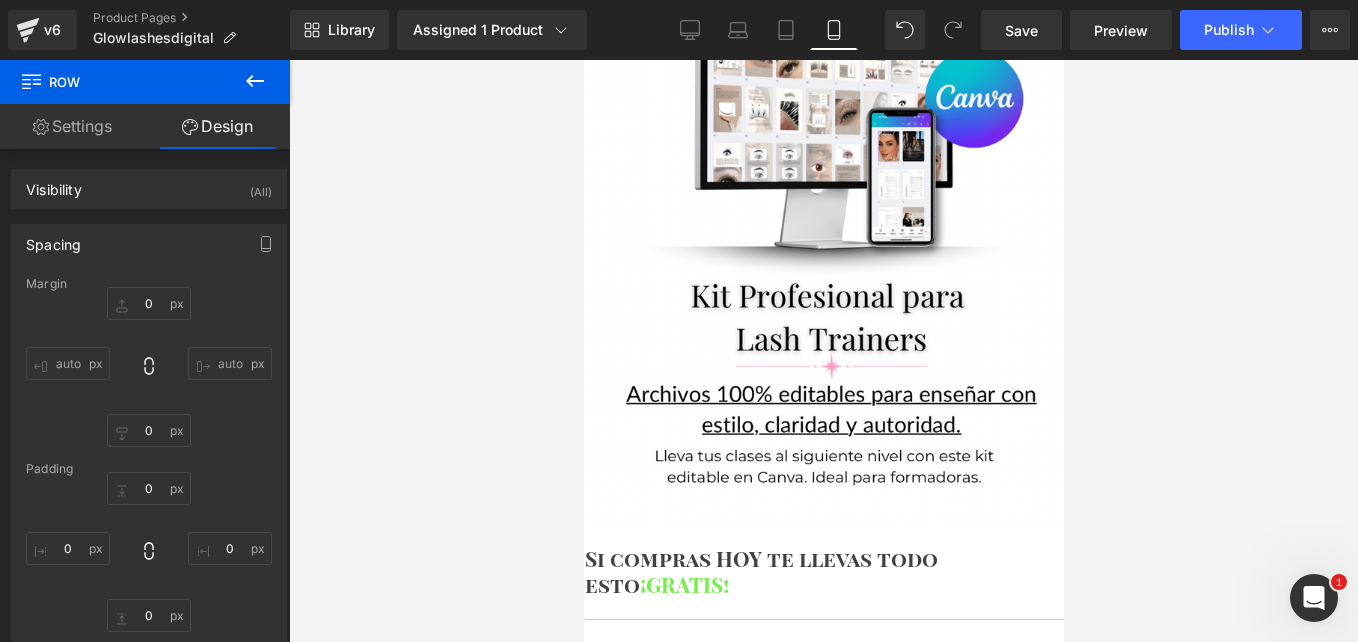 click at bounding box center [823, 1173] 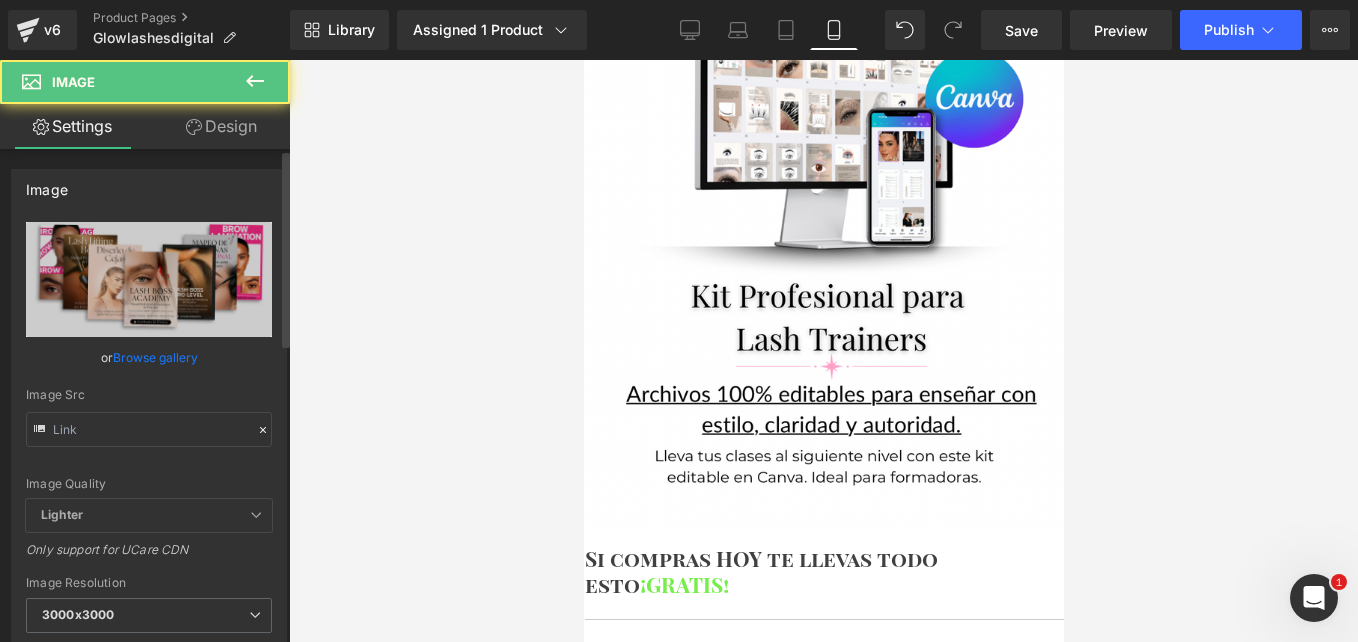 type on "https://i.postimg.cc/8kWfWThm/Copy-of-MOCKUPS-ETSY-PAQUETE-100-2.png" 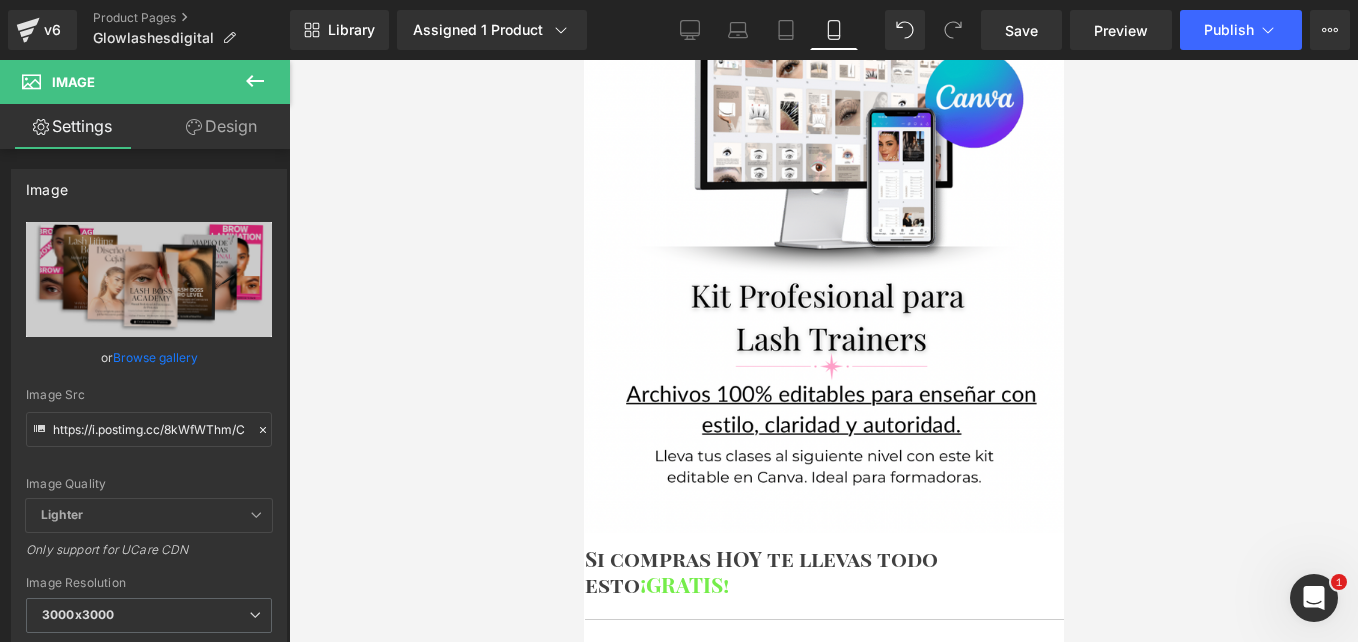 click on "Design" at bounding box center [221, 126] 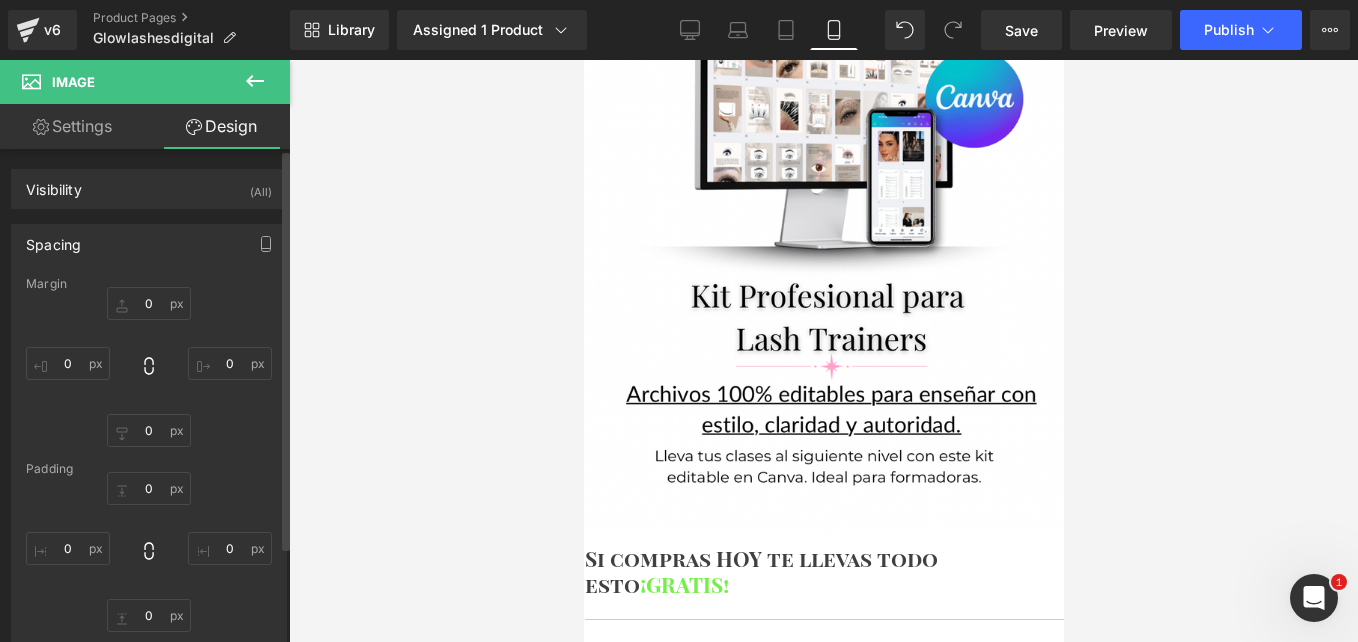 type on "-10" 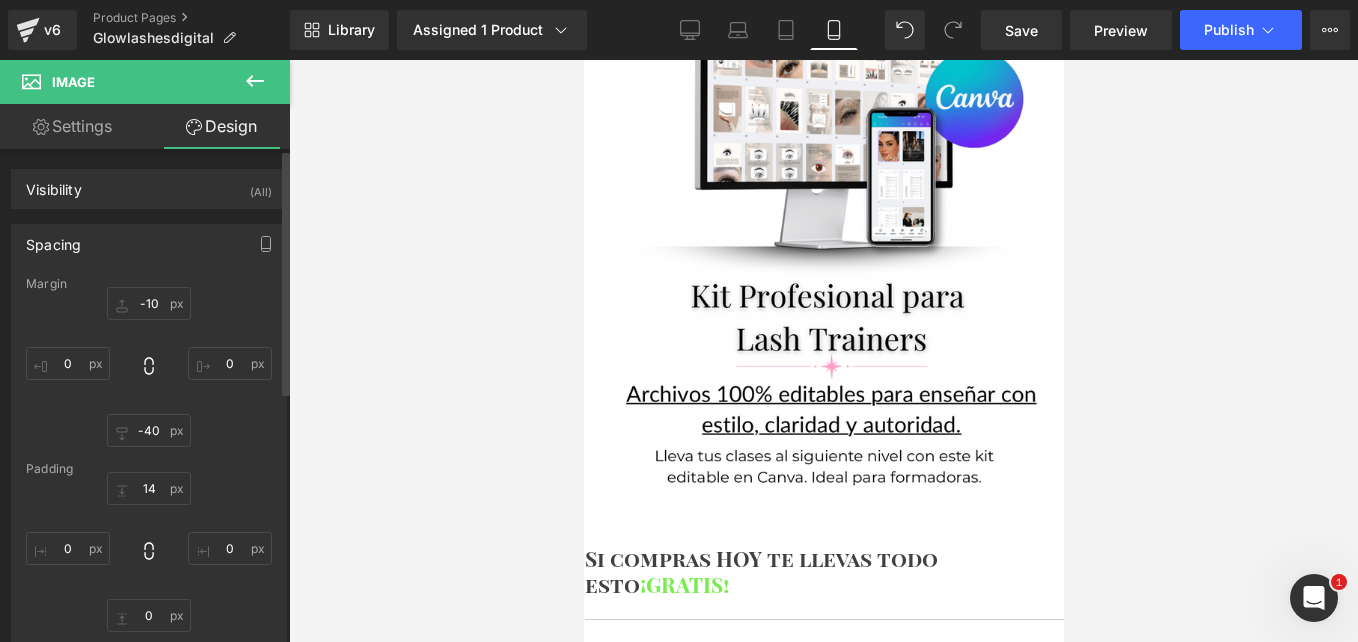 scroll, scrollTop: 100, scrollLeft: 0, axis: vertical 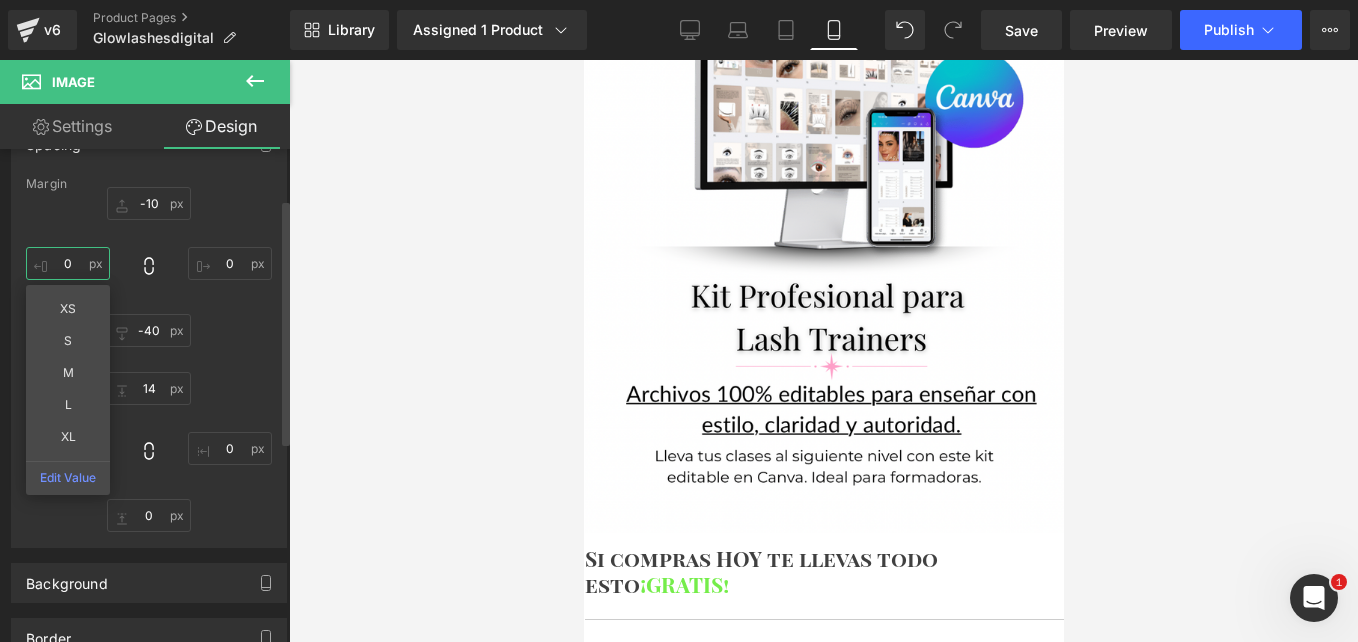 click on "0" at bounding box center [68, 263] 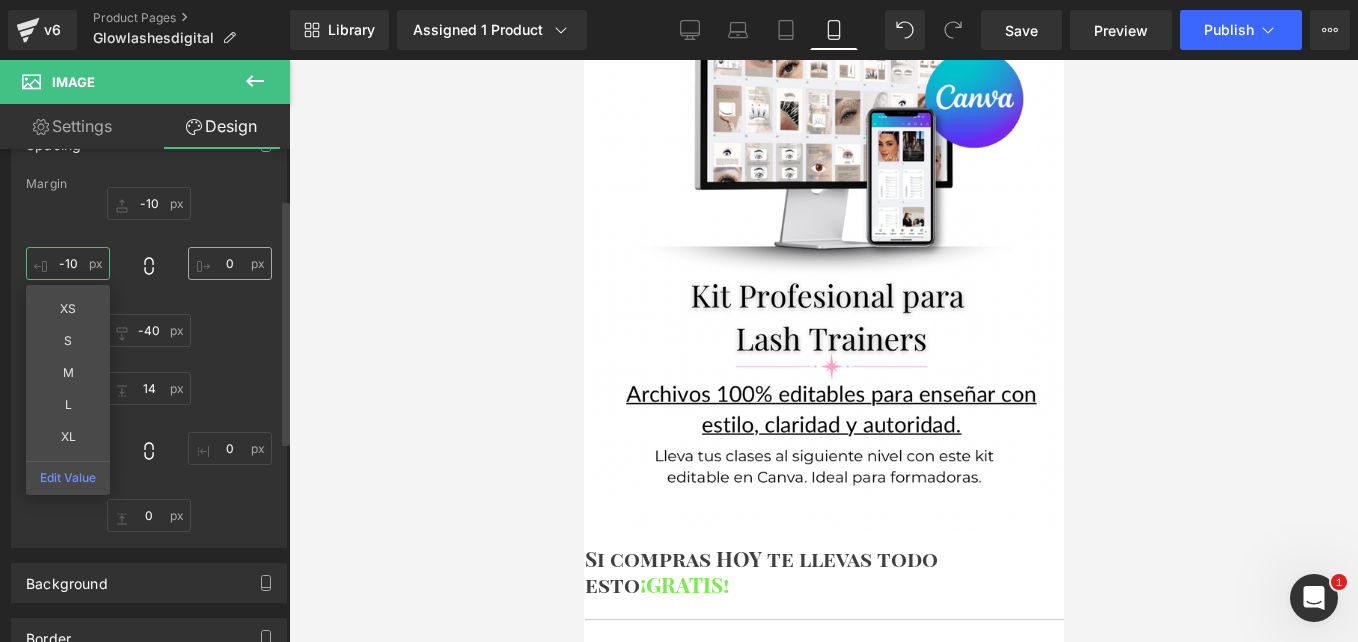 type on "-10" 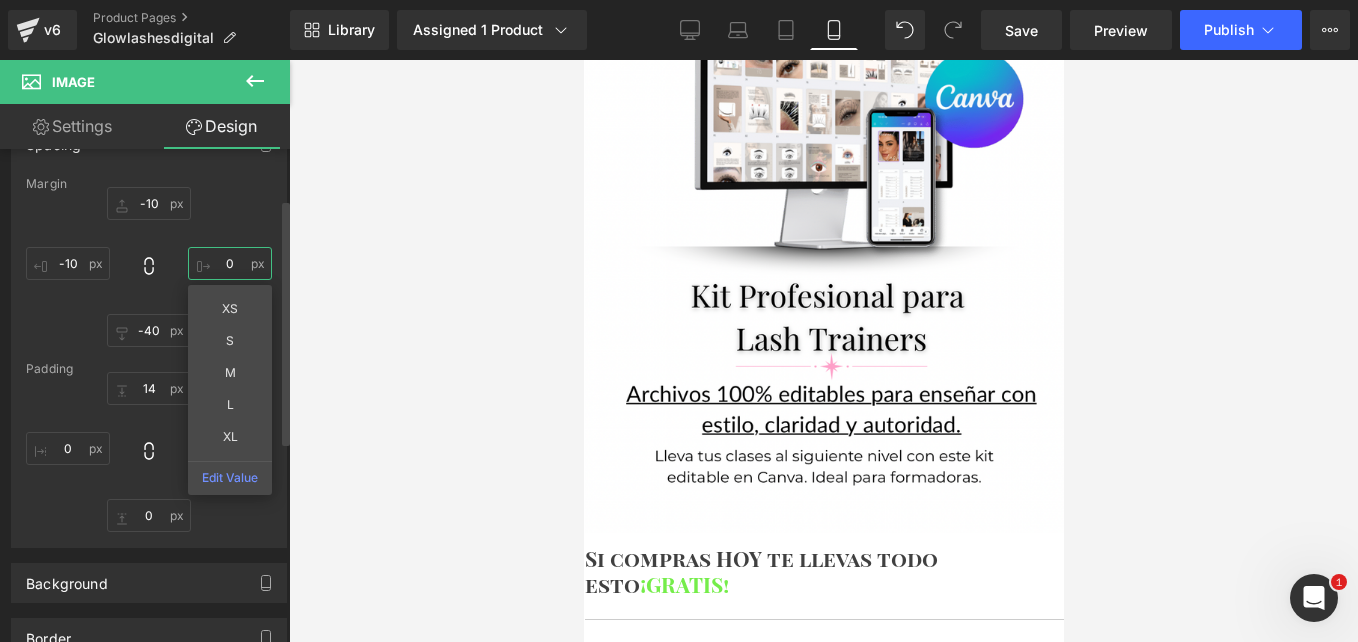 click on "0" at bounding box center (230, 263) 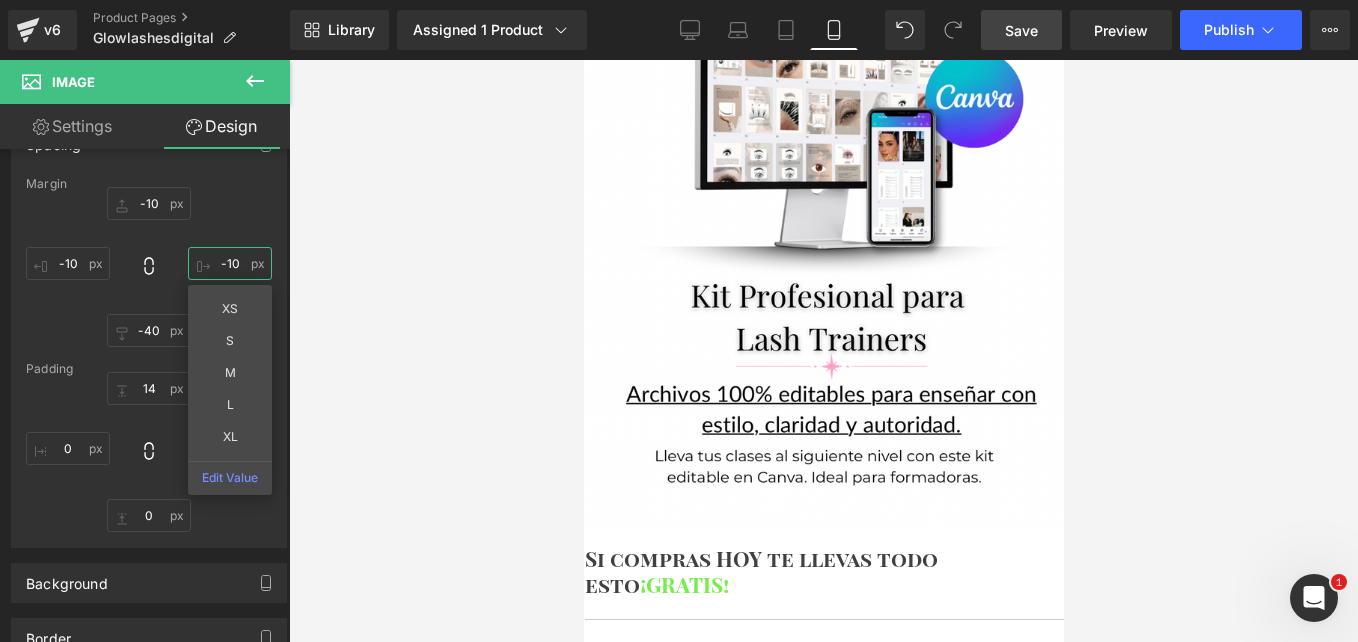 type on "-10" 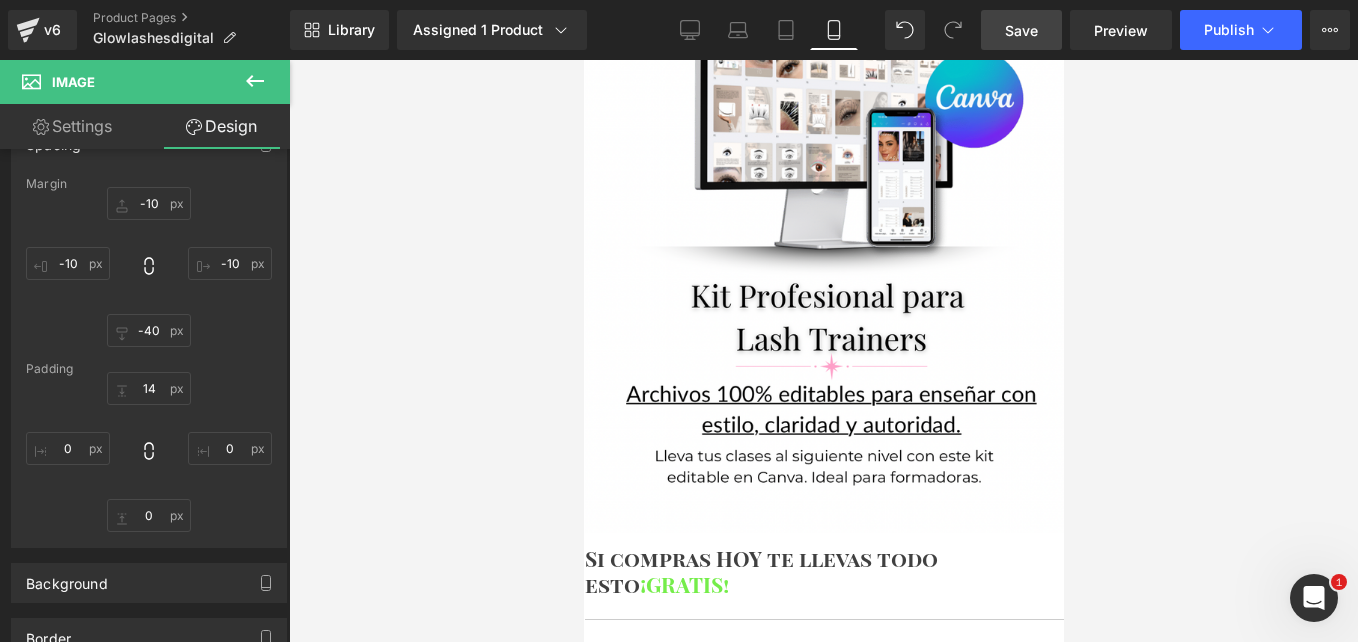 click on "Save" at bounding box center (1021, 30) 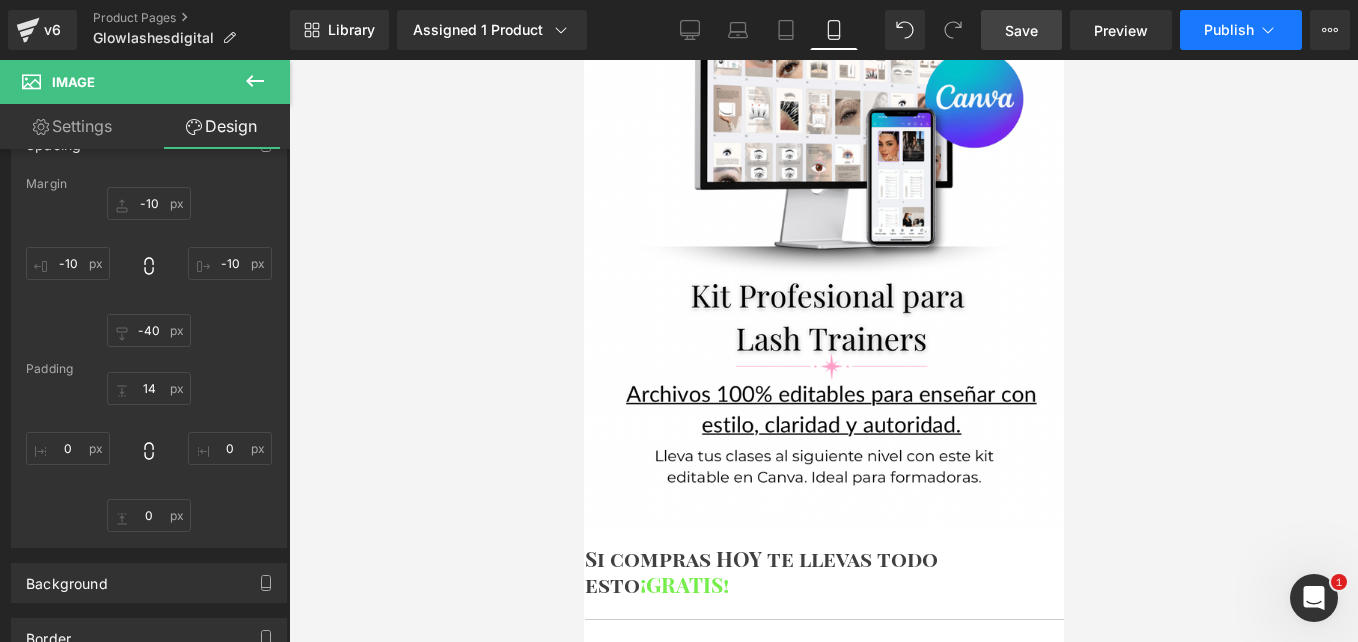 click on "Publish" at bounding box center (1241, 30) 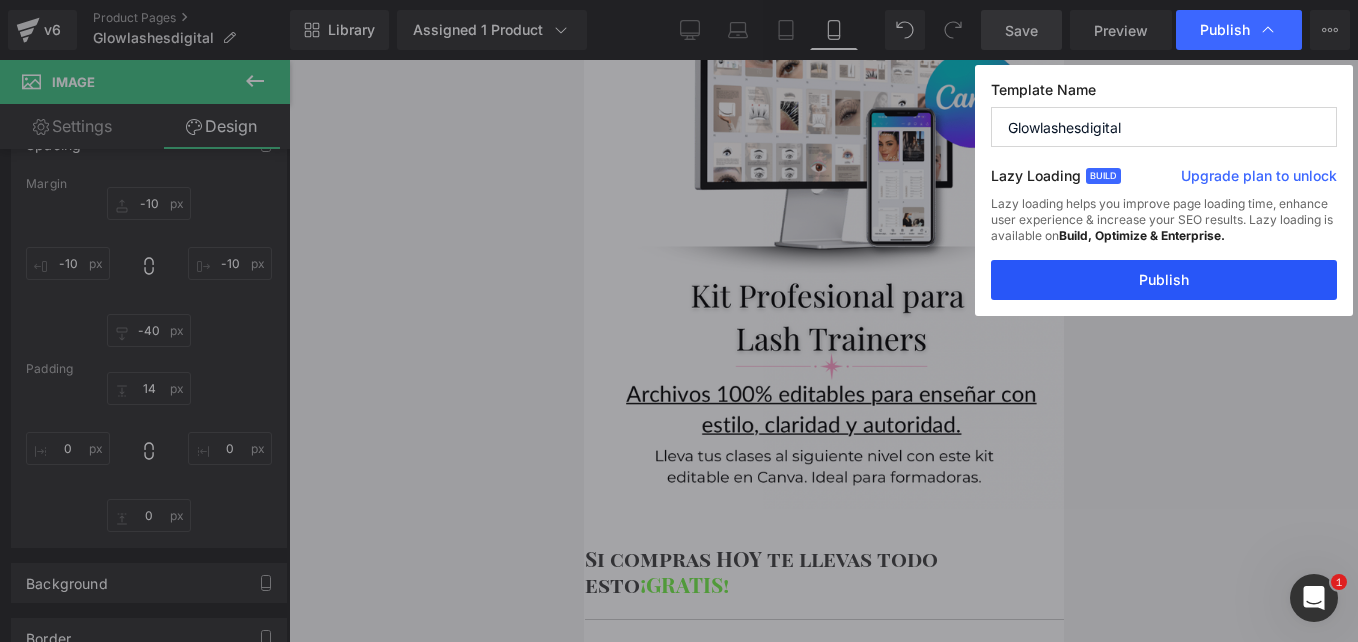 click on "Publish" at bounding box center [1164, 280] 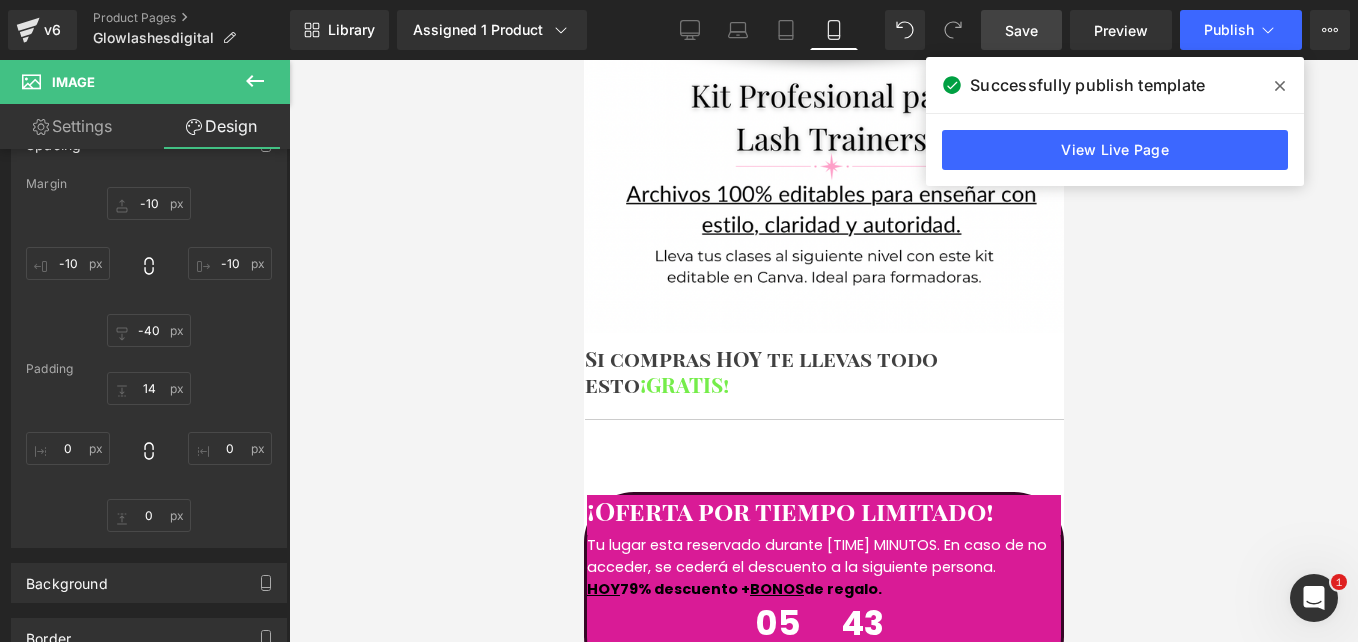 scroll, scrollTop: 7791, scrollLeft: 0, axis: vertical 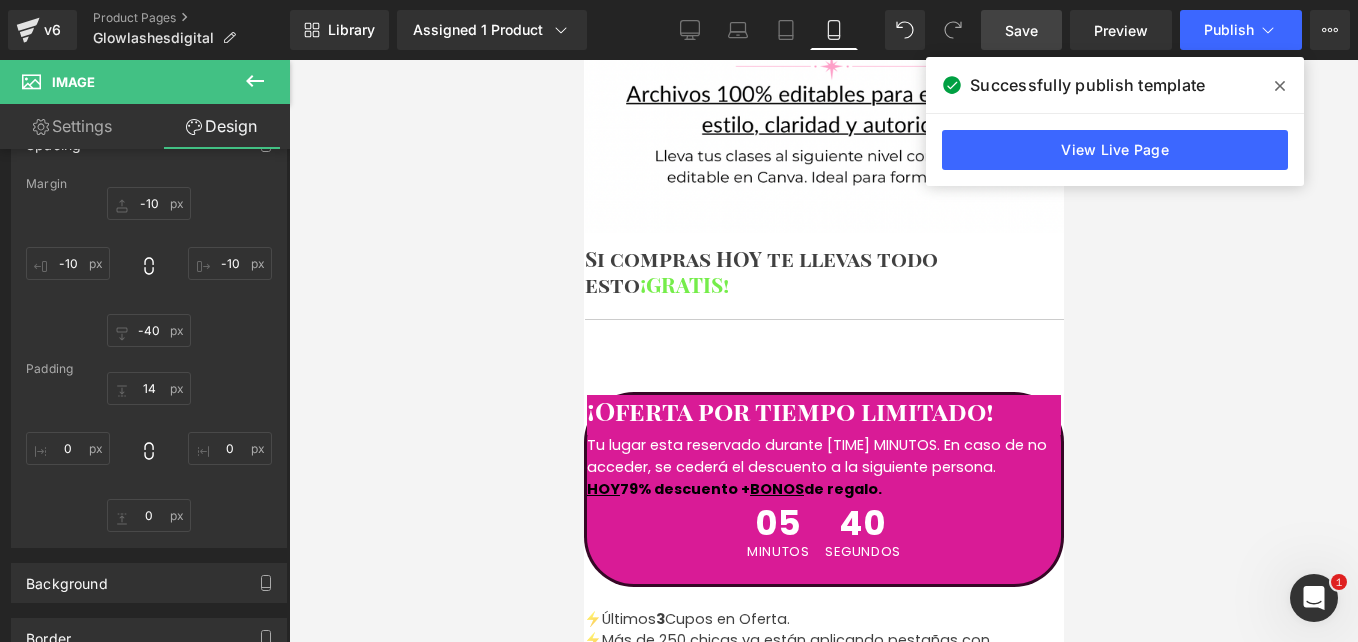 click at bounding box center (823, 1318) 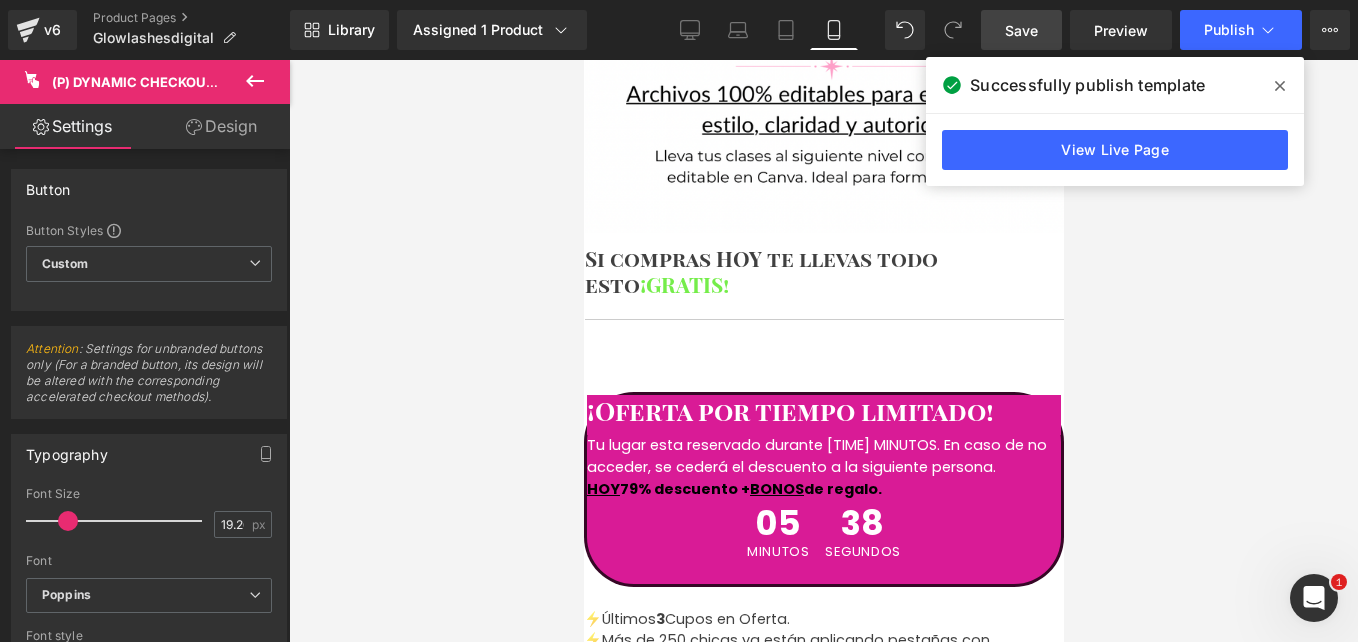 click on "Design" at bounding box center (221, 126) 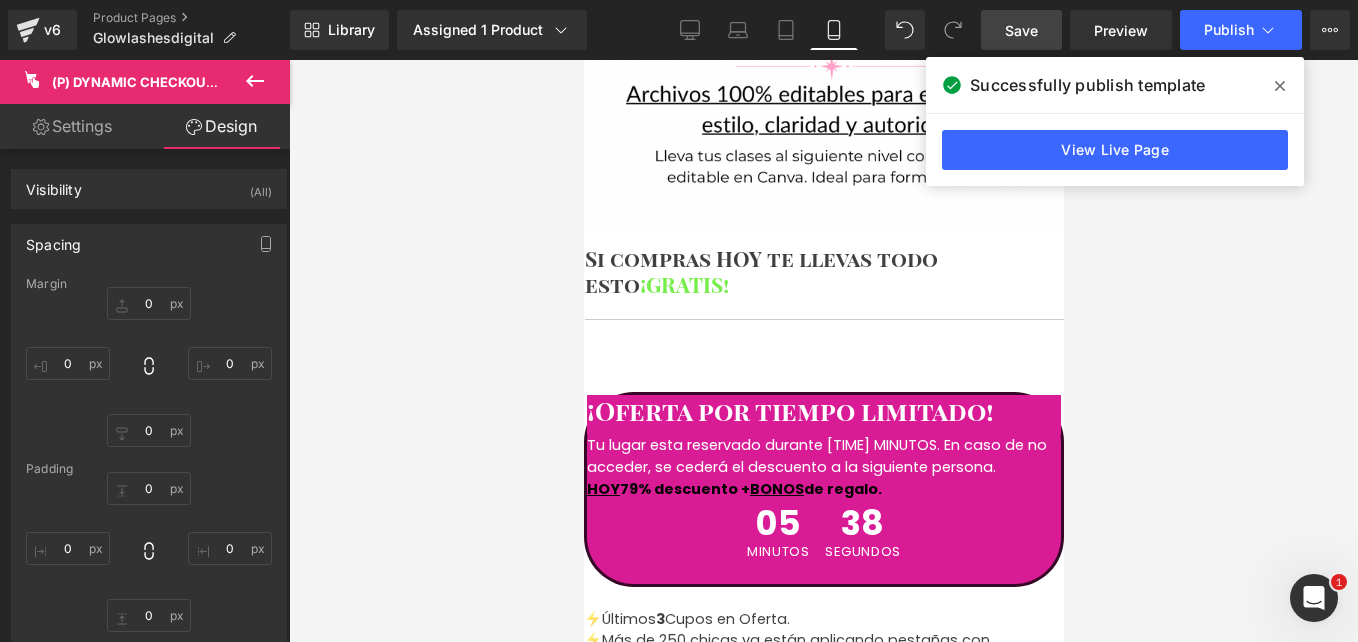 type on "0" 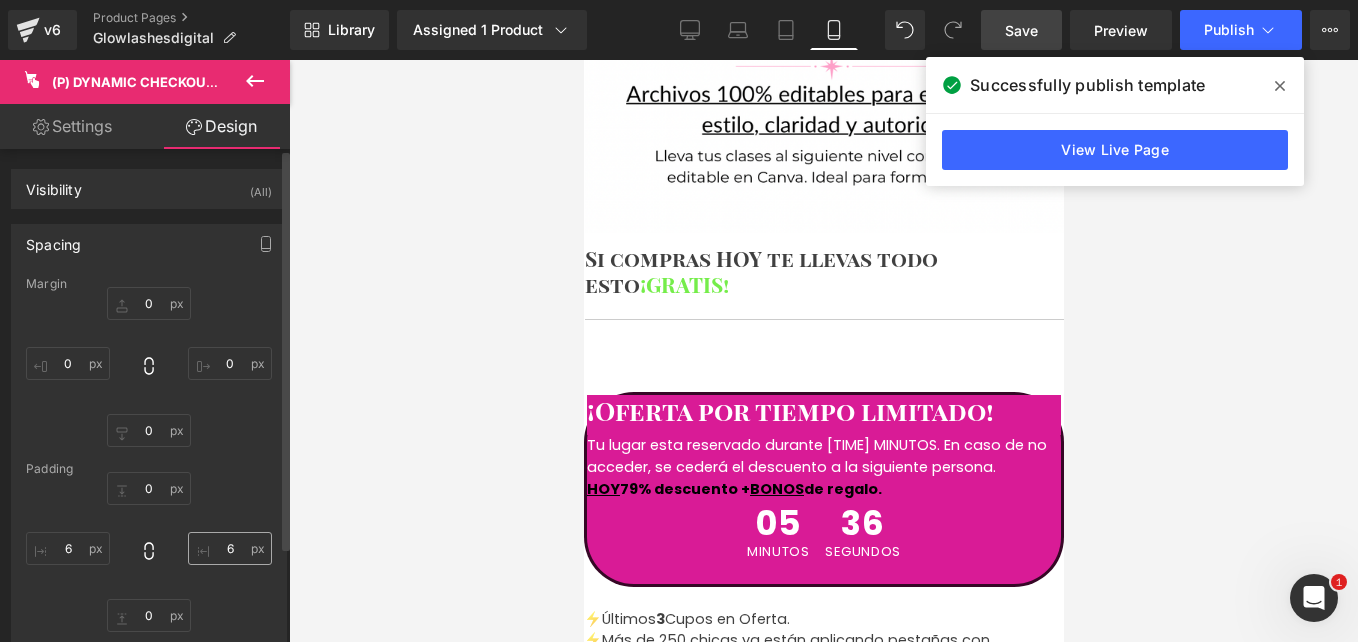scroll, scrollTop: 100, scrollLeft: 0, axis: vertical 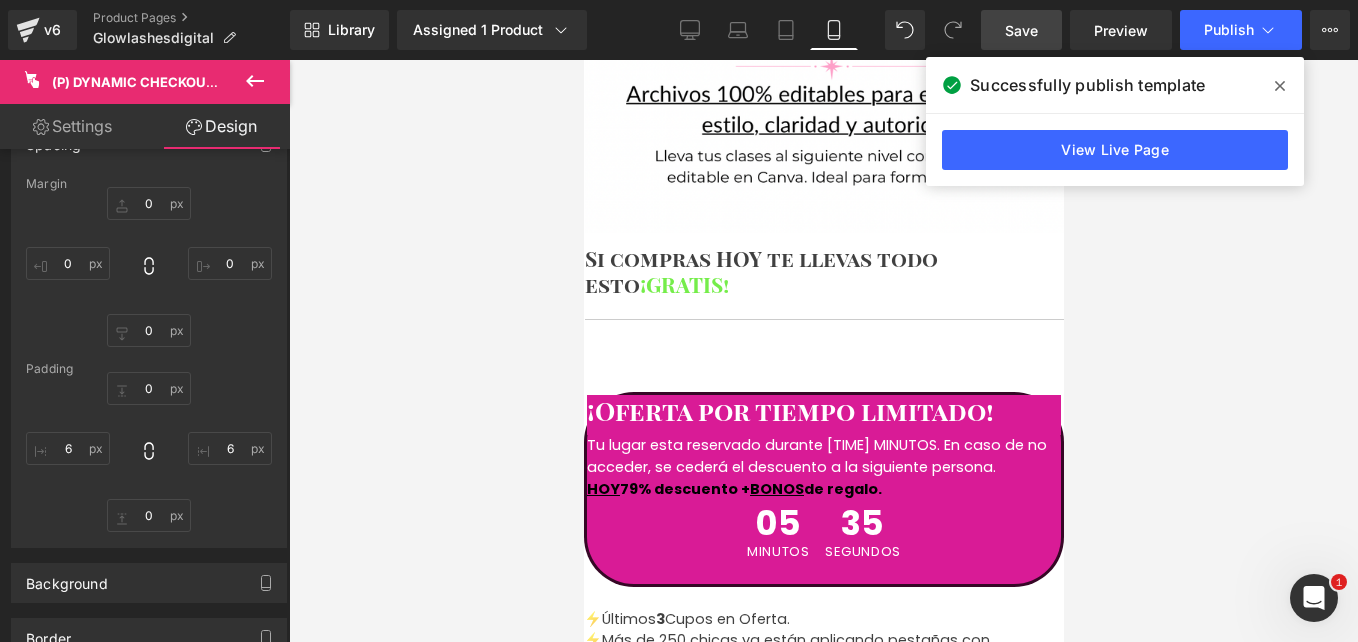 click at bounding box center (823, 1340) 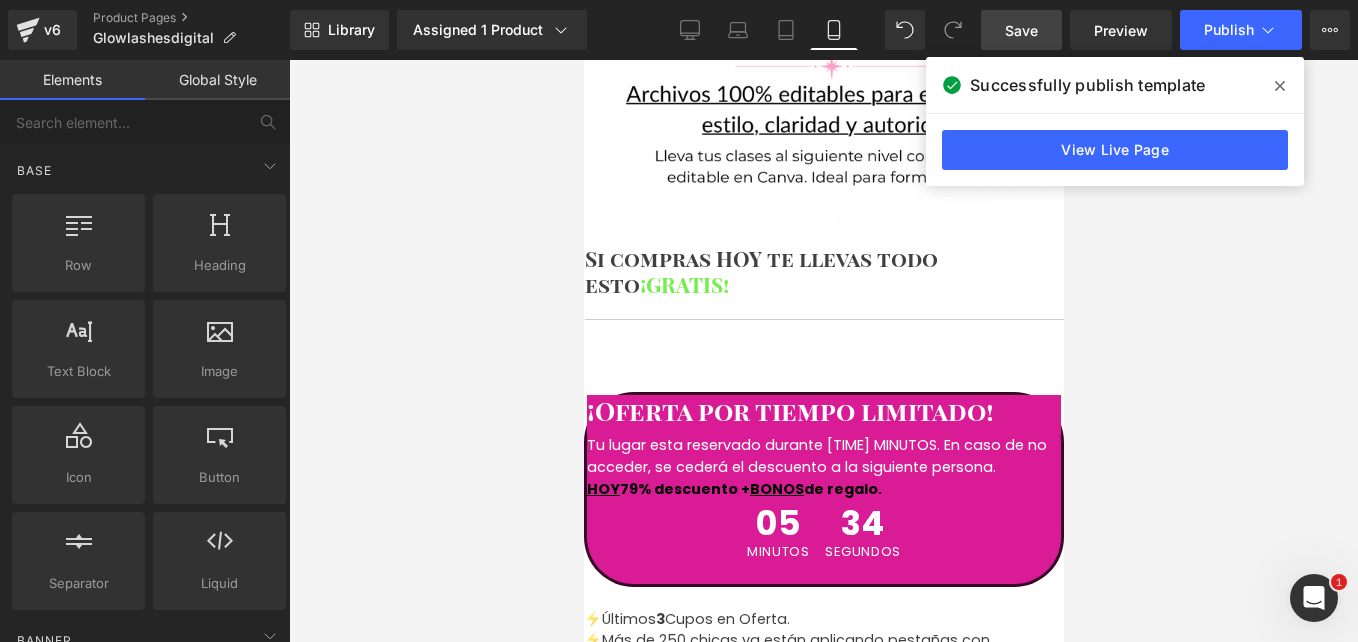 click at bounding box center (823, 351) 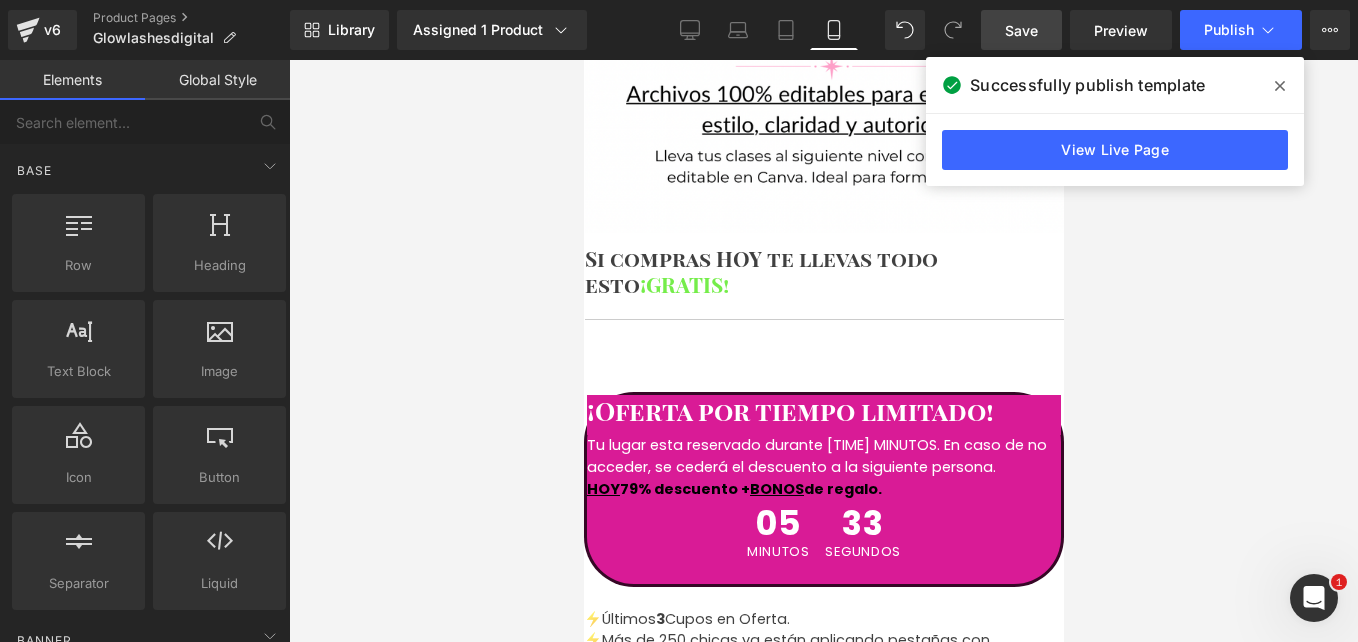 click on "$97,000.00
$19,999.00
79%
OFF
(P) Price
Icon
Descarga instantánea
Text Block
Icon
N°1 en Argentina + 200 casos de éxito
Text Block" at bounding box center [823, 1216] 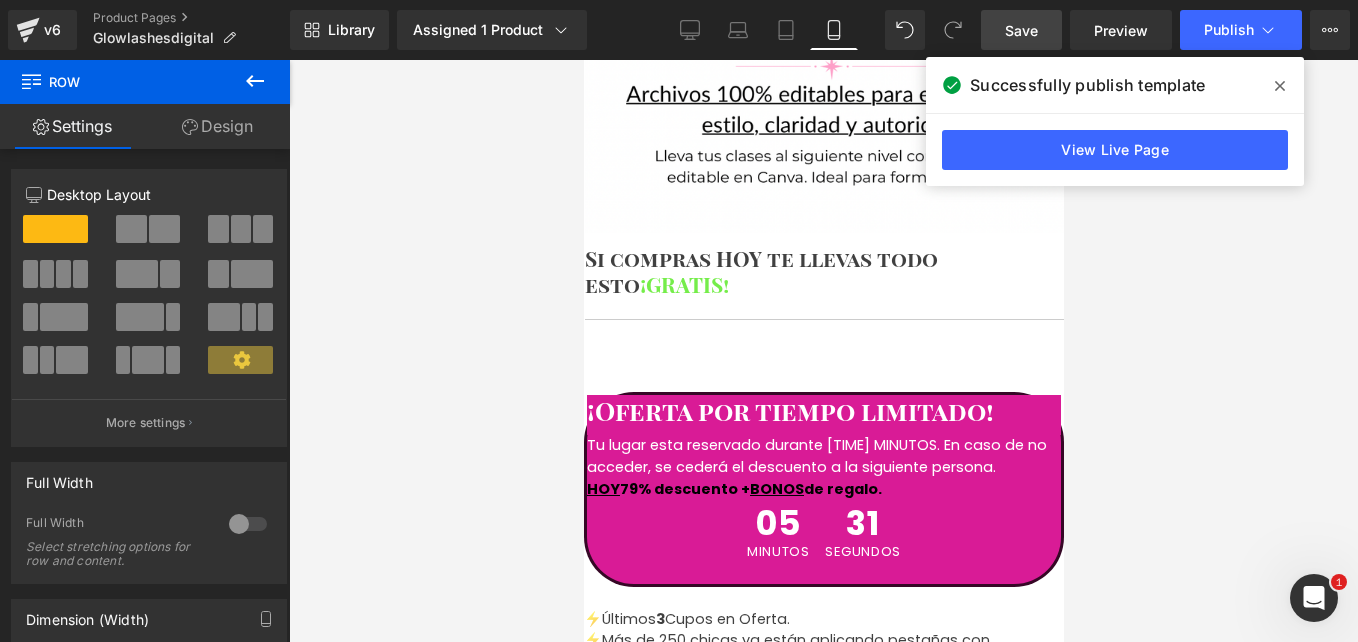 click on "Design" at bounding box center [217, 126] 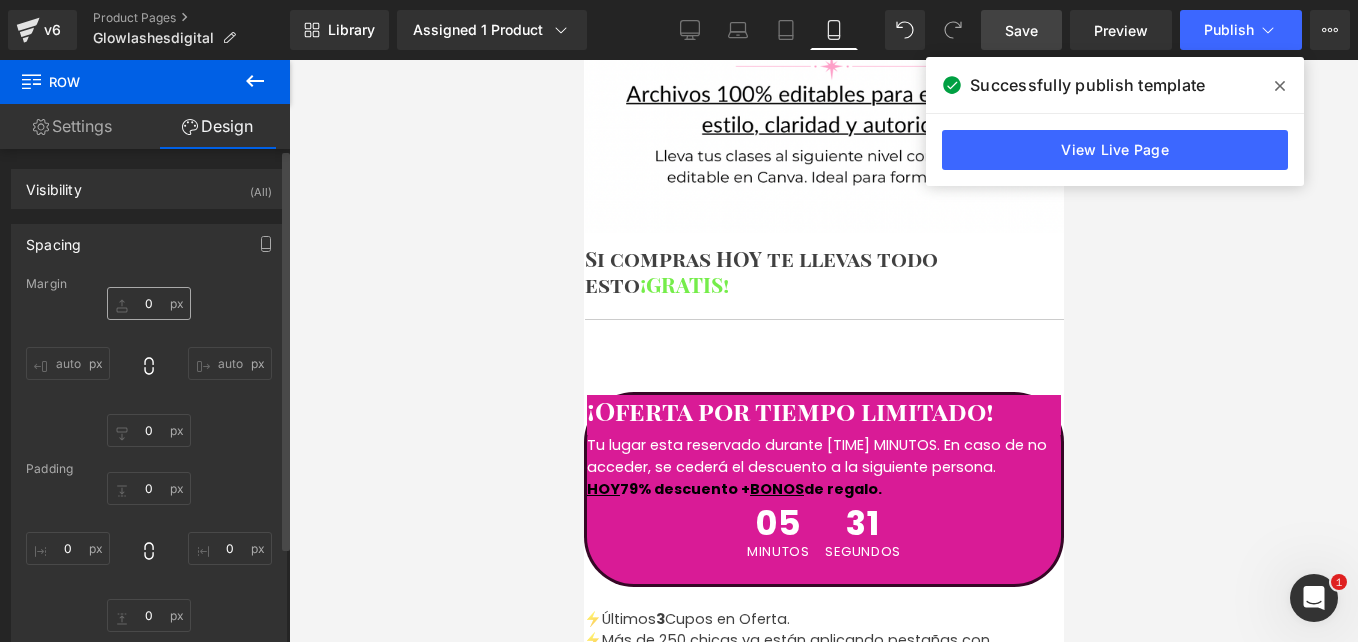 type on "0" 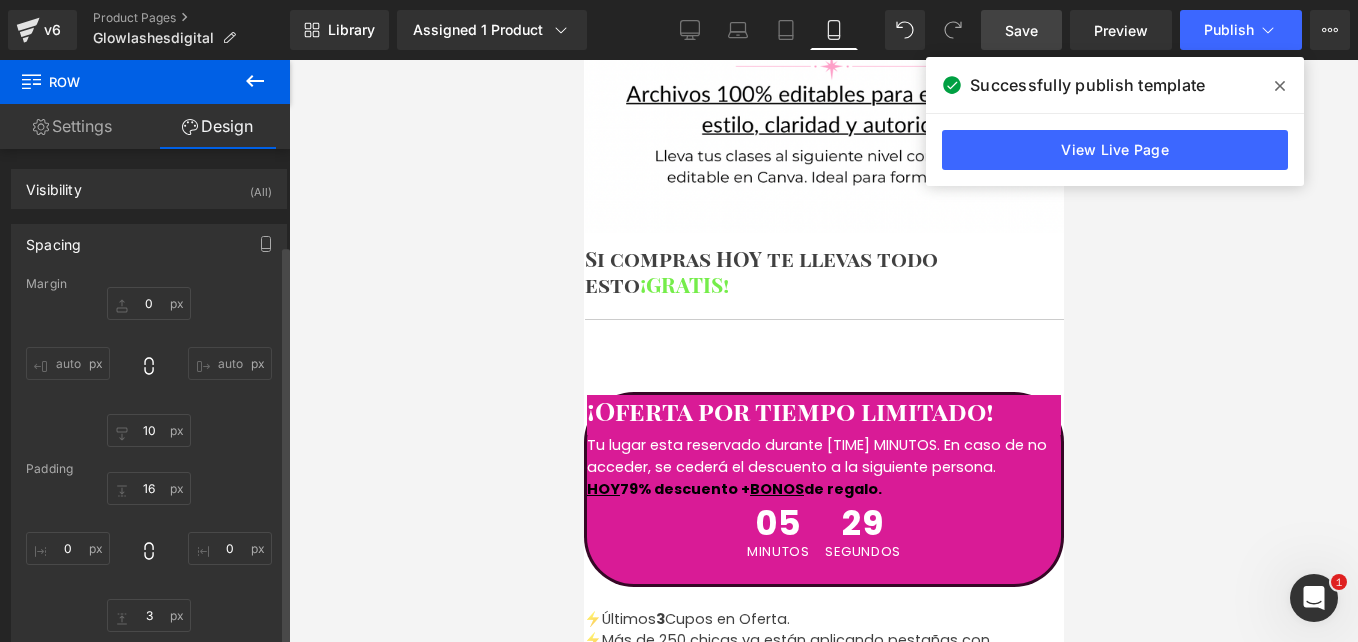 scroll, scrollTop: 200, scrollLeft: 0, axis: vertical 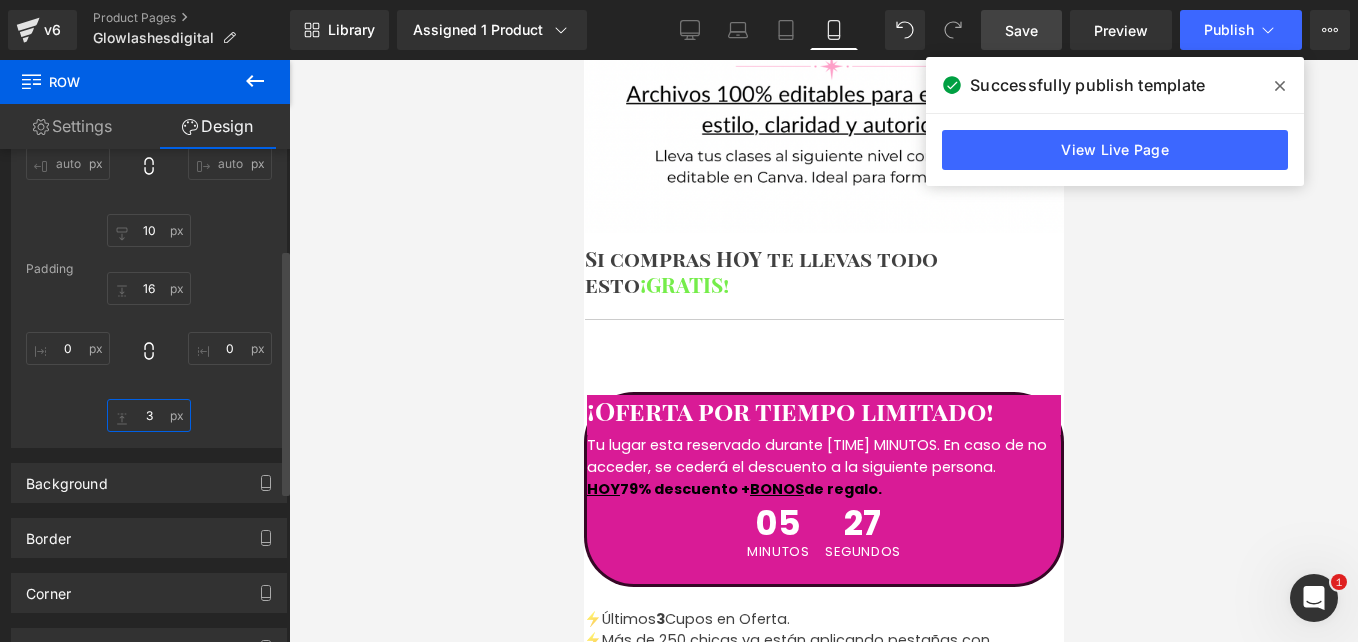 click on "3" at bounding box center (149, 415) 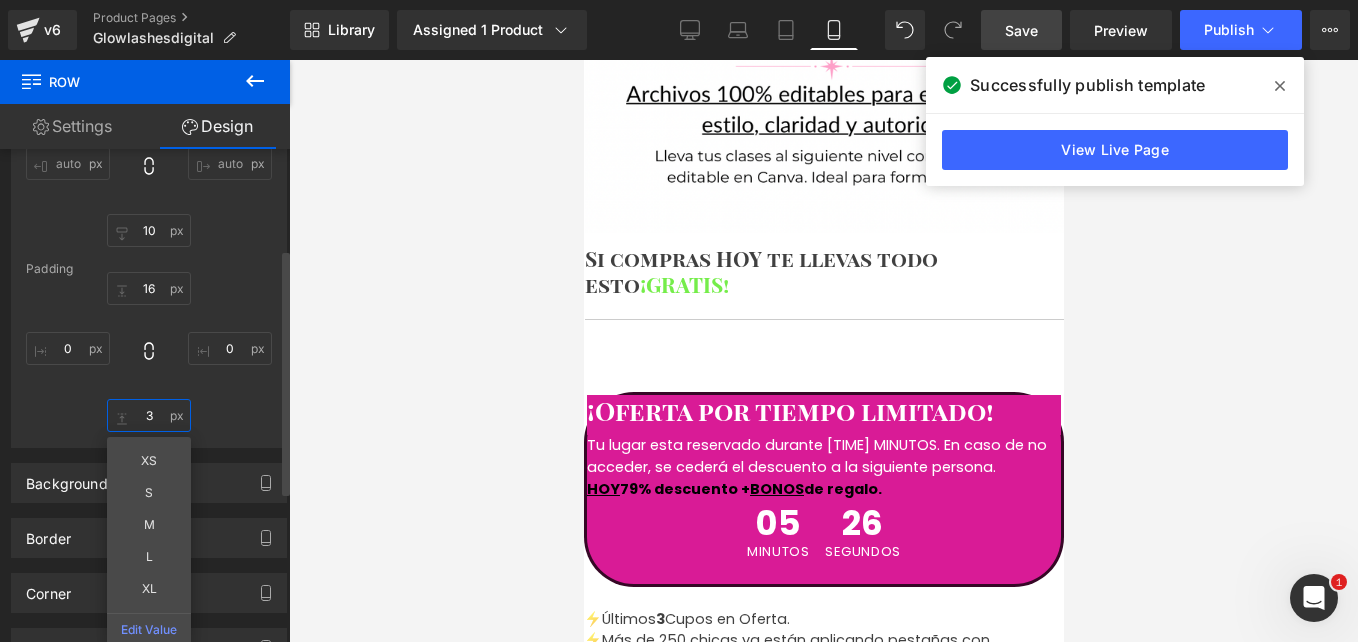click on "3" at bounding box center [149, 415] 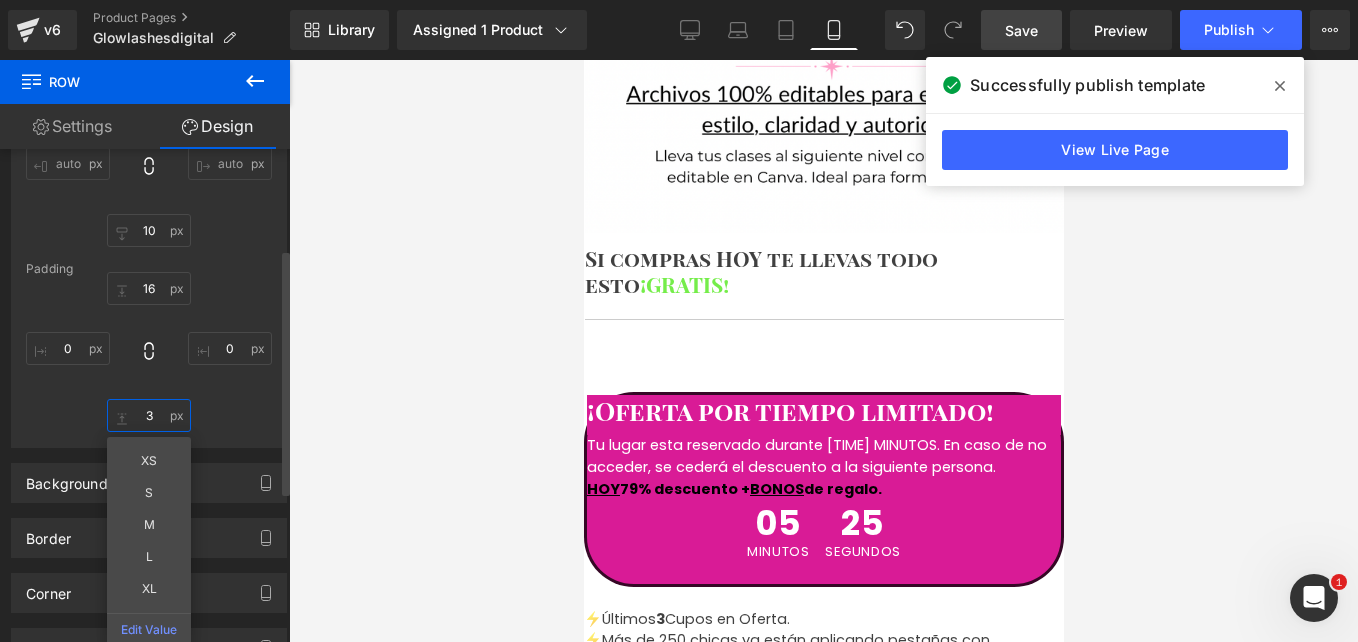 click on "3" at bounding box center [149, 415] 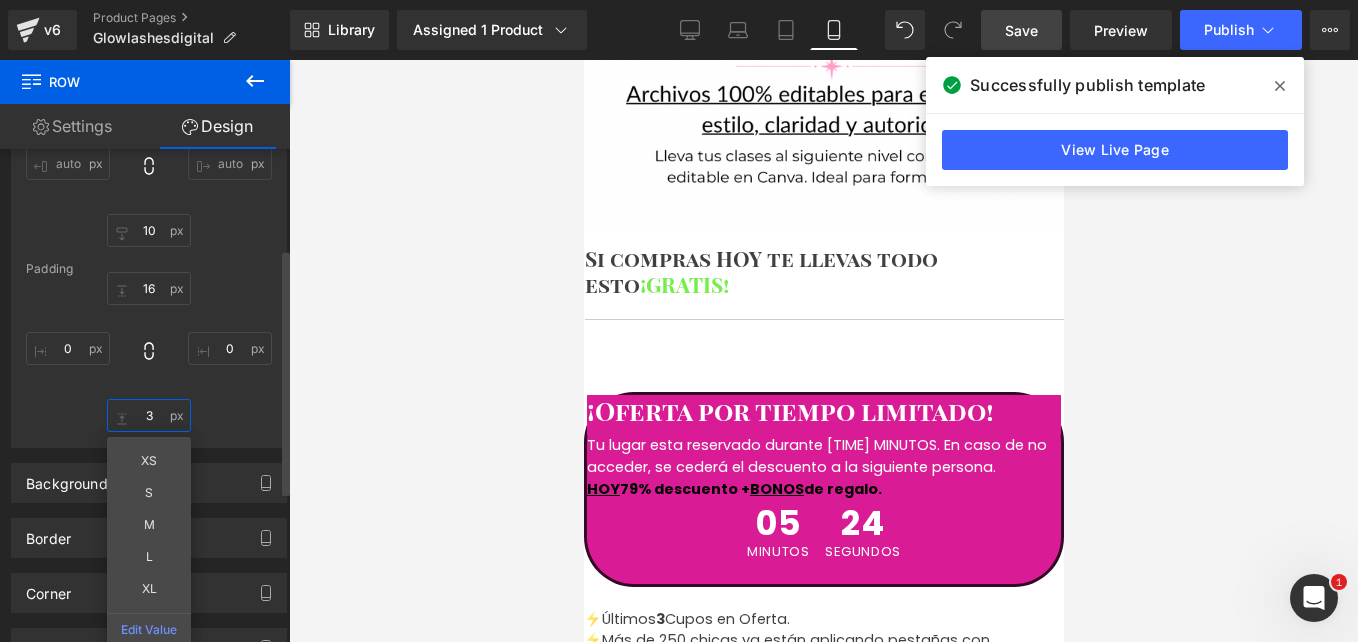 type on "0" 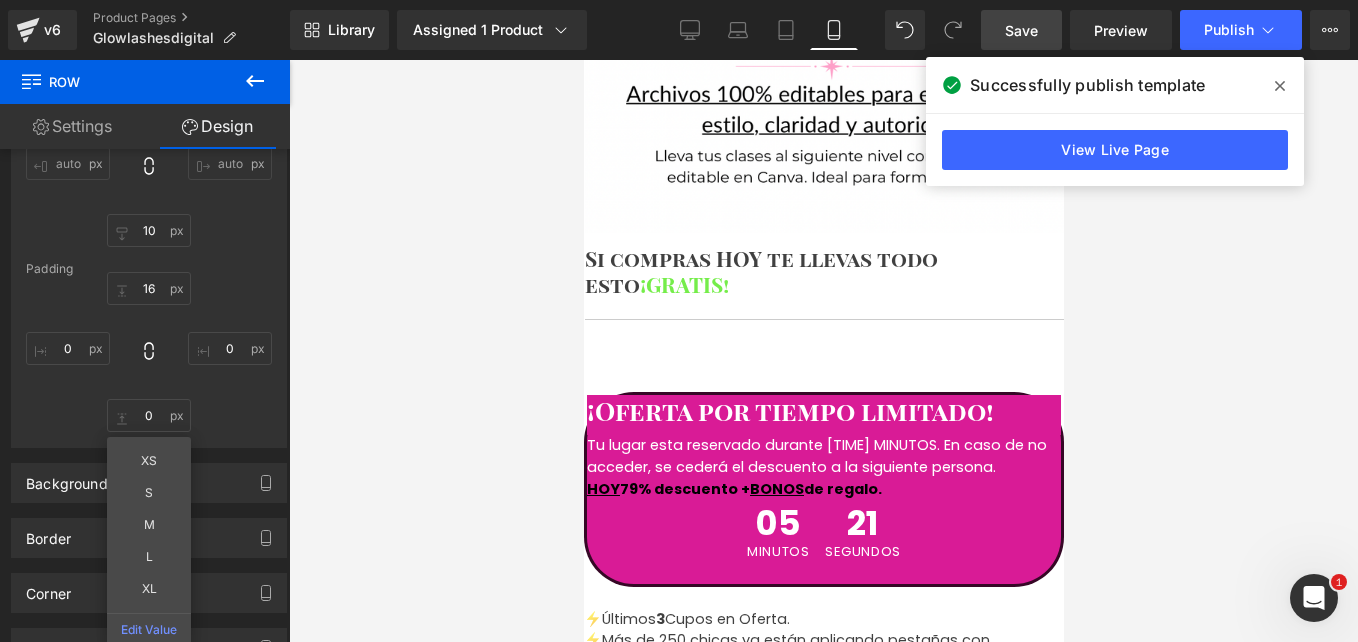 click on "Row" at bounding box center [583, 60] 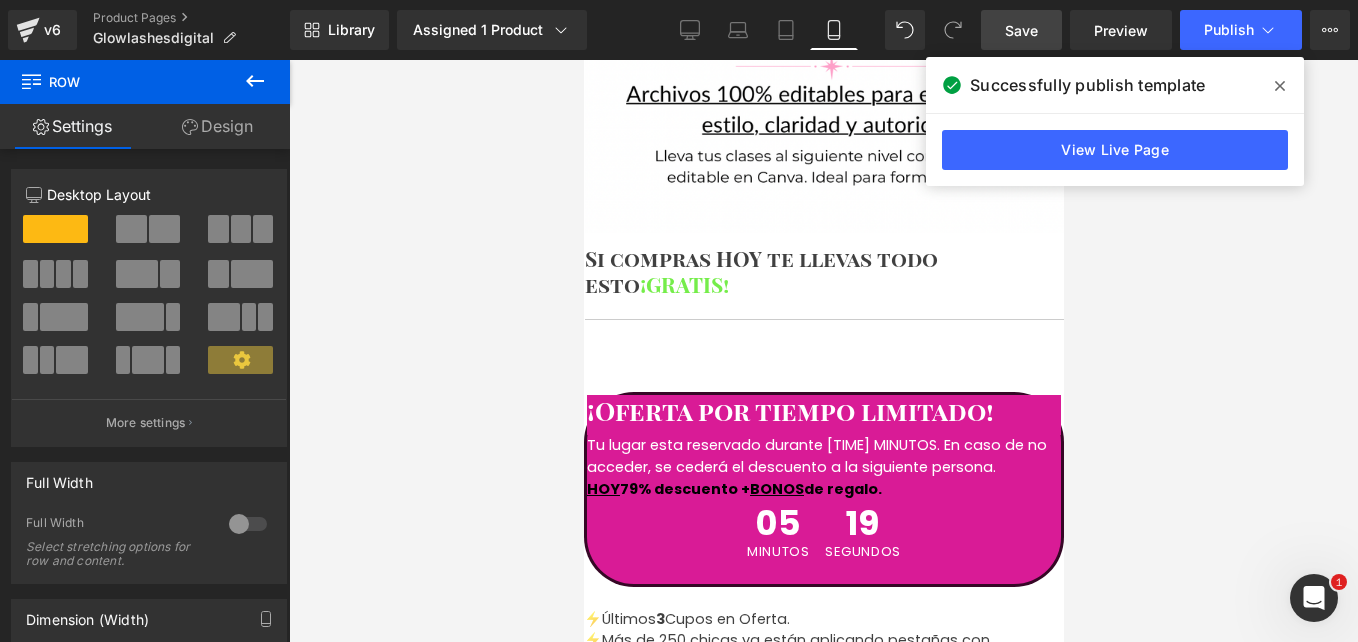 drag, startPoint x: 257, startPoint y: 136, endPoint x: 149, endPoint y: 236, distance: 147.18695 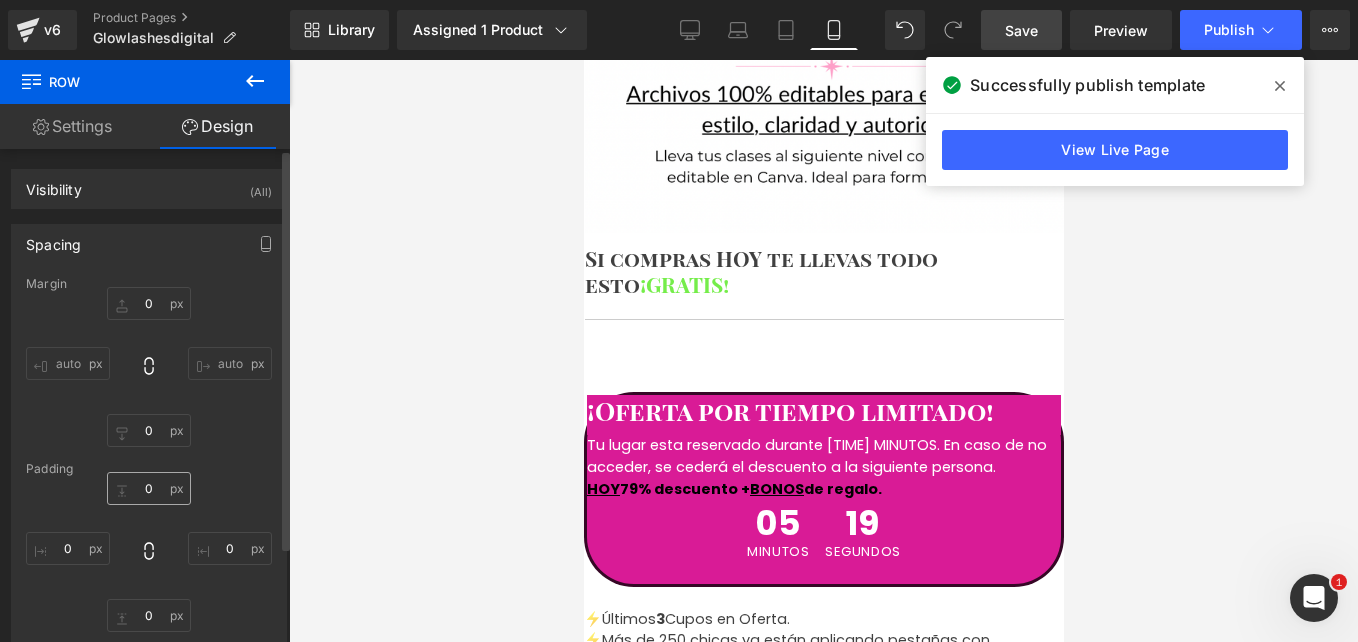 type on "0" 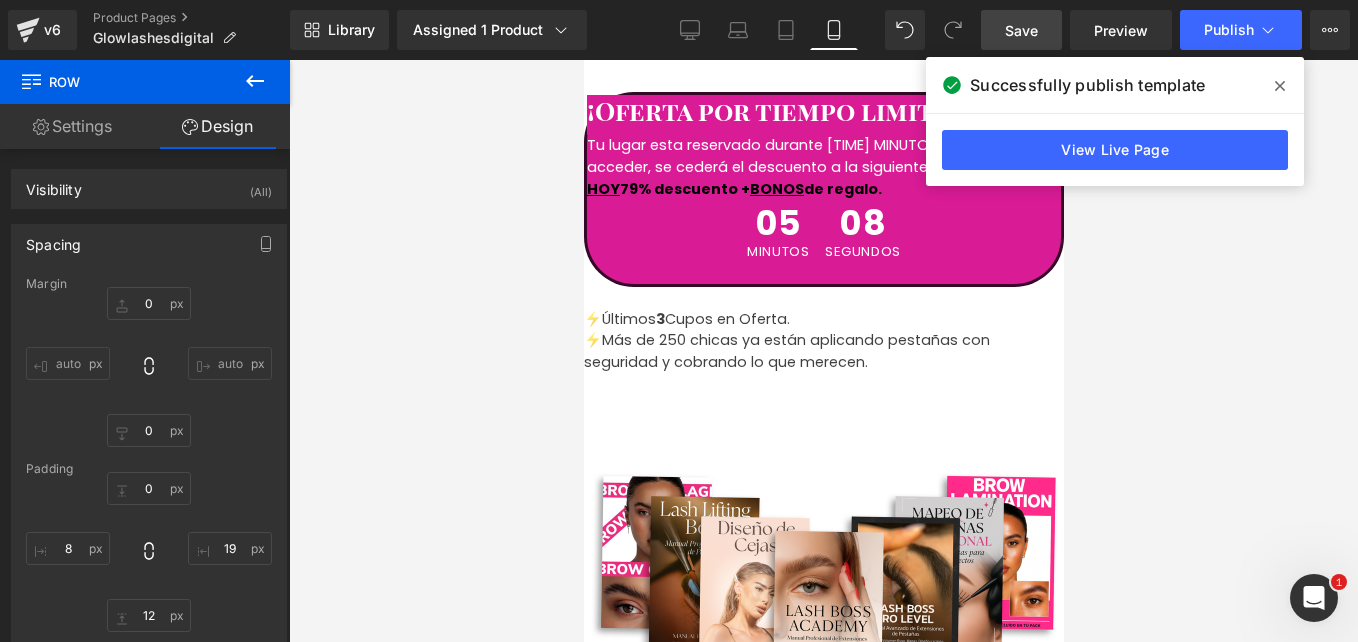scroll, scrollTop: 7991, scrollLeft: 0, axis: vertical 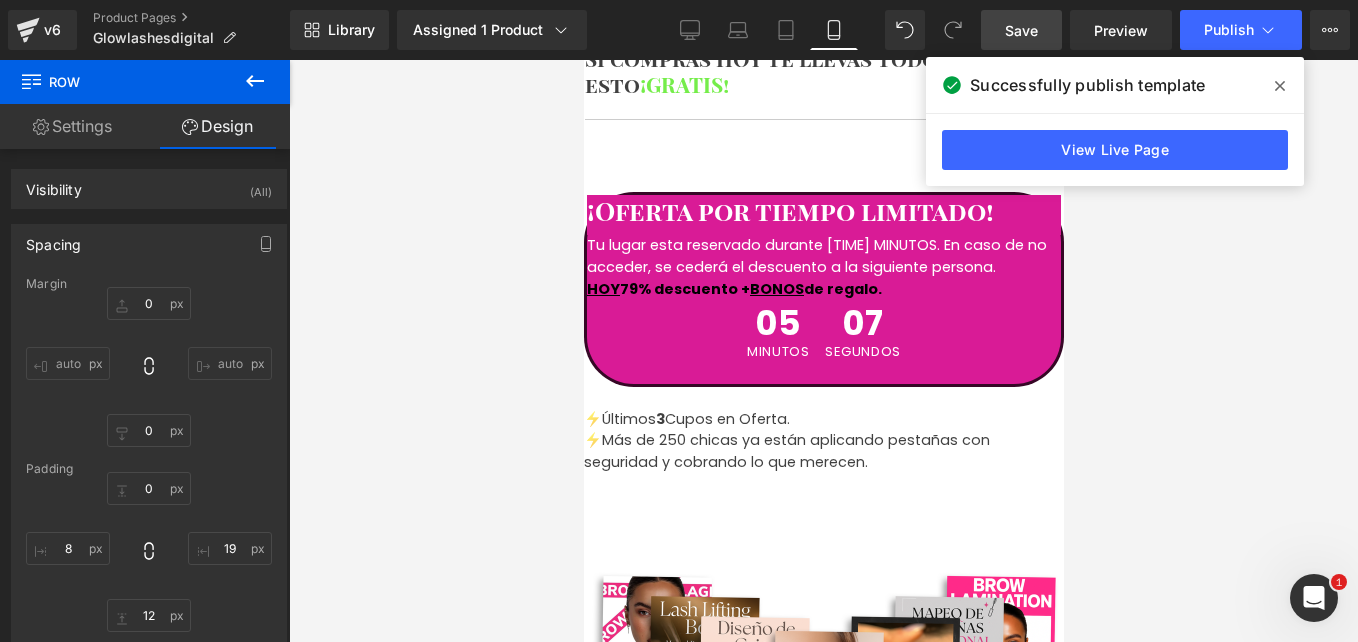 click at bounding box center [817, 1311] 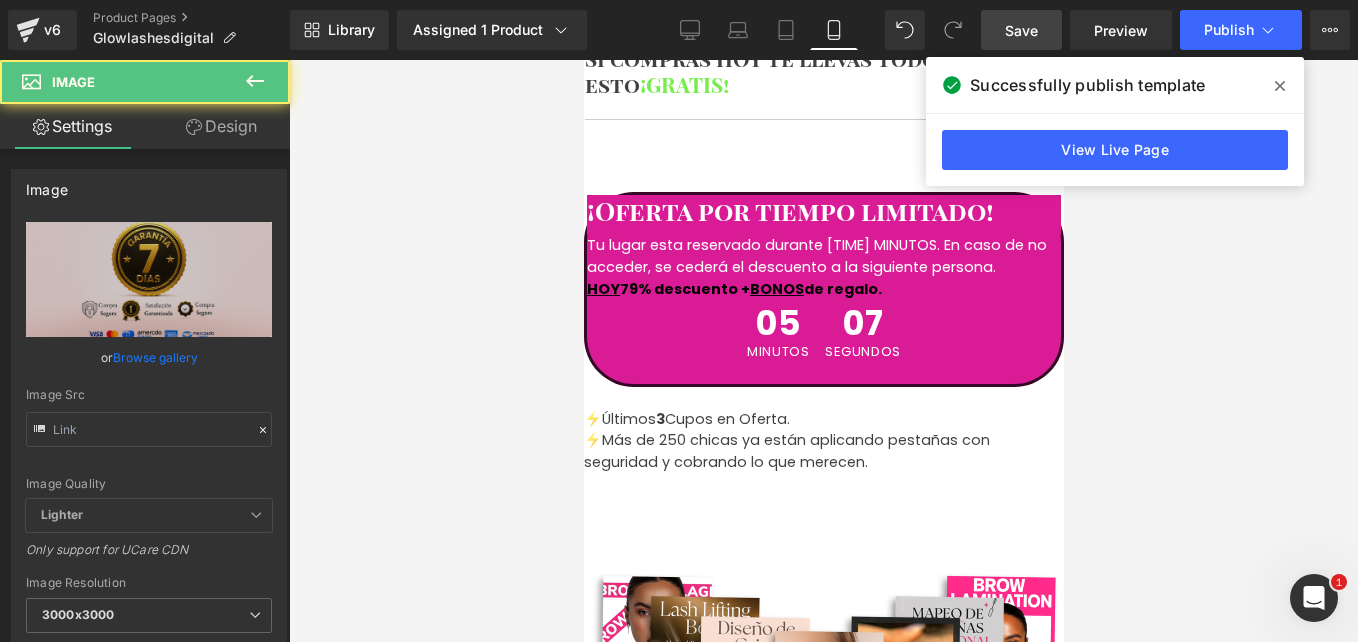 type on "https://i.postimg.cc/Fz0P5jtW/20250719-2208-Imagen-Mejorada-Realista-remix-01k0jnwt8nfsx986e7fmhnf7a3.png" 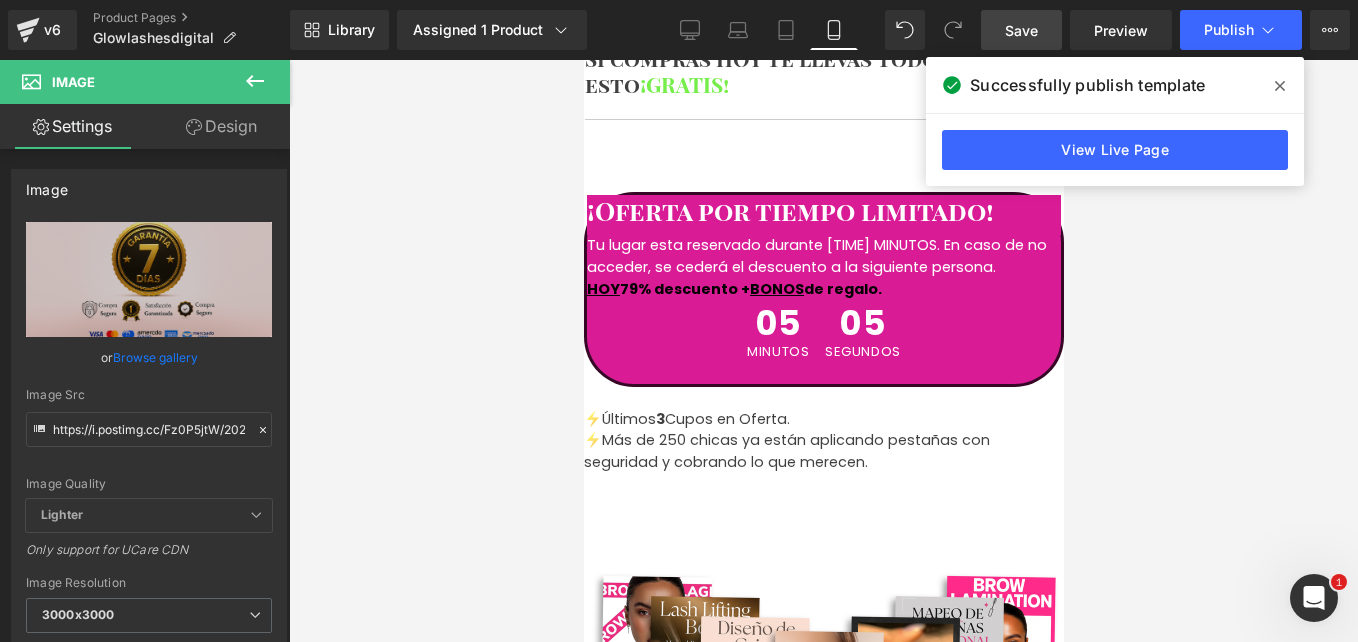 click on "Design" at bounding box center [221, 126] 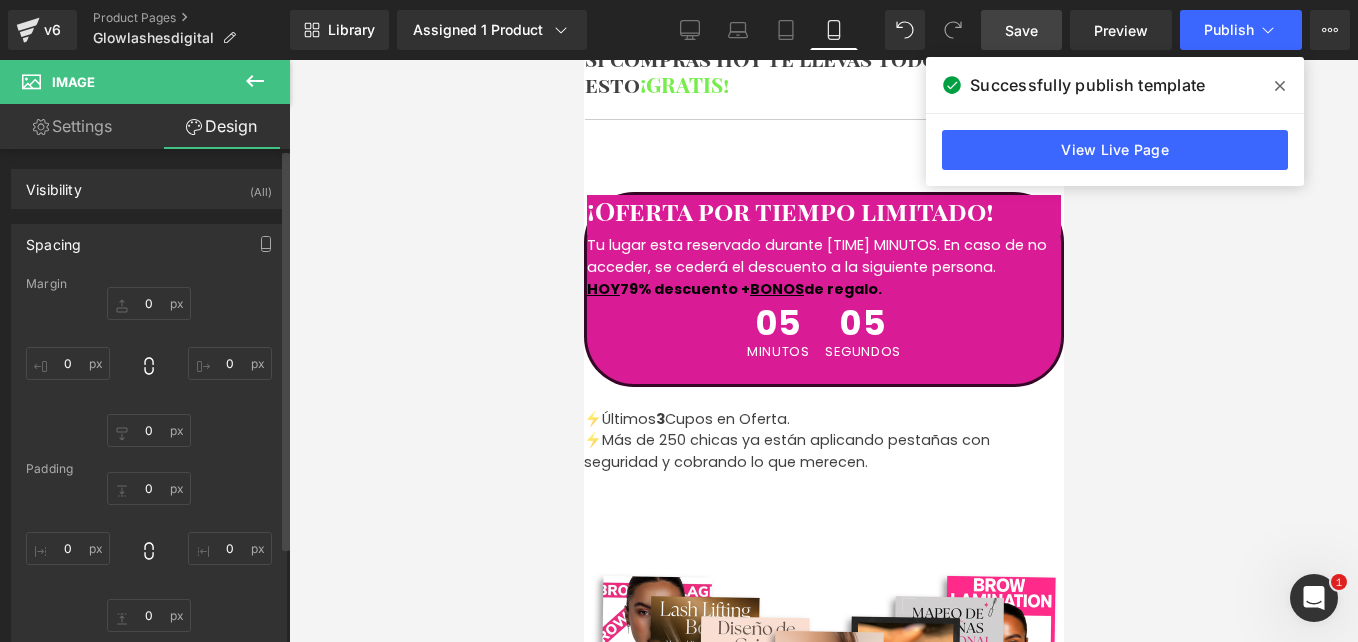 type on "0" 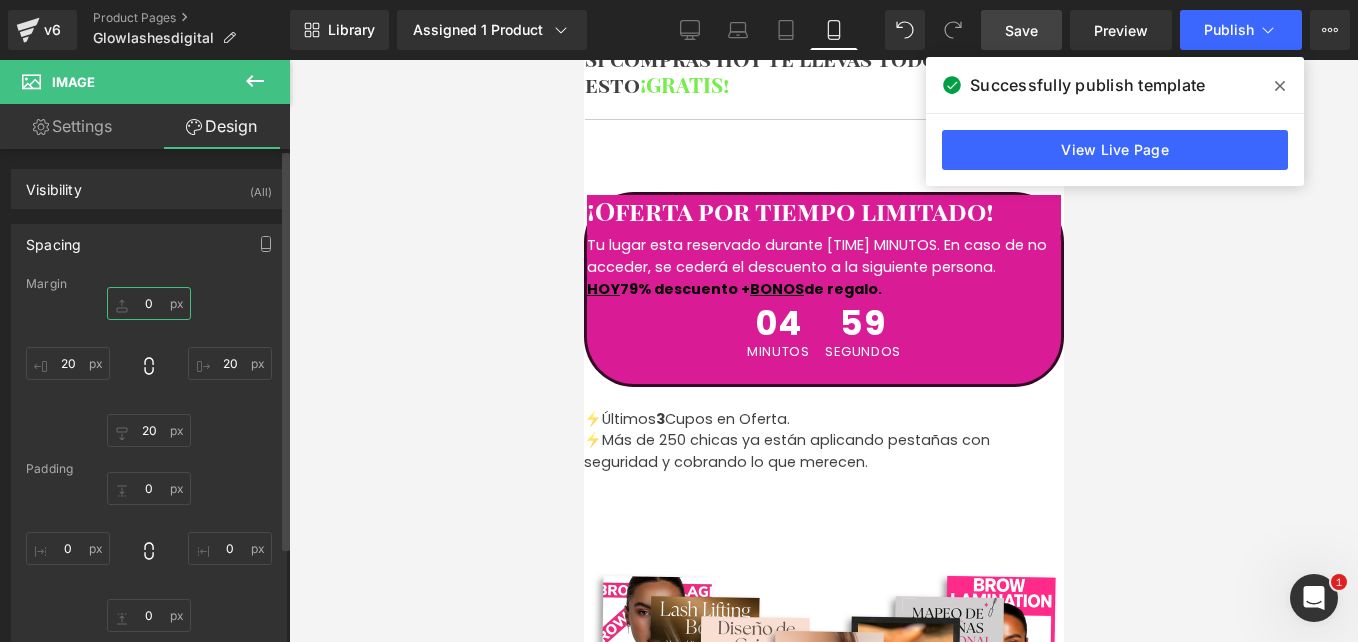 click on "0" at bounding box center [149, 303] 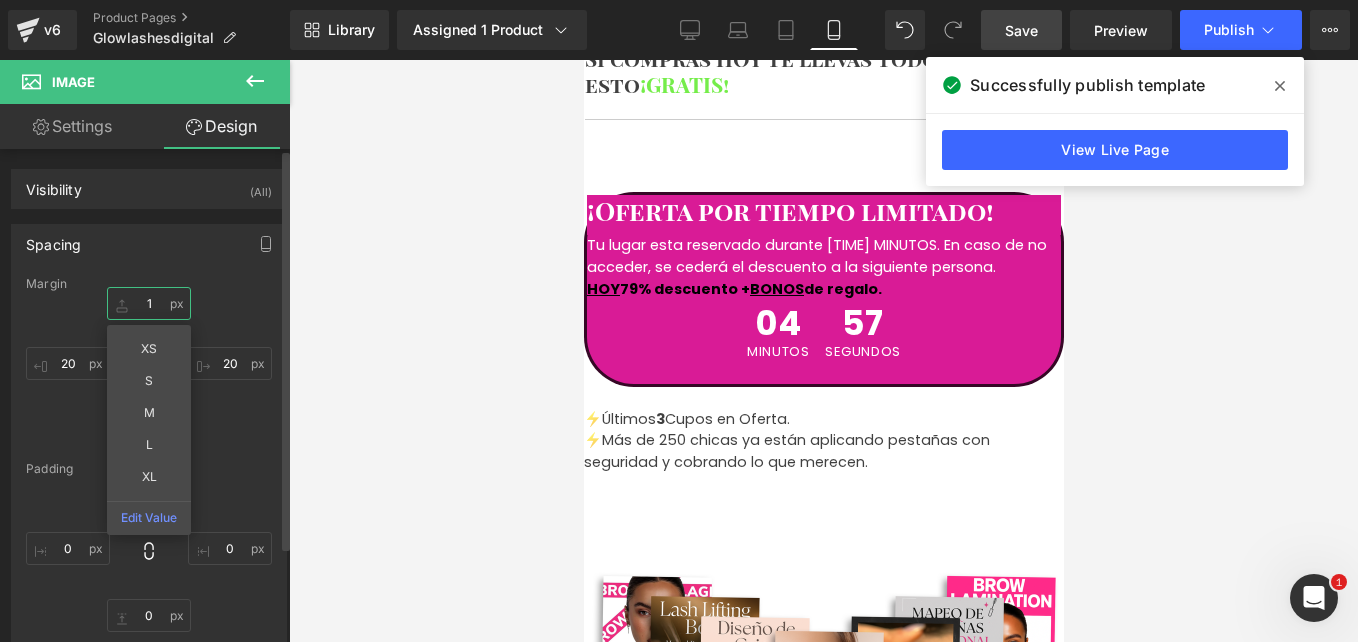 type on "10" 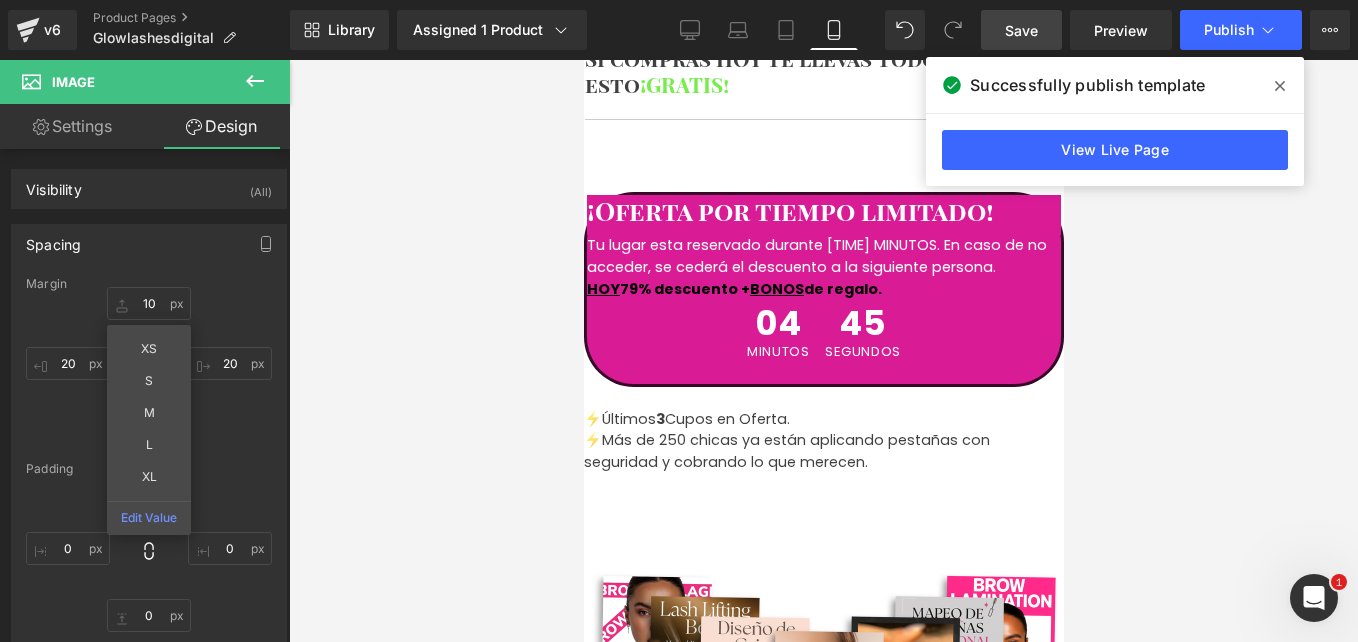 click on "Image" at bounding box center [817, 1330] 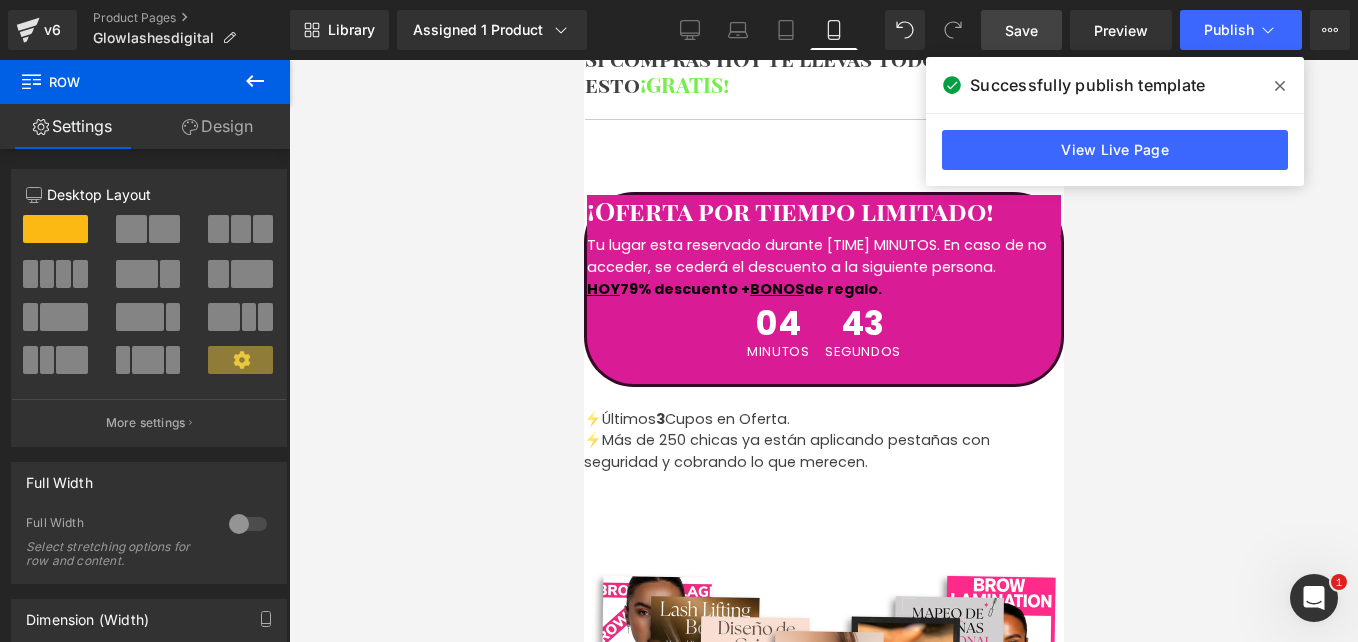 click on "Design" at bounding box center [217, 126] 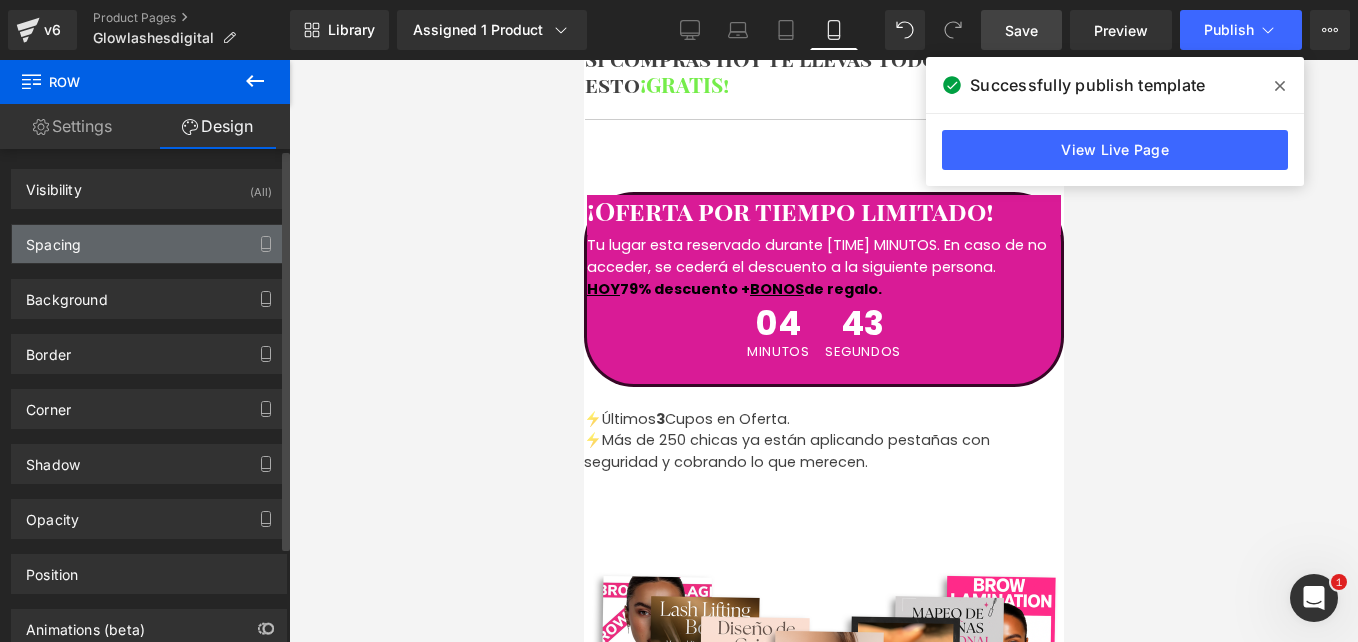 click on "Spacing" at bounding box center (149, 244) 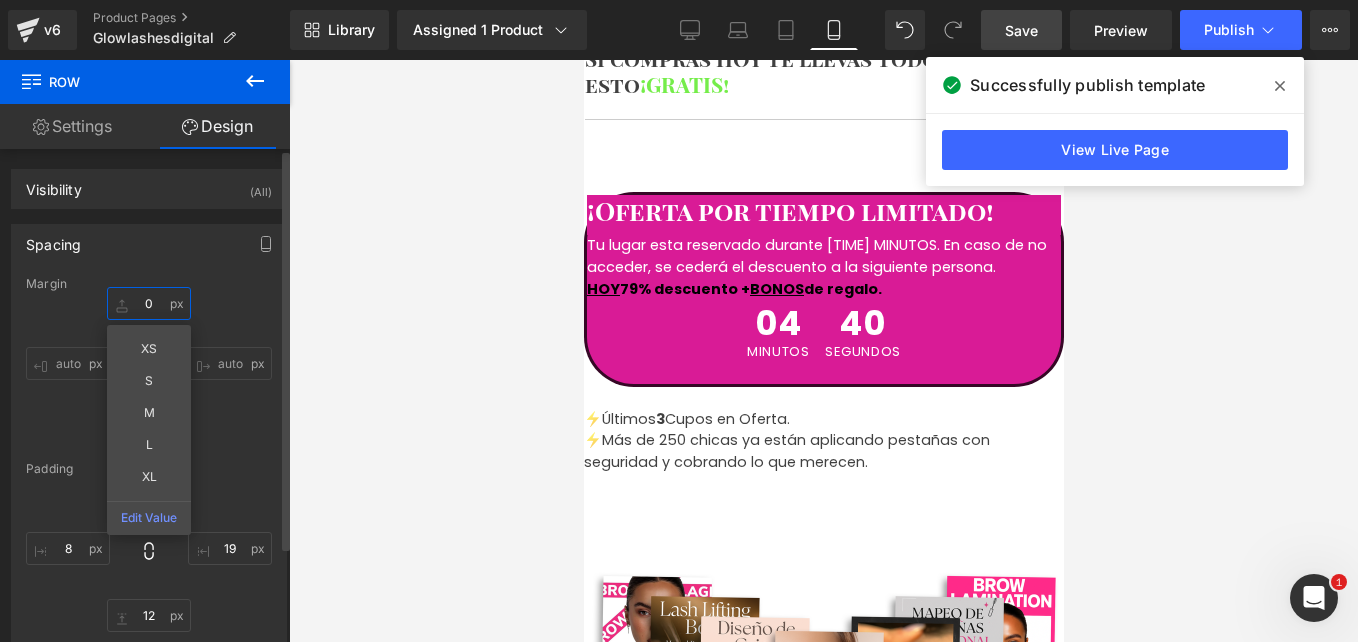 click on "0" at bounding box center (149, 303) 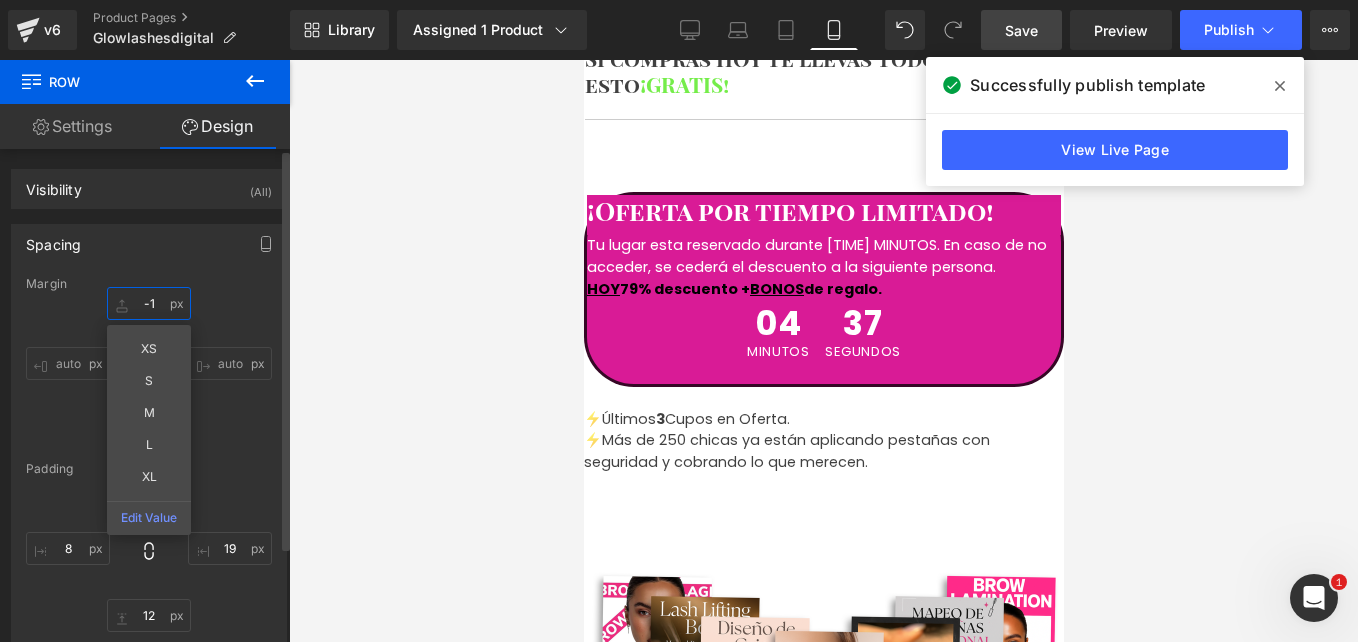 type on "-10" 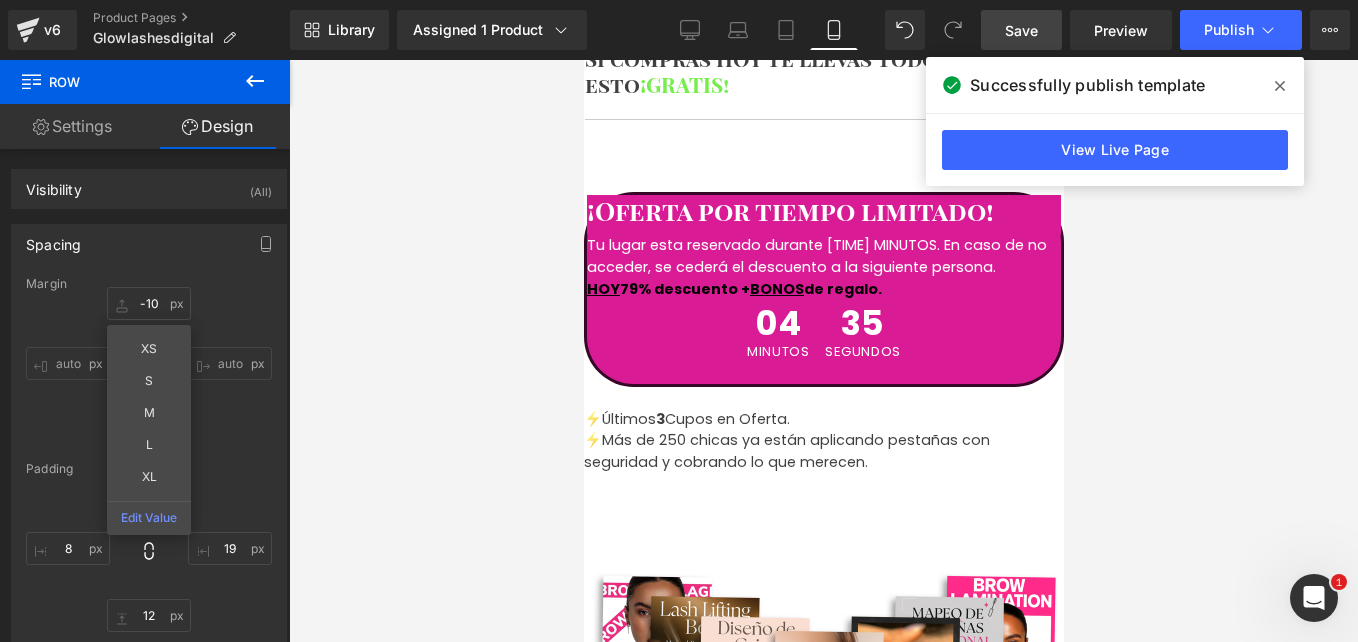 click at bounding box center [823, 351] 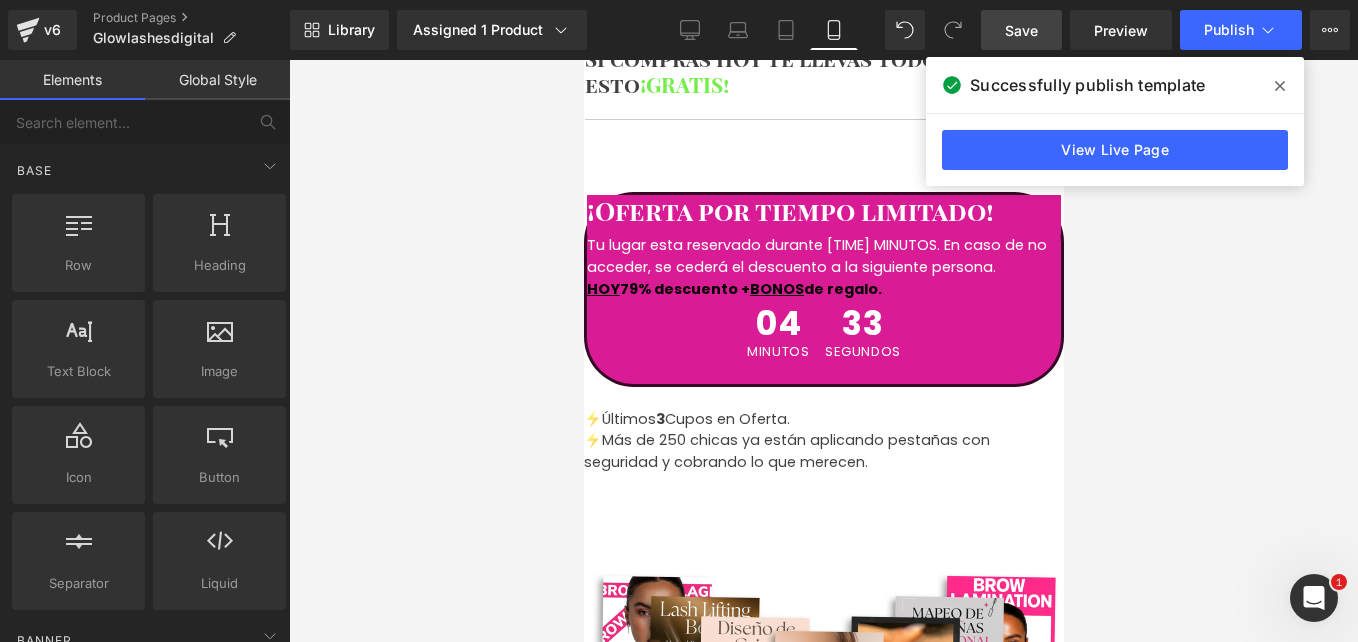 click on "Save" at bounding box center [1021, 30] 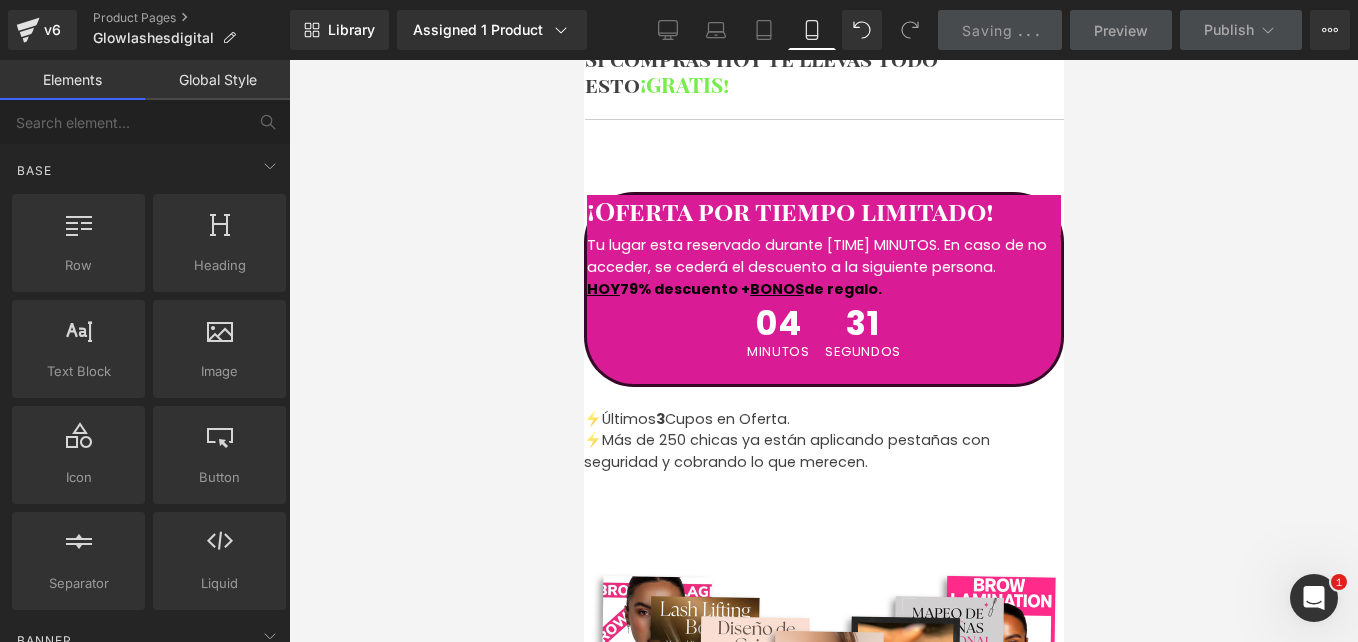 click at bounding box center (823, 351) 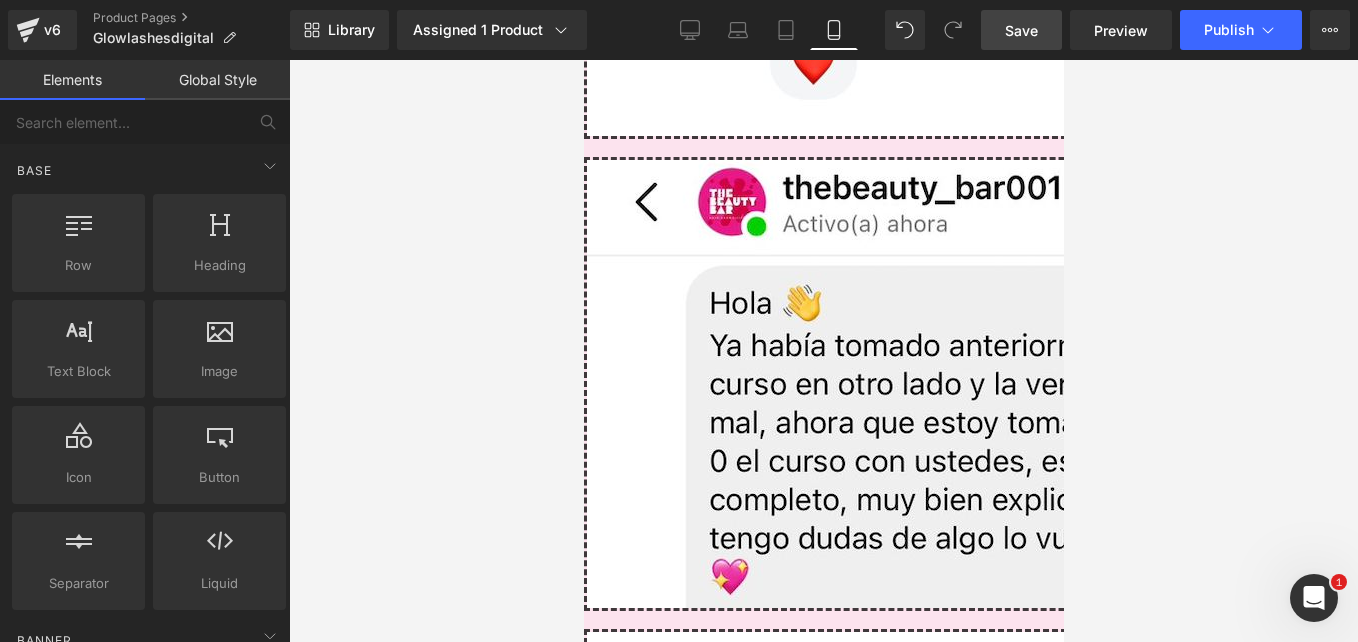 scroll, scrollTop: 12491, scrollLeft: 0, axis: vertical 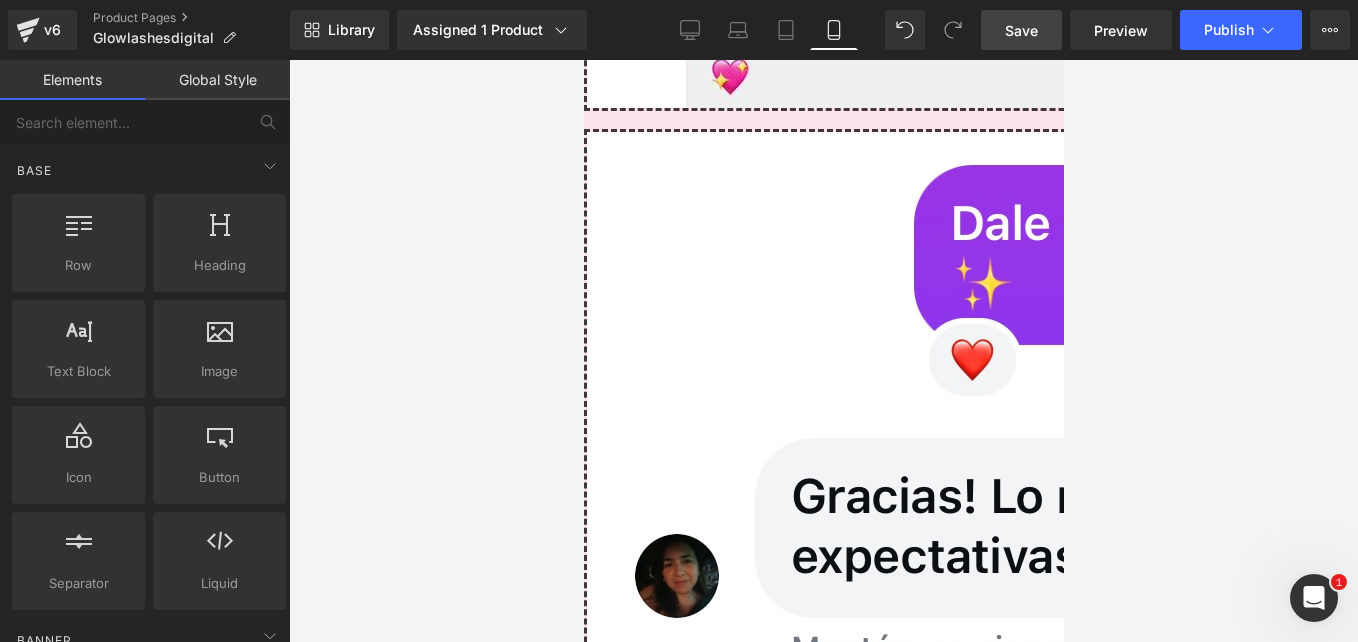 click on "(P) Dynamic Checkout Button" at bounding box center (583, 60) 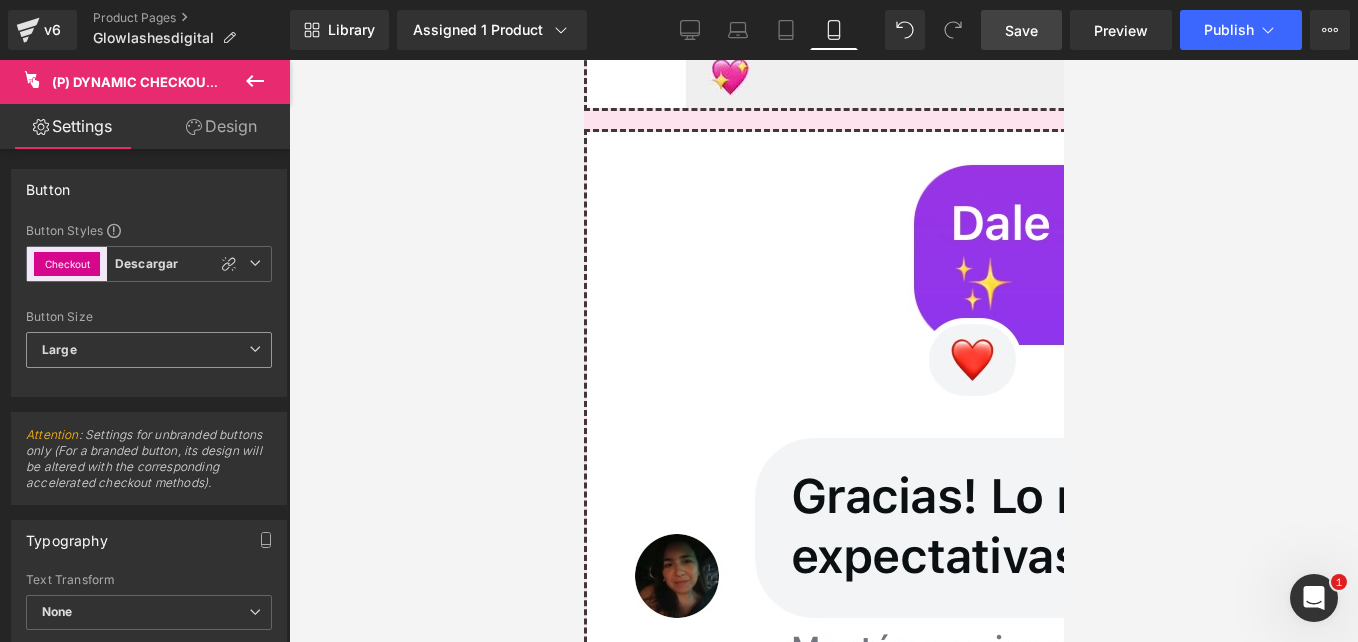 scroll, scrollTop: 100, scrollLeft: 0, axis: vertical 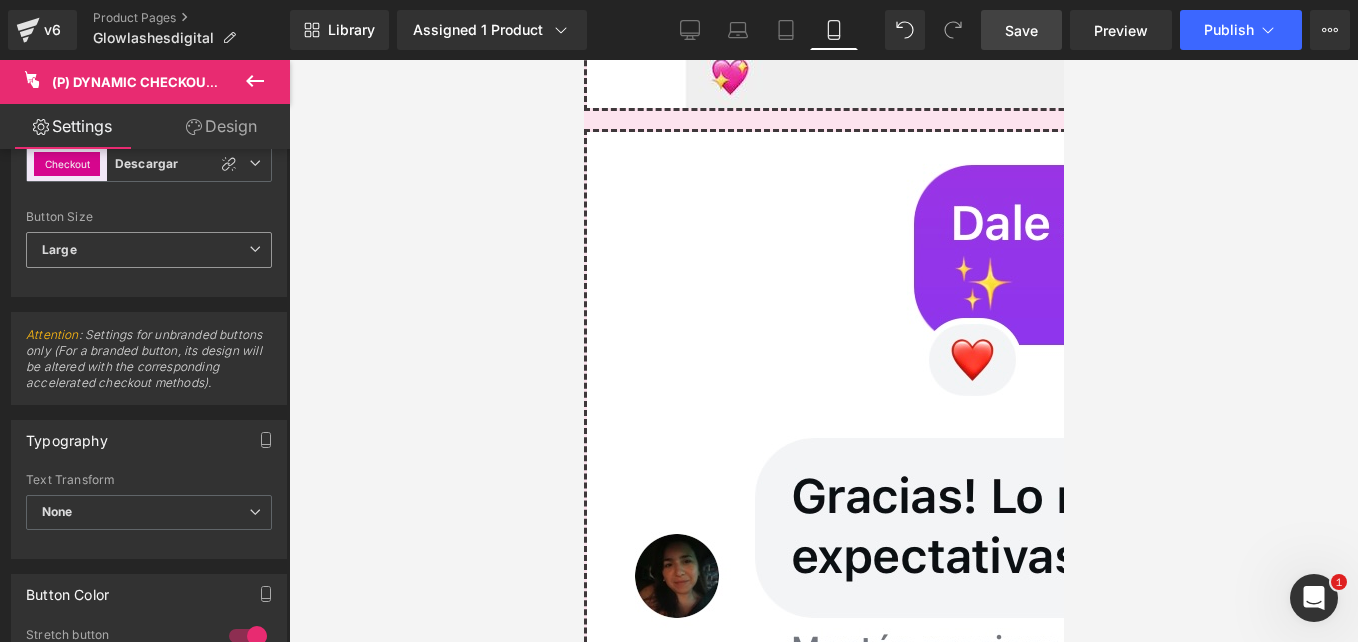 click on "Large" at bounding box center (149, 250) 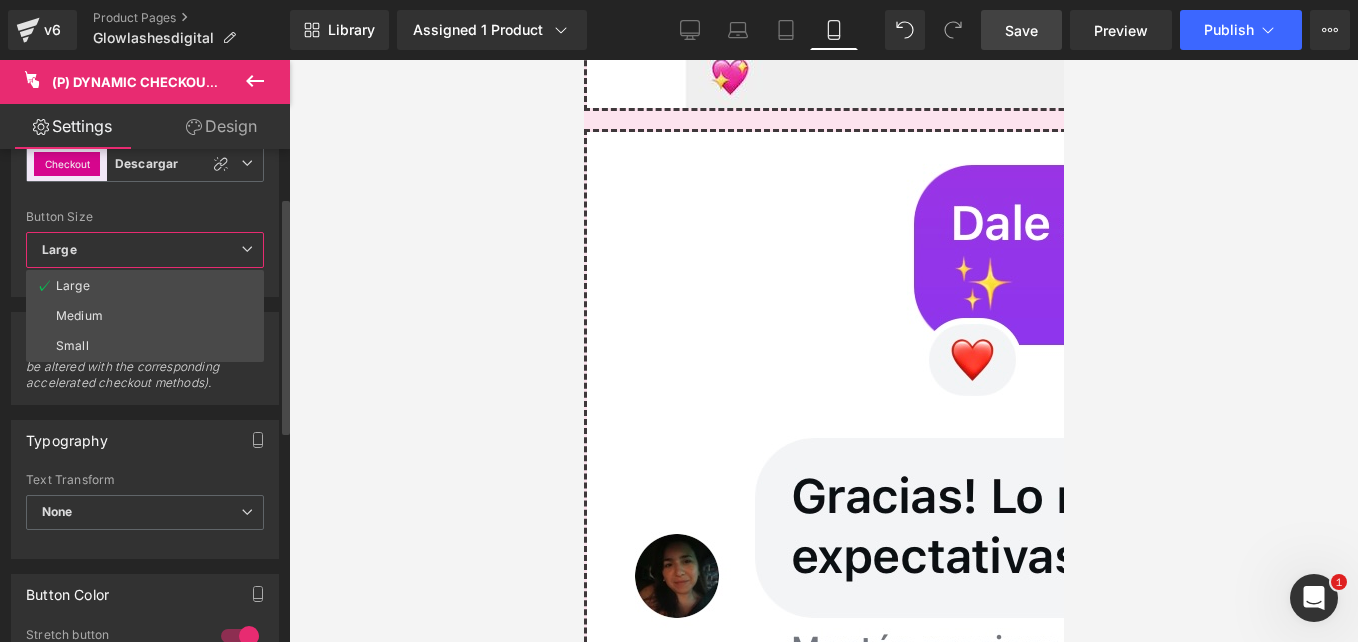 click on "Large" at bounding box center [145, 250] 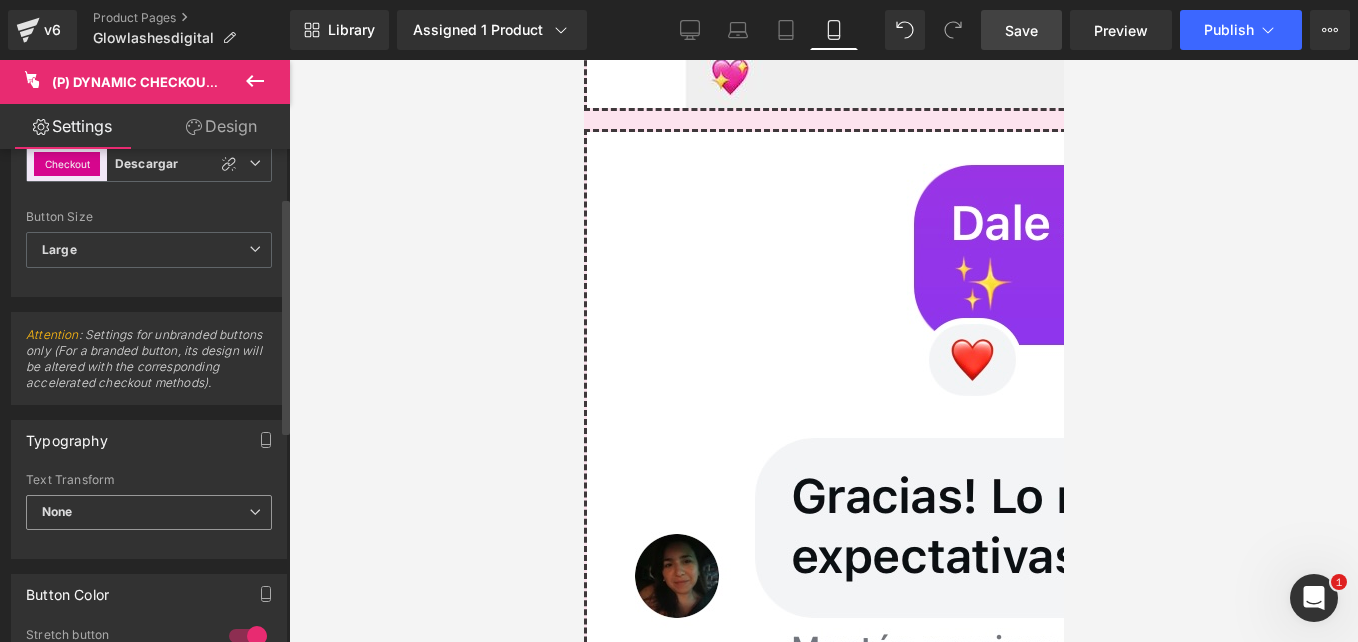 scroll, scrollTop: 300, scrollLeft: 0, axis: vertical 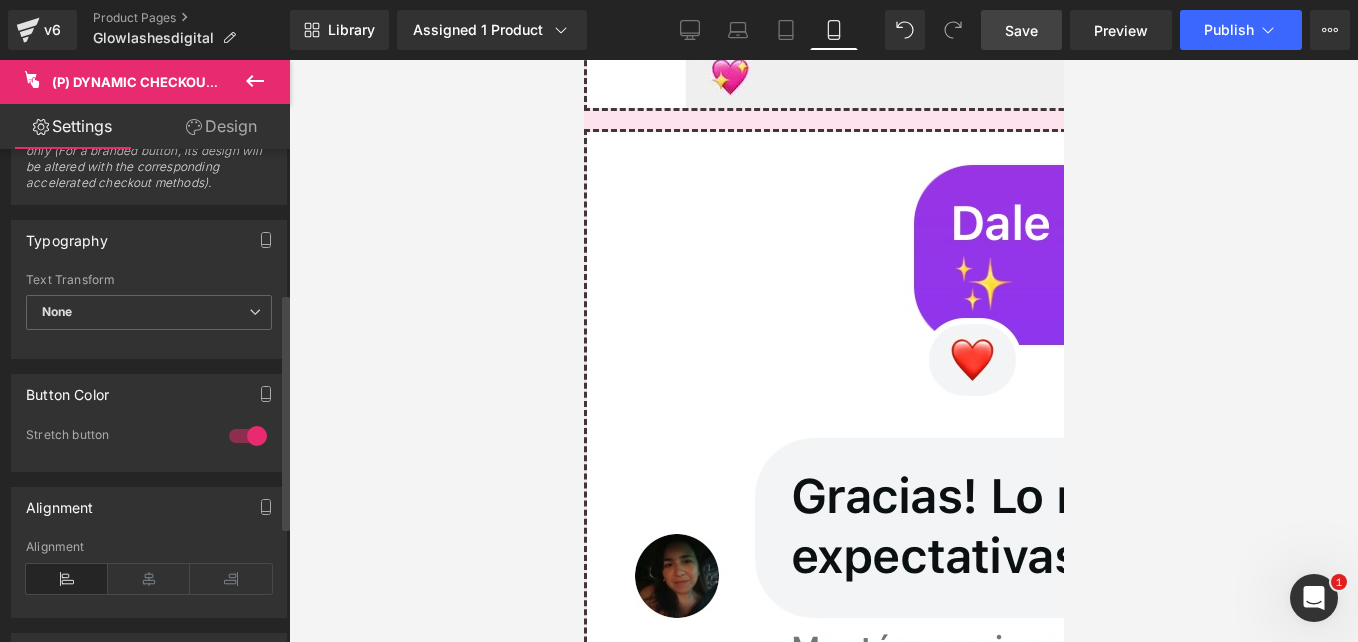 click at bounding box center (248, 436) 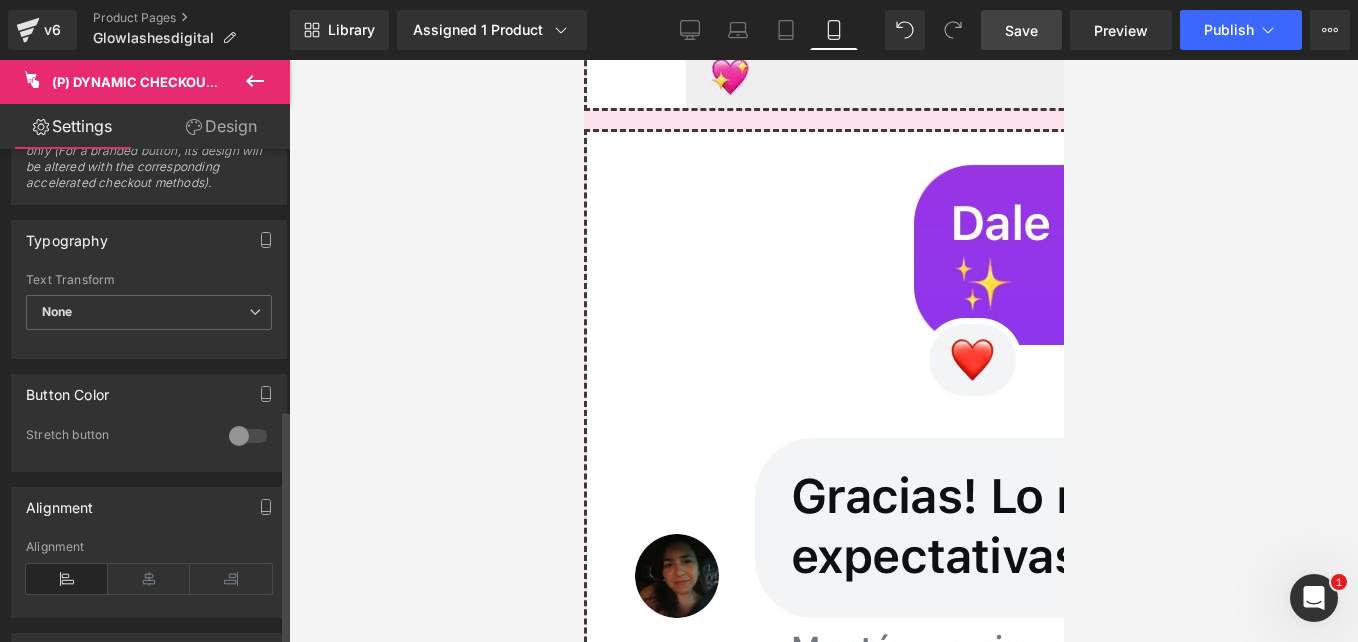 scroll, scrollTop: 543, scrollLeft: 0, axis: vertical 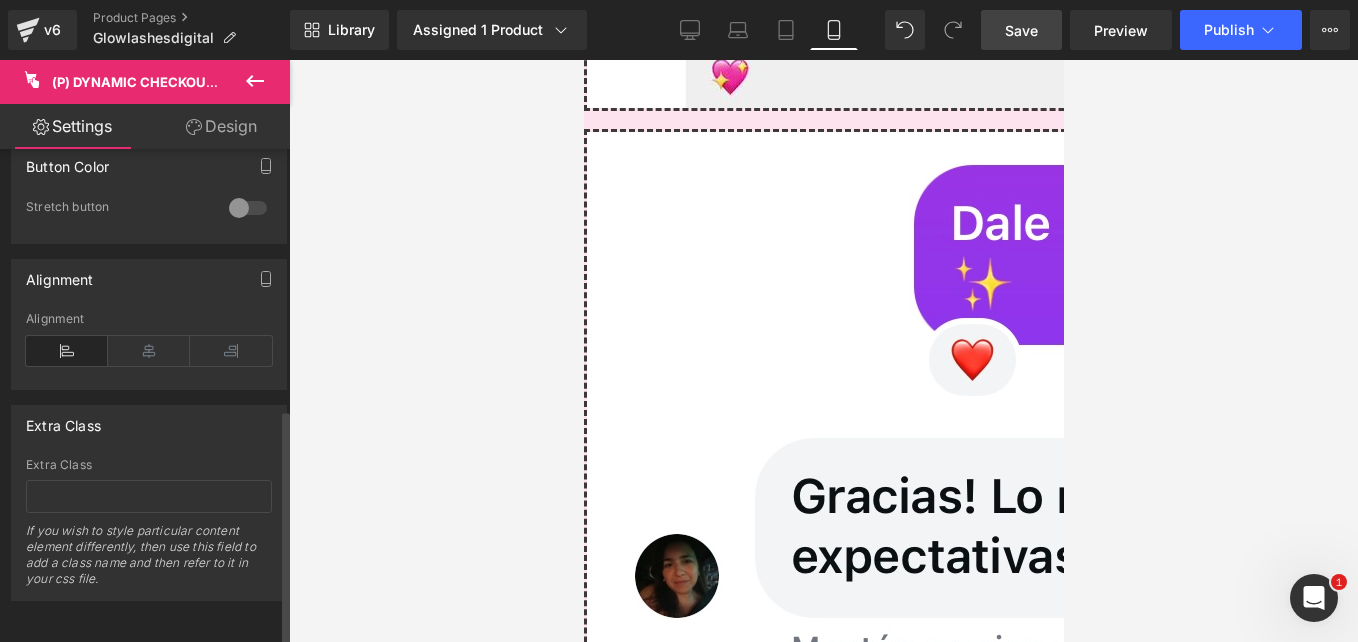click on "If you wish to style particular content element differently, then use this field to add a class name and then refer to it in your css file." at bounding box center (149, 561) 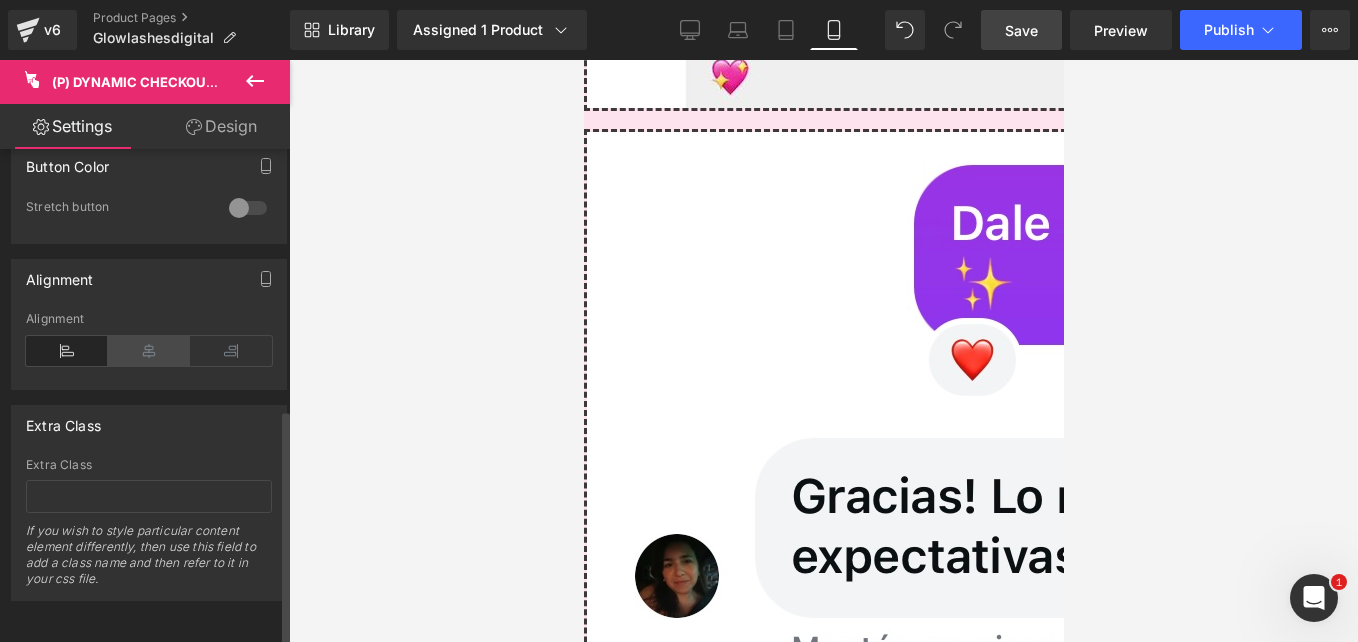click at bounding box center [149, 351] 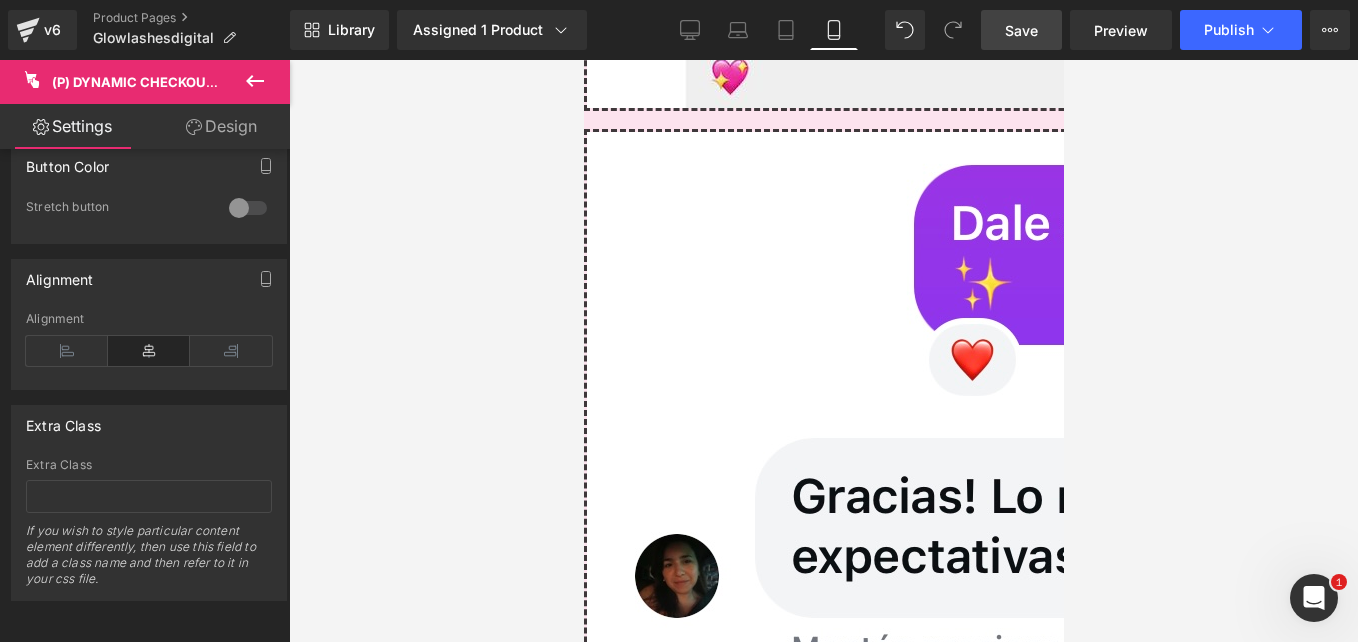 click on "Save" at bounding box center [1021, 30] 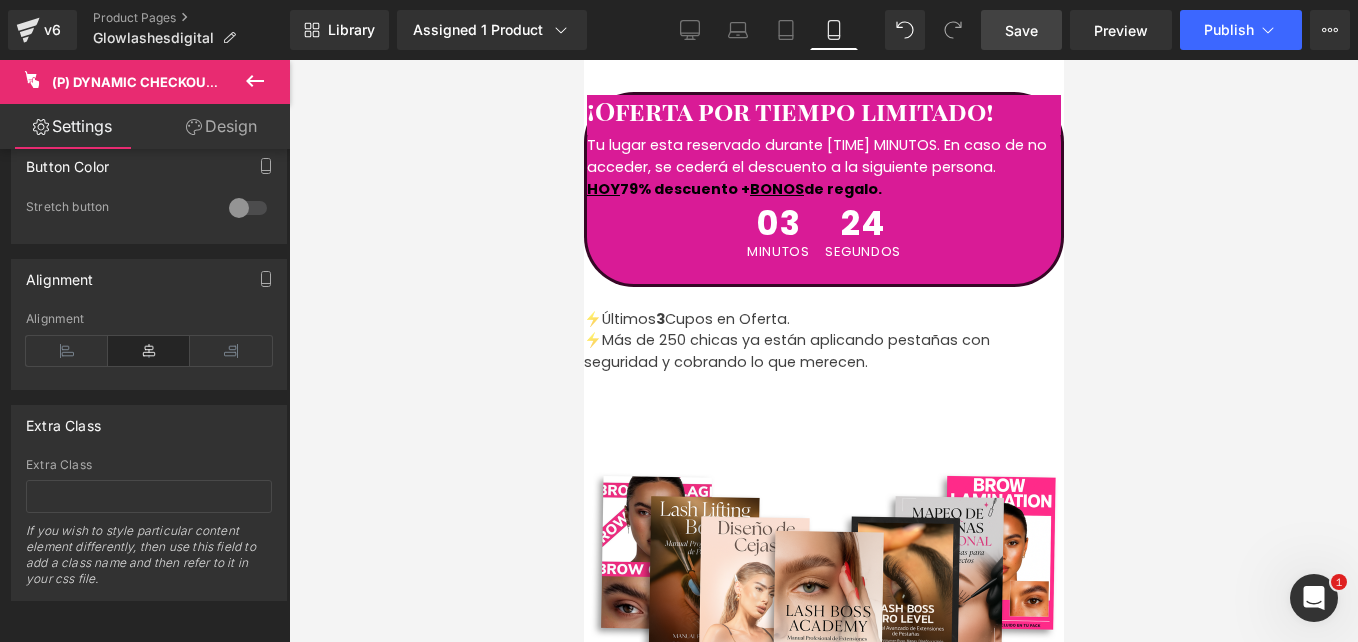 scroll, scrollTop: 7891, scrollLeft: 0, axis: vertical 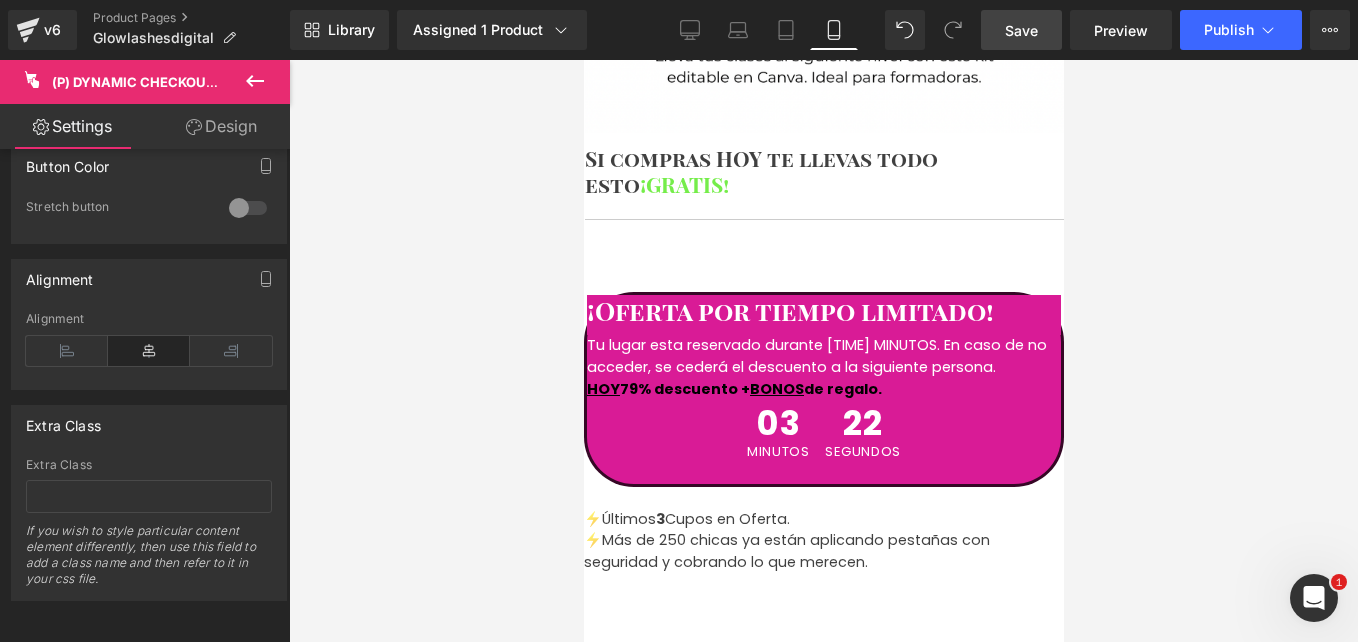 click on "Product" at bounding box center [583, 60] 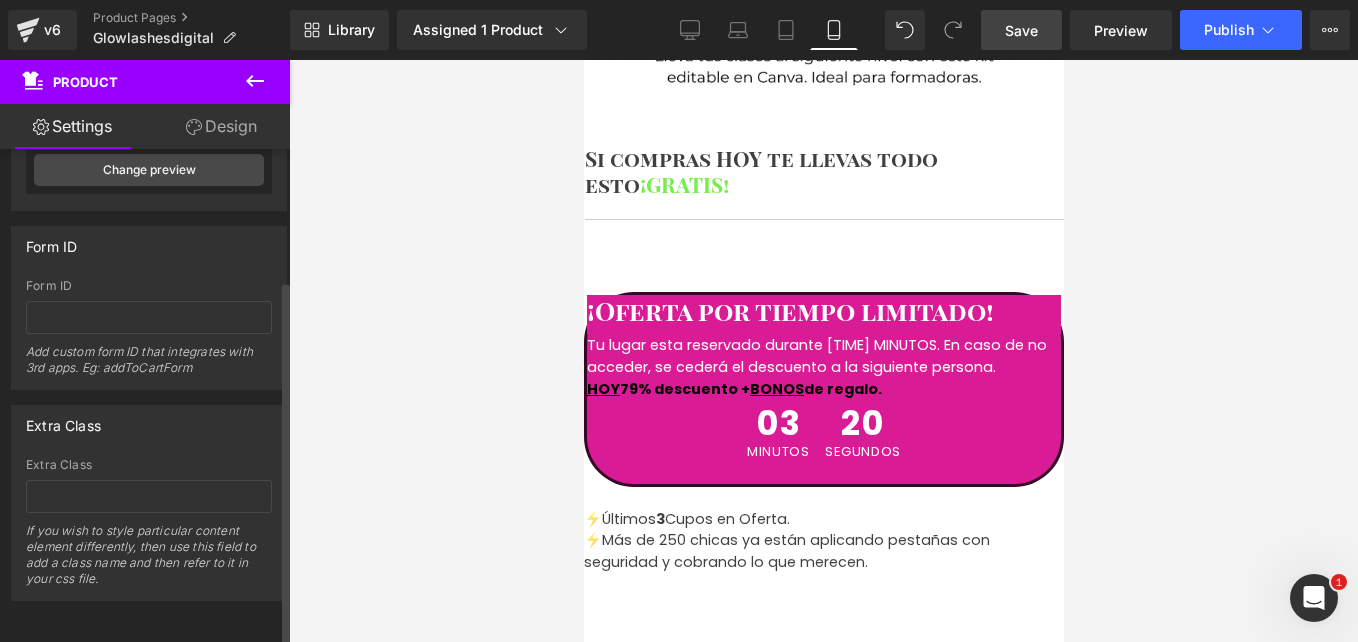 scroll, scrollTop: 0, scrollLeft: 0, axis: both 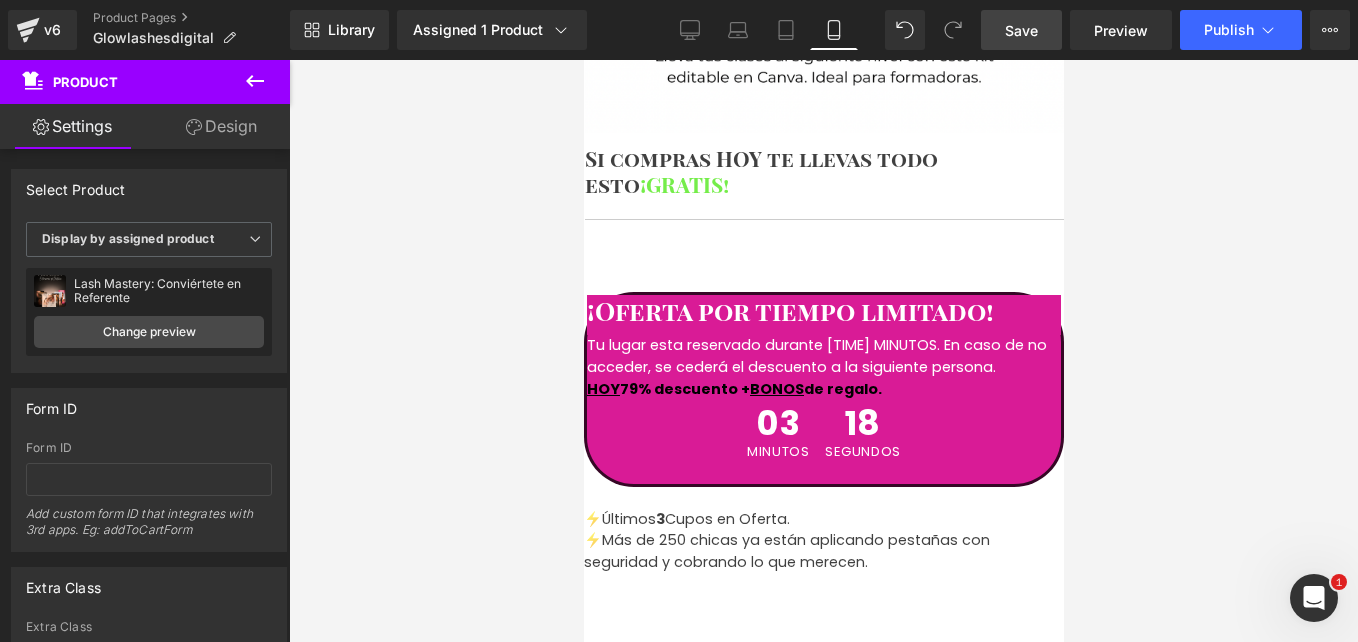 click on "$97,000.00" at bounding box center (644, 992) 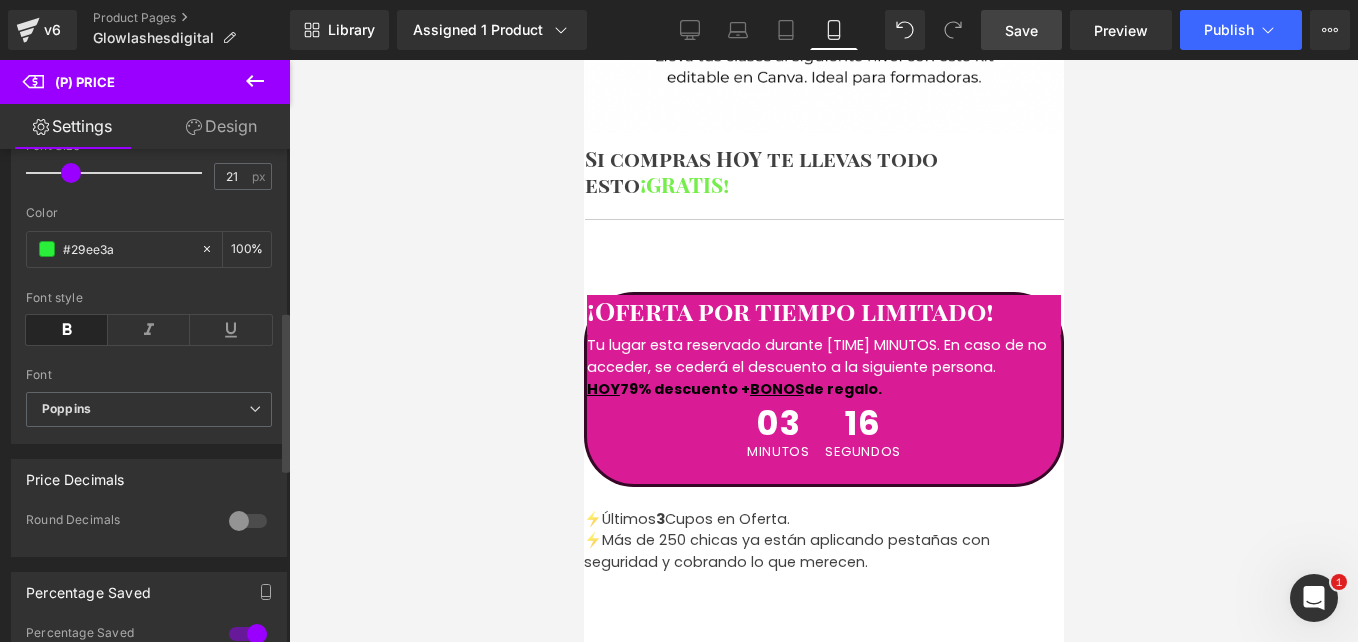 scroll, scrollTop: 900, scrollLeft: 0, axis: vertical 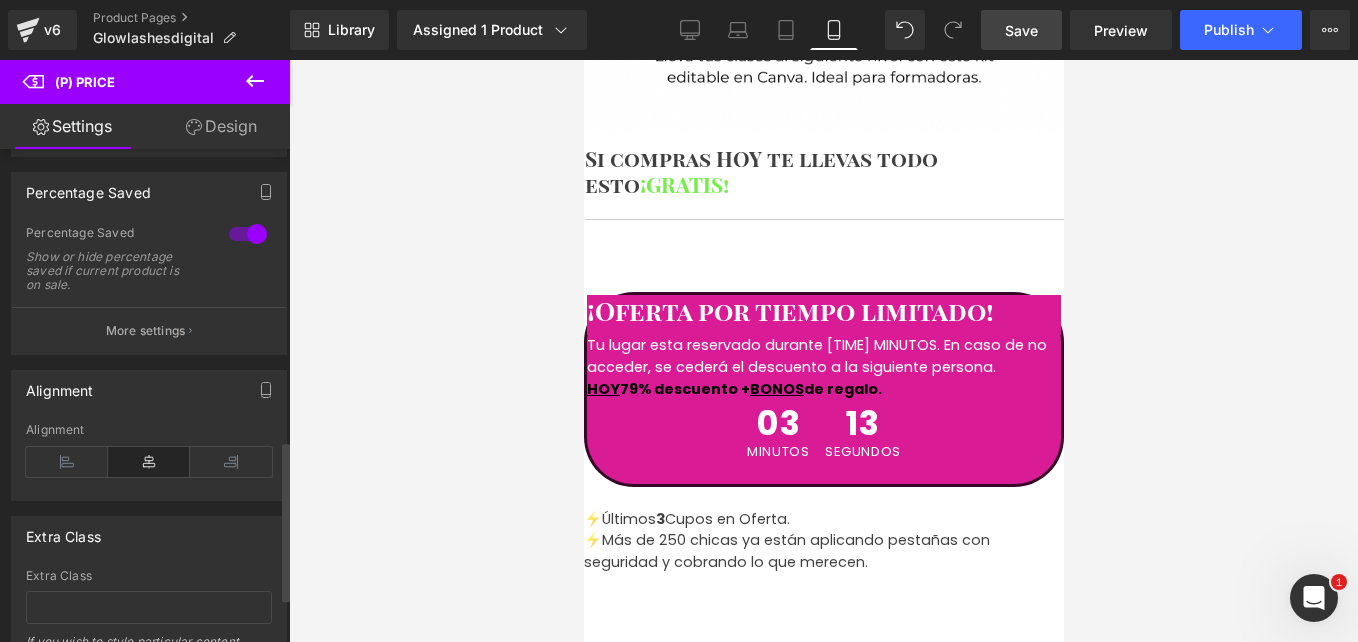 click at bounding box center [149, 462] 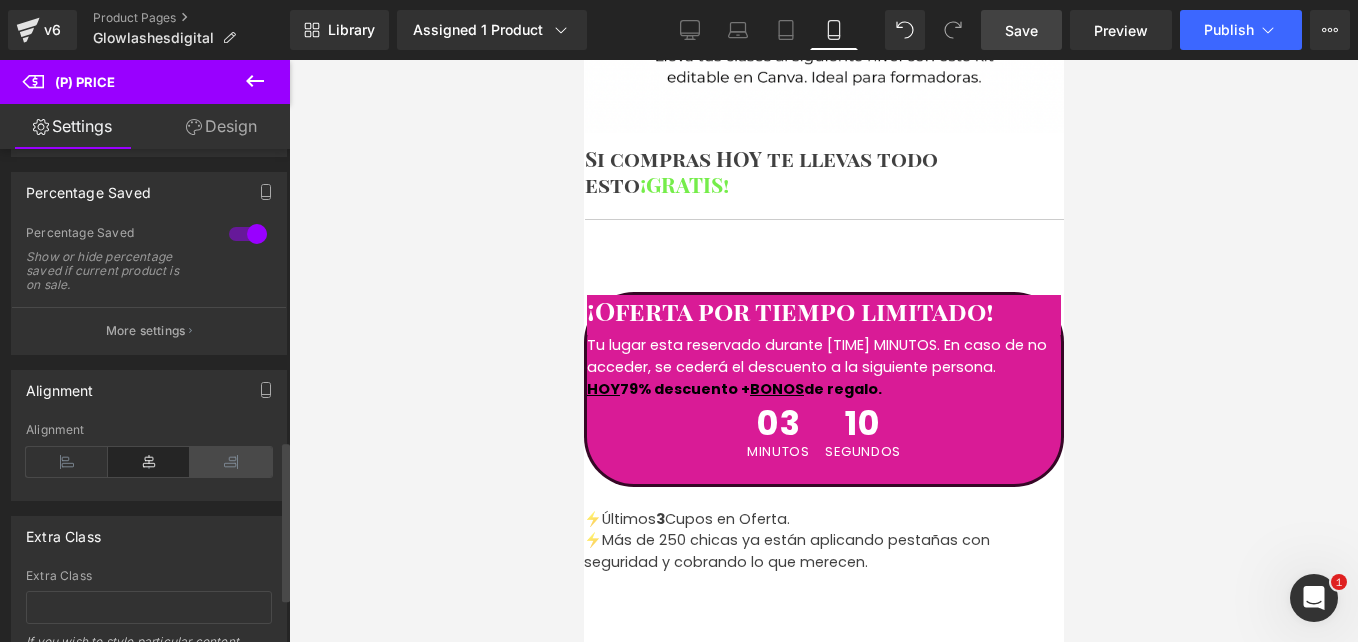 click at bounding box center (231, 462) 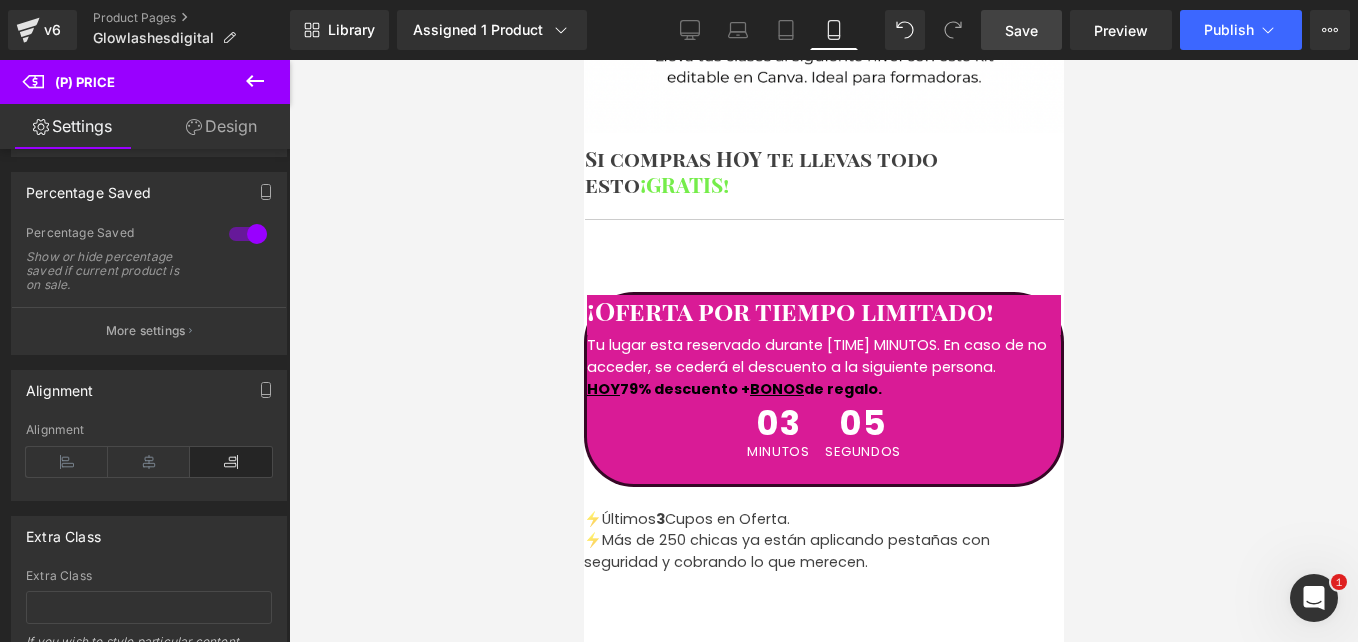 drag, startPoint x: 1018, startPoint y: 31, endPoint x: 423, endPoint y: 164, distance: 609.68353 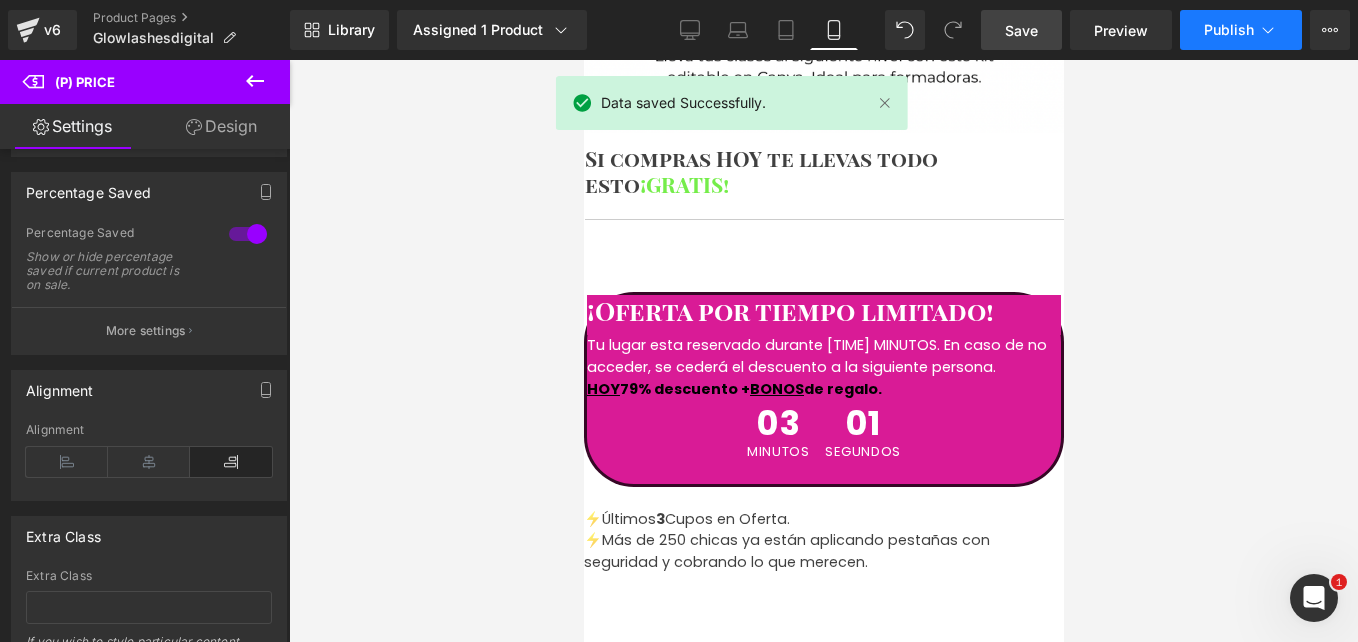 click on "Publish" at bounding box center (1241, 30) 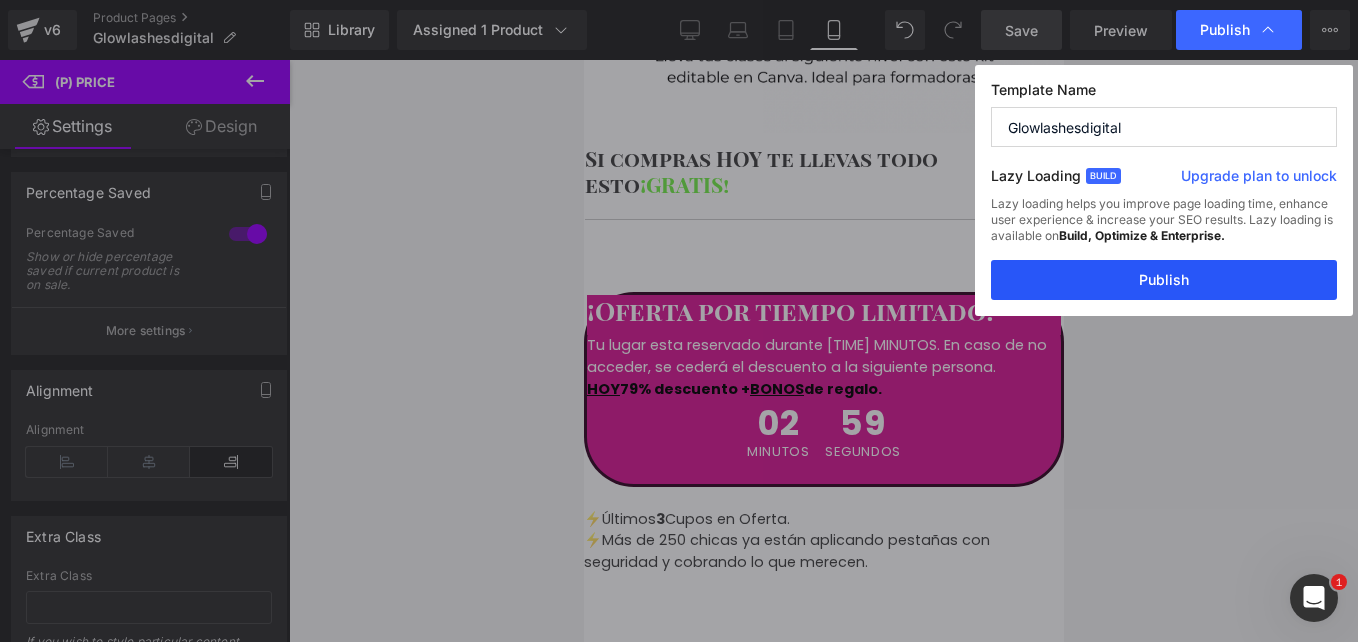 click on "Publish" at bounding box center (1164, 280) 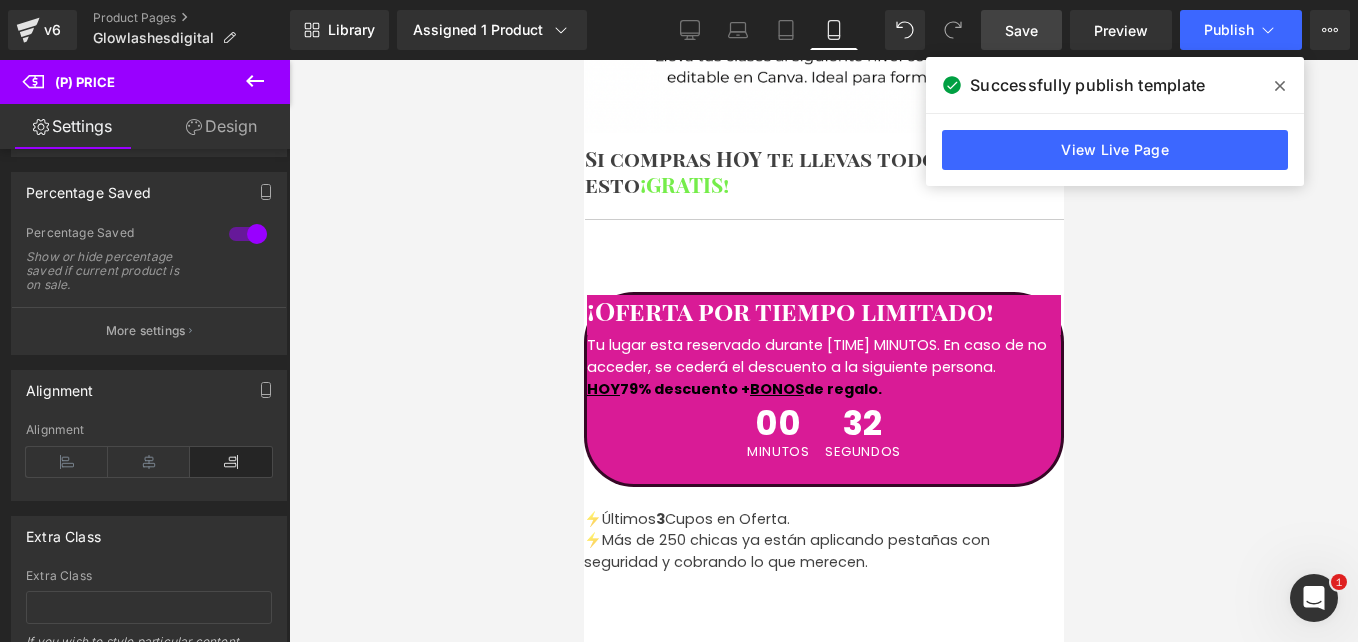 click at bounding box center (1280, 86) 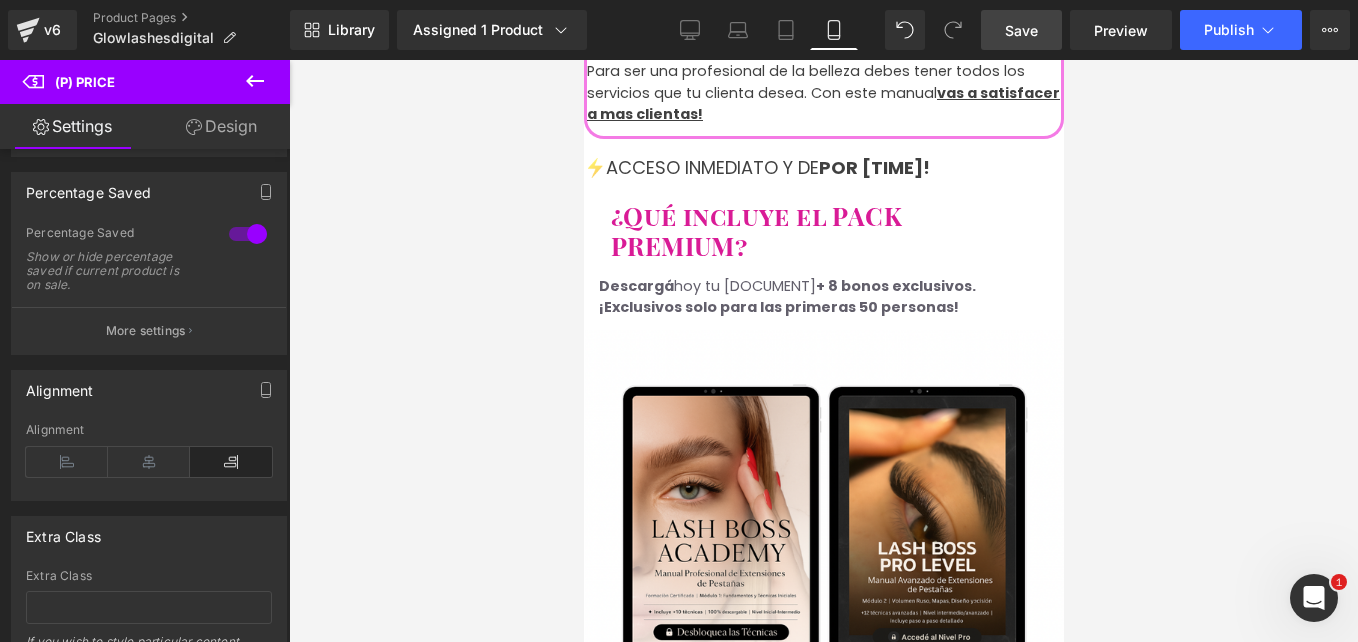 scroll, scrollTop: 3291, scrollLeft: 0, axis: vertical 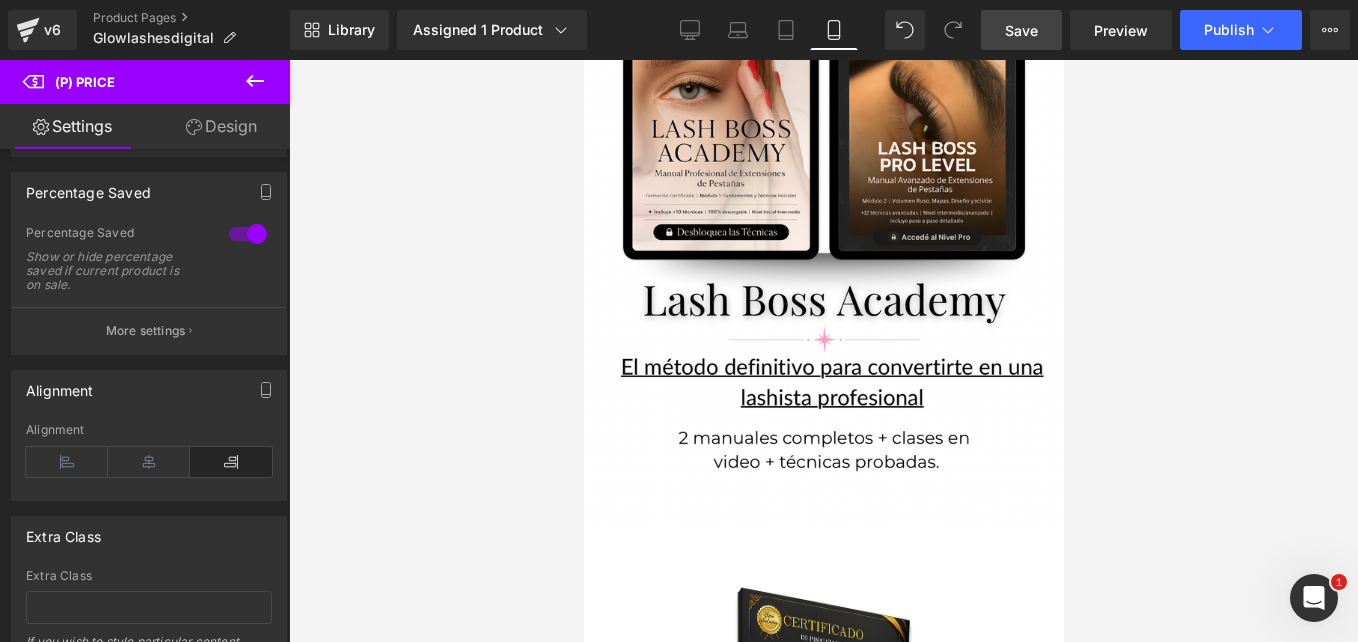 click at bounding box center [823, 752] 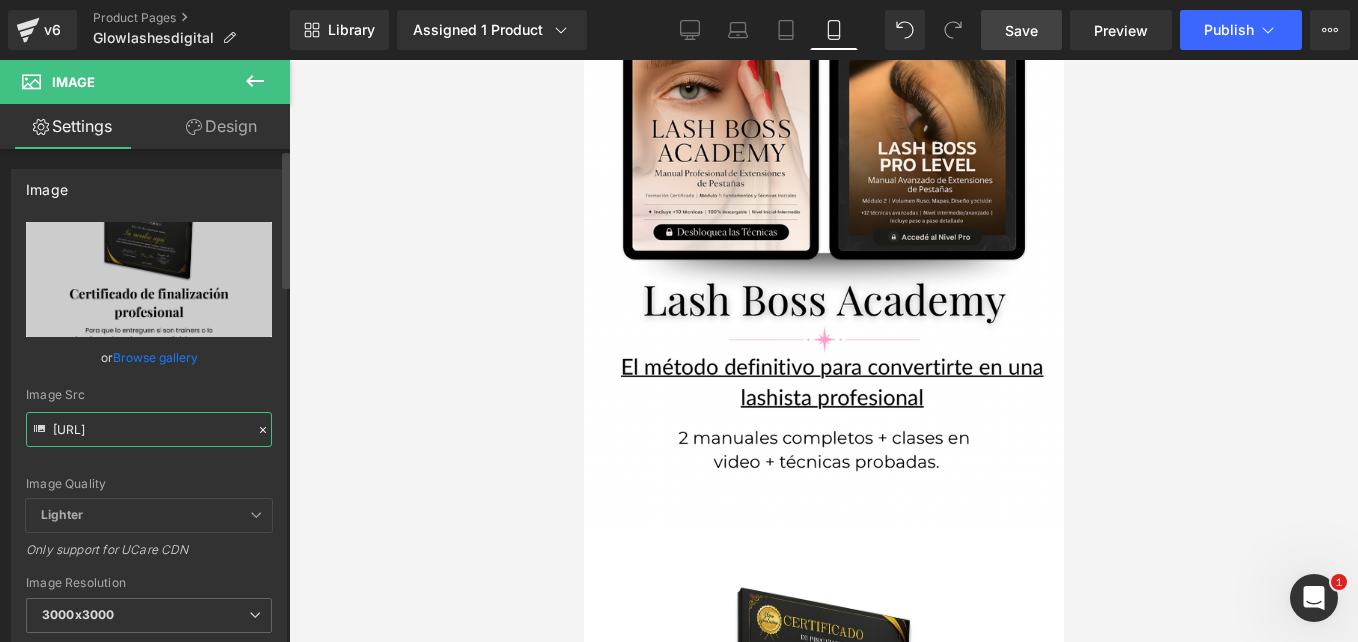 click on "[URL]" at bounding box center (149, 429) 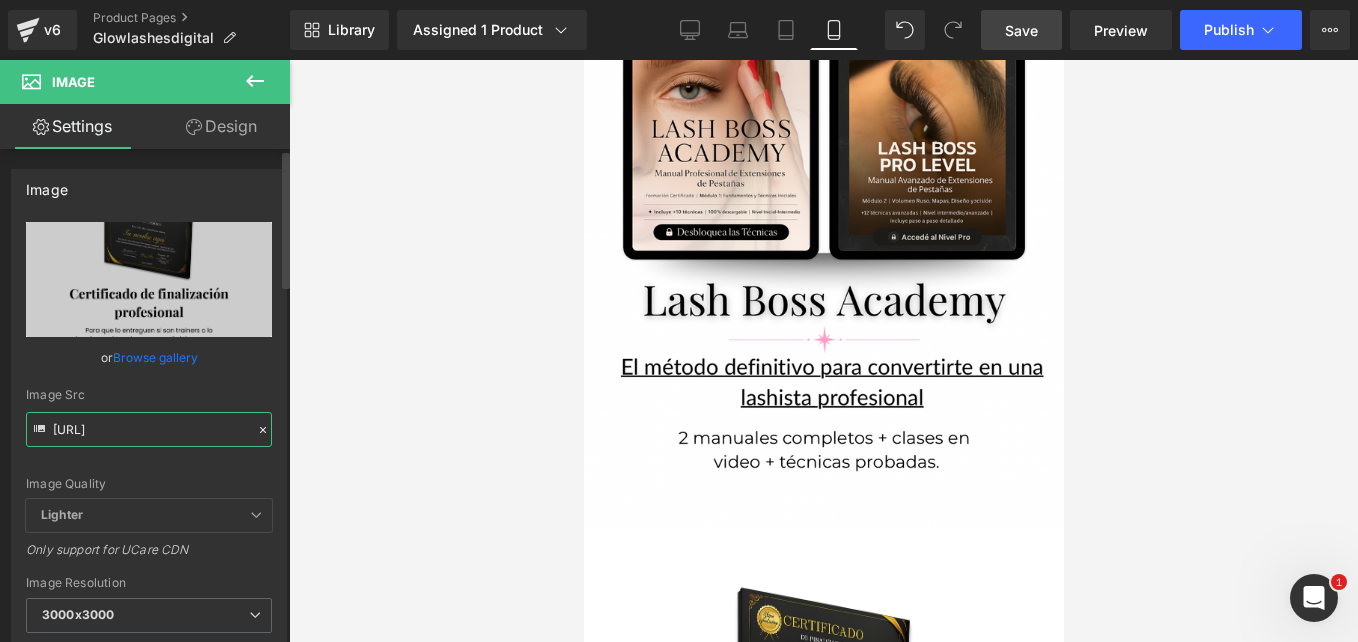 click on "[URL]" at bounding box center [149, 429] 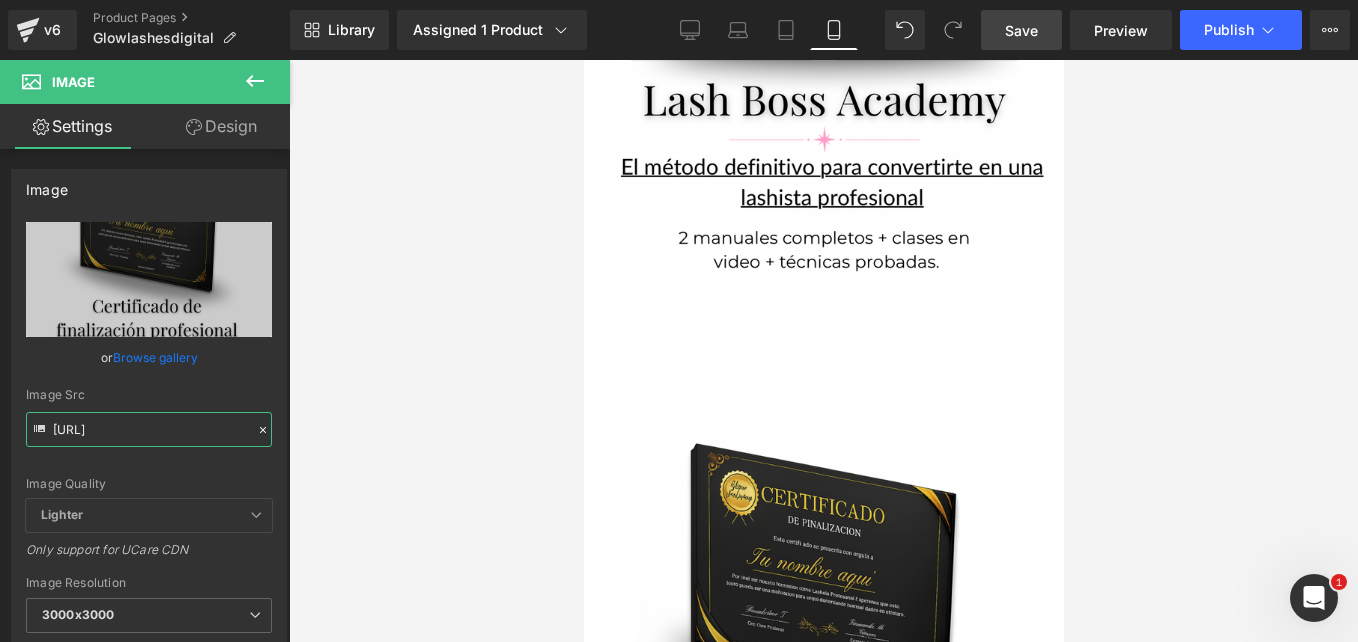 scroll, scrollTop: 3391, scrollLeft: 0, axis: vertical 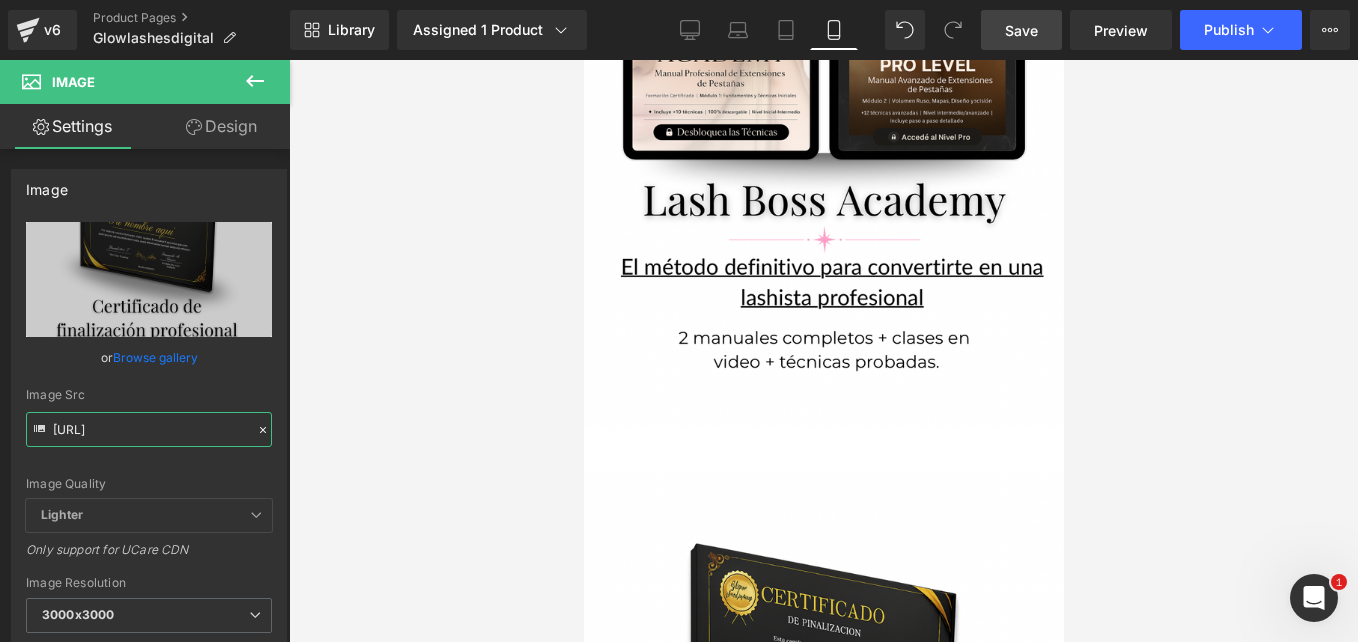 type on "[URL]" 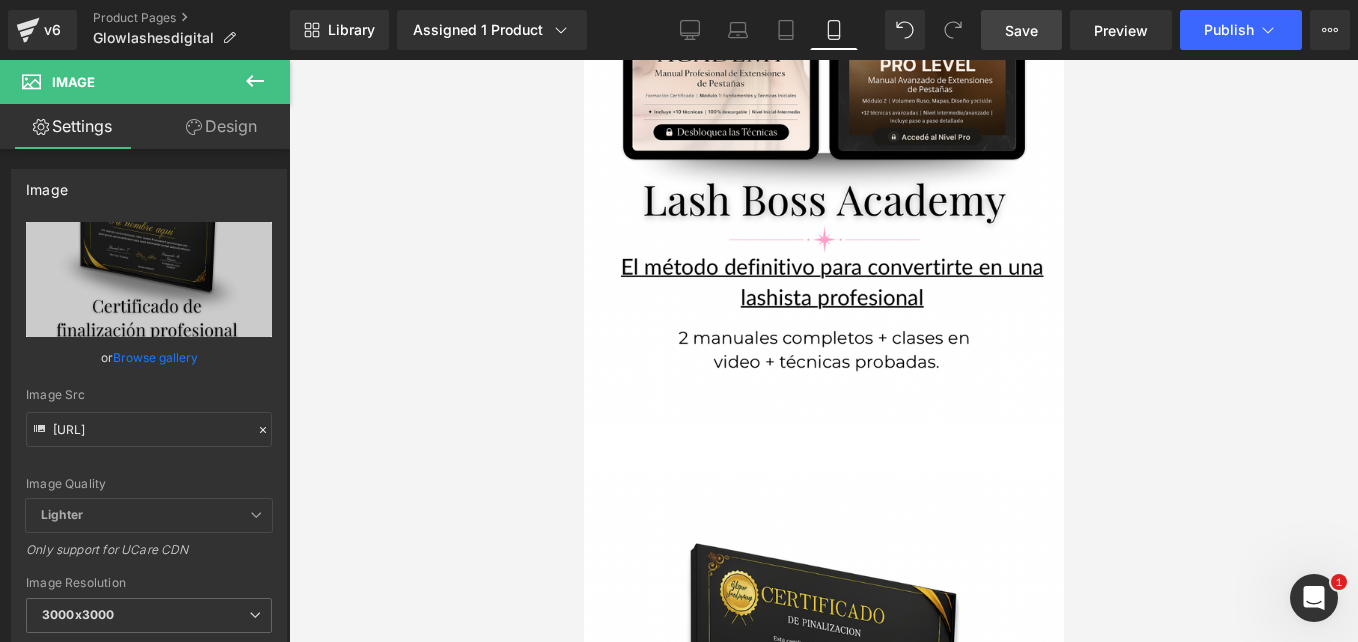 click on "Save" at bounding box center (1021, 30) 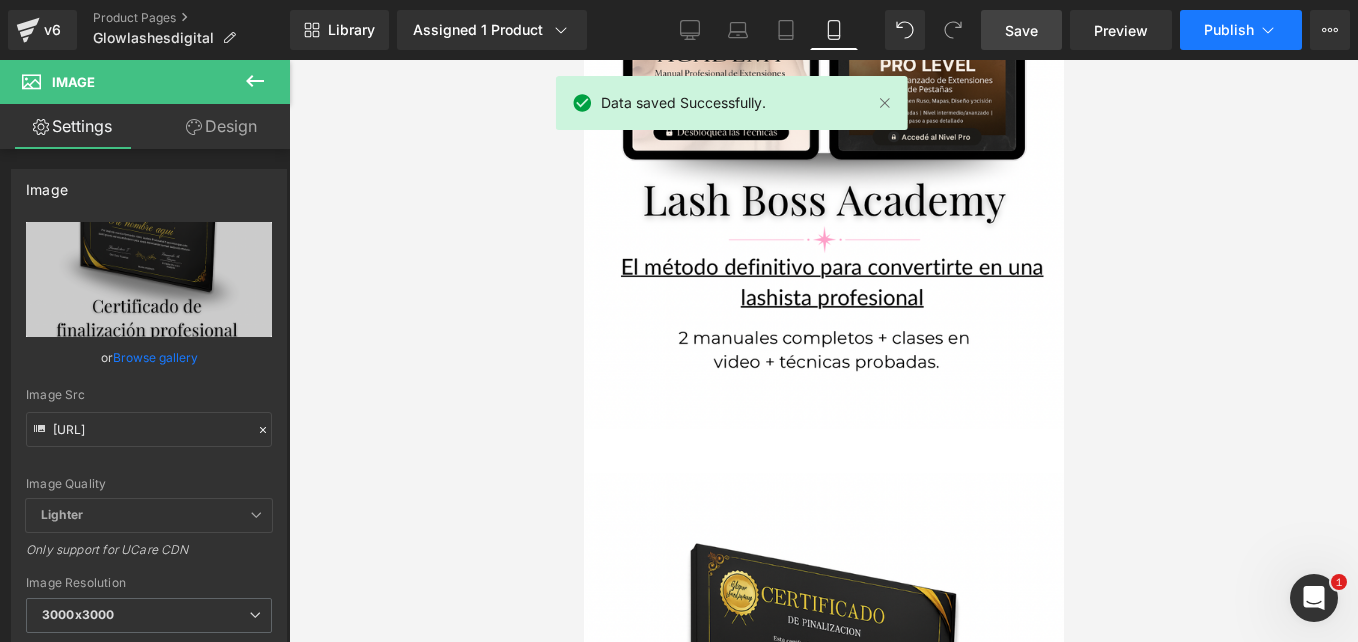 click on "Publish" at bounding box center (1229, 30) 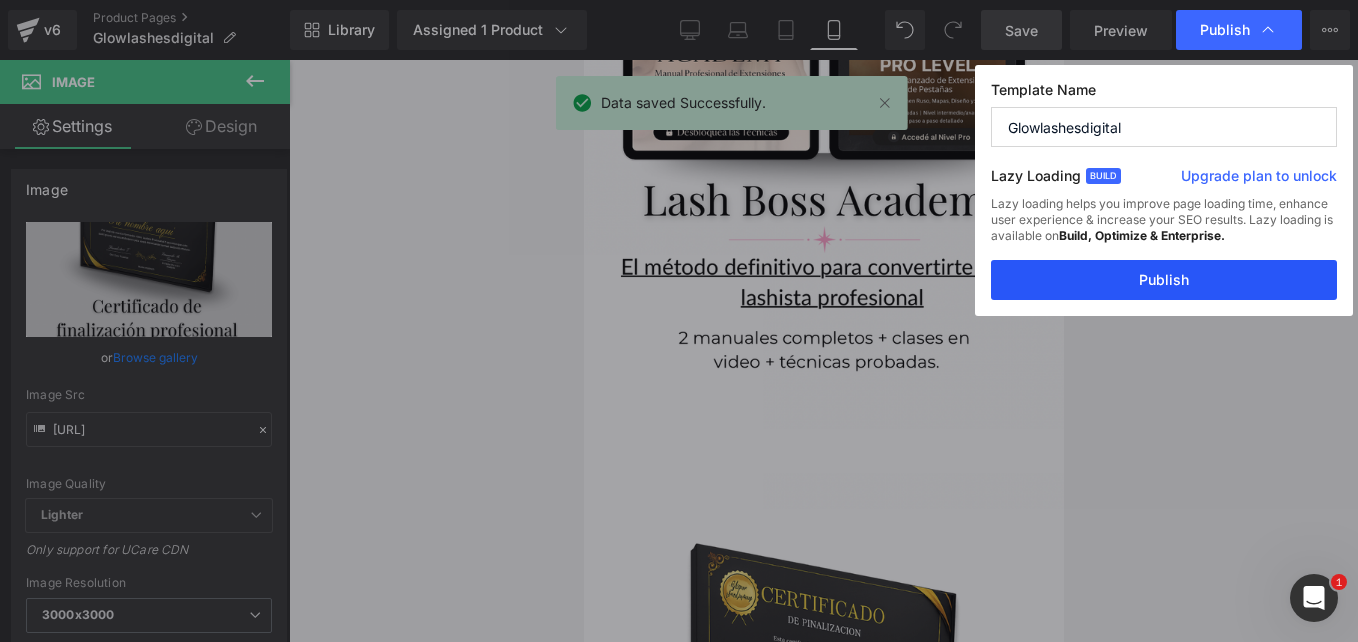 click on "Publish" at bounding box center [1164, 280] 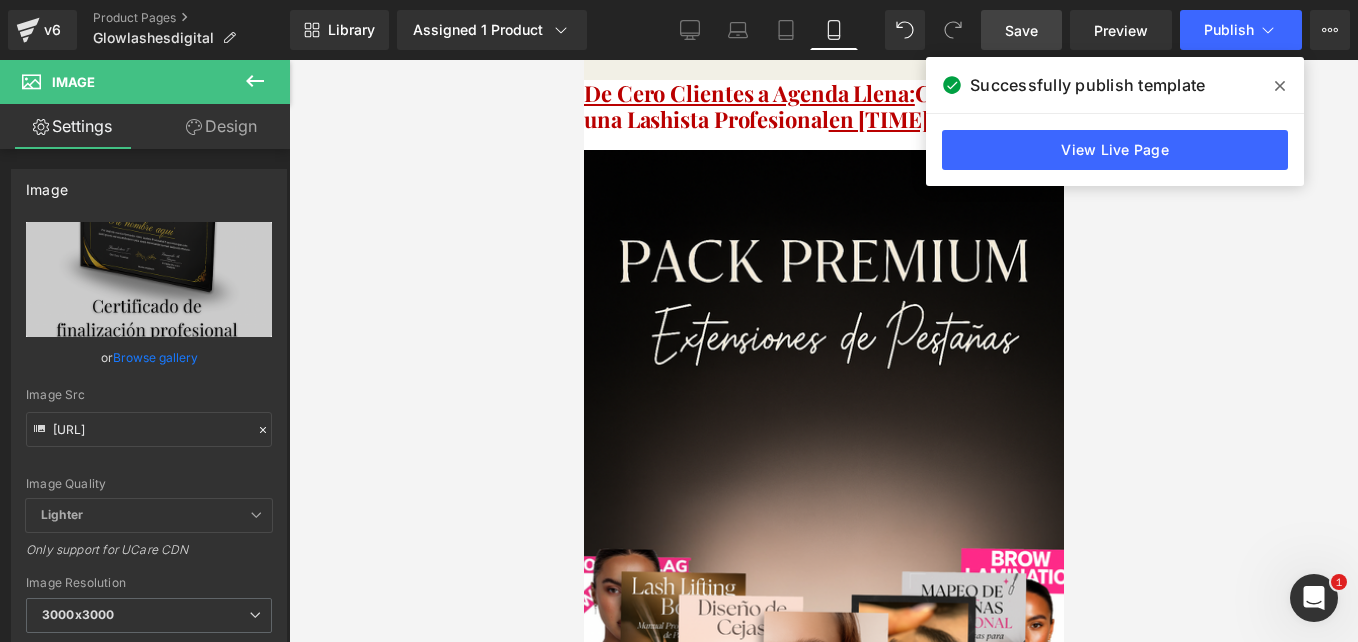 scroll, scrollTop: 100, scrollLeft: 0, axis: vertical 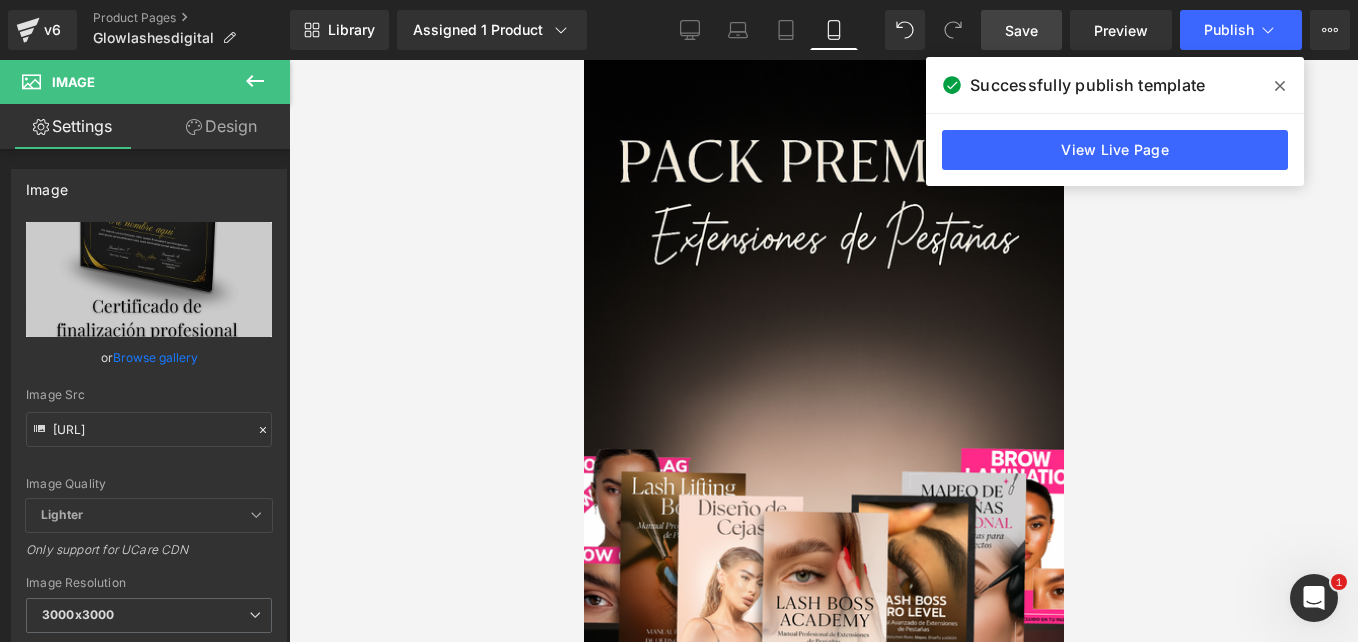 click 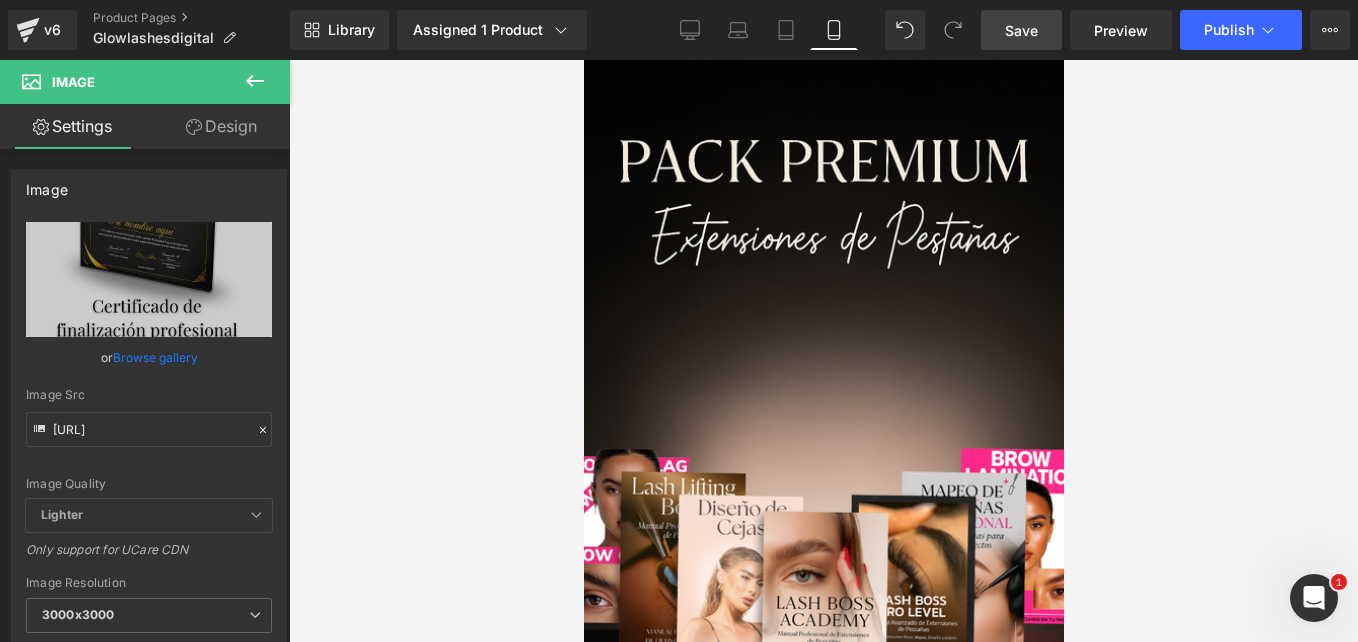 scroll, scrollTop: 200, scrollLeft: 0, axis: vertical 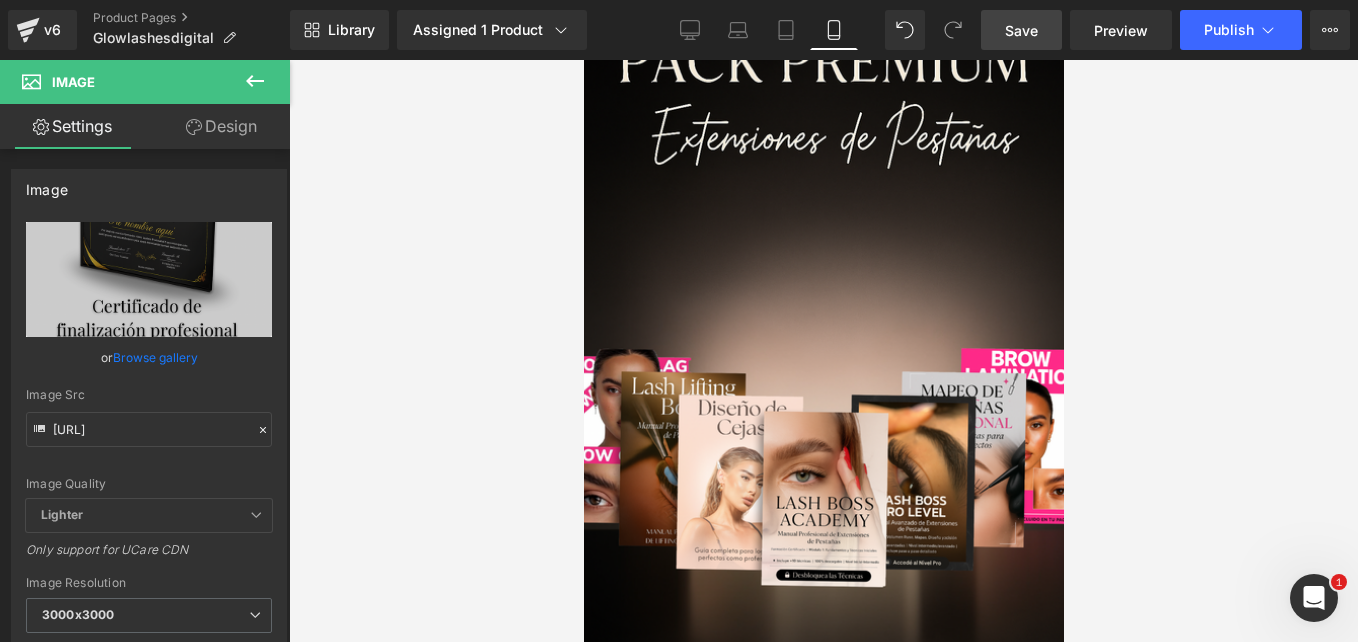 click at bounding box center (823, 347) 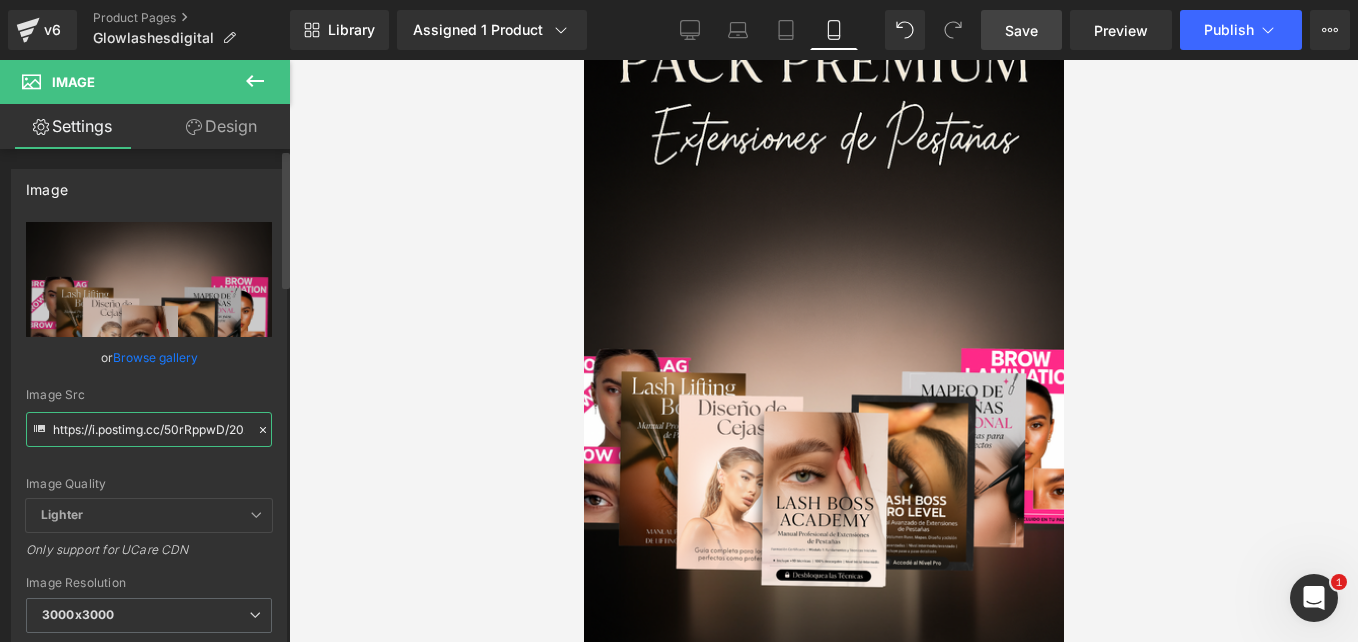 click on "https://i.postimg.cc/50rRppwD/20250720-150717-0000.png" at bounding box center [149, 429] 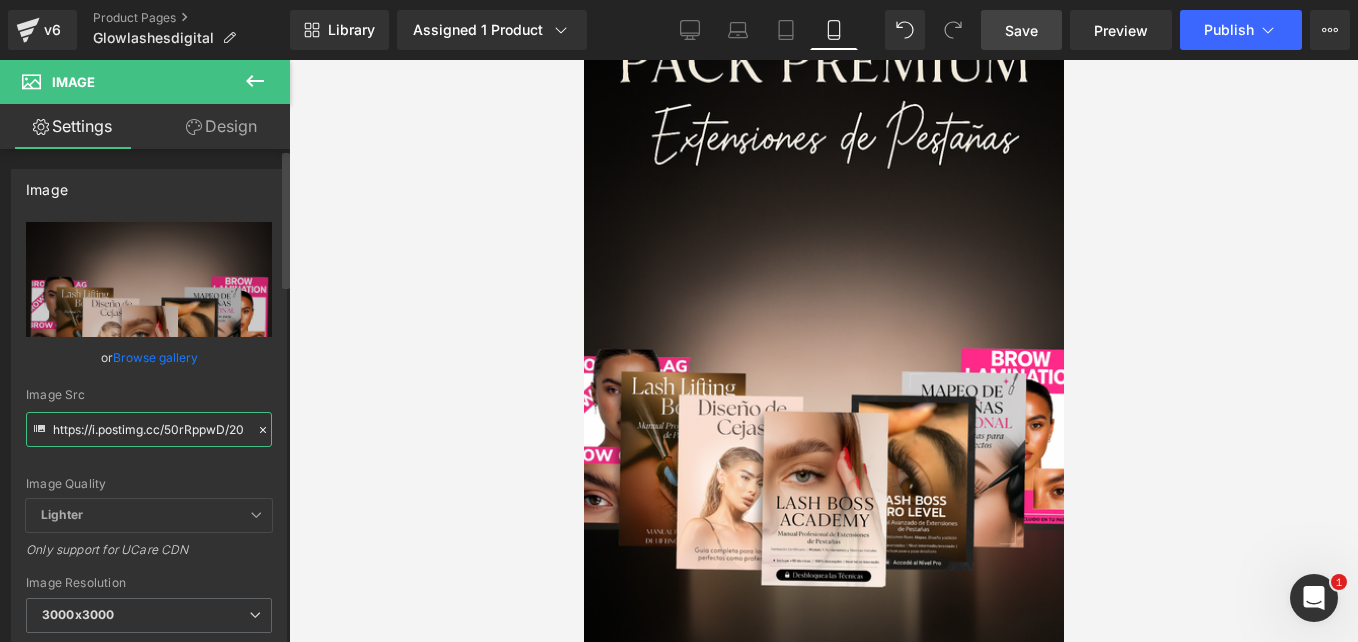 click on "https://i.postimg.cc/50rRppwD/20250720-150717-0000.png" at bounding box center (149, 429) 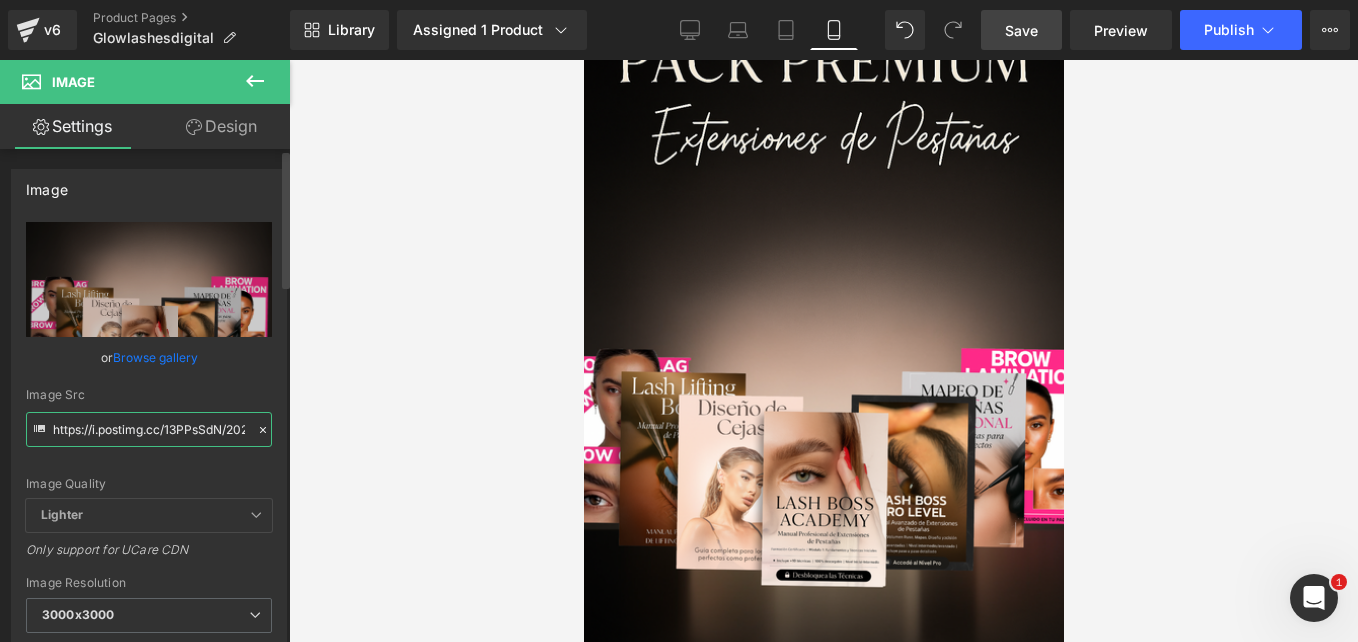 scroll, scrollTop: 0, scrollLeft: 481, axis: horizontal 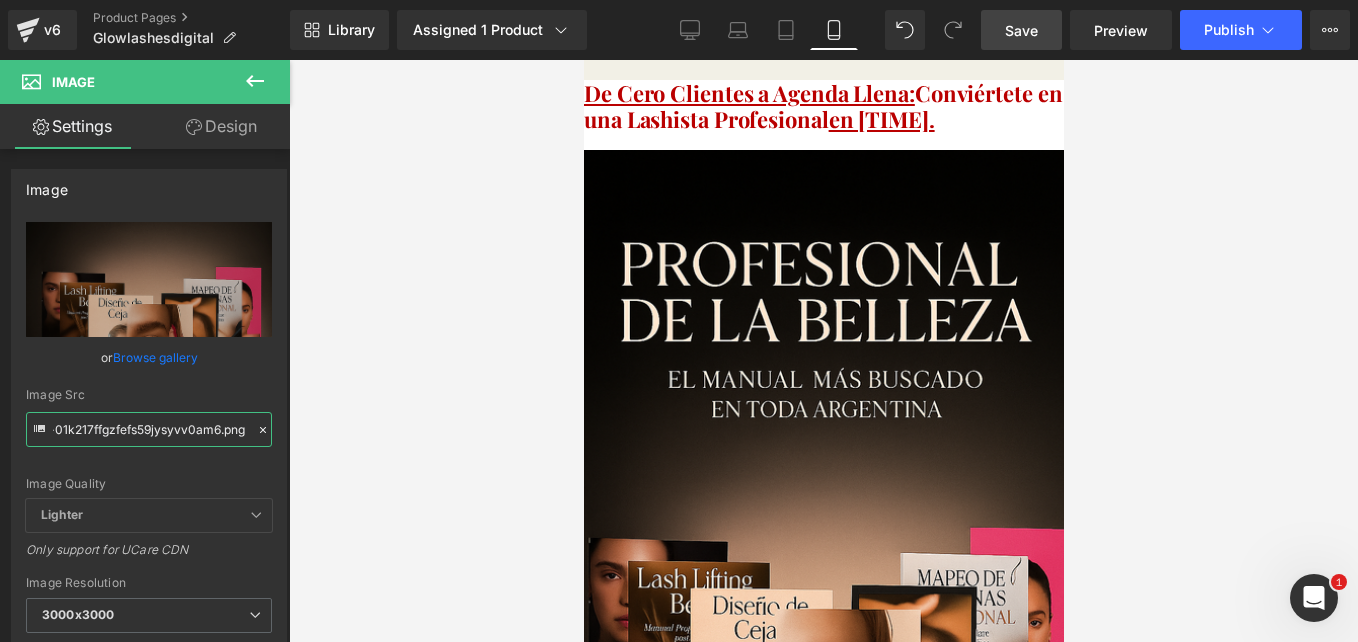 type on "https://i.postimg.cc/13PPsSdN/20250807-0000-Manual-Belleza-Profesional-remix-01k217ffgzfefs59jysyvv0am6.png" 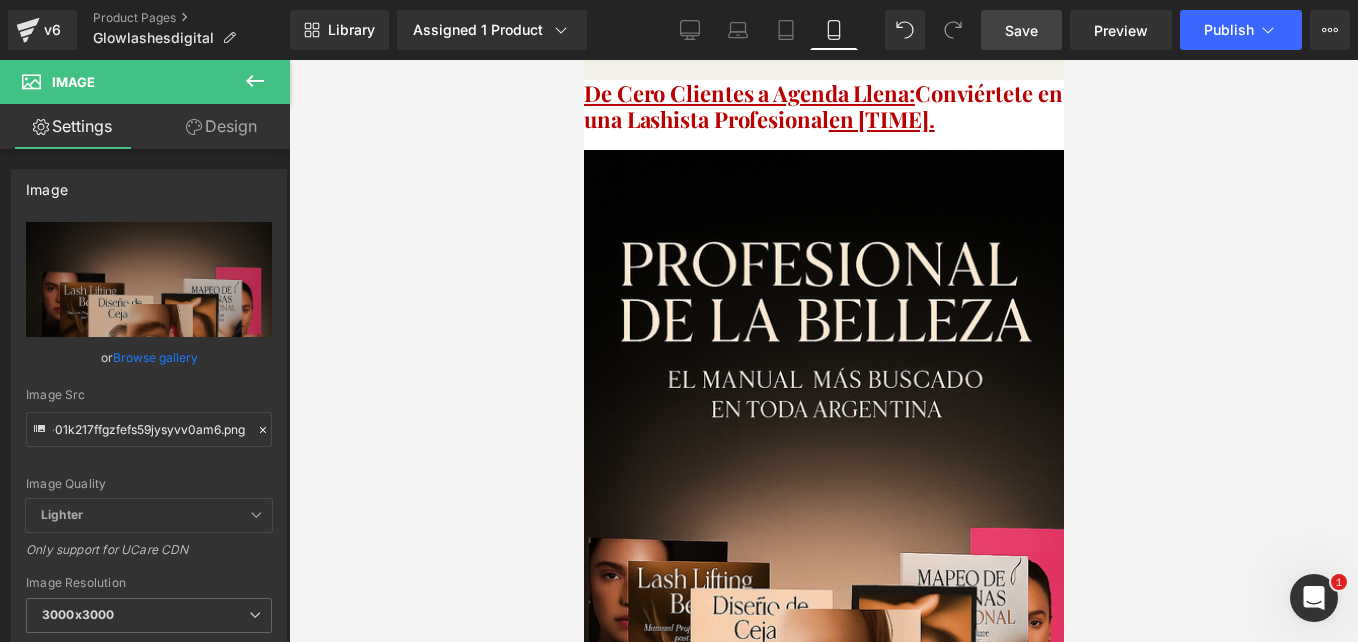 click on "Save" at bounding box center (1021, 30) 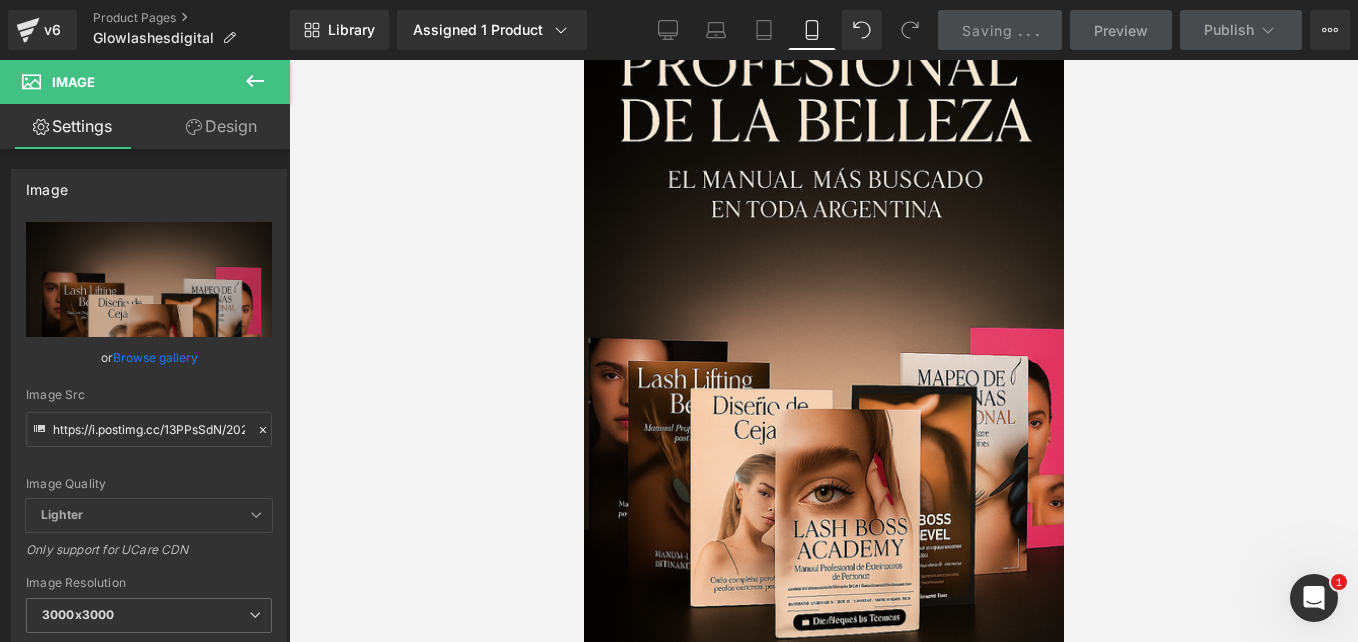 scroll, scrollTop: 100, scrollLeft: 0, axis: vertical 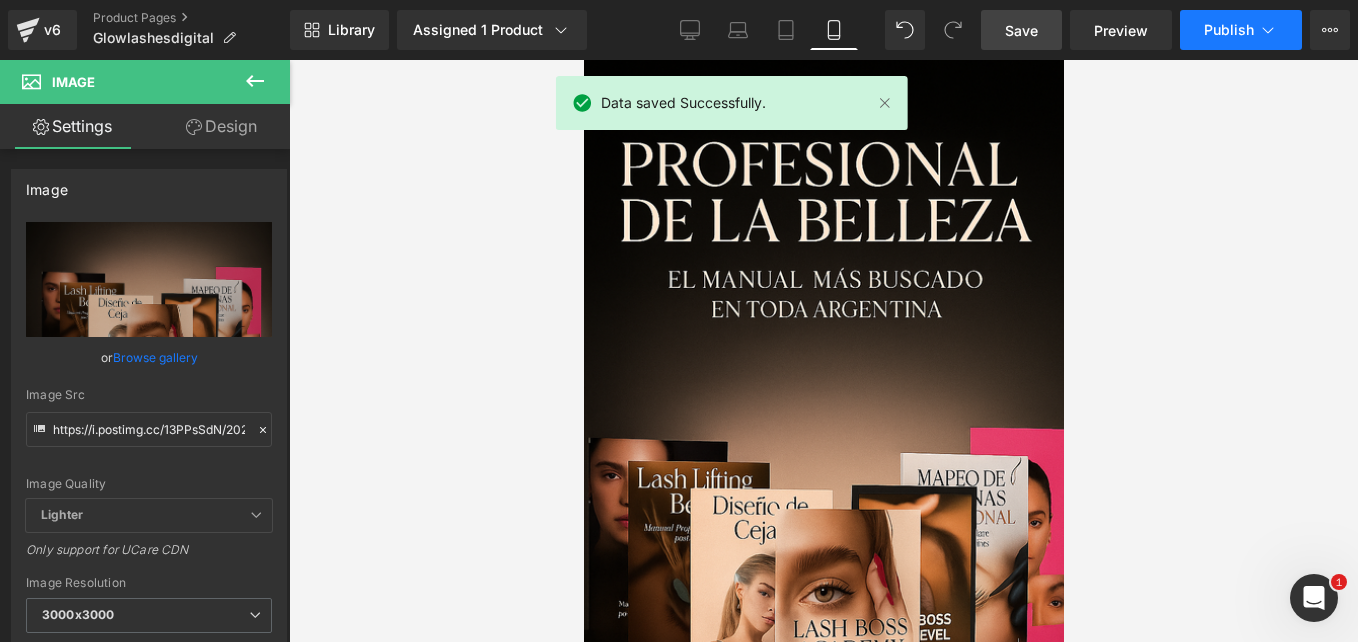 click on "Publish" at bounding box center (1229, 30) 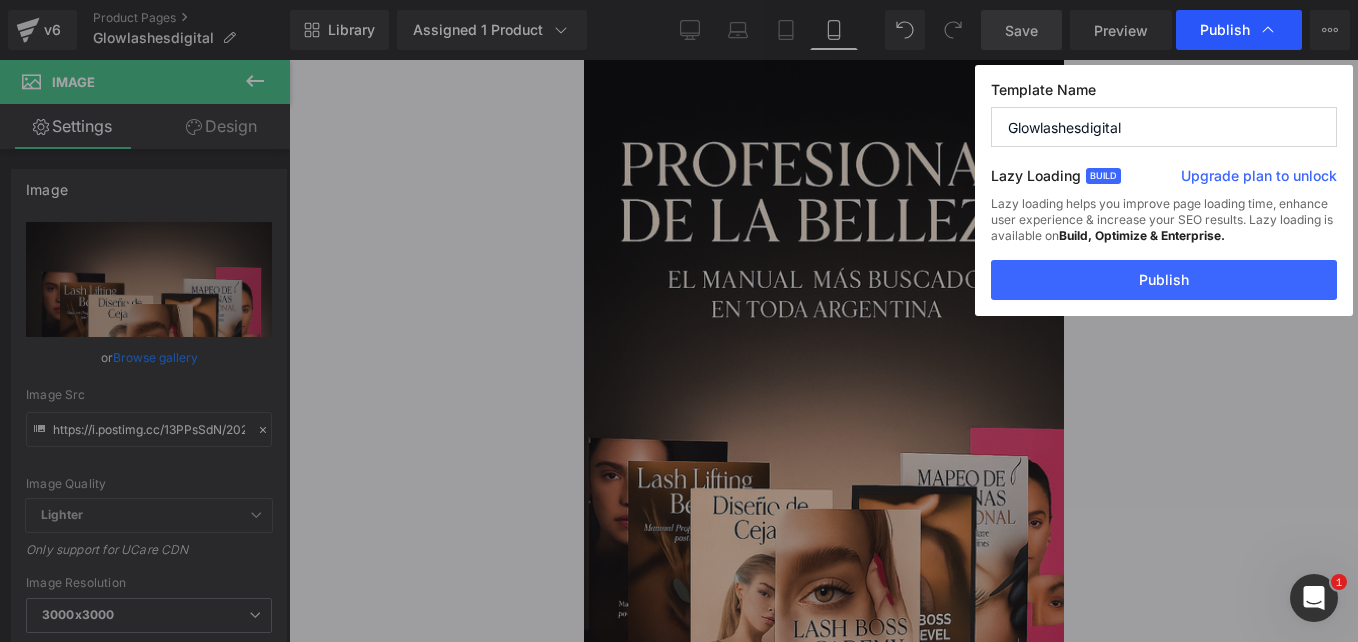 click on "Publish" at bounding box center (1225, 30) 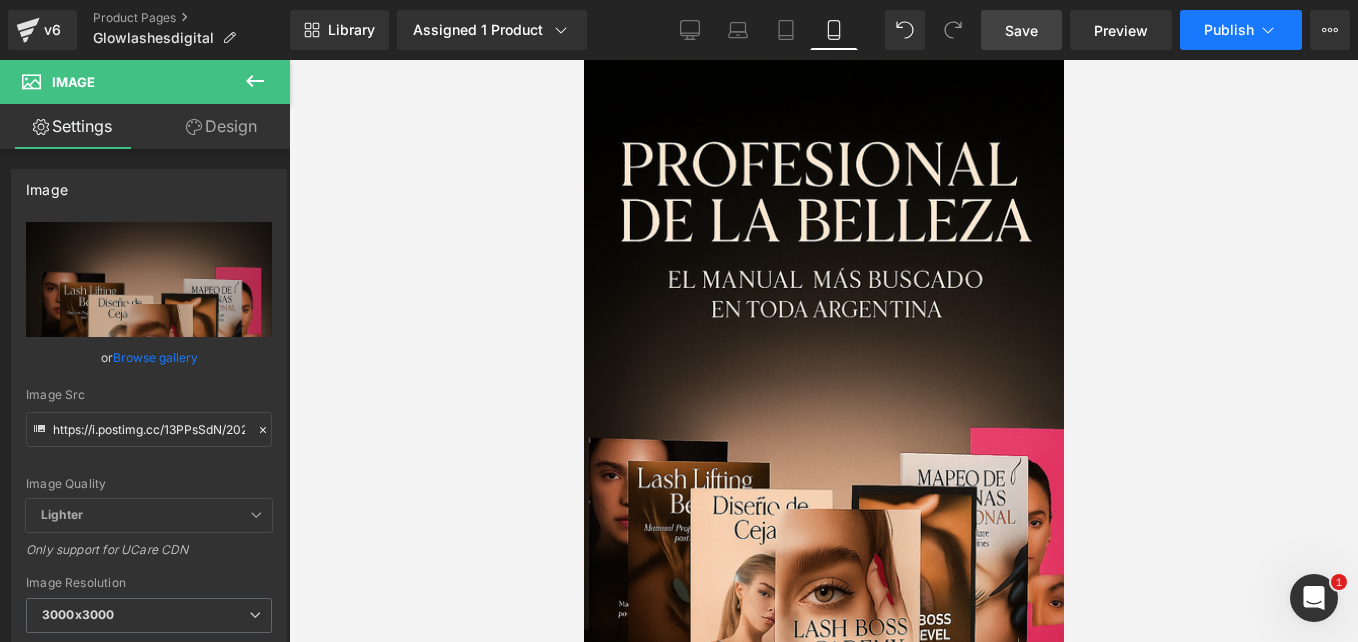 click on "Publish" at bounding box center (1241, 30) 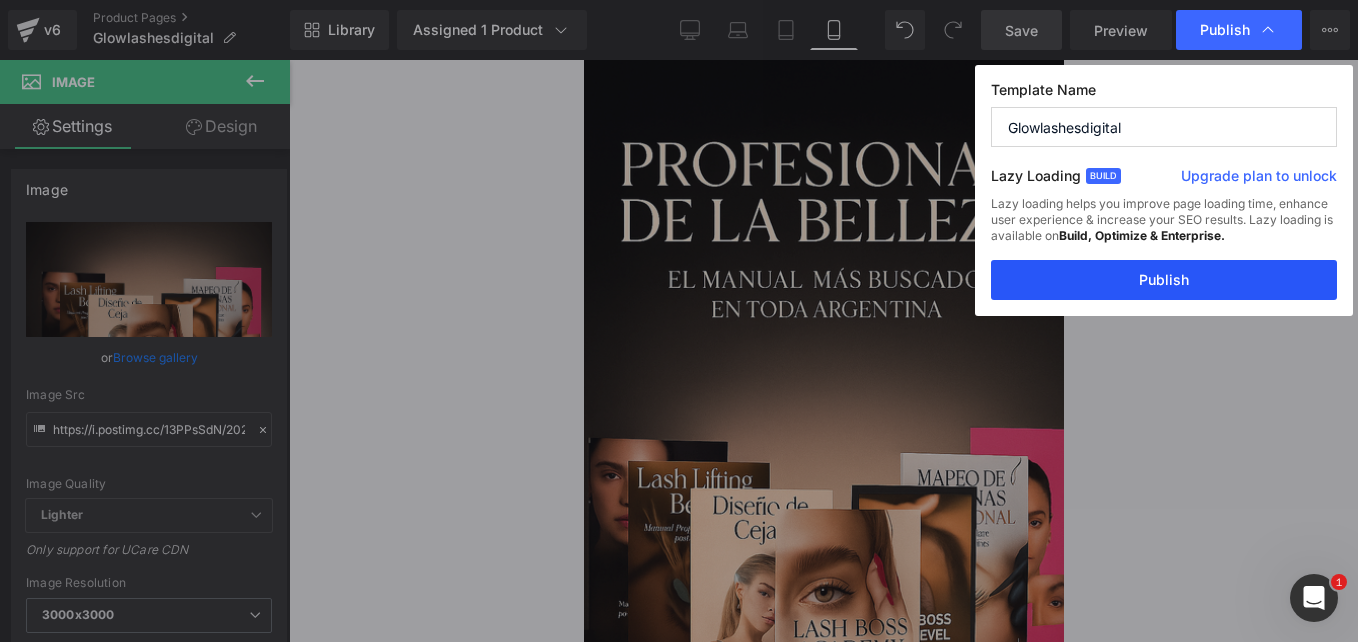 click on "Publish" at bounding box center (1164, 280) 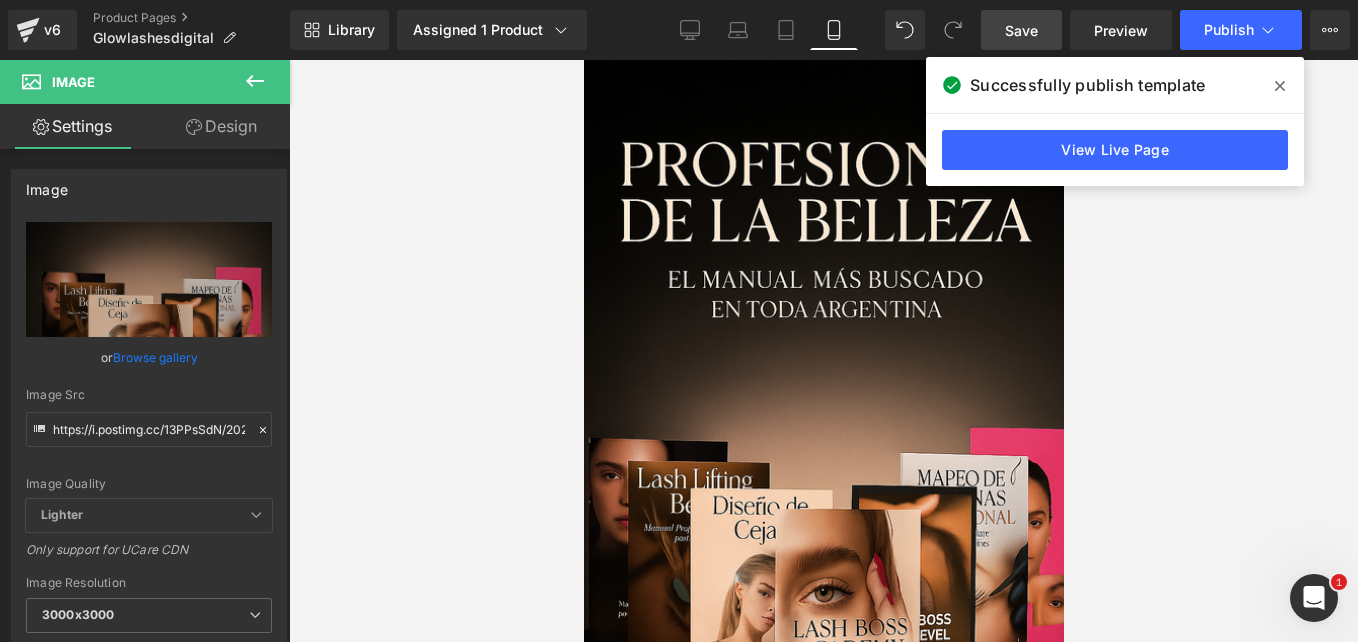 scroll, scrollTop: 0, scrollLeft: 0, axis: both 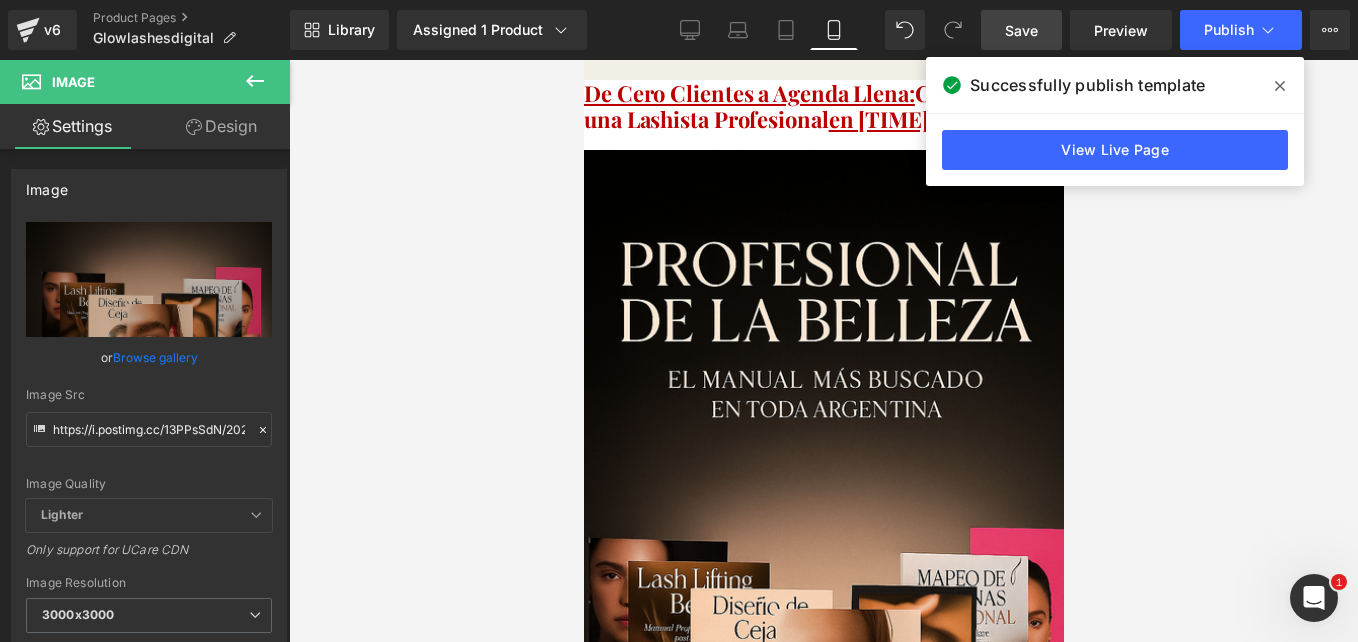 click 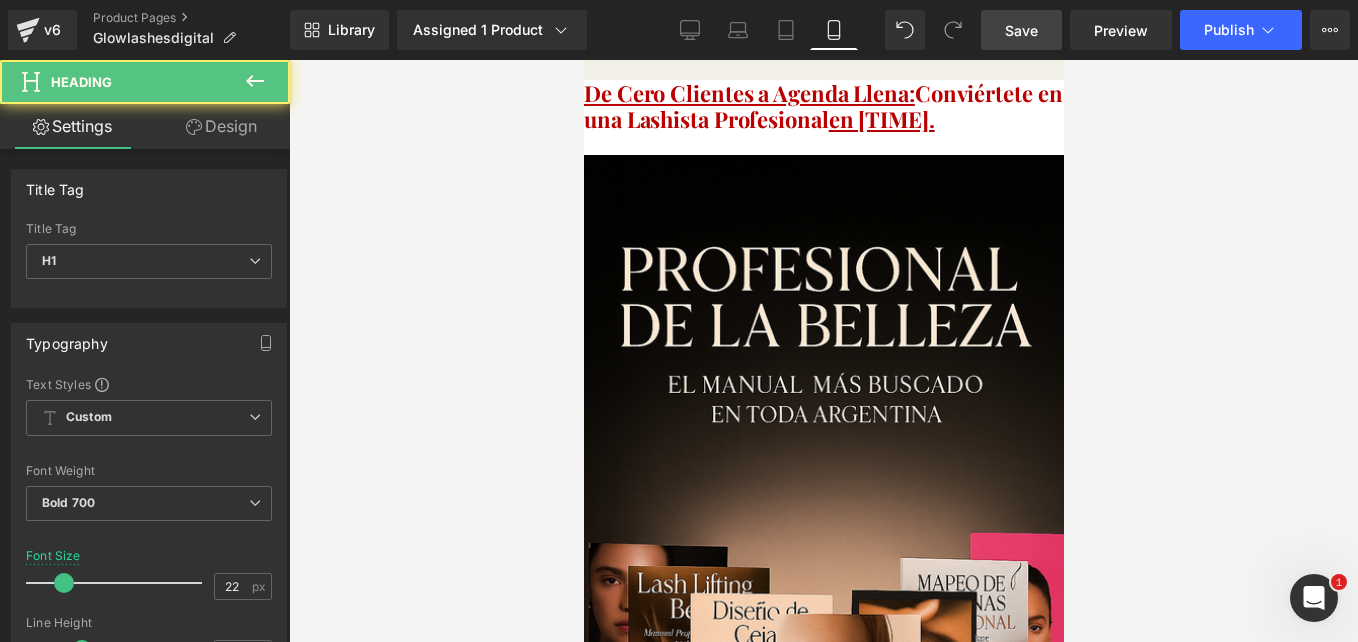click on "De Cero Clientes a Agenda Llena:  Conviértete en una Lashista Profesional  en 14 días." at bounding box center [823, 106] 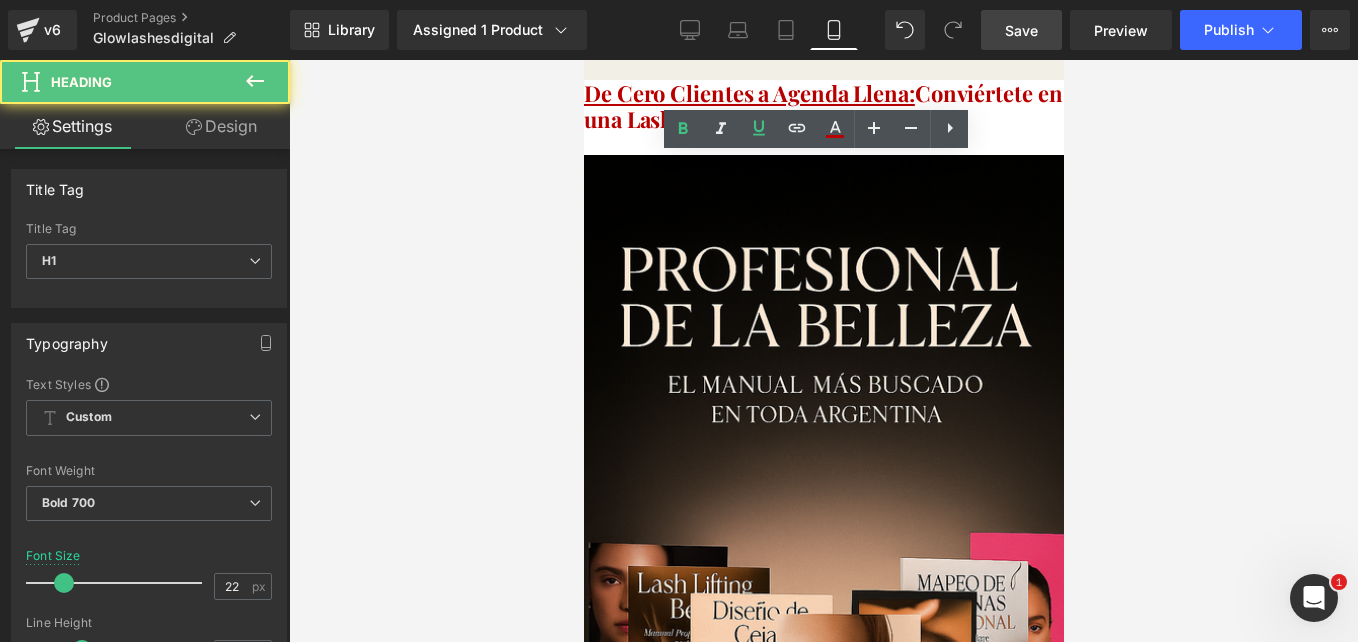 click on "De Cero Clientes a Agenda Llena:  Conviértete en una Lashista Profesional  en 14 días." at bounding box center [823, 106] 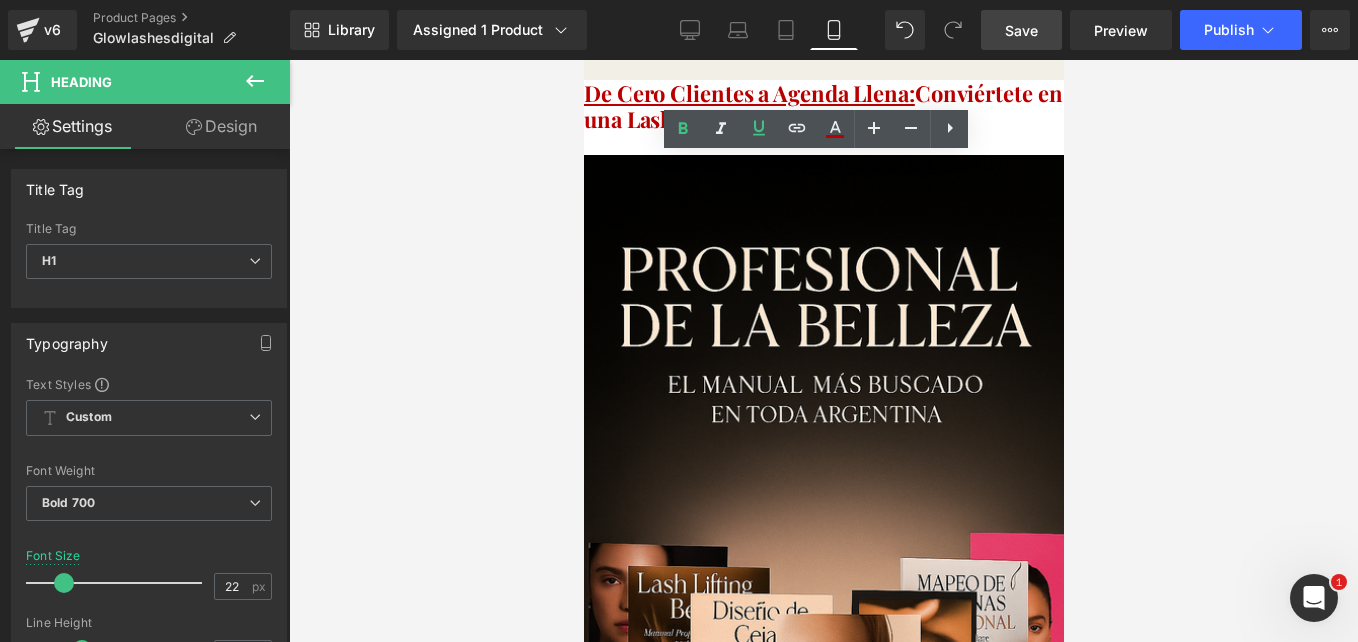 drag, startPoint x: 894, startPoint y: 156, endPoint x: 641, endPoint y: 88, distance: 261.979 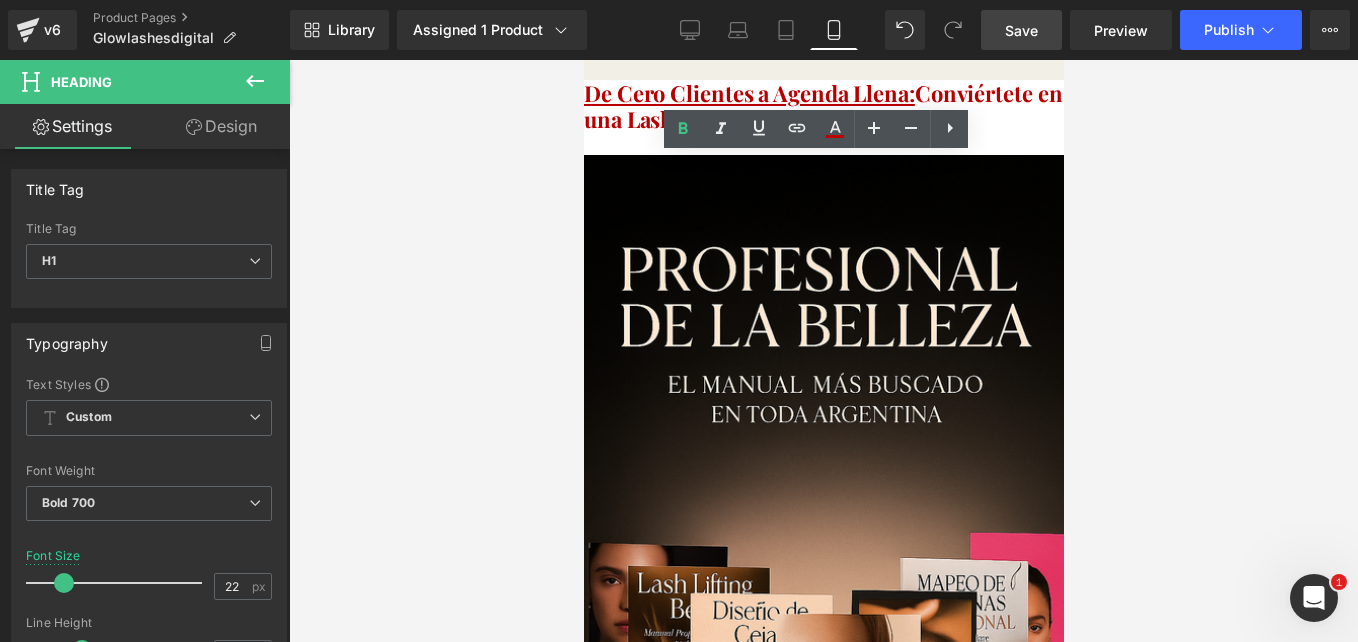 click on "De Cero Clientes a Agenda Llena:" at bounding box center [748, 93] 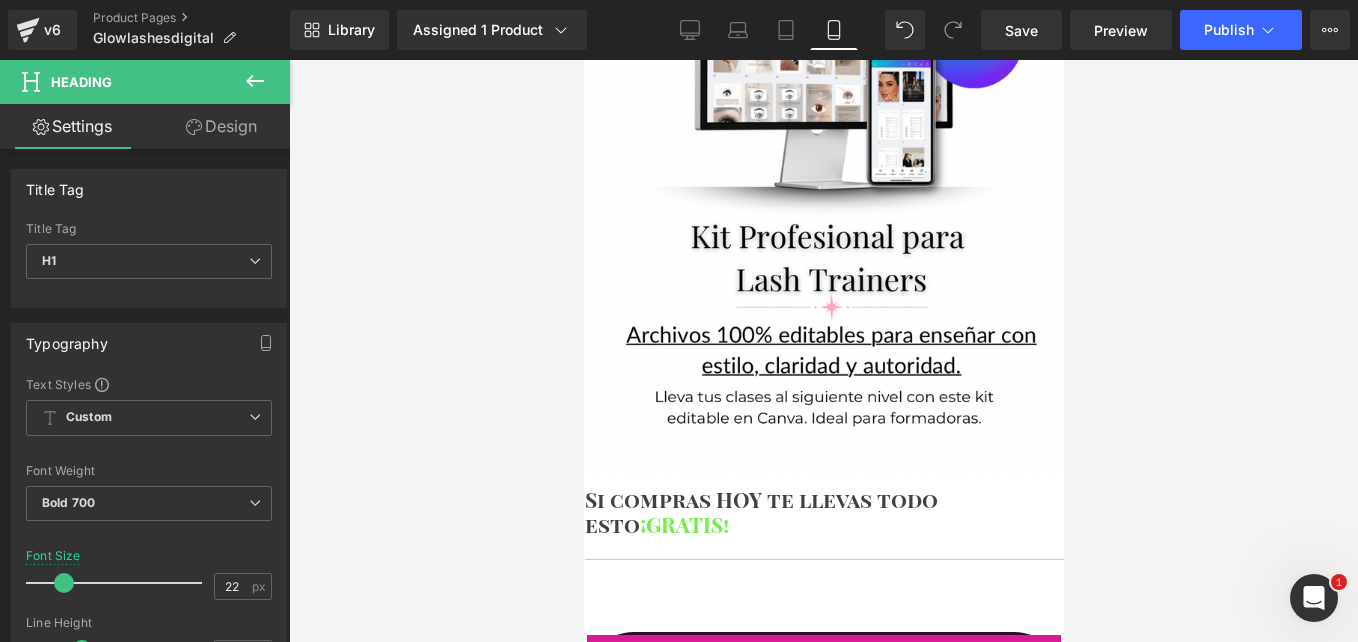 scroll, scrollTop: 8000, scrollLeft: 0, axis: vertical 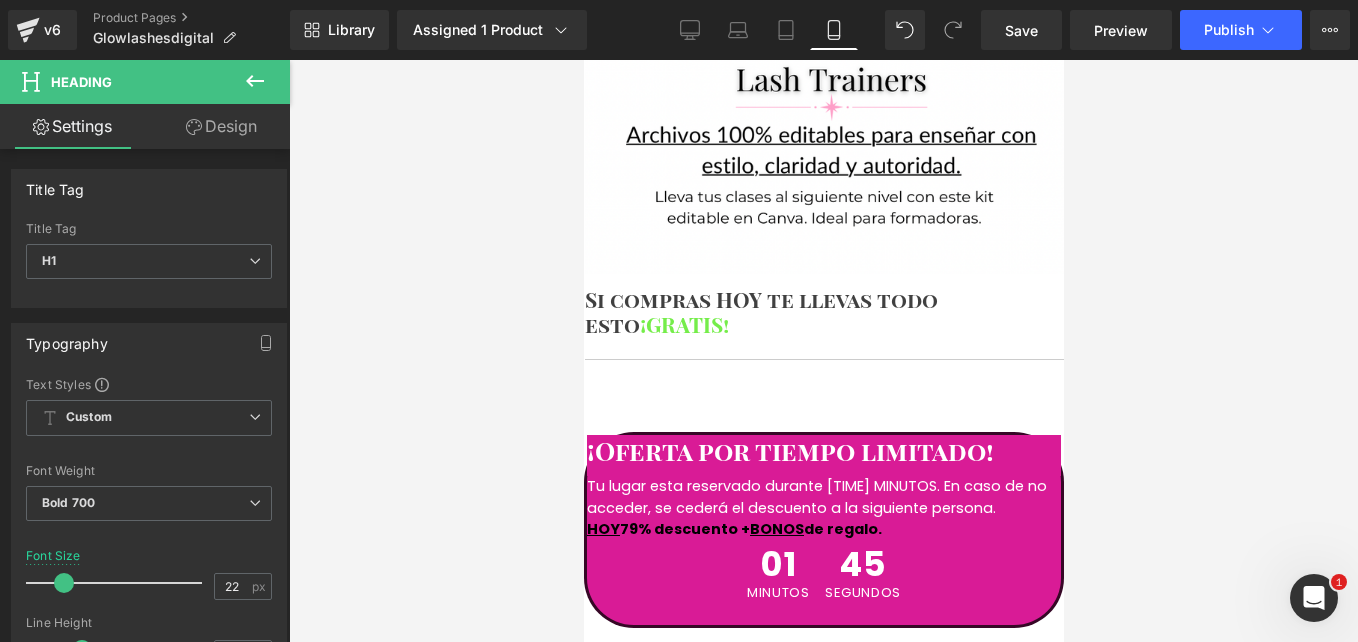 click on "Buy it now
(P) Dynamic Checkout Button" at bounding box center [823, 1349] 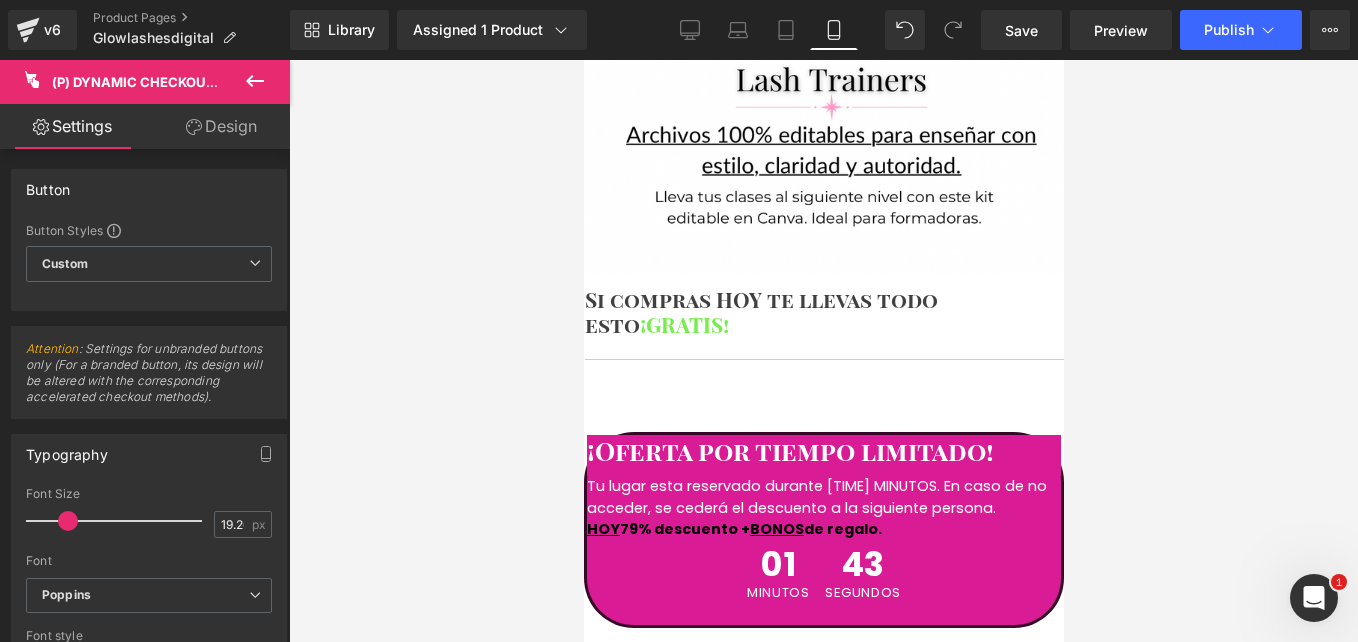 click on "(P) Dynamic Checkout Button" at bounding box center [583, 60] 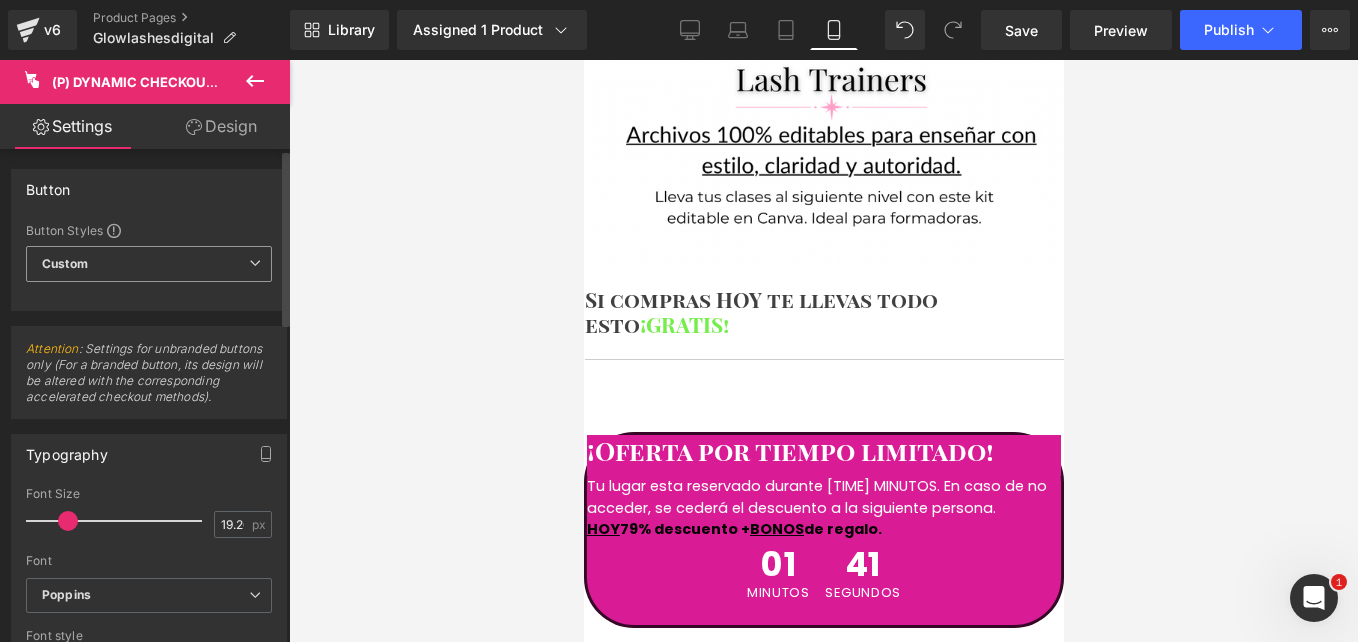 click on "Custom" at bounding box center (149, 264) 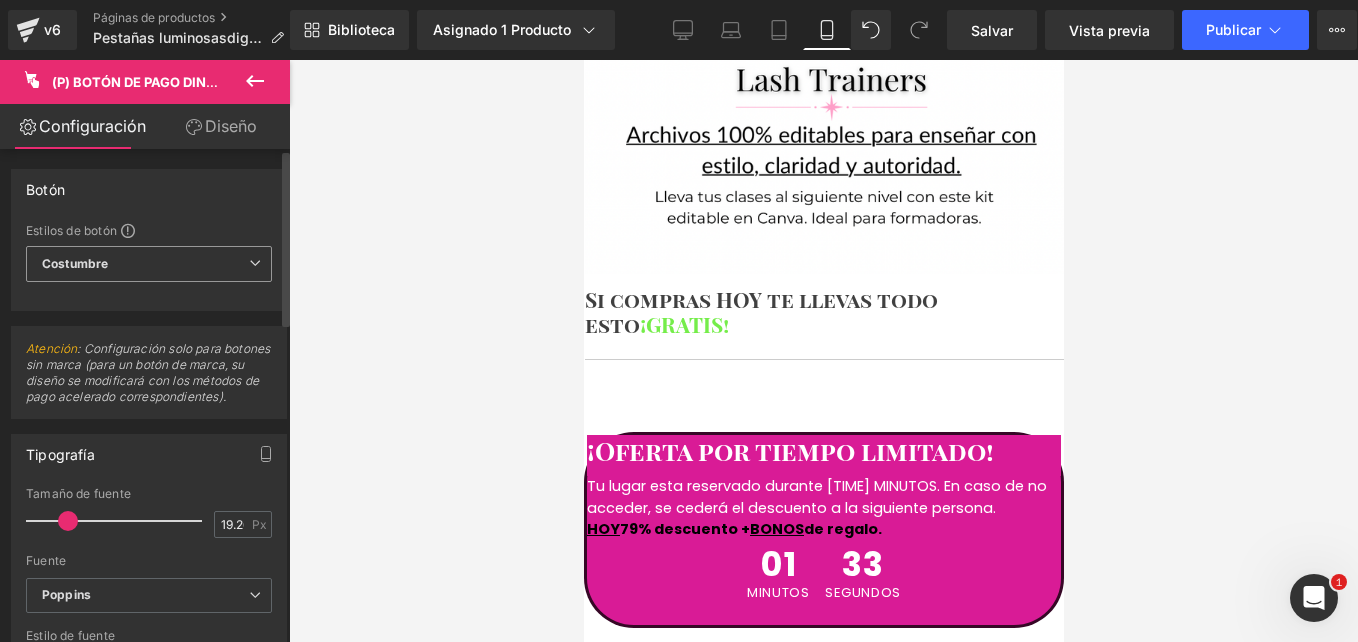 click on "Costumbre" at bounding box center [149, 264] 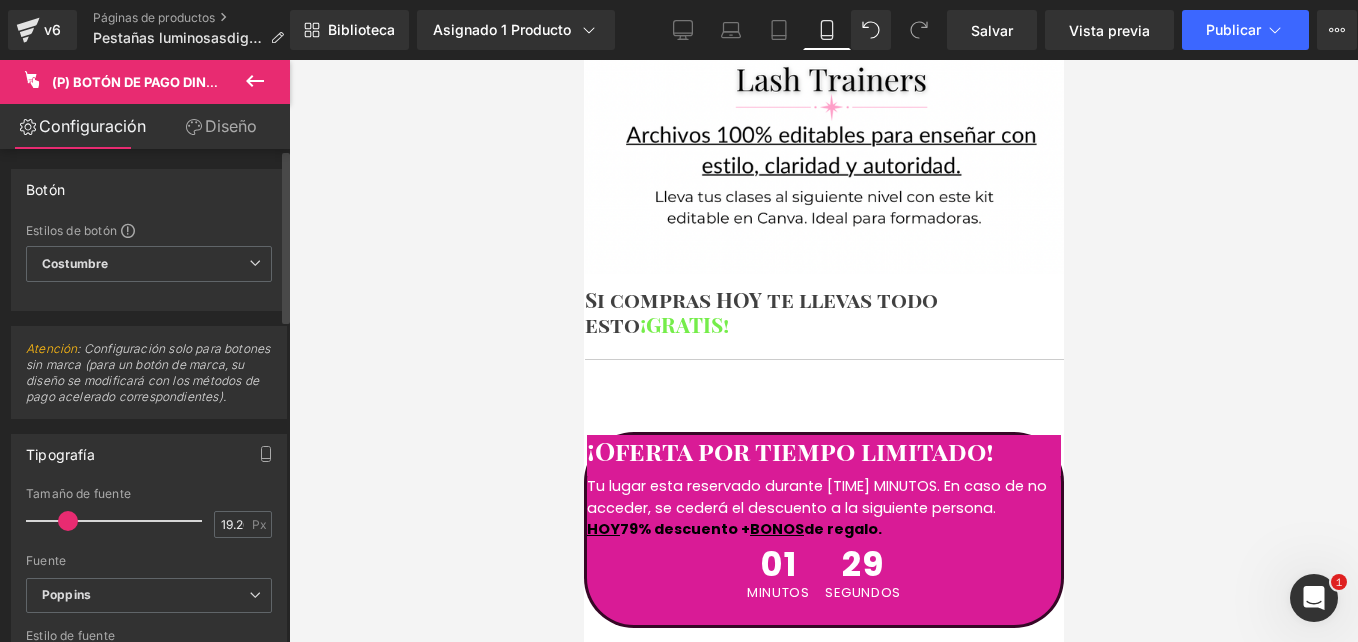 drag, startPoint x: 137, startPoint y: 441, endPoint x: 163, endPoint y: 449, distance: 27.202942 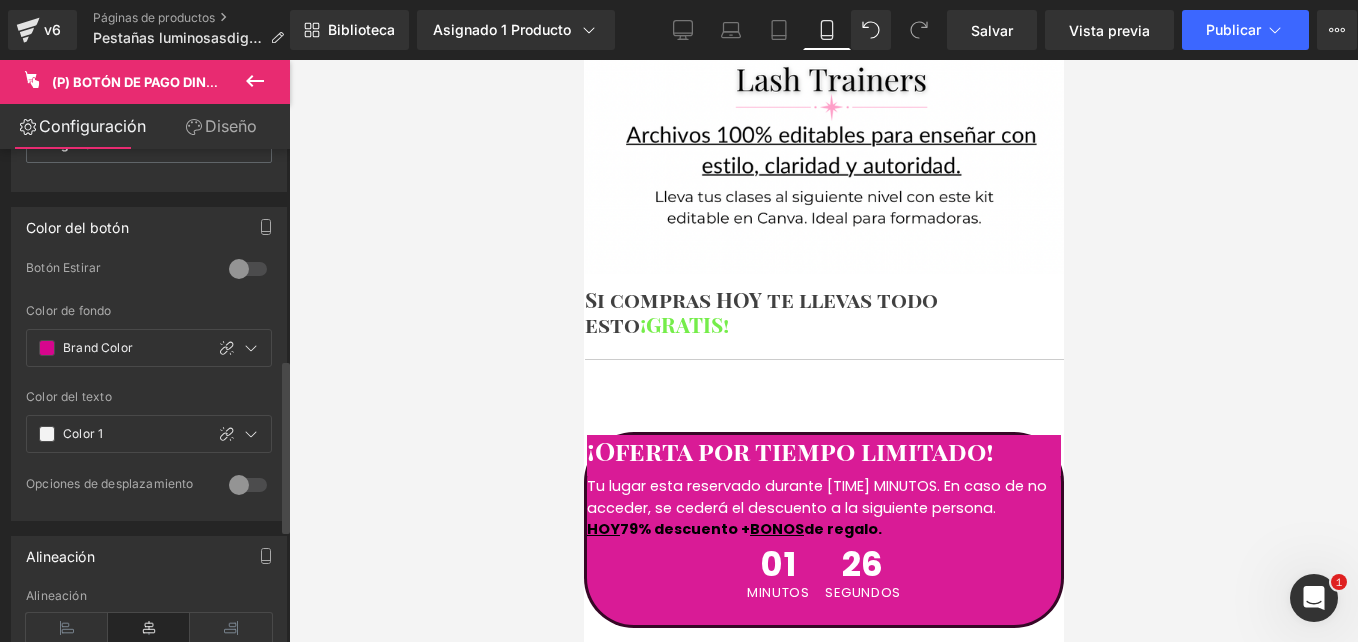scroll, scrollTop: 200, scrollLeft: 0, axis: vertical 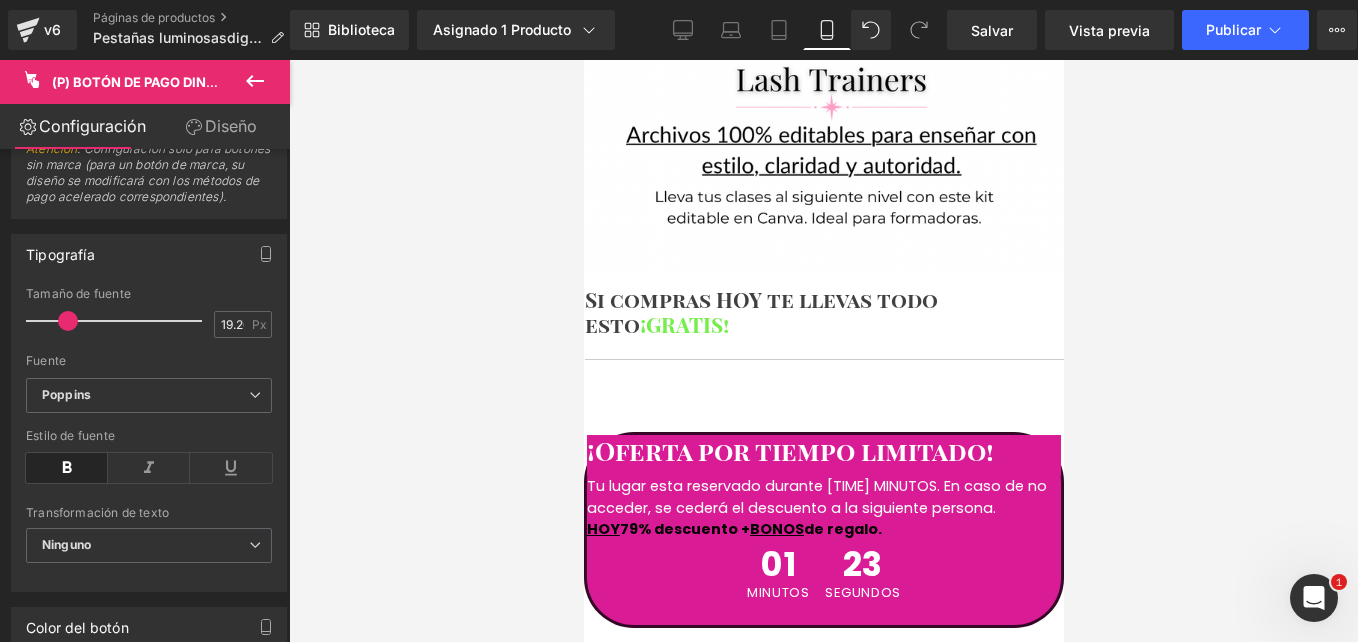 click 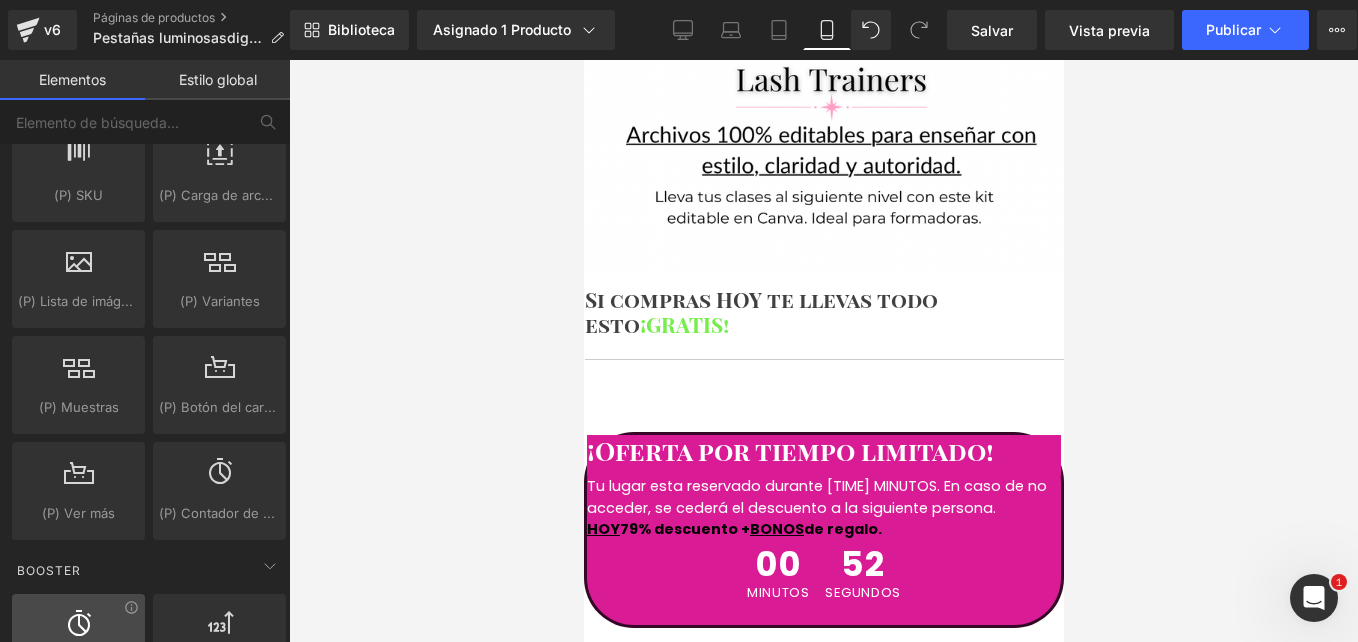 scroll, scrollTop: 2400, scrollLeft: 0, axis: vertical 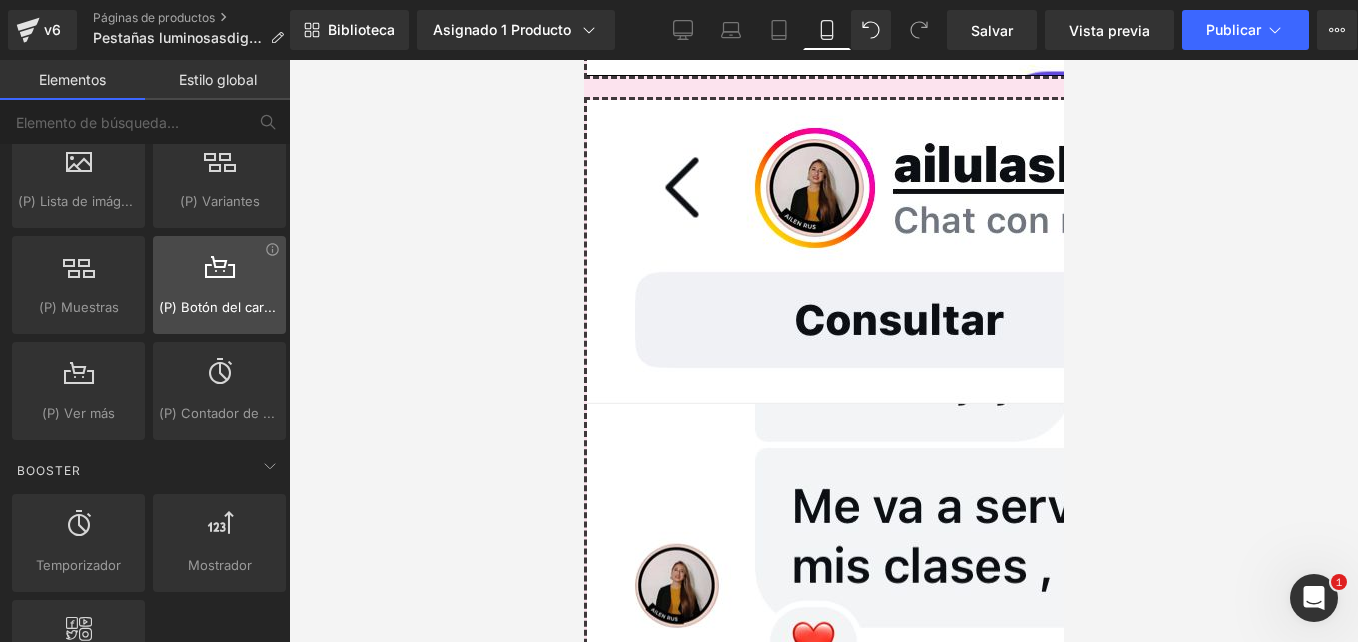 click on "(P) Botón del carrito" at bounding box center (221, 307) 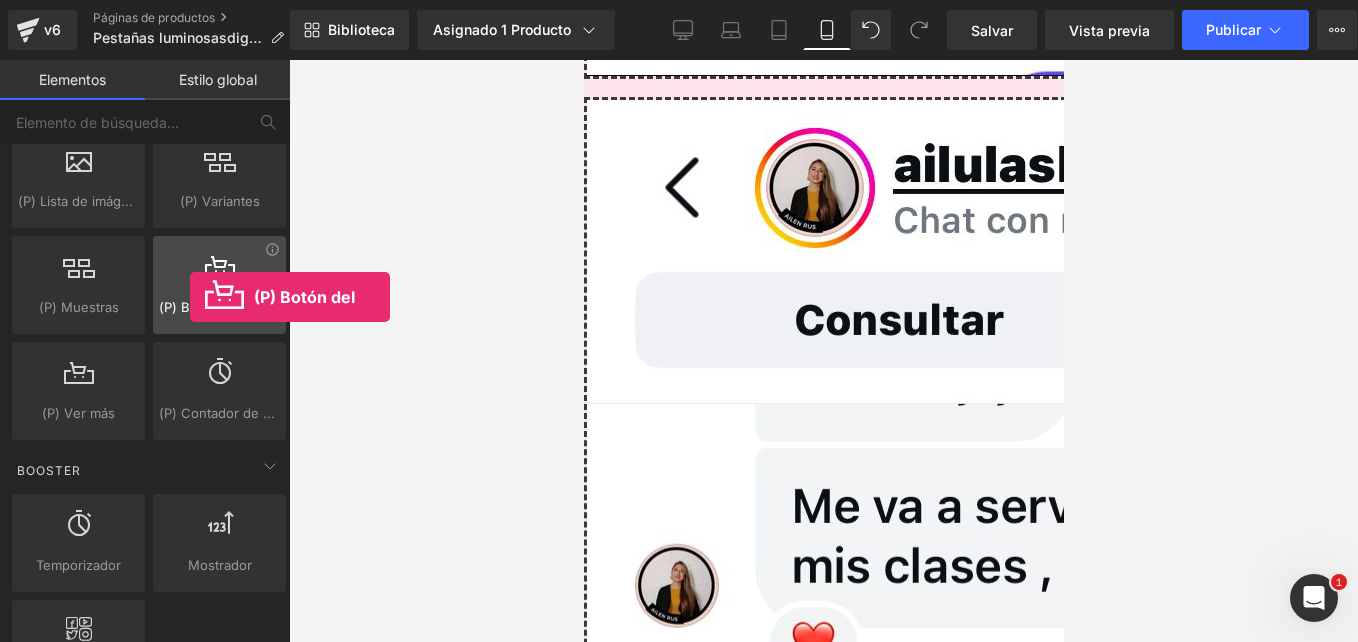 drag, startPoint x: 213, startPoint y: 289, endPoint x: 190, endPoint y: 297, distance: 24.351591 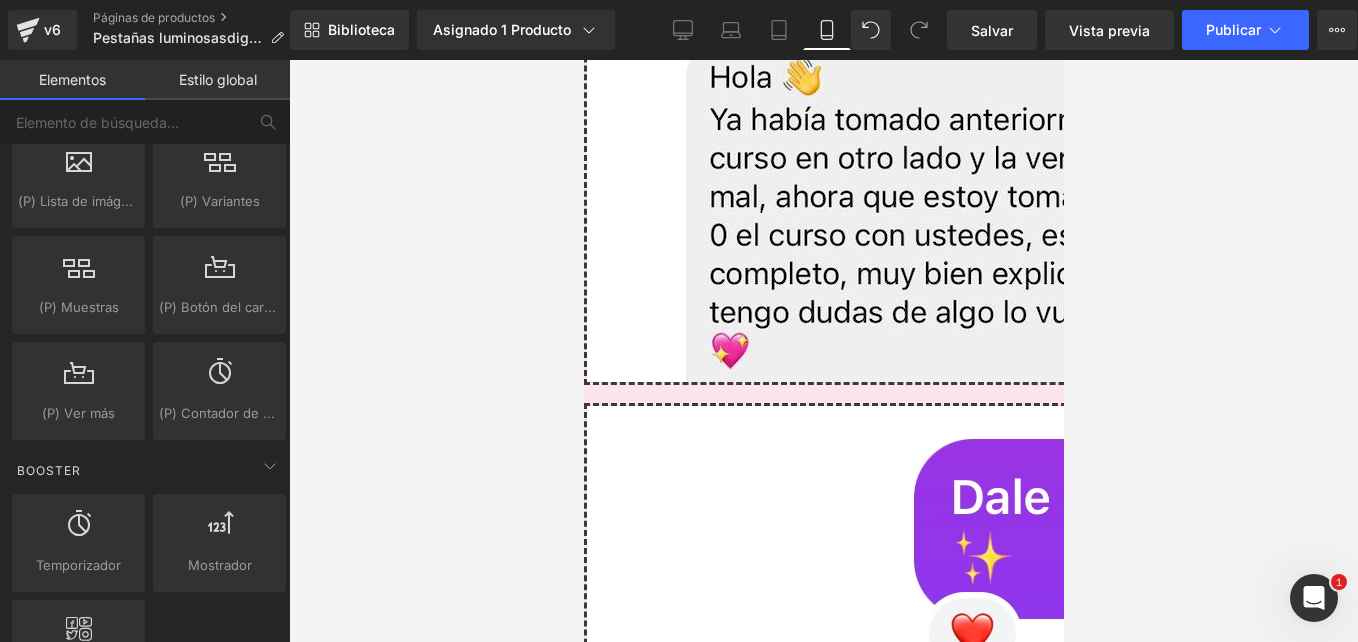 scroll, scrollTop: 12700, scrollLeft: 0, axis: vertical 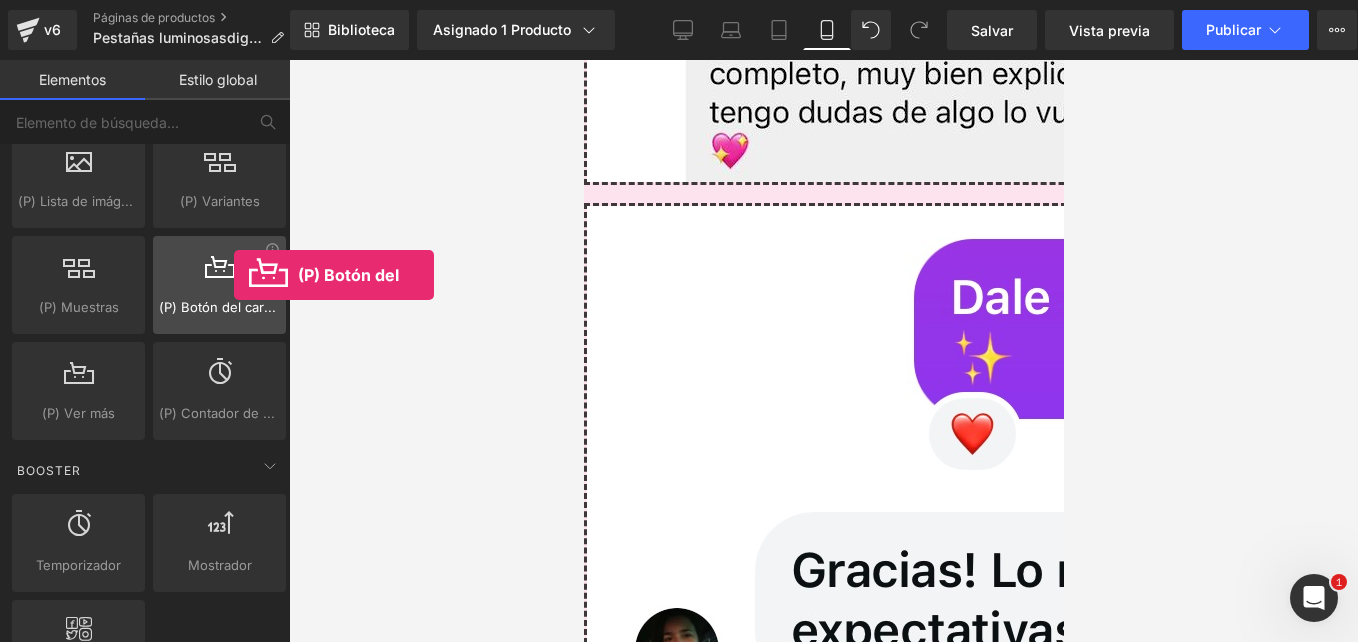 drag, startPoint x: 205, startPoint y: 283, endPoint x: 235, endPoint y: 278, distance: 30.413813 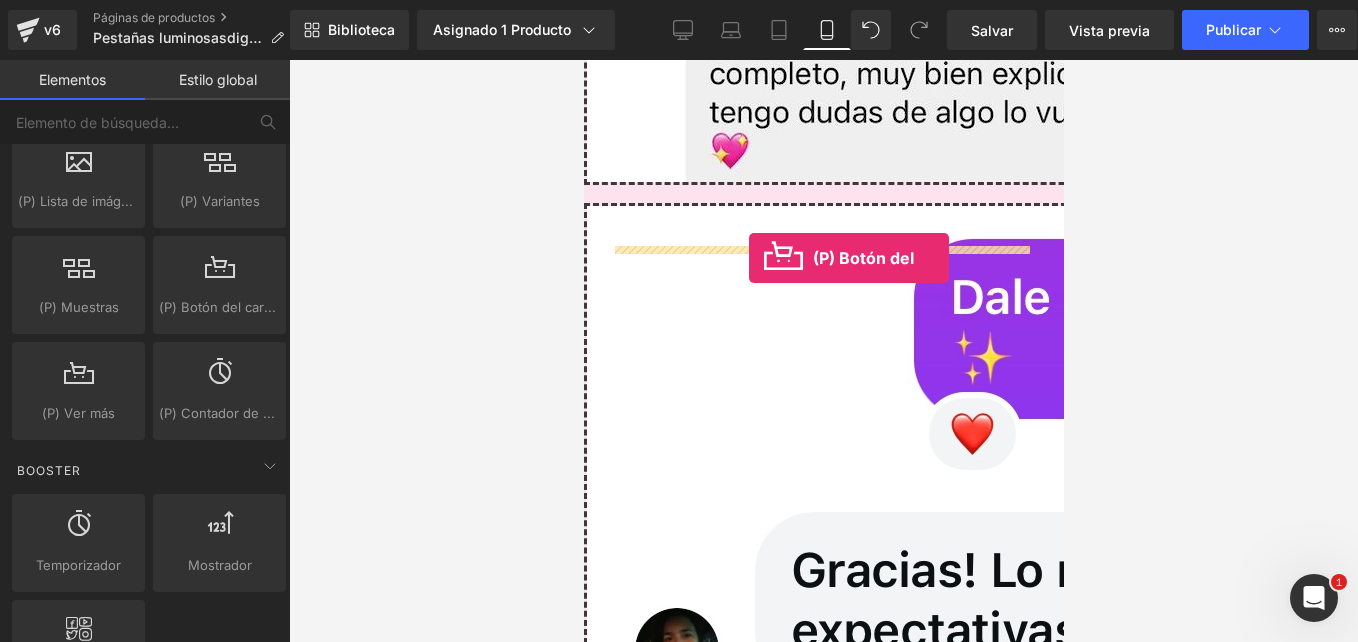 drag, startPoint x: 818, startPoint y: 347, endPoint x: 748, endPoint y: 258, distance: 113.22986 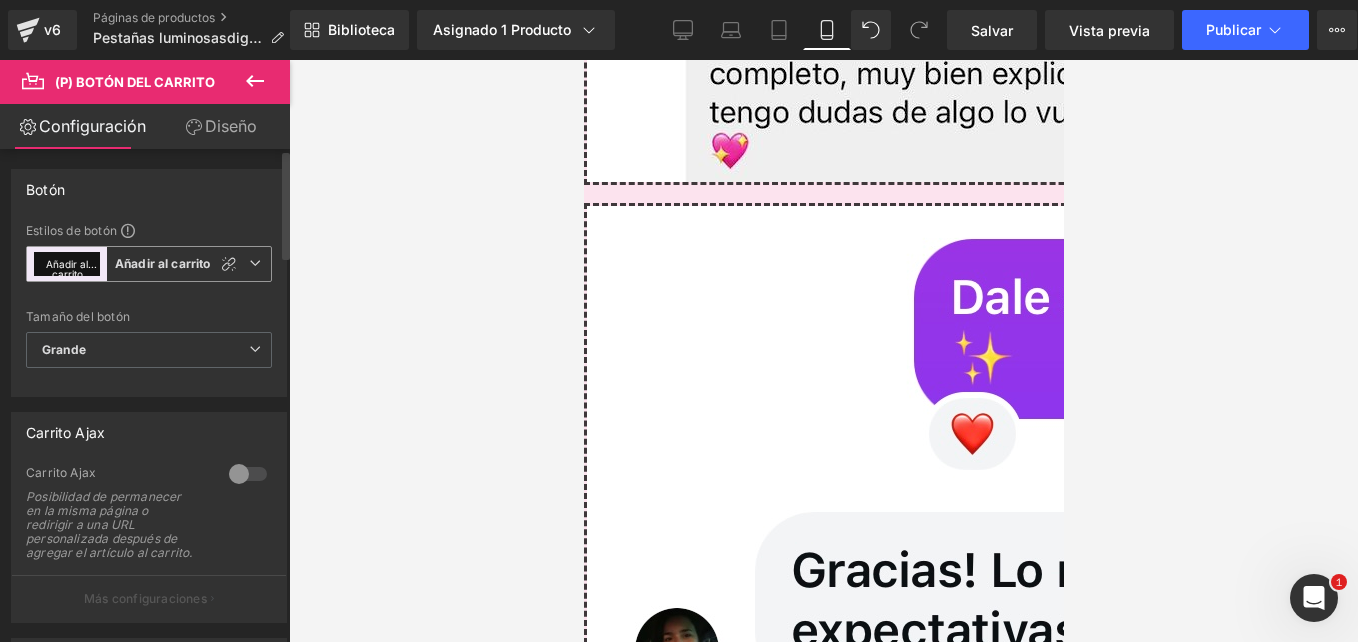 click on "Añadir al carrito
Añadir al carrito" at bounding box center (149, 264) 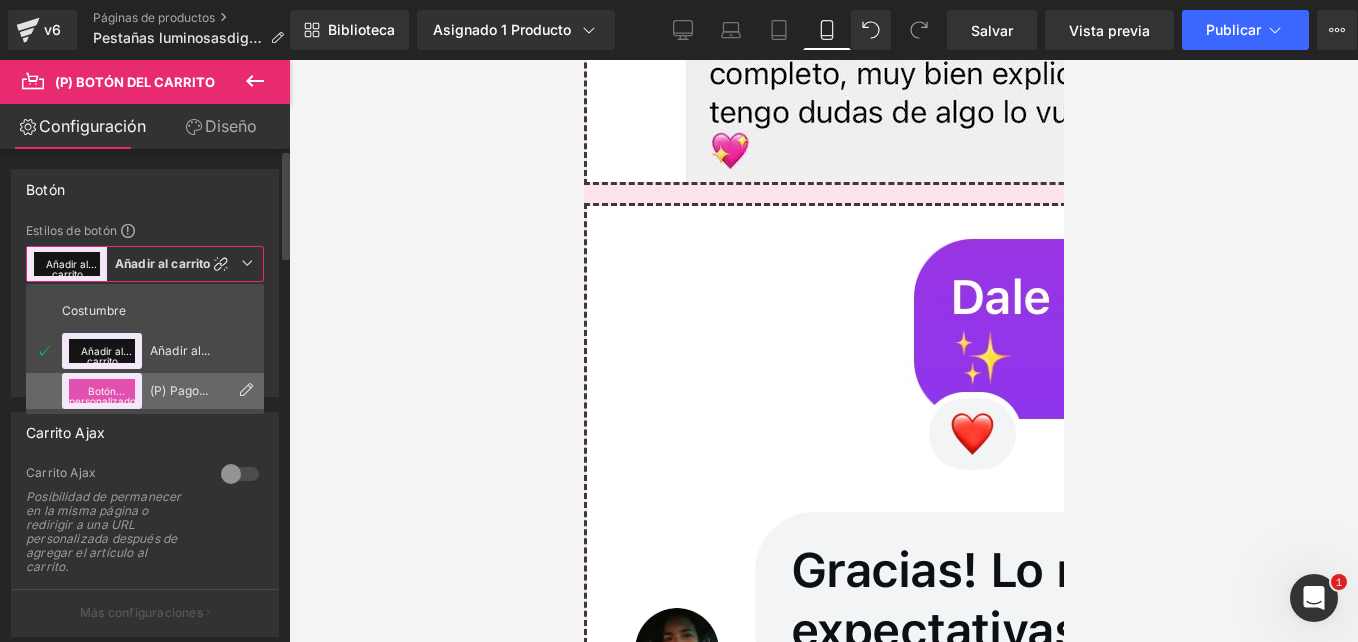 click on "(P) Pago dinámico 1" at bounding box center [189, 391] 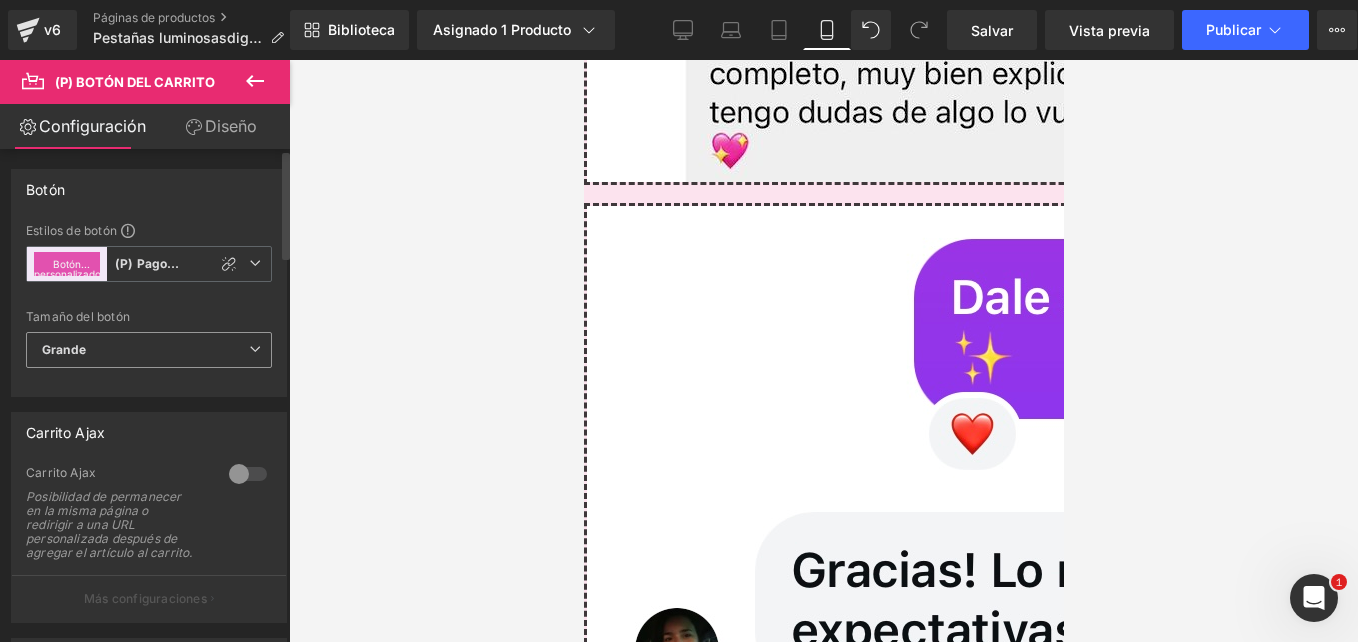 click on "Grande" at bounding box center (149, 350) 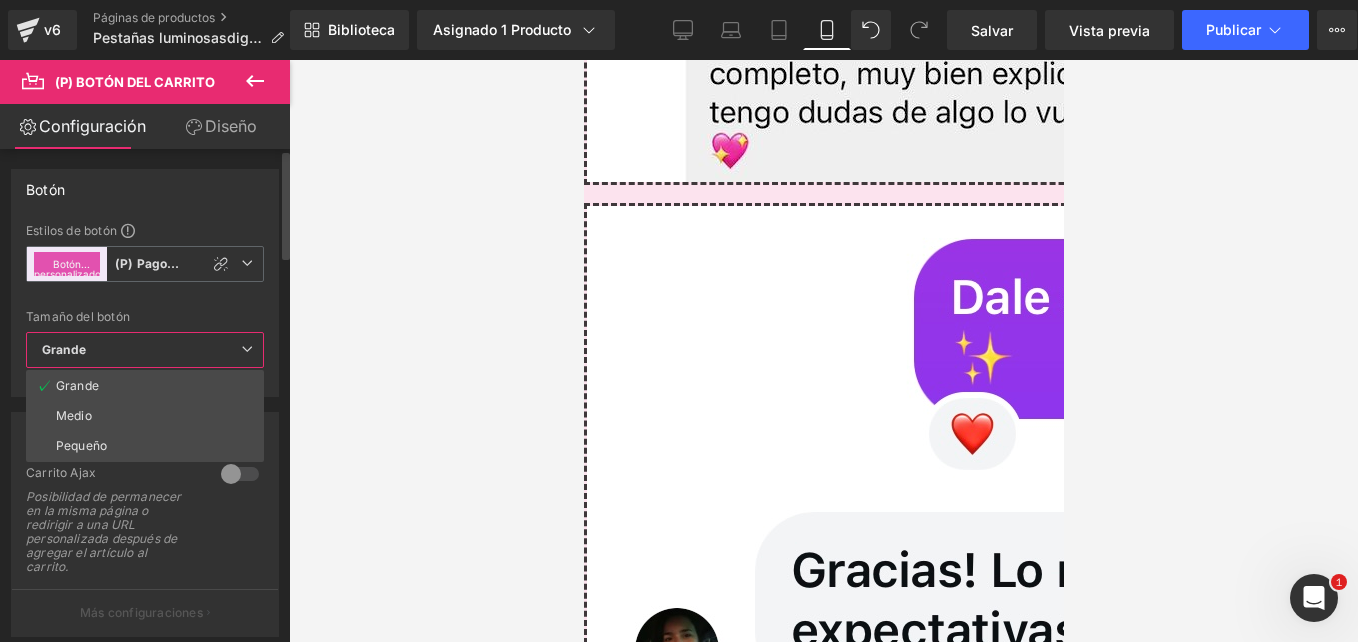 click on "Medio" at bounding box center [145, 416] 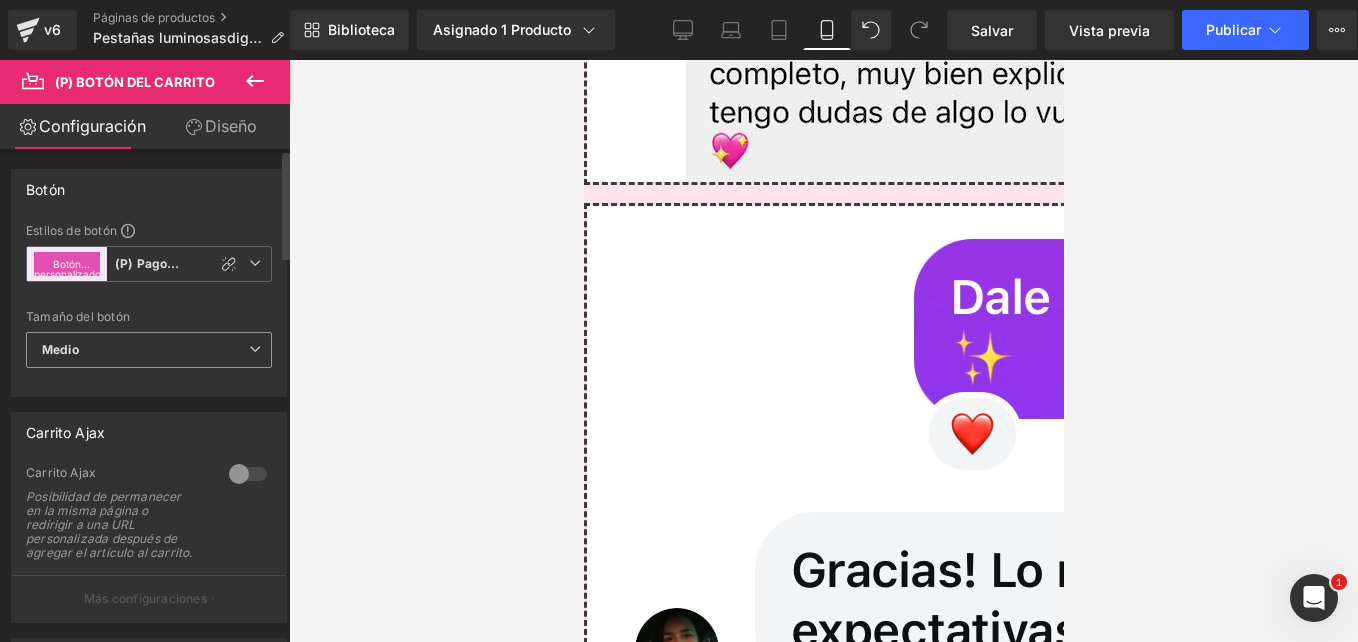 click on "Medio" at bounding box center [149, 350] 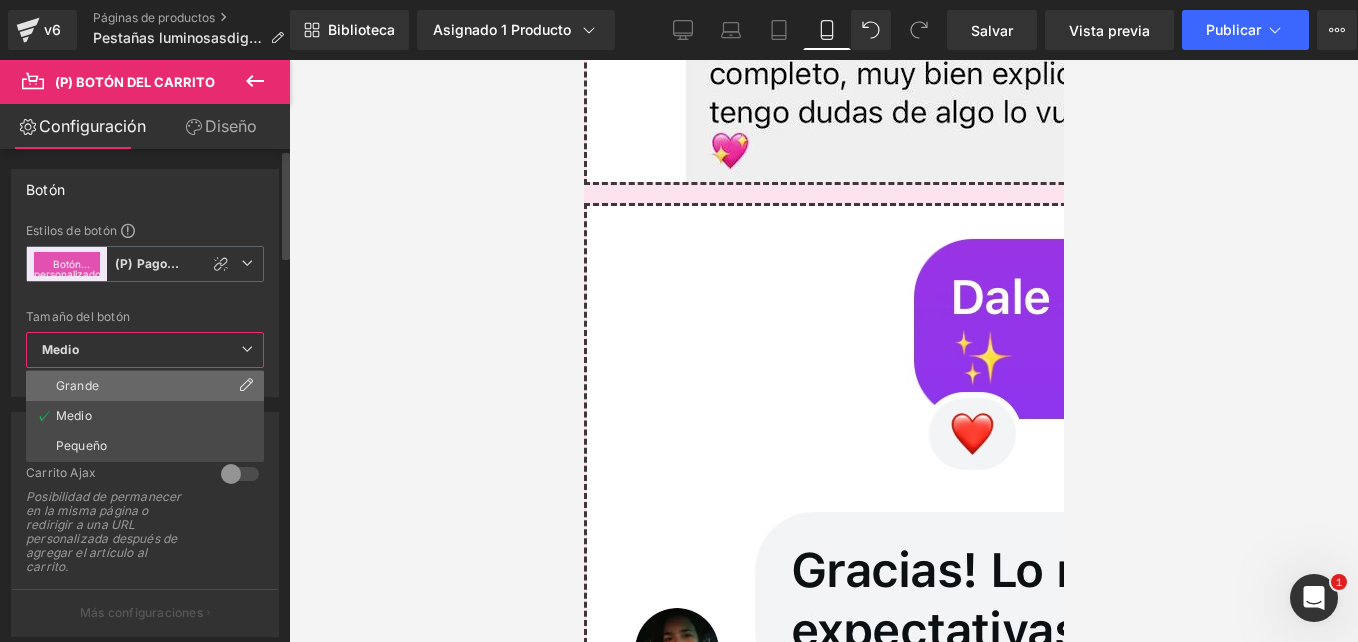 click on "Grande" at bounding box center [145, 386] 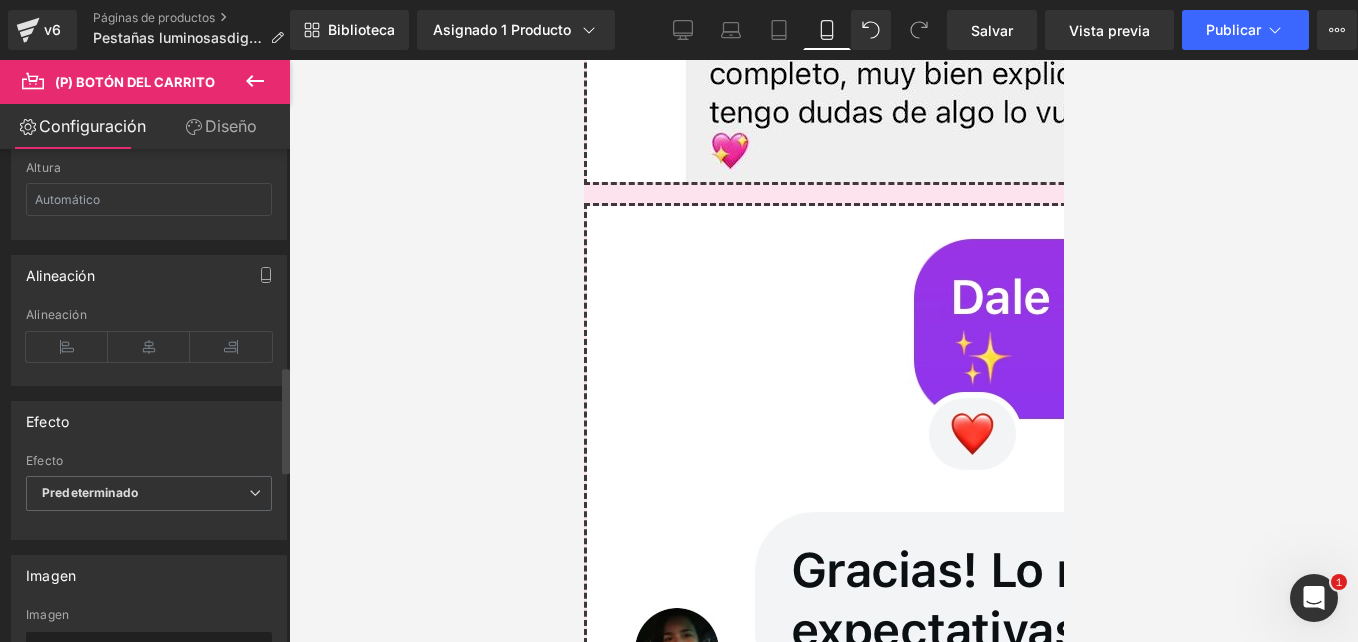 scroll, scrollTop: 1100, scrollLeft: 0, axis: vertical 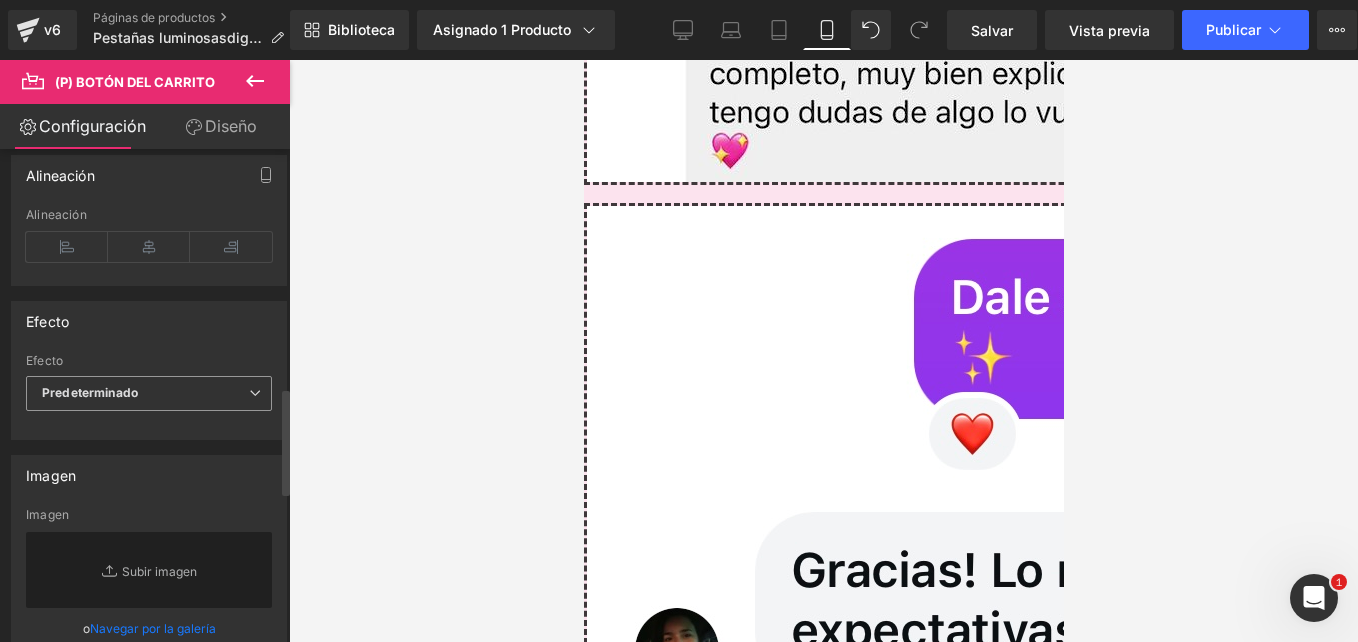 click on "Predeterminado" at bounding box center (149, 393) 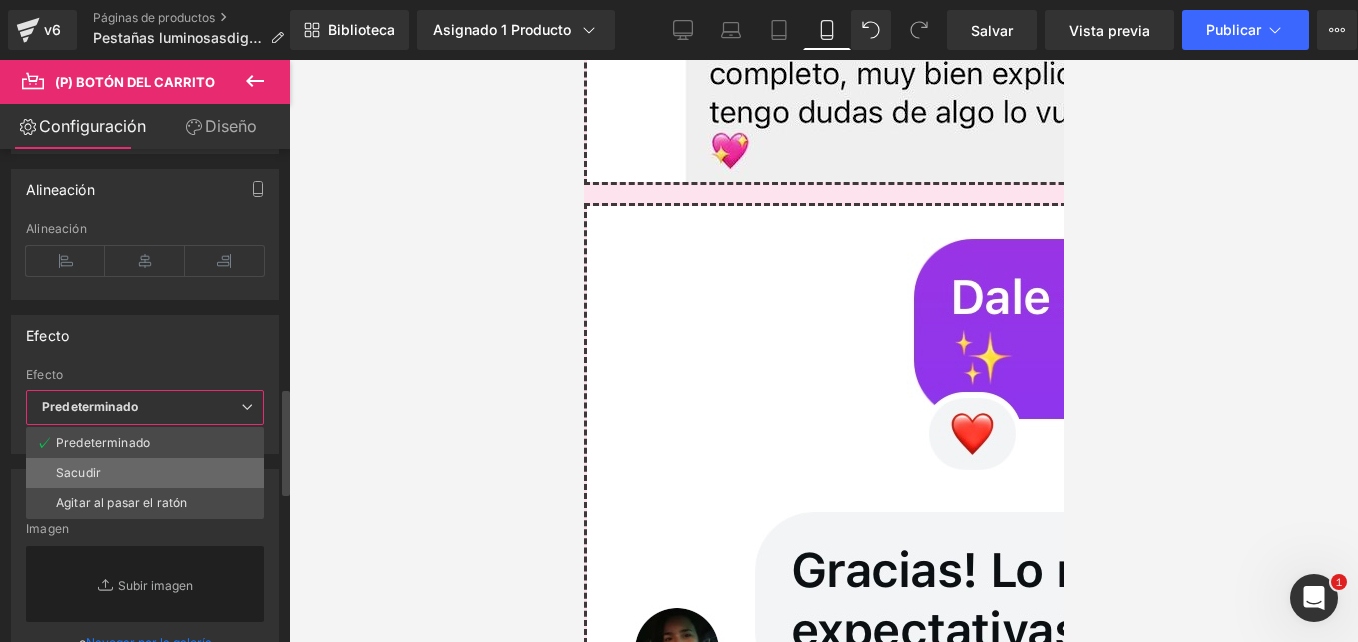 drag, startPoint x: 129, startPoint y: 479, endPoint x: 219, endPoint y: 204, distance: 289.35272 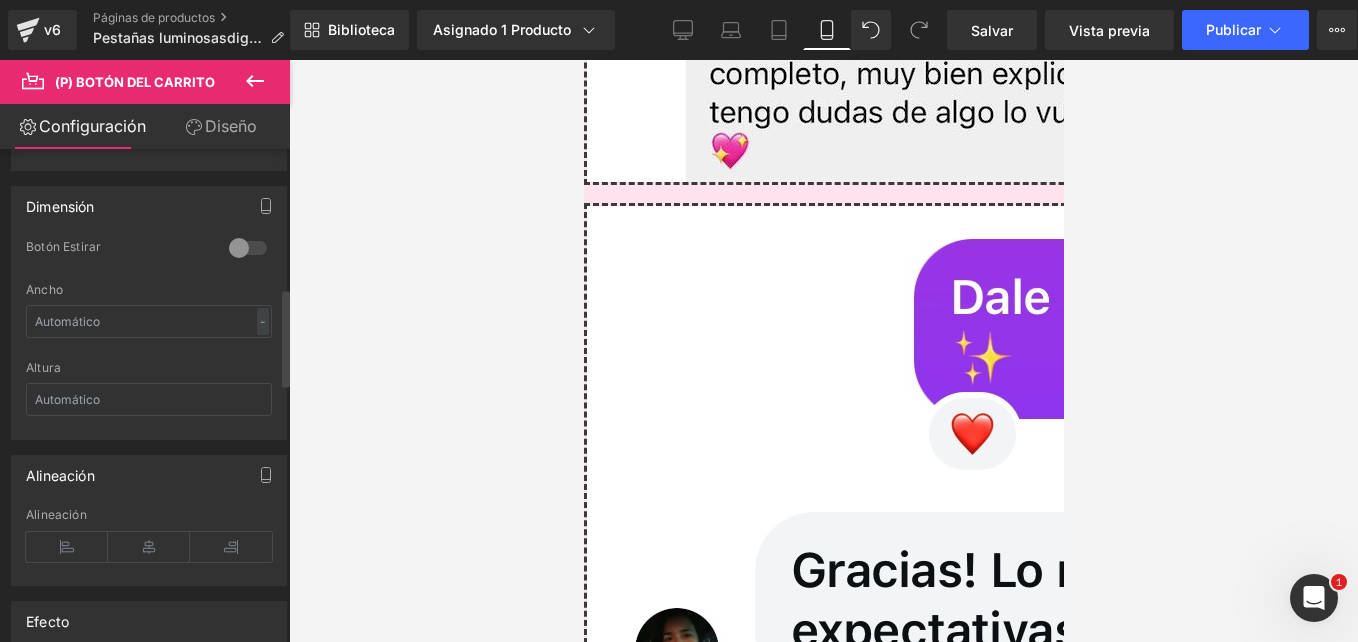 scroll, scrollTop: 700, scrollLeft: 0, axis: vertical 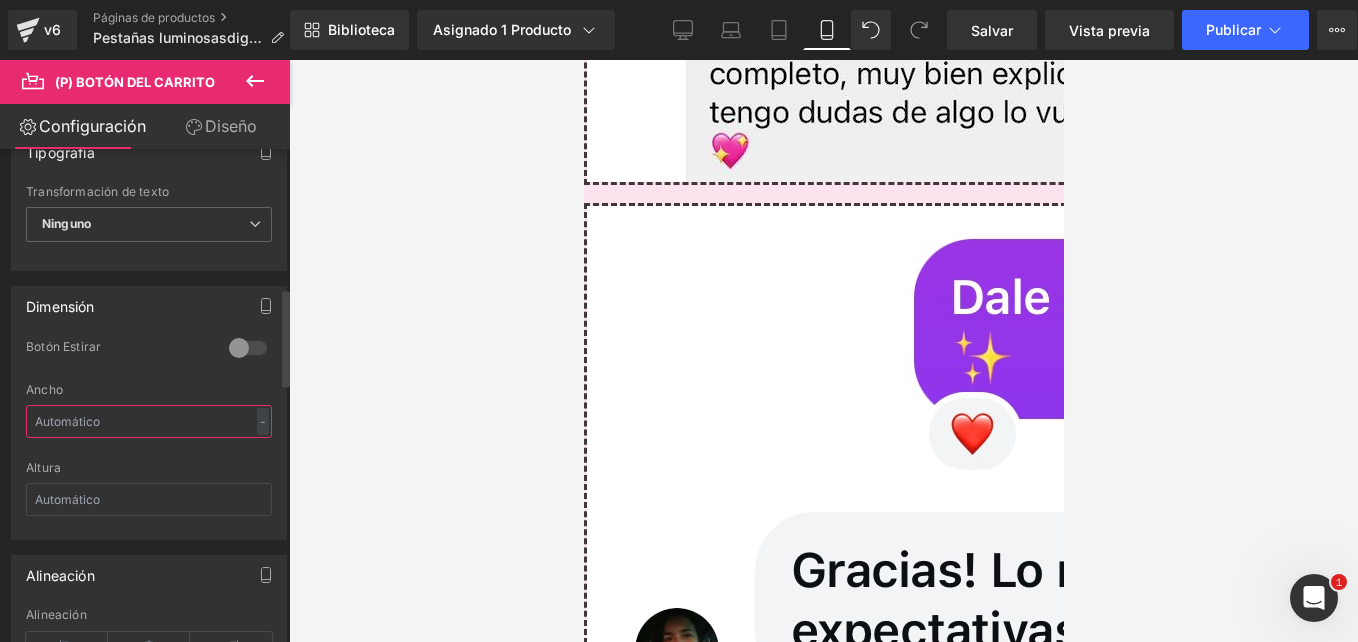 click at bounding box center [149, 421] 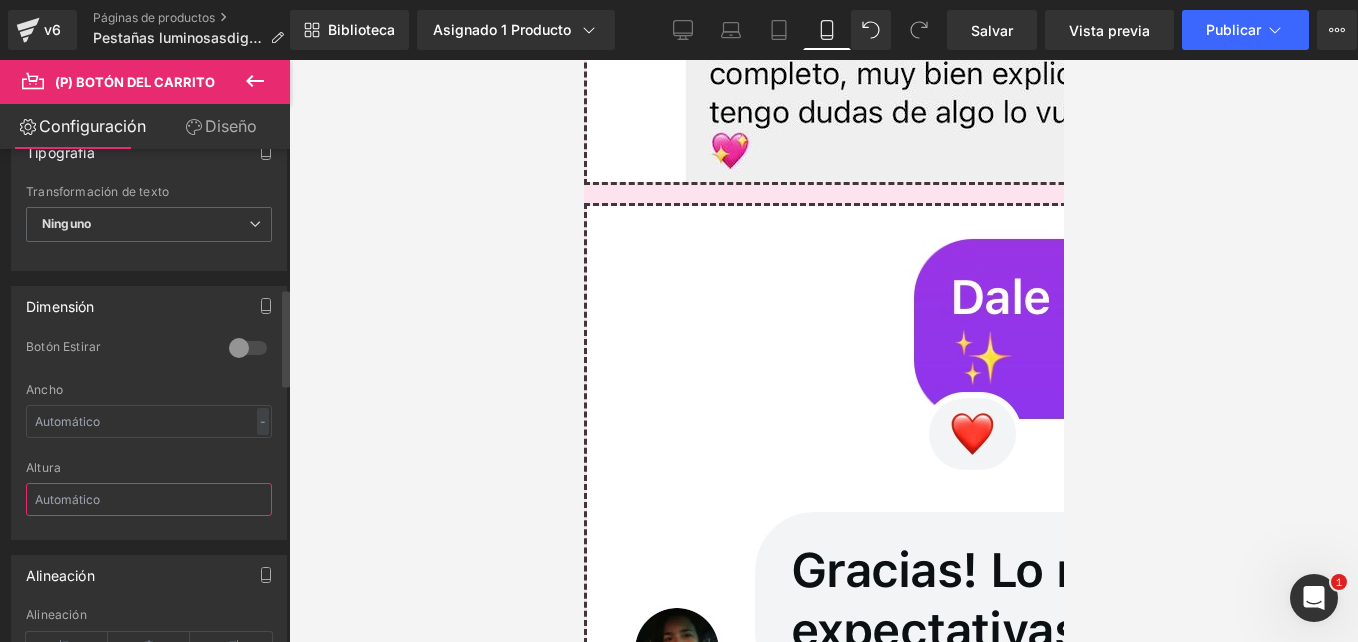 click at bounding box center (149, 499) 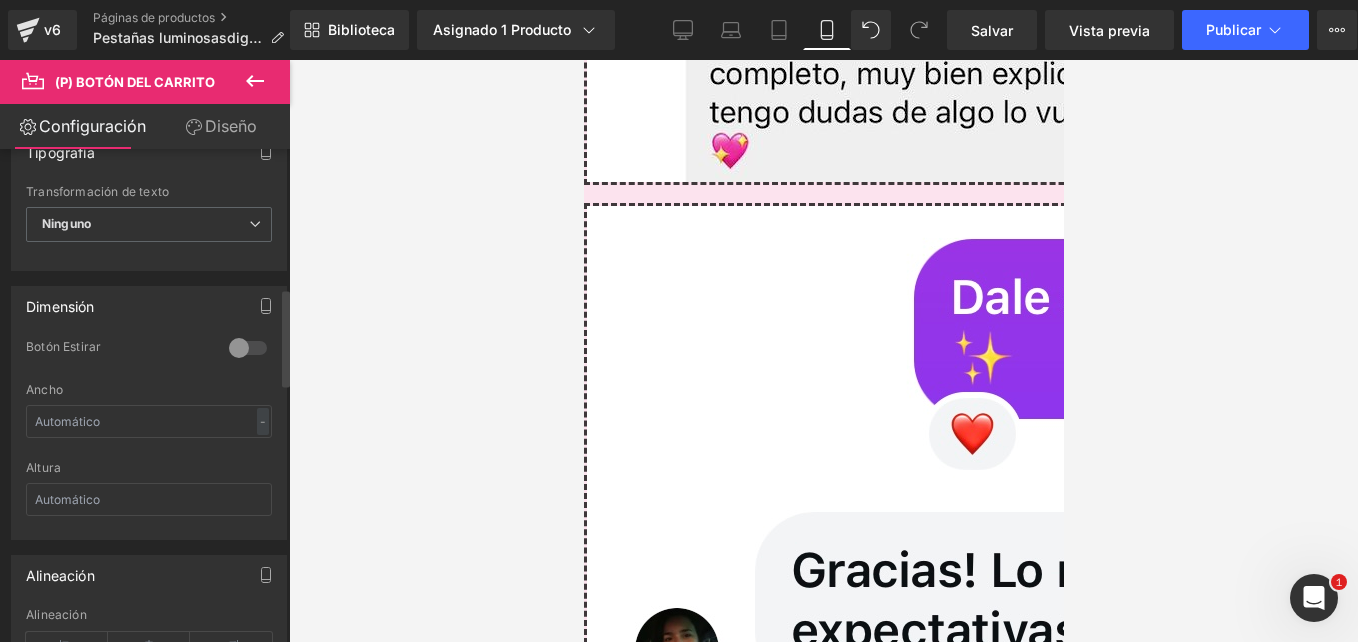 click at bounding box center (248, 348) 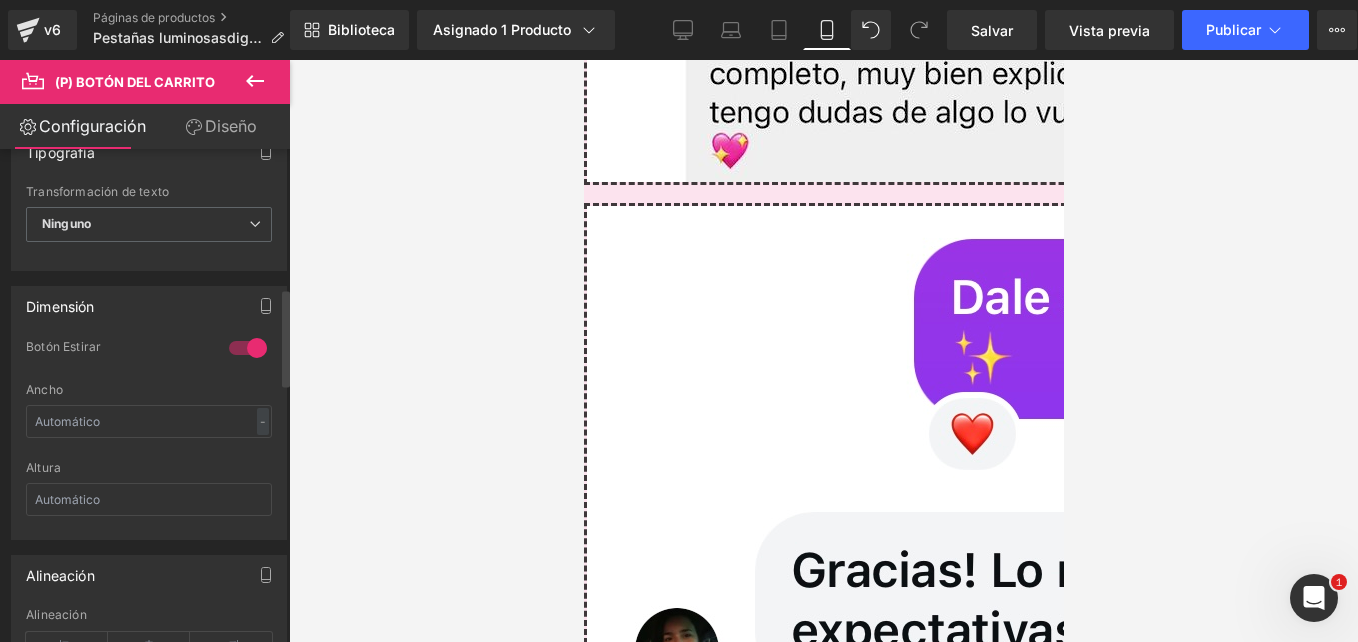 click at bounding box center (248, 348) 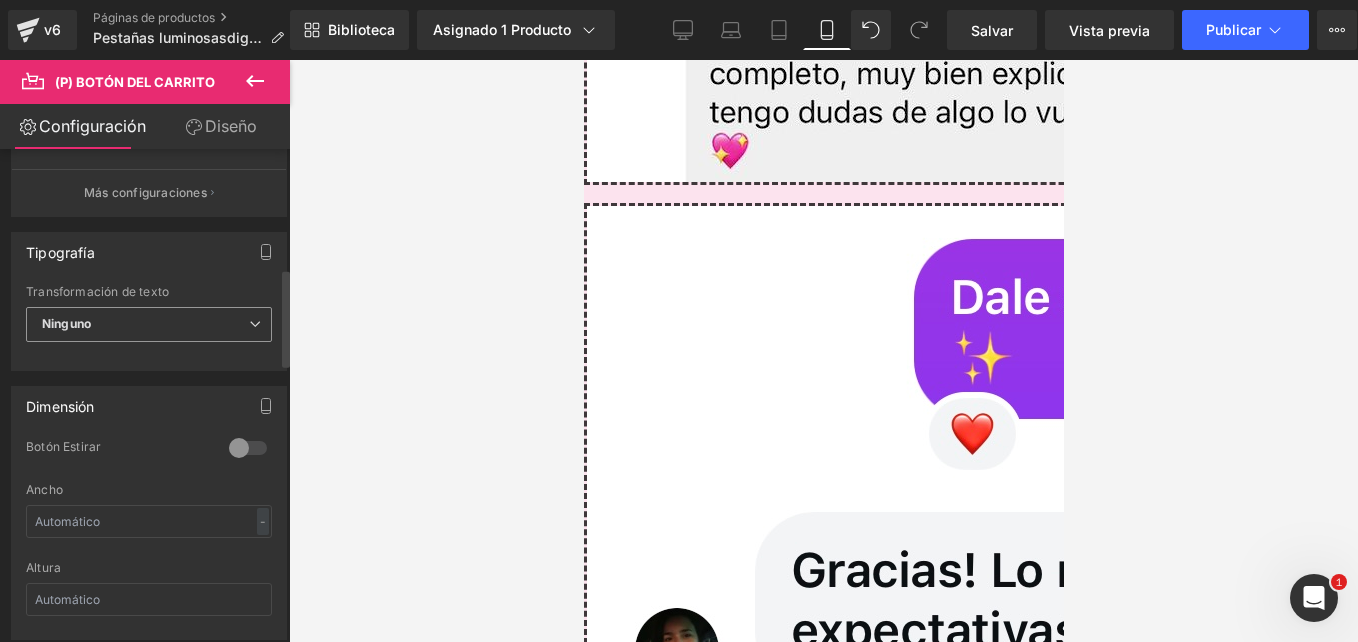 scroll, scrollTop: 500, scrollLeft: 0, axis: vertical 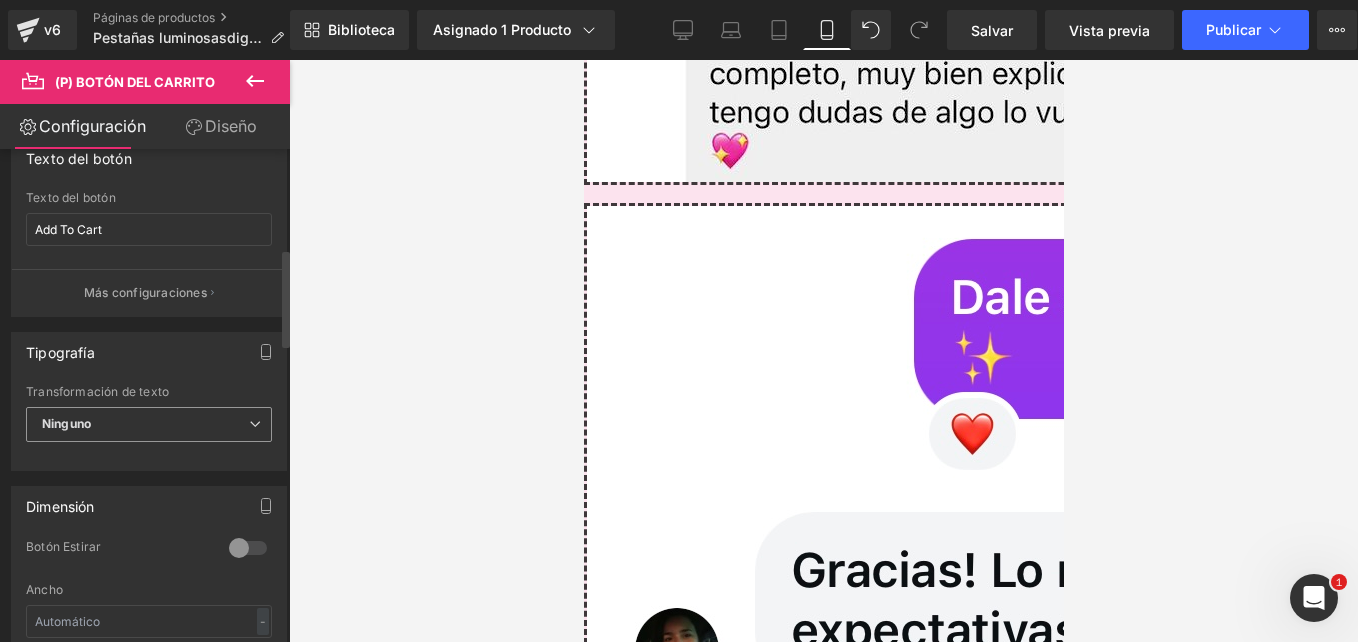 click on "Ninguno" at bounding box center [149, 424] 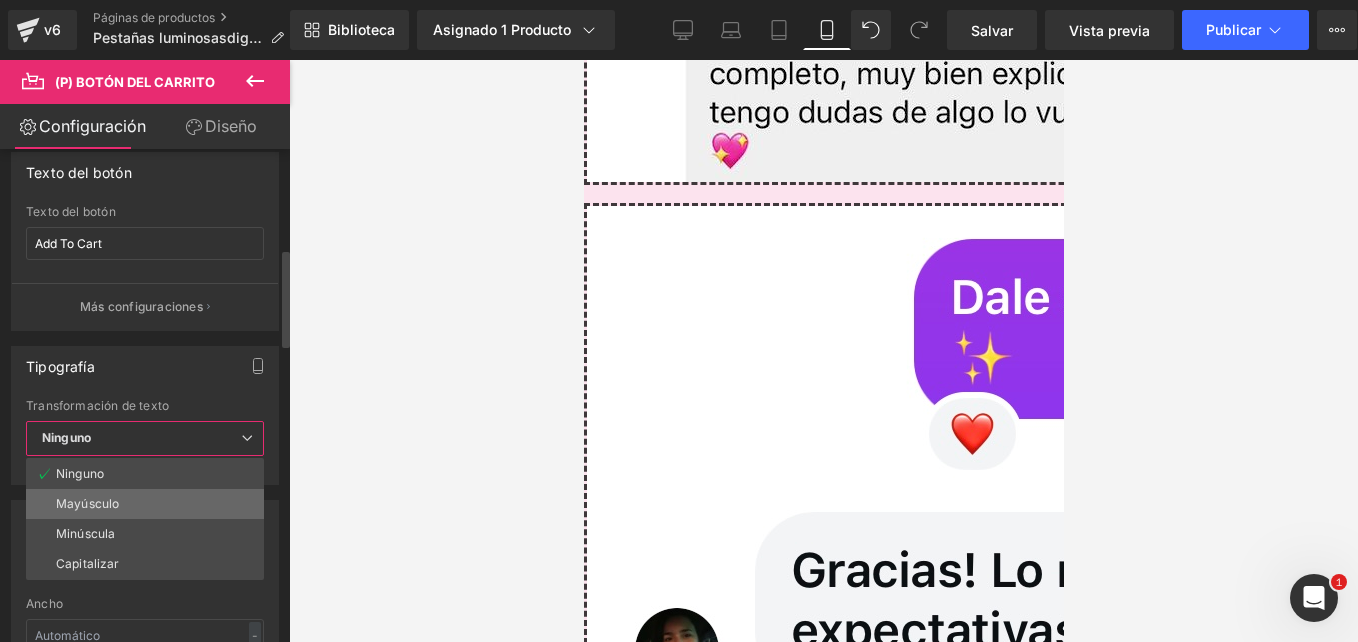 click on "Mayúsculo" at bounding box center (145, 504) 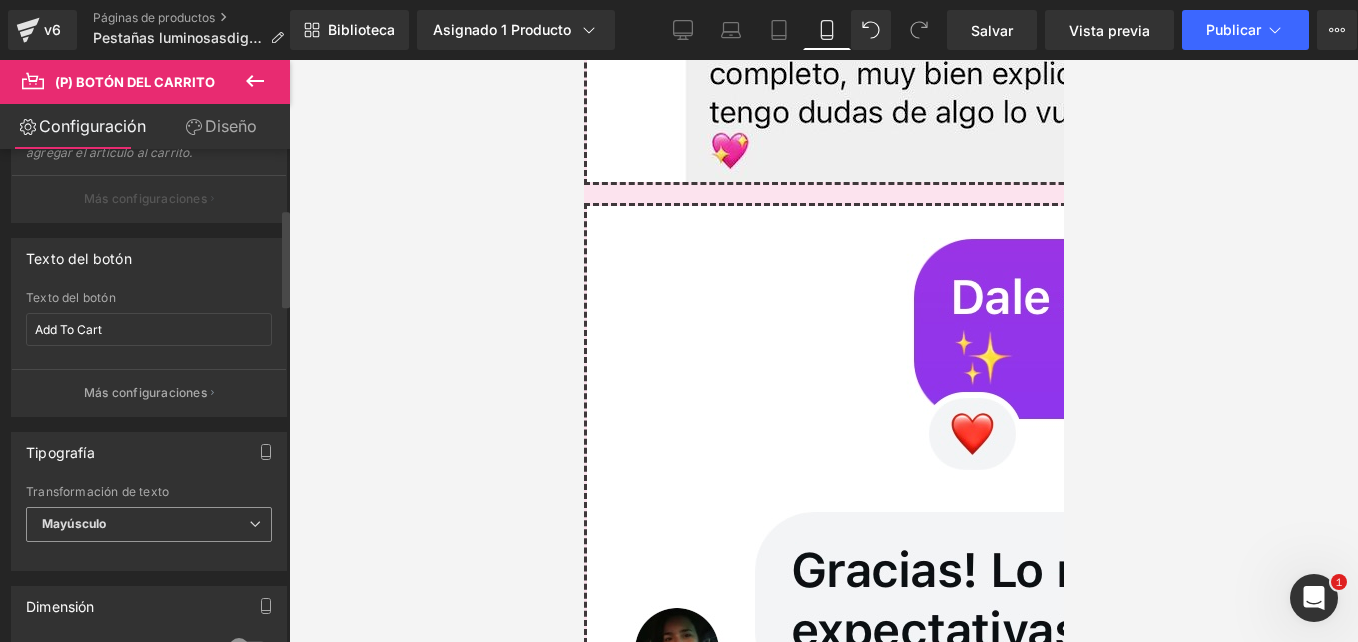 scroll, scrollTop: 300, scrollLeft: 0, axis: vertical 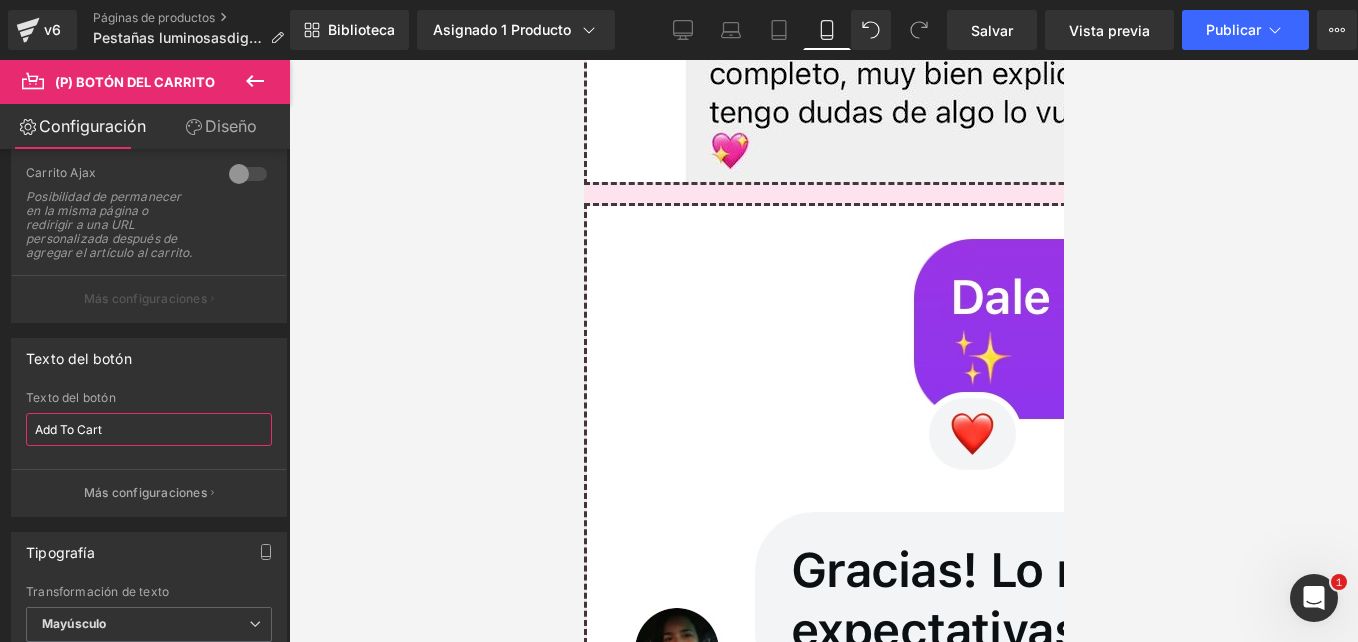 drag, startPoint x: 138, startPoint y: 449, endPoint x: -4, endPoint y: 444, distance: 142.088 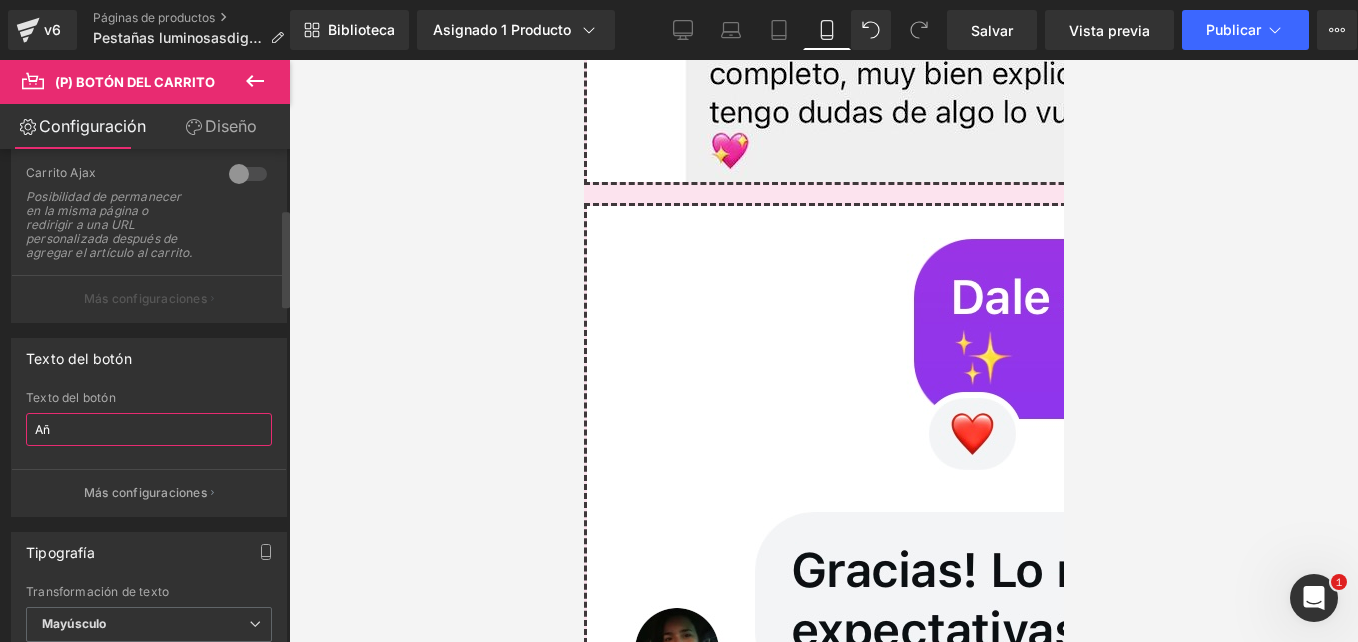 type on "A" 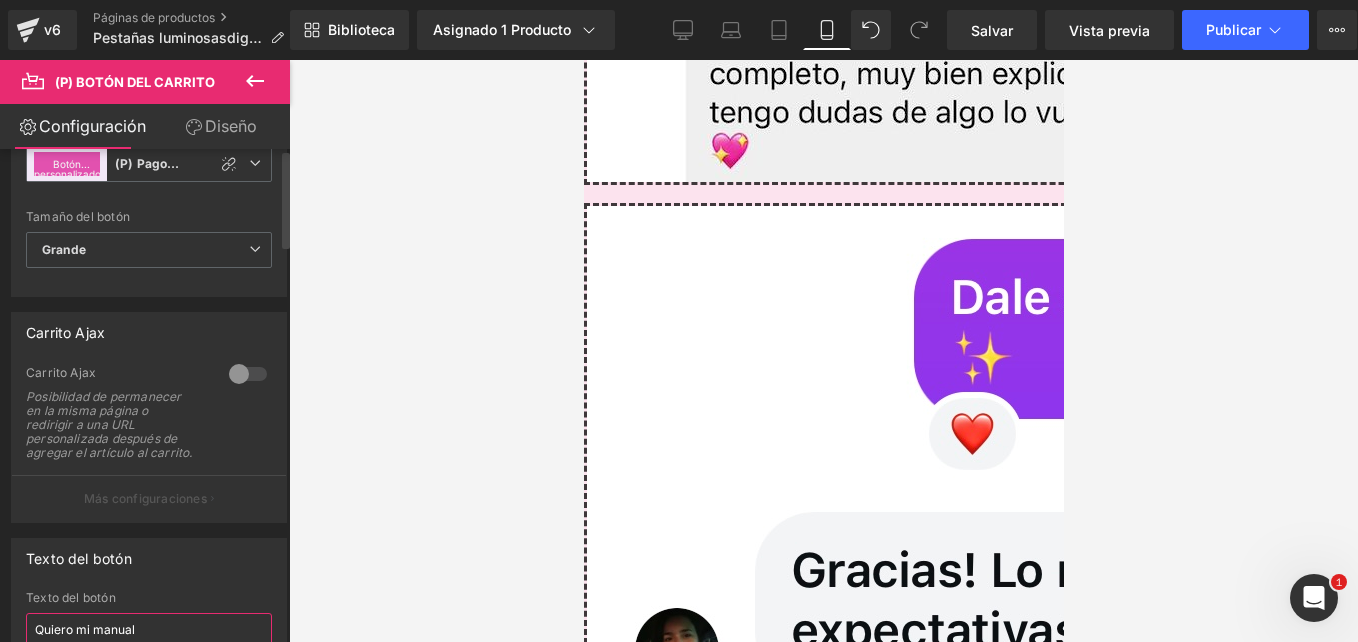scroll, scrollTop: 0, scrollLeft: 0, axis: both 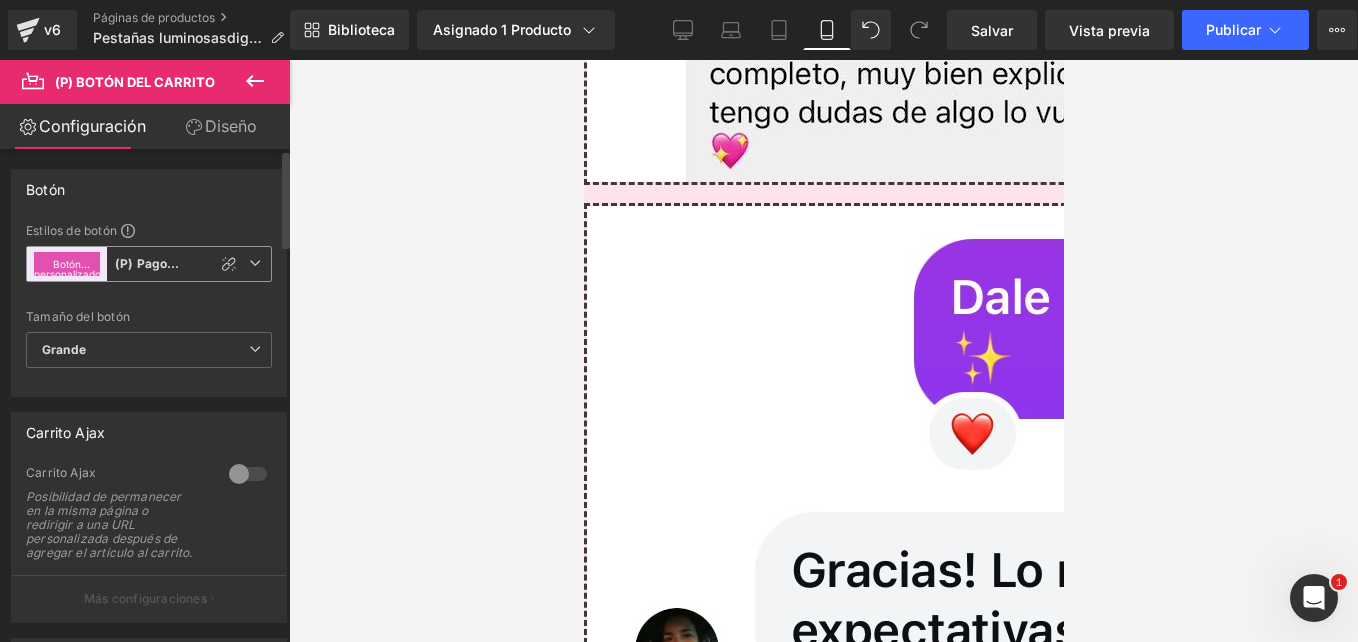 type on "Quiero mi manual" 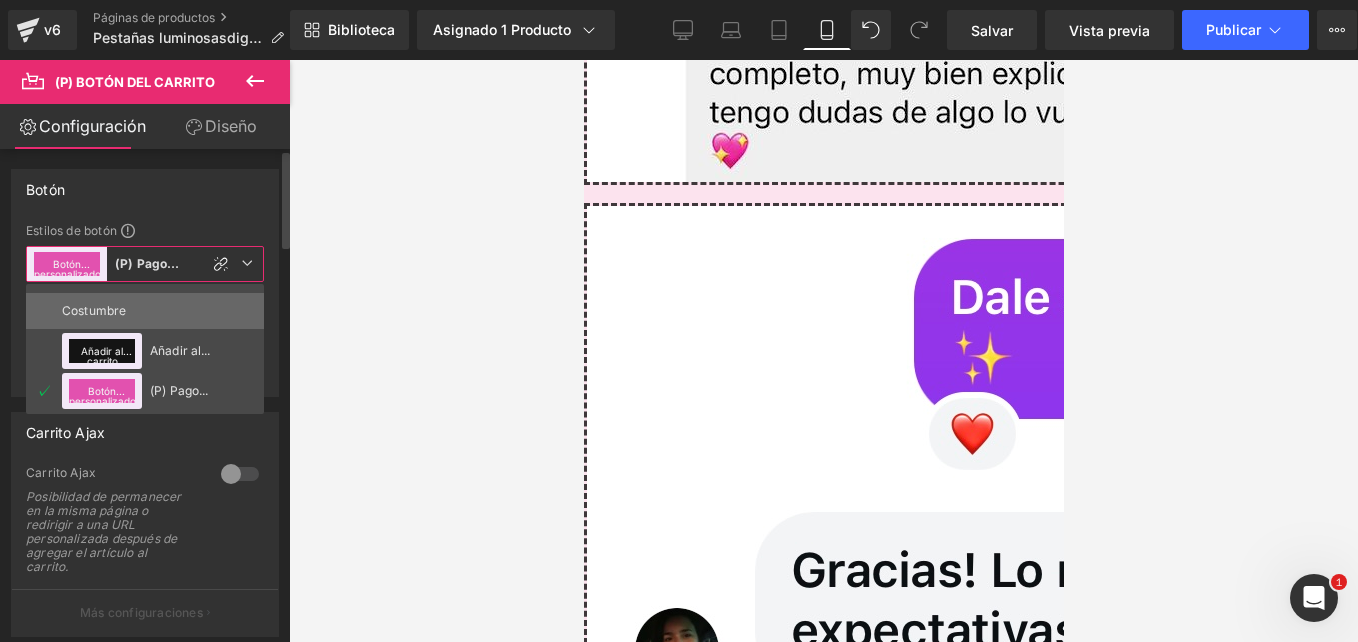 click on "Costumbre" at bounding box center [101, 311] 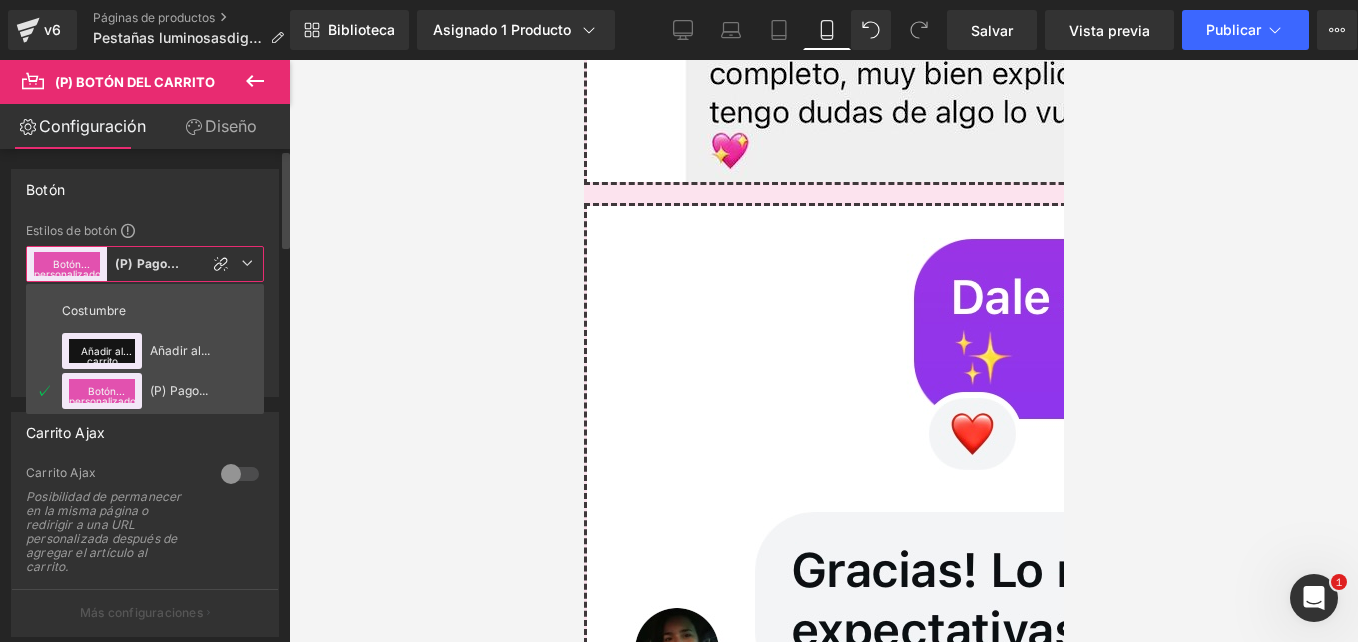 type on "Color 7" 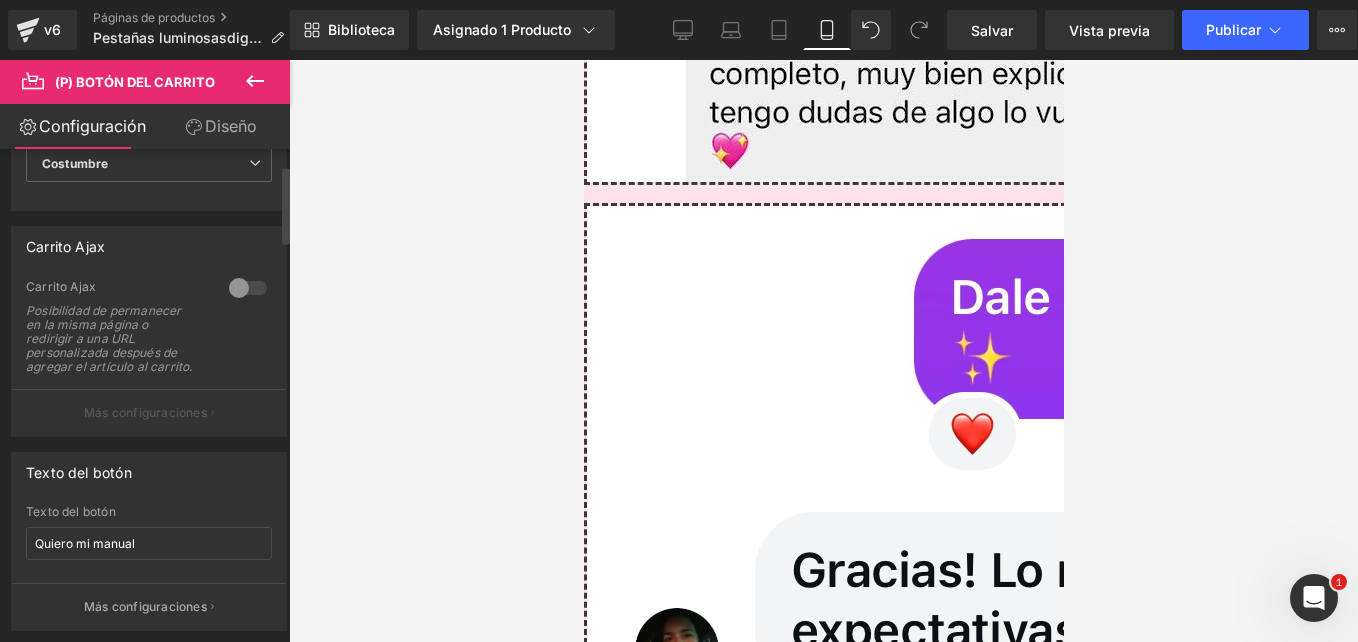 scroll, scrollTop: 0, scrollLeft: 0, axis: both 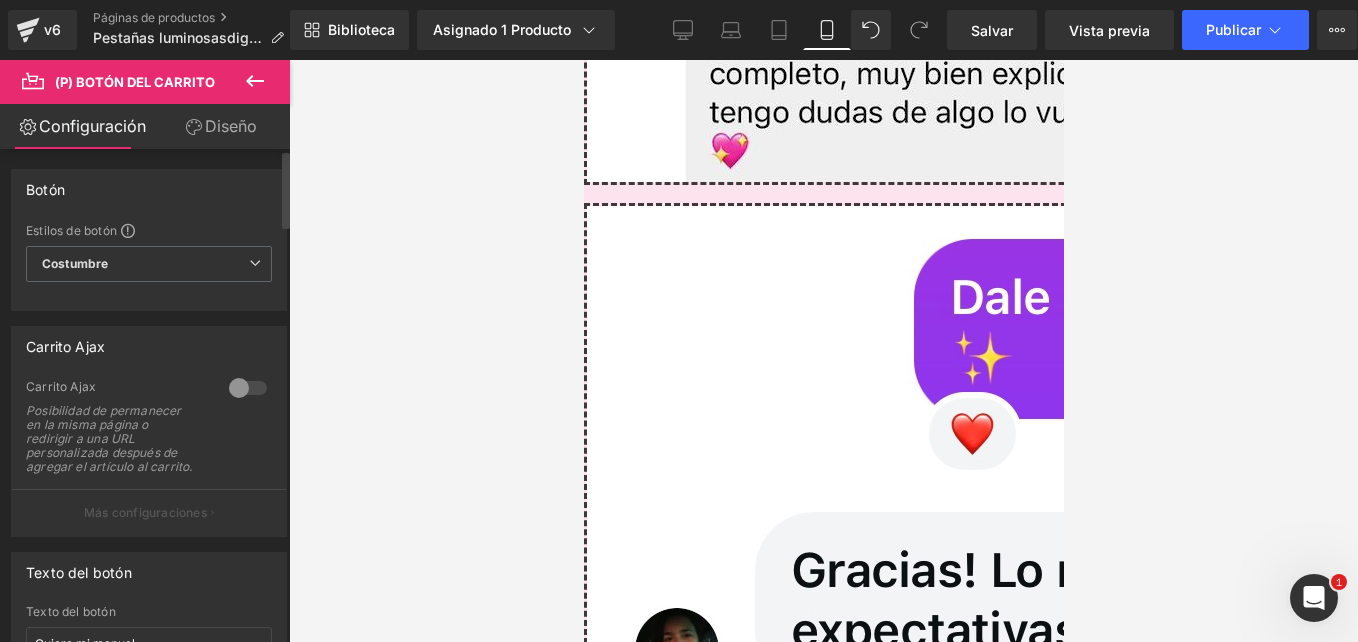 click at bounding box center (248, 388) 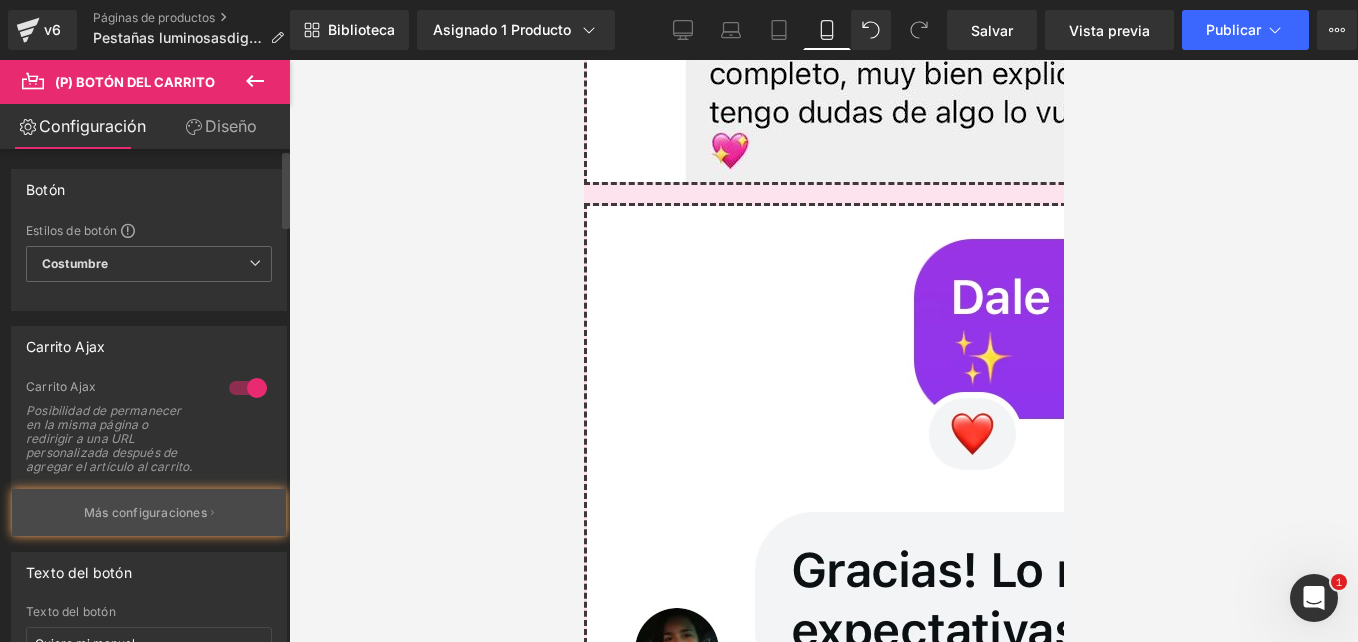click on "Más configuraciones" at bounding box center [145, 513] 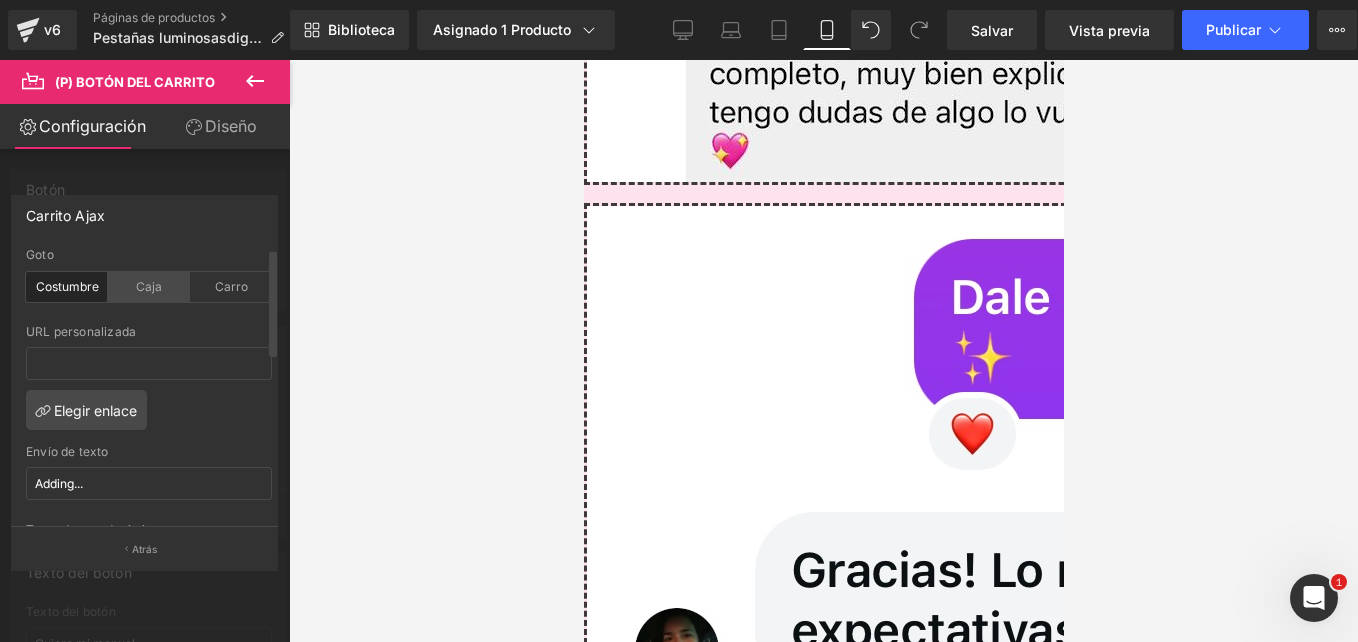 click on "Caja" at bounding box center [149, 287] 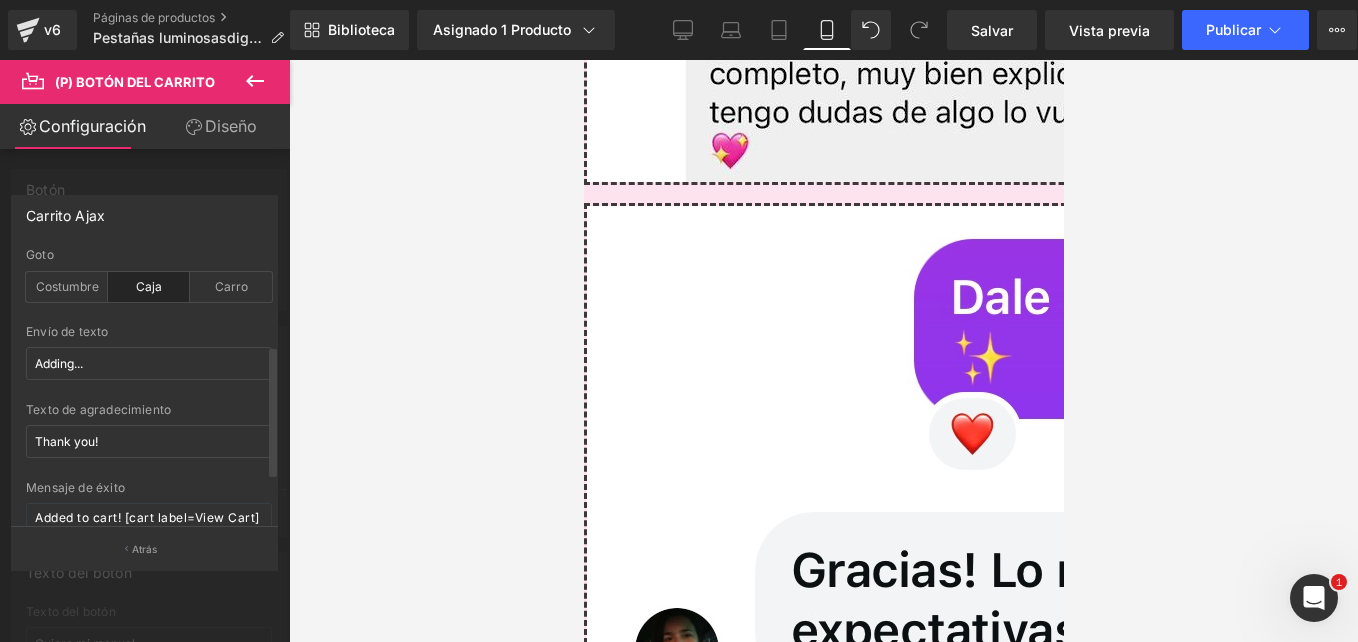 scroll, scrollTop: 200, scrollLeft: 0, axis: vertical 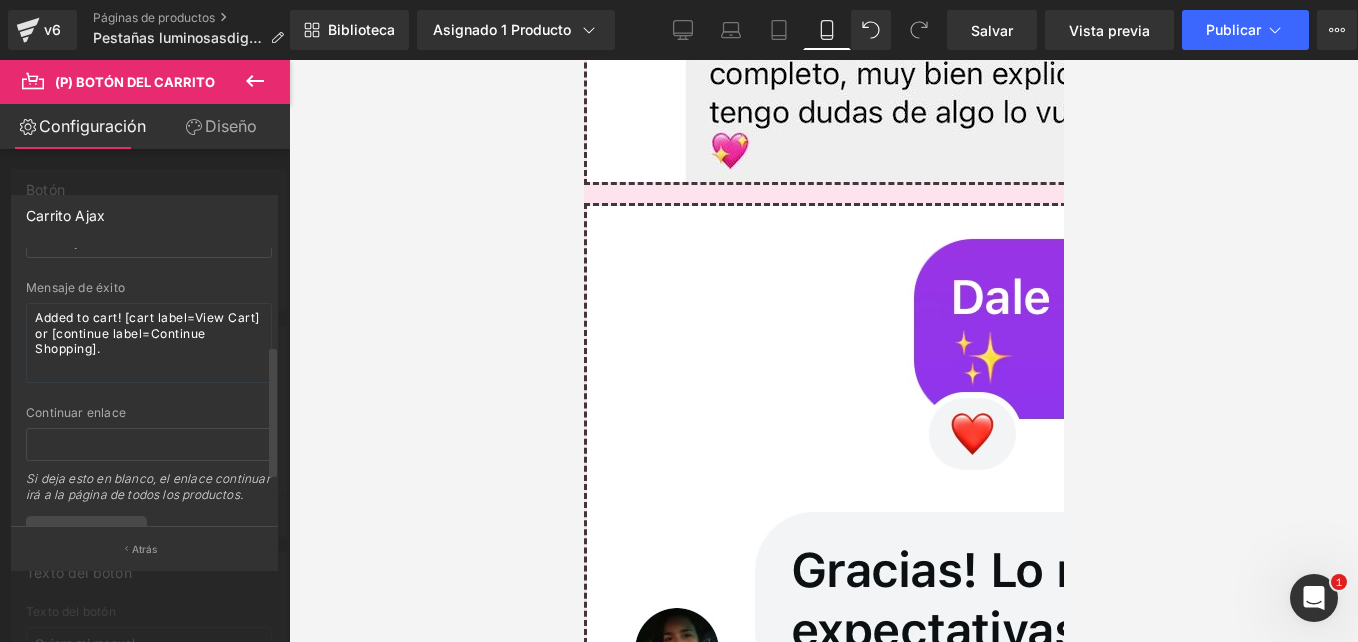 click on "Mensaje de éxito" at bounding box center [149, 288] 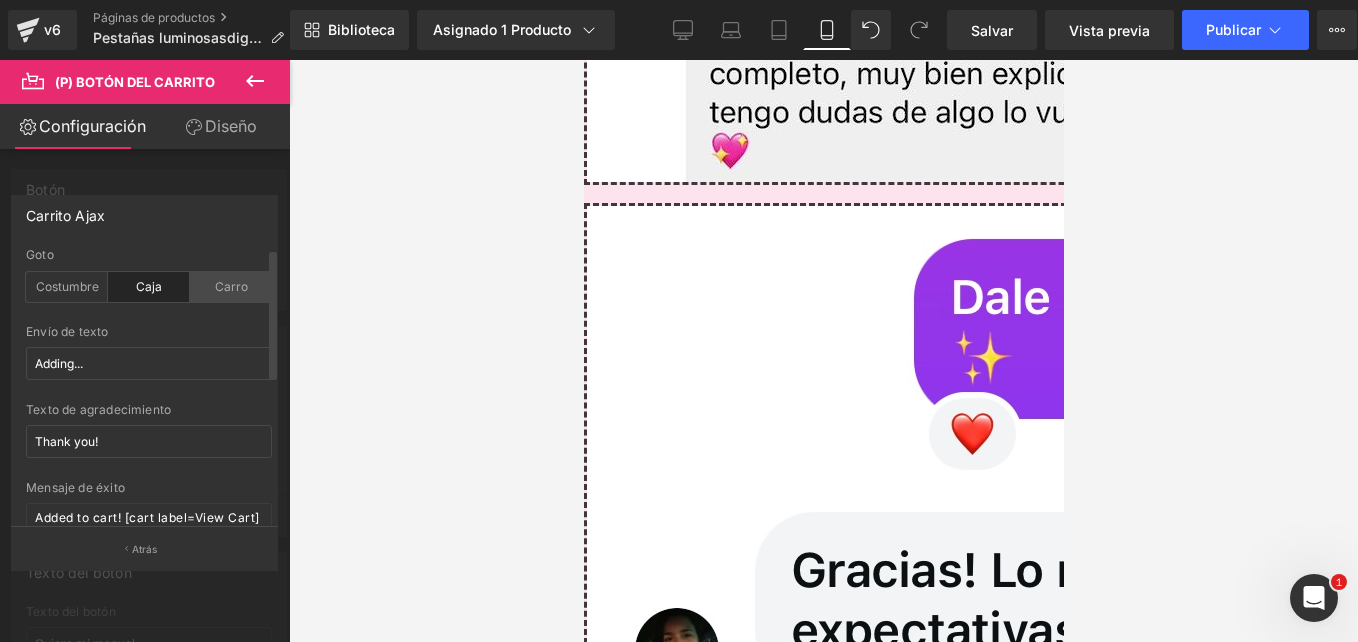 click on "Carro" at bounding box center [231, 287] 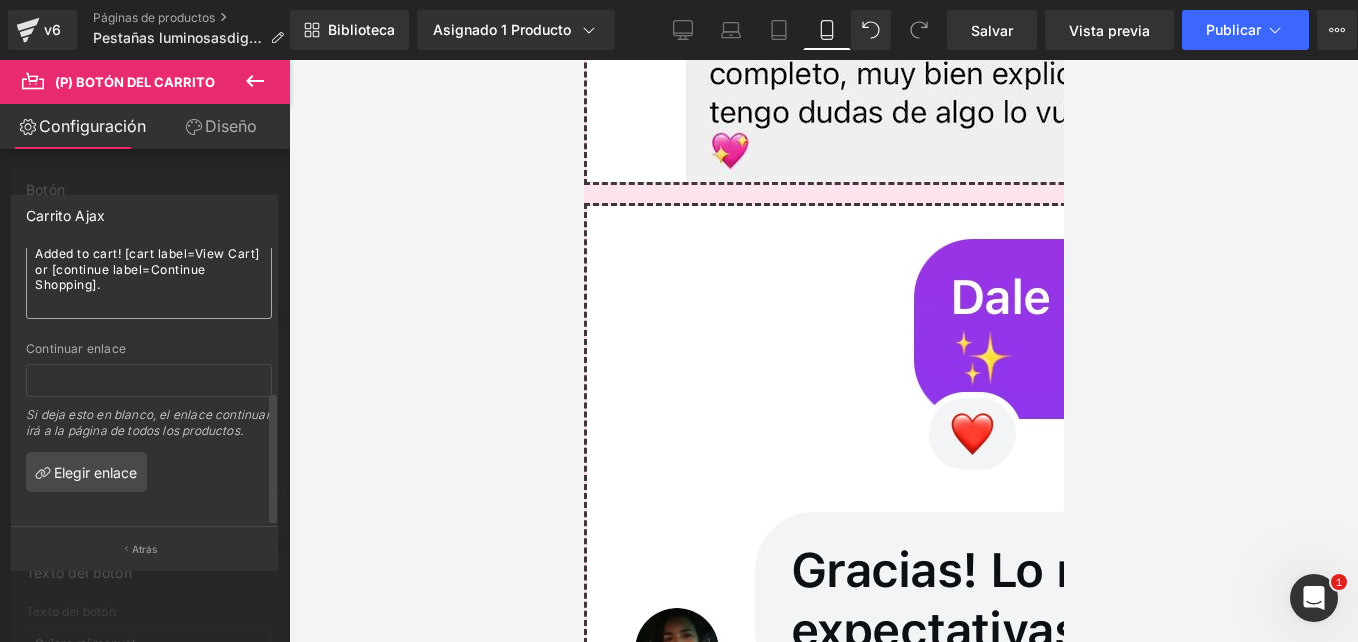 scroll, scrollTop: 0, scrollLeft: 0, axis: both 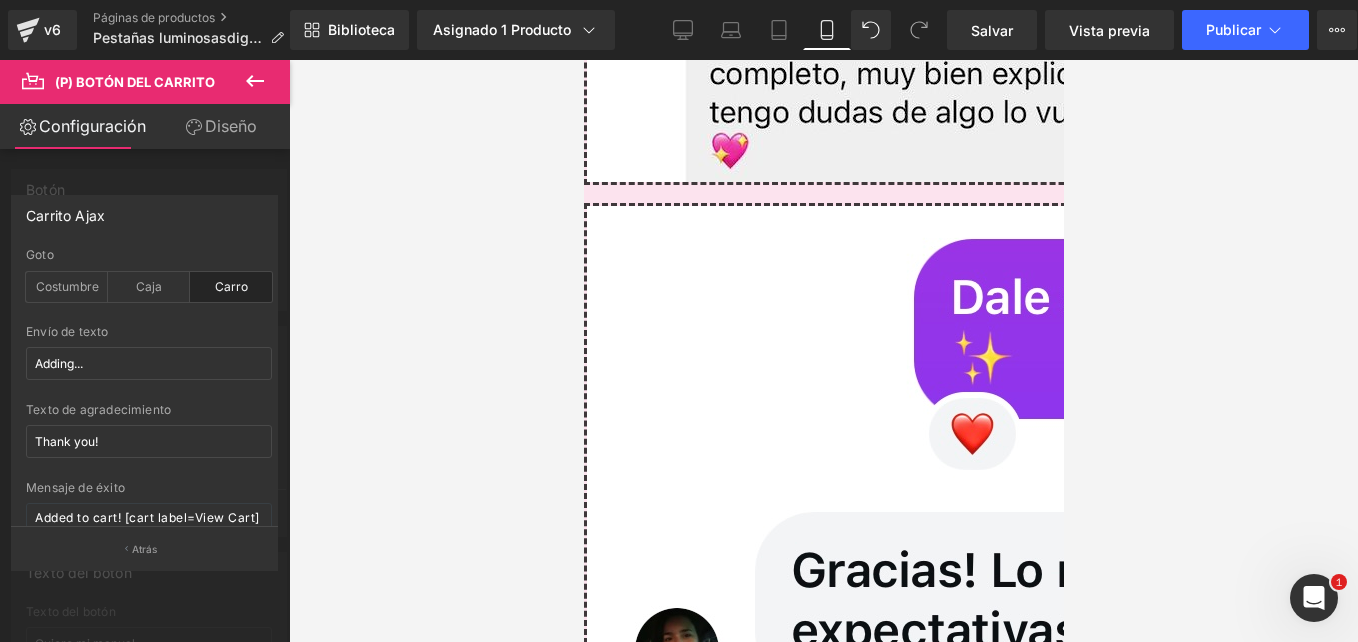 click on "Carrito Ajax cart Goto Costumbre Caja Carro URL personalizada  Elegir enlace Adding... Envío de texto Adding... Thank you! Texto de agradecimiento Thank you! Mensaje de éxito Added to cart! [cart label=View Cart] or [continue label=Continue Shopping]. Continuar enlace Si deja esto en blanco, el enlace continuar irá a la página de todos los productos.  Elegir enlace Atrás" at bounding box center [144, 361] 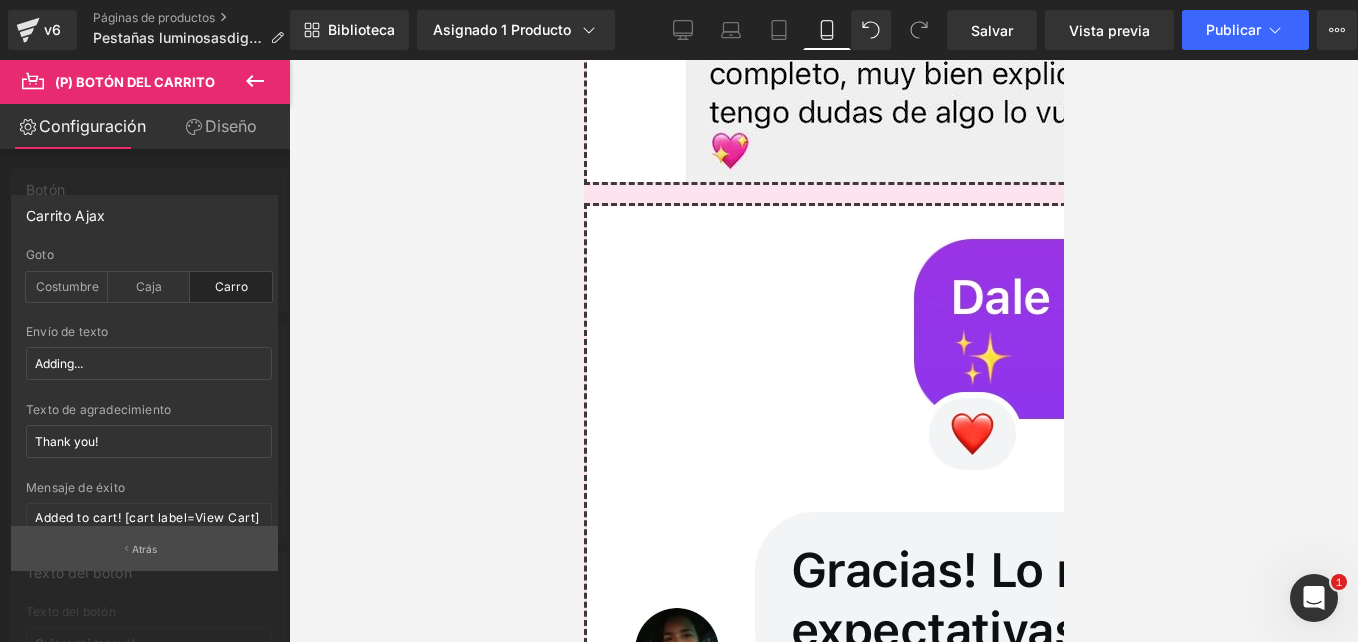 click on "Atrás" at bounding box center [145, 549] 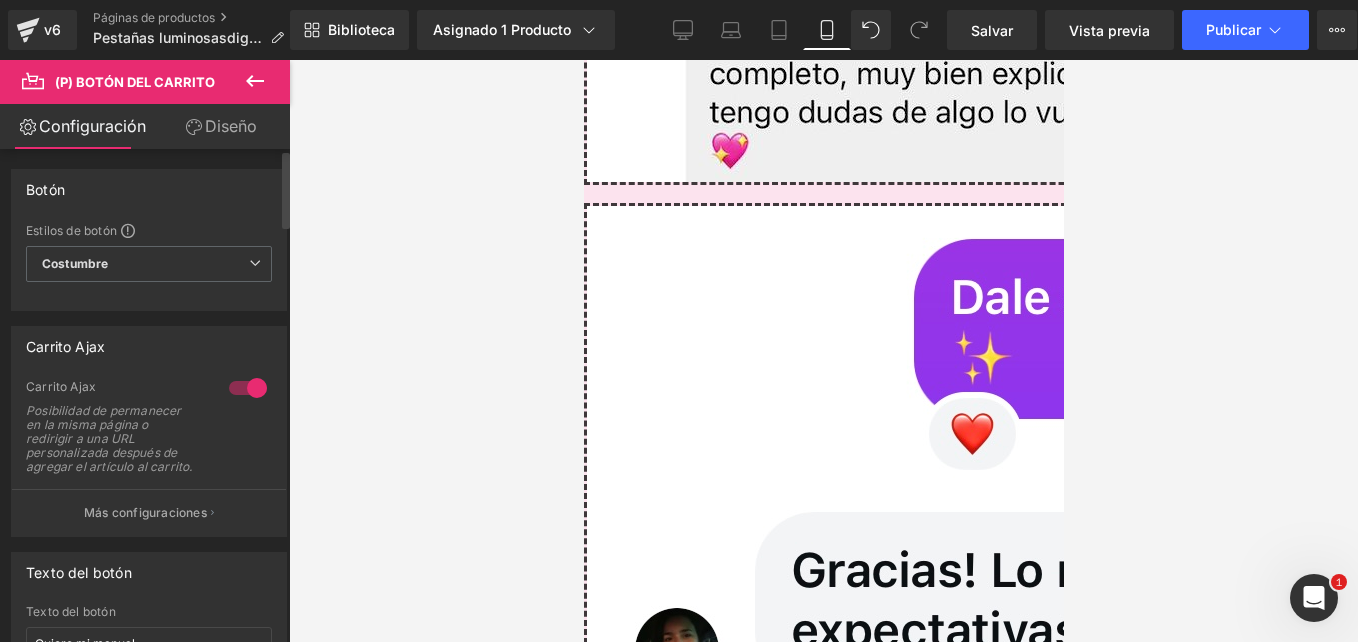 click at bounding box center [248, 388] 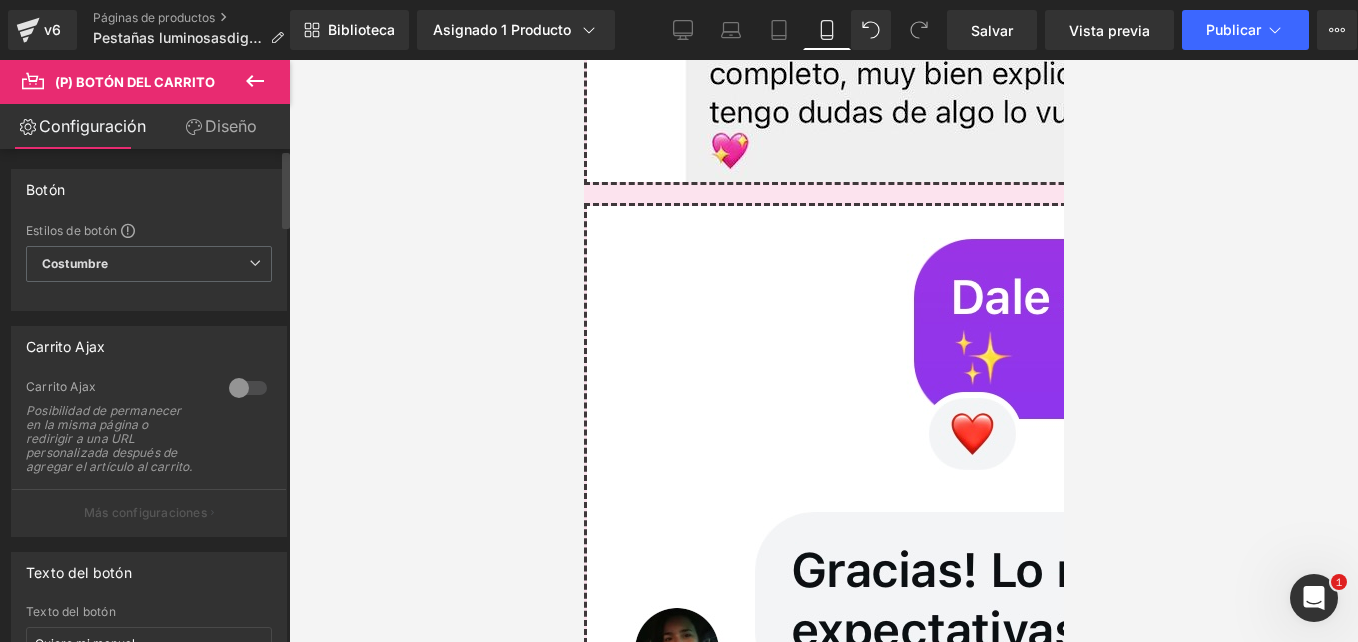 click at bounding box center (248, 388) 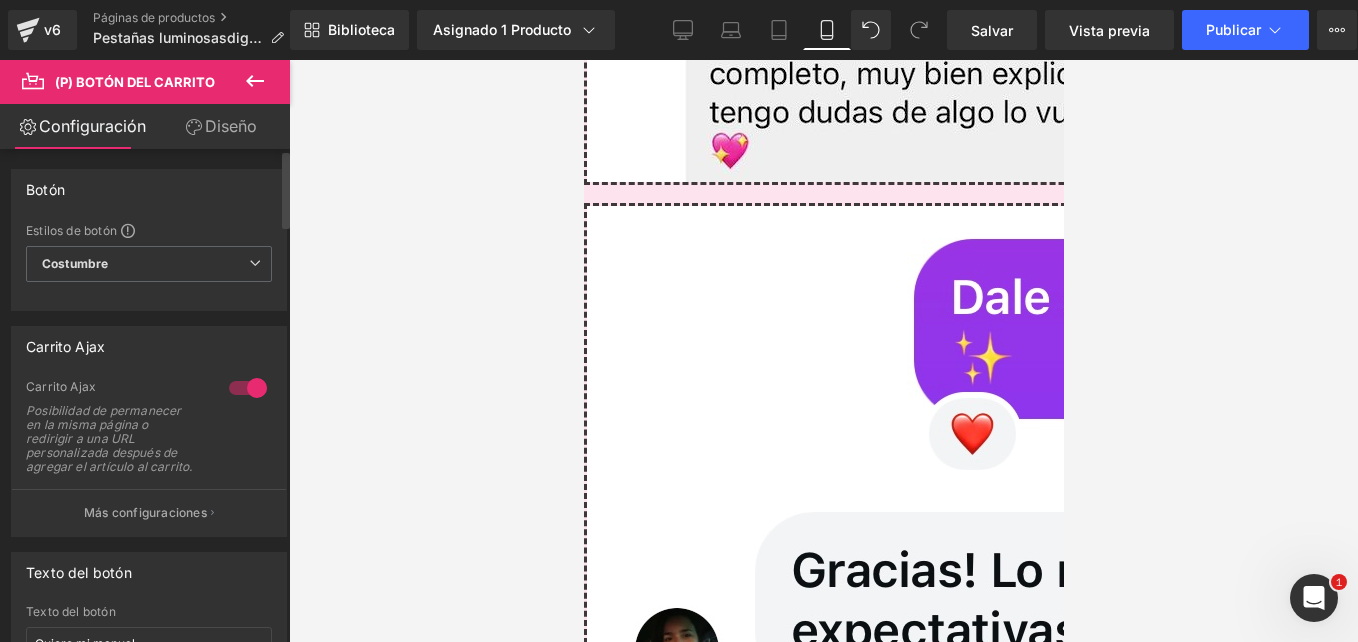 click at bounding box center [248, 388] 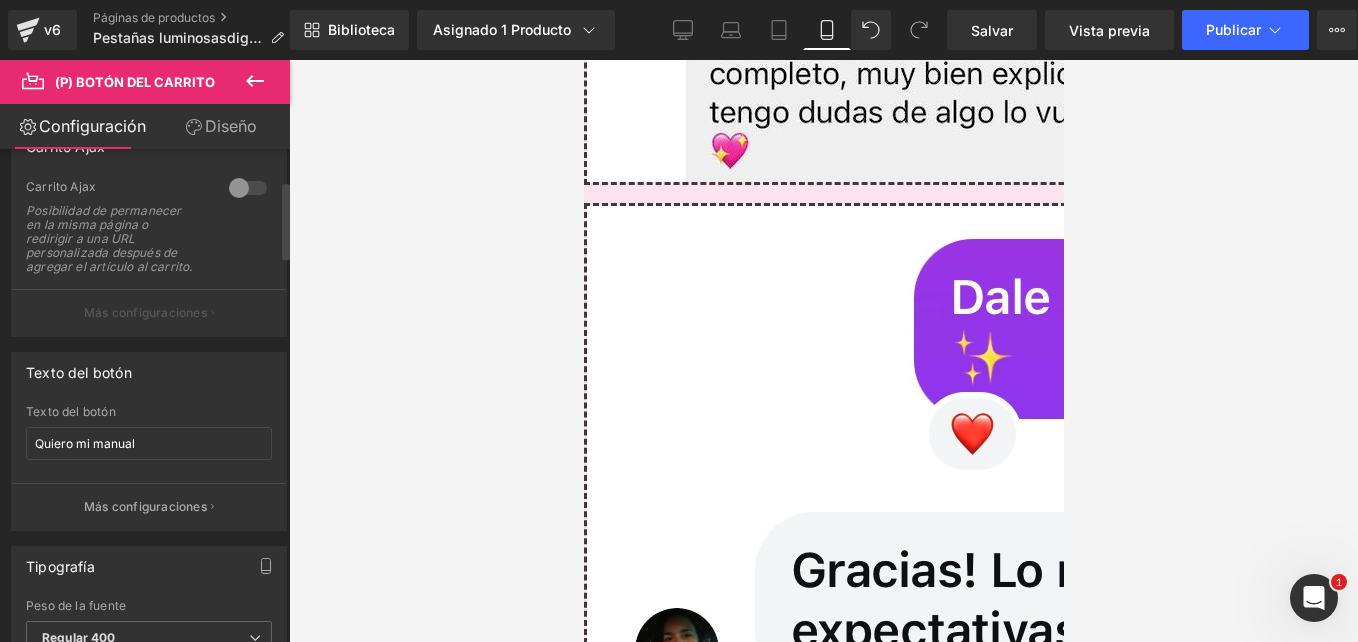 scroll, scrollTop: 300, scrollLeft: 0, axis: vertical 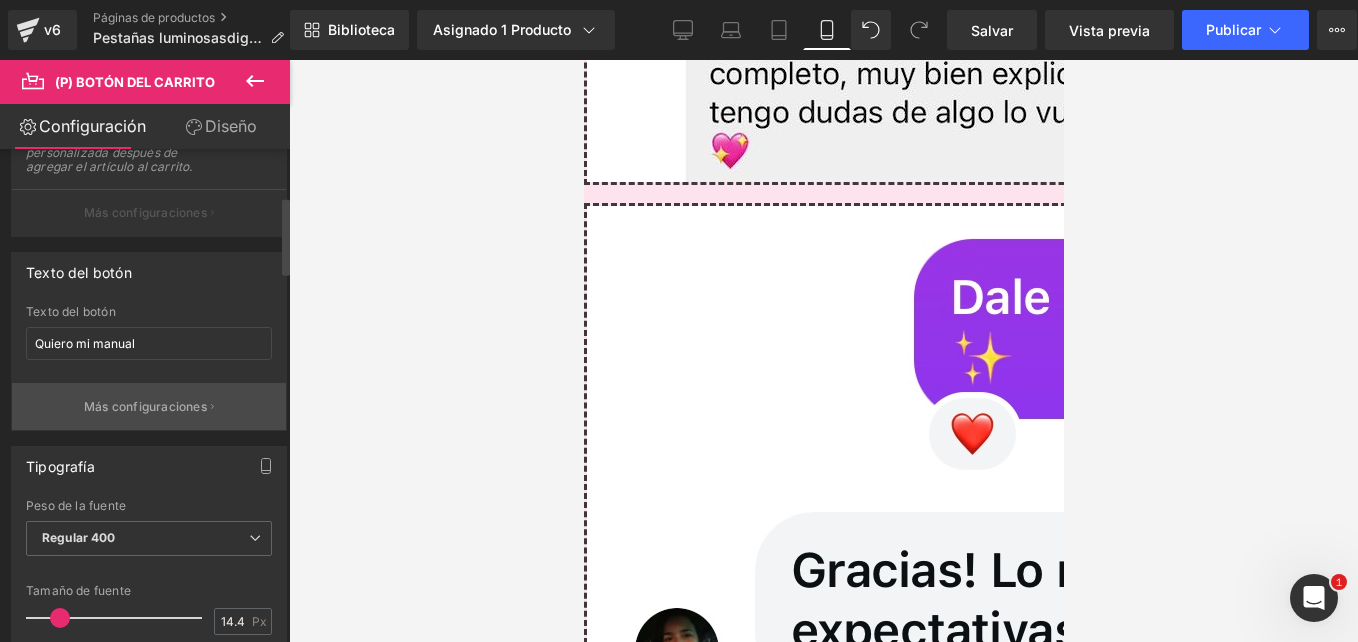 click on "Más configuraciones" at bounding box center (145, 407) 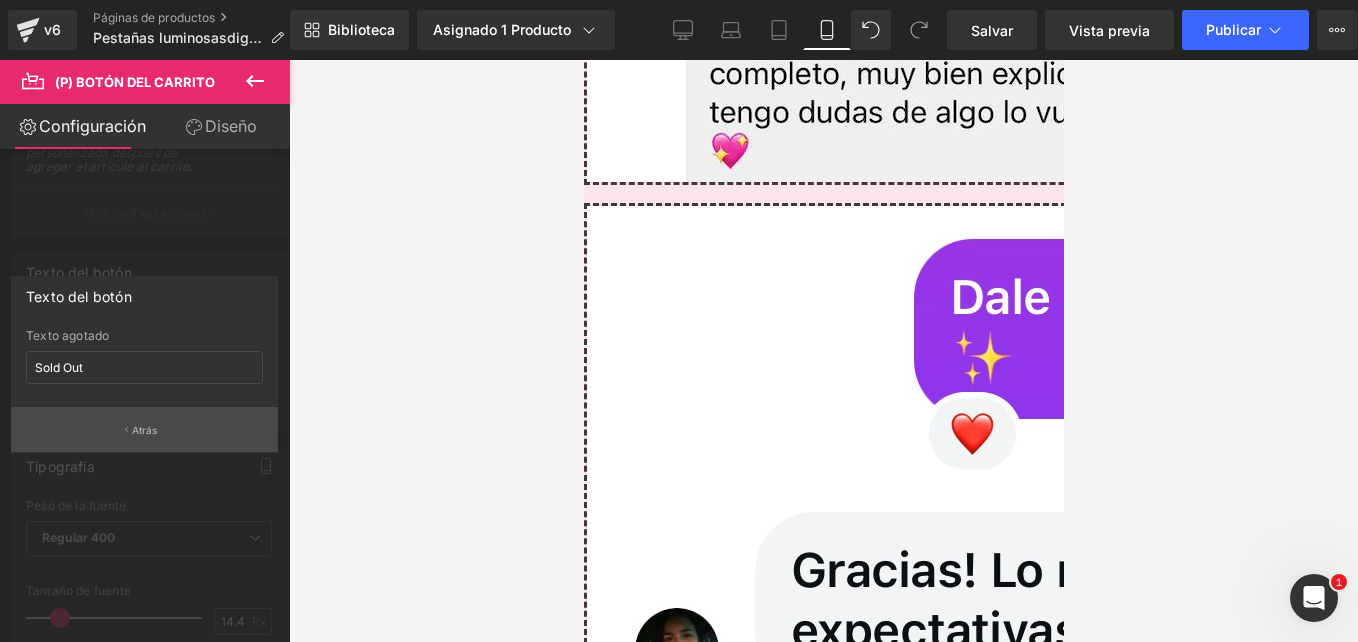 click on "Atrás" at bounding box center [144, 429] 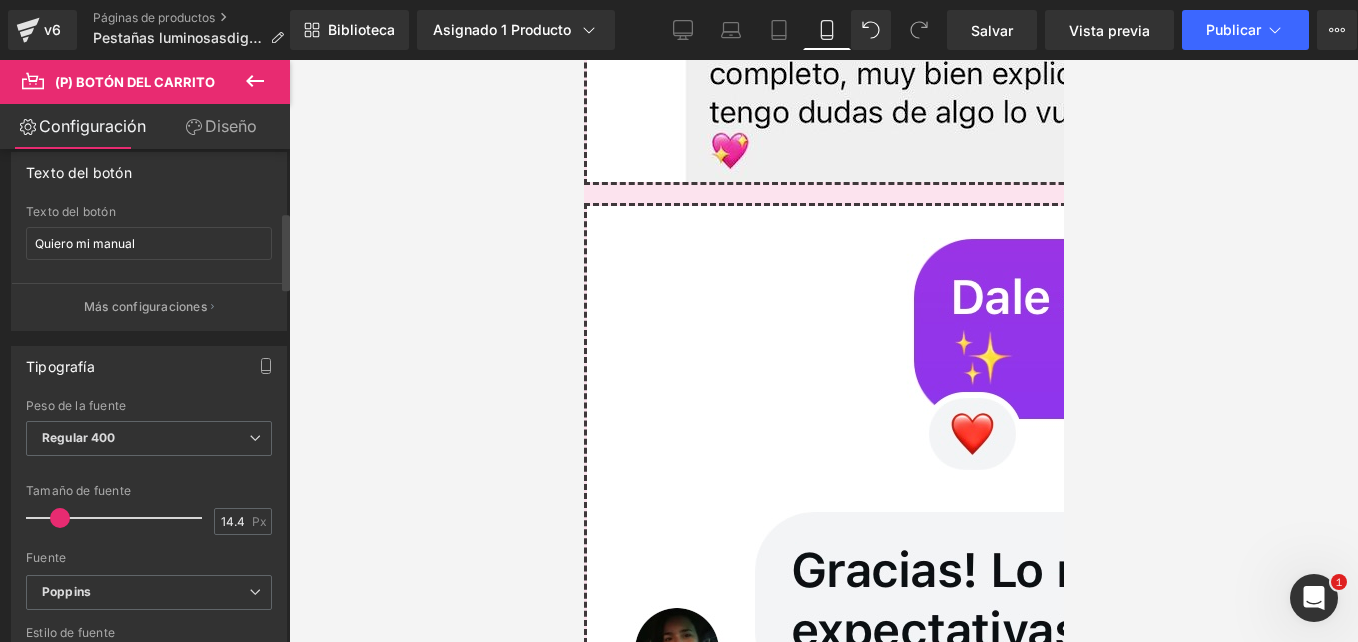 scroll, scrollTop: 500, scrollLeft: 0, axis: vertical 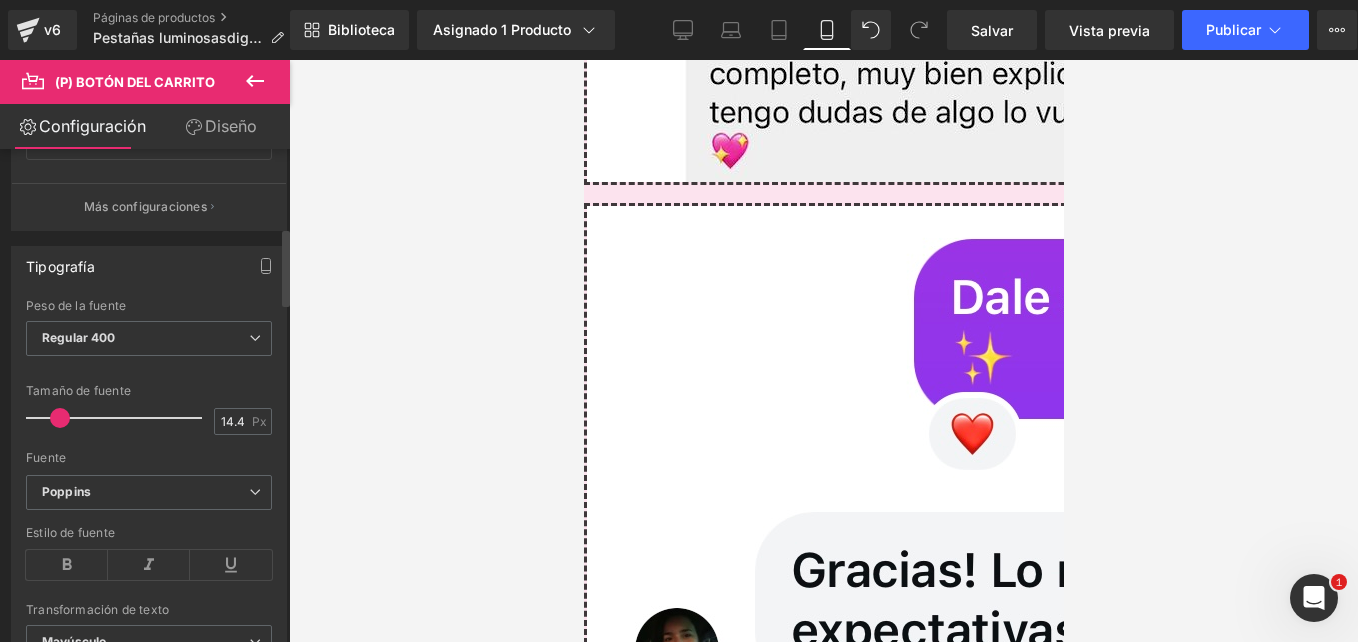 click at bounding box center (149, 444) 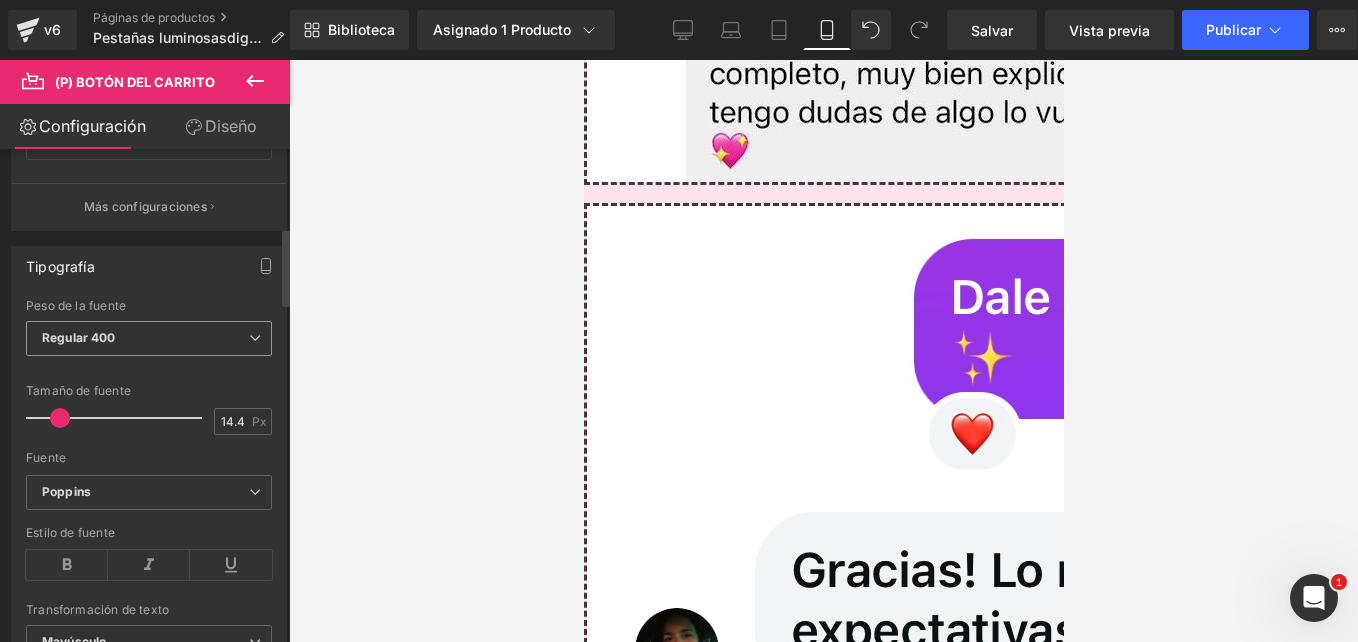 click on "Regular 400" at bounding box center (79, 337) 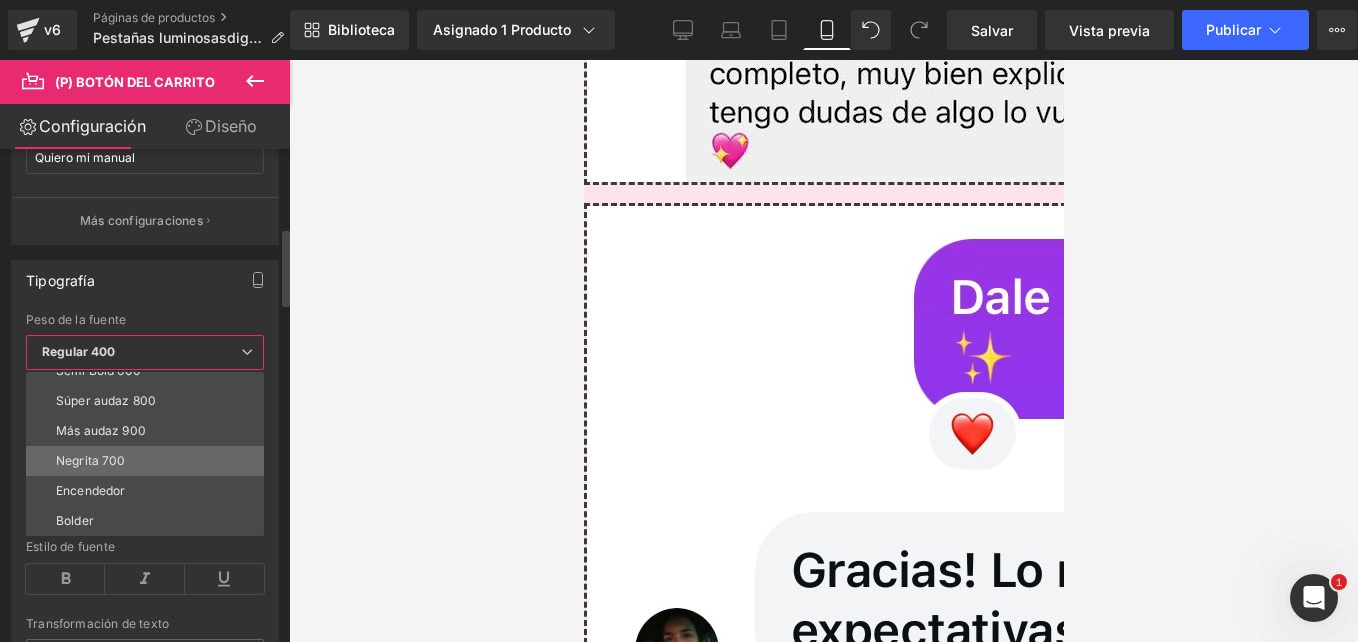 scroll, scrollTop: 66, scrollLeft: 0, axis: vertical 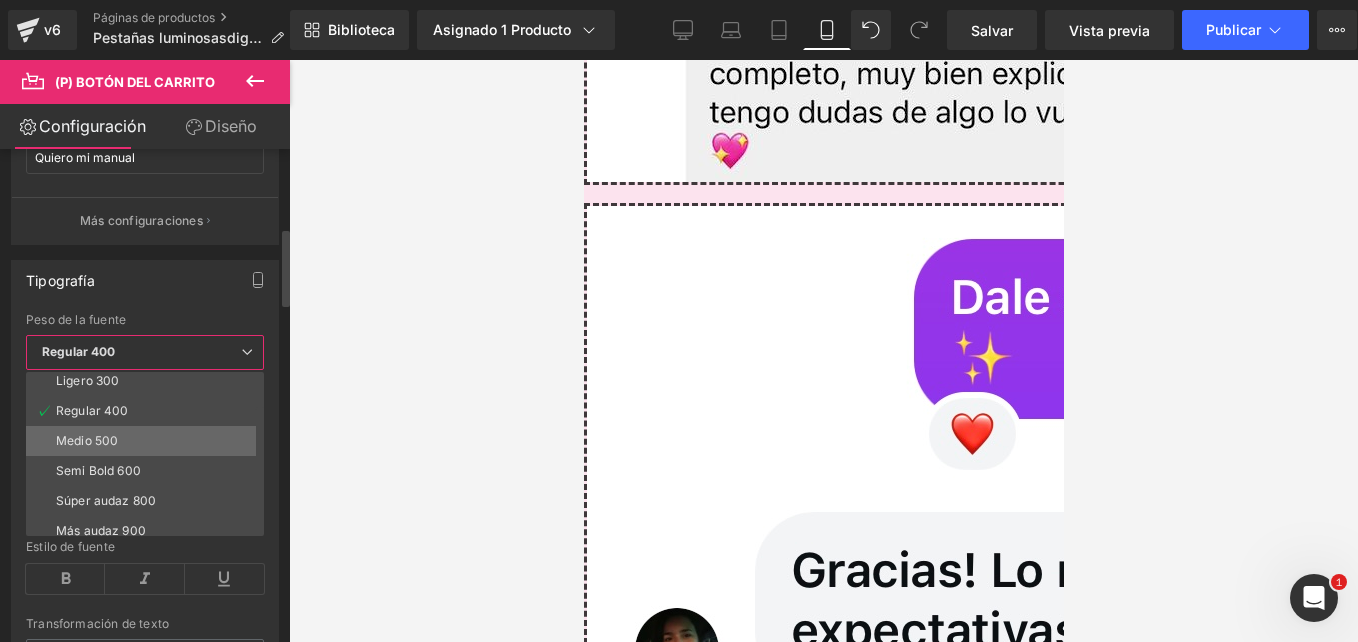 click on "Medio 500" at bounding box center (87, 441) 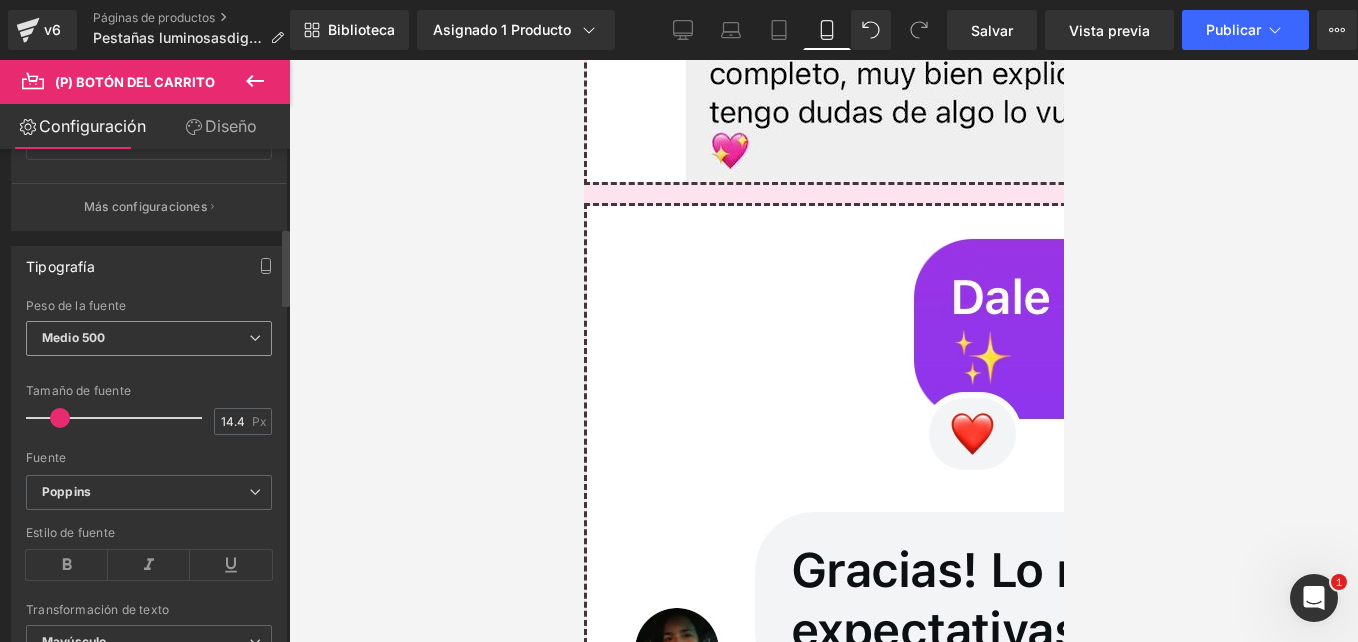 click on "Medio 500" at bounding box center (149, 338) 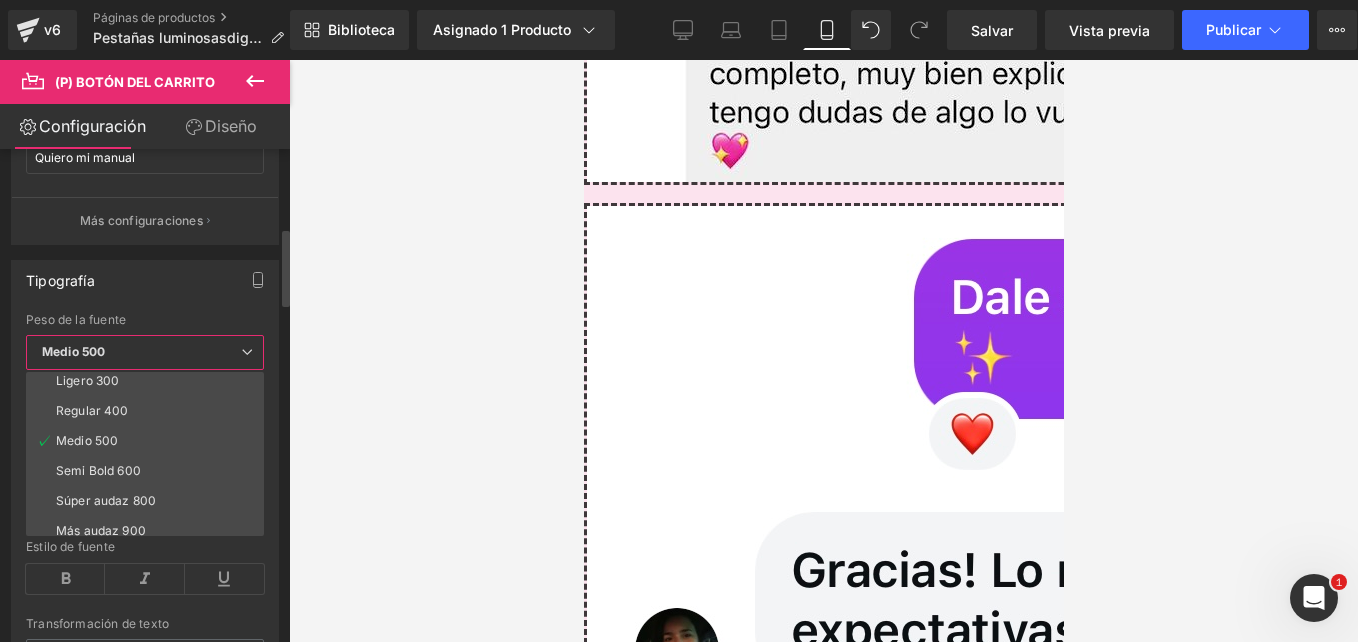scroll, scrollTop: 166, scrollLeft: 0, axis: vertical 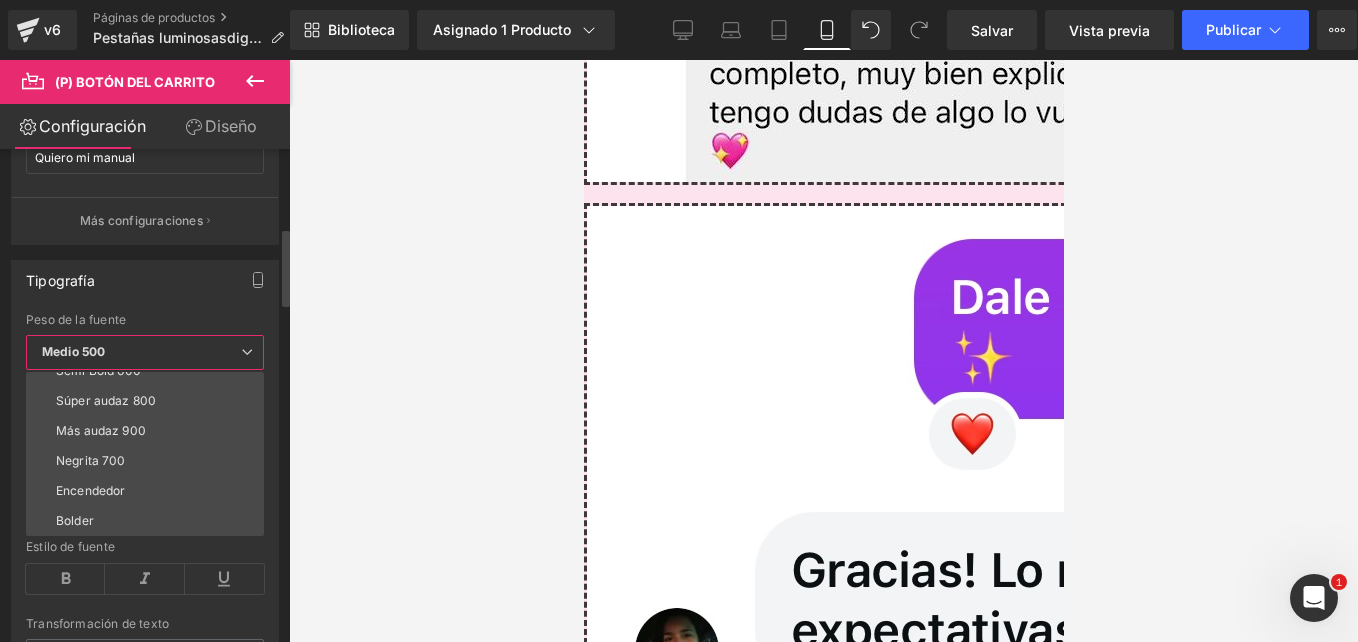 click on "Negrita 700" at bounding box center (149, 461) 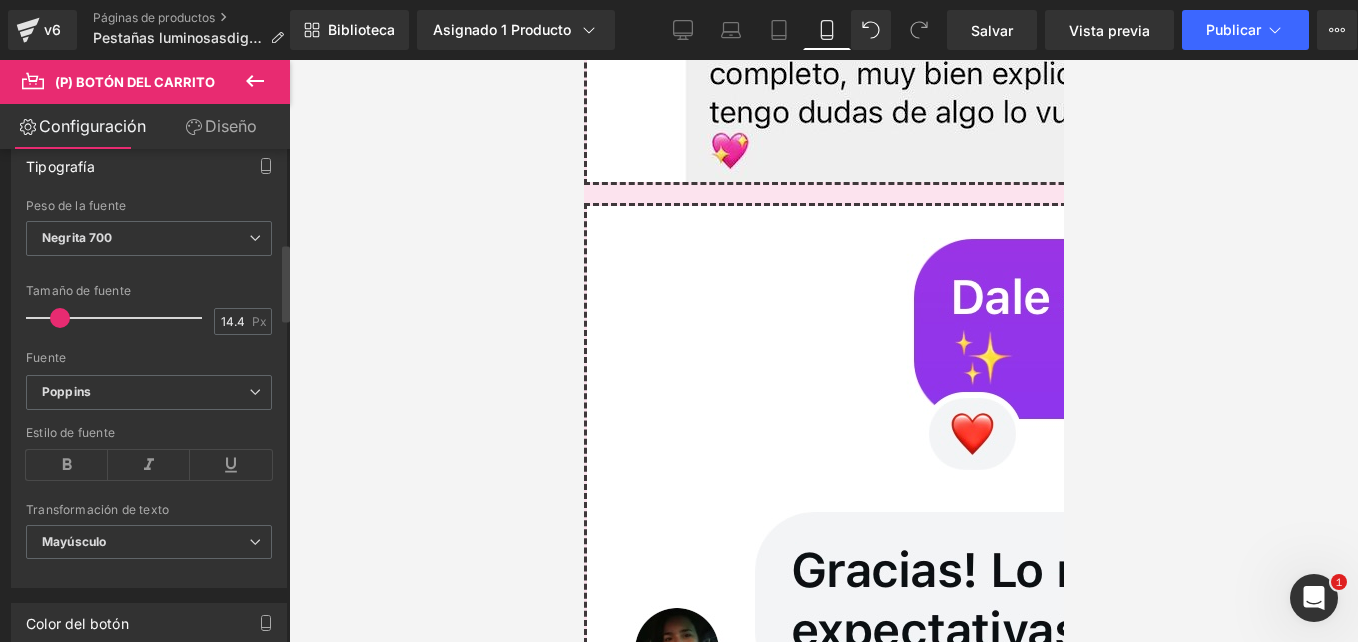 scroll, scrollTop: 700, scrollLeft: 0, axis: vertical 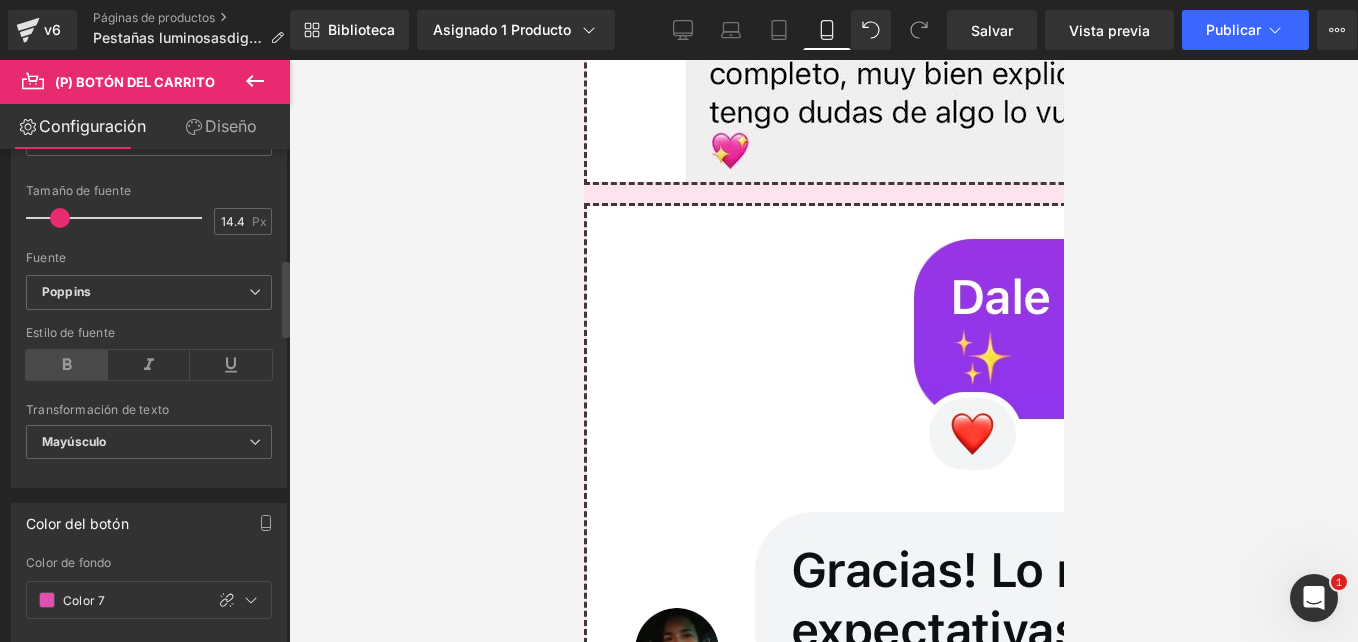 click at bounding box center [67, 365] 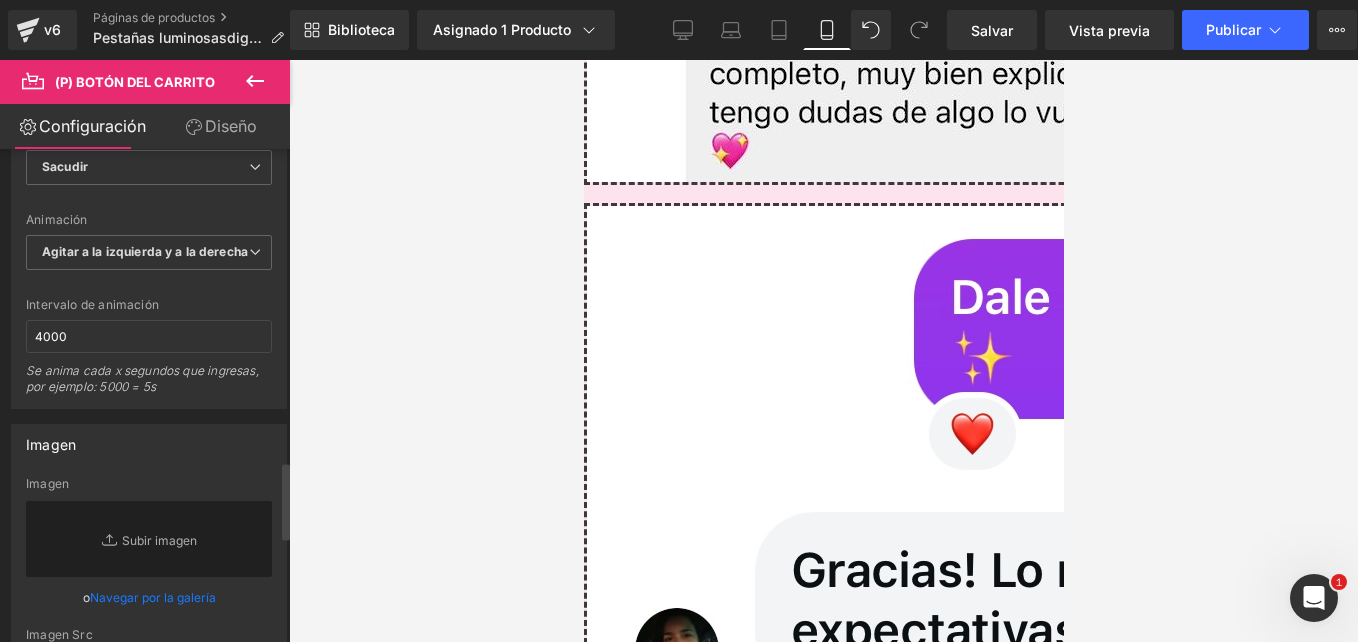 scroll, scrollTop: 1900, scrollLeft: 0, axis: vertical 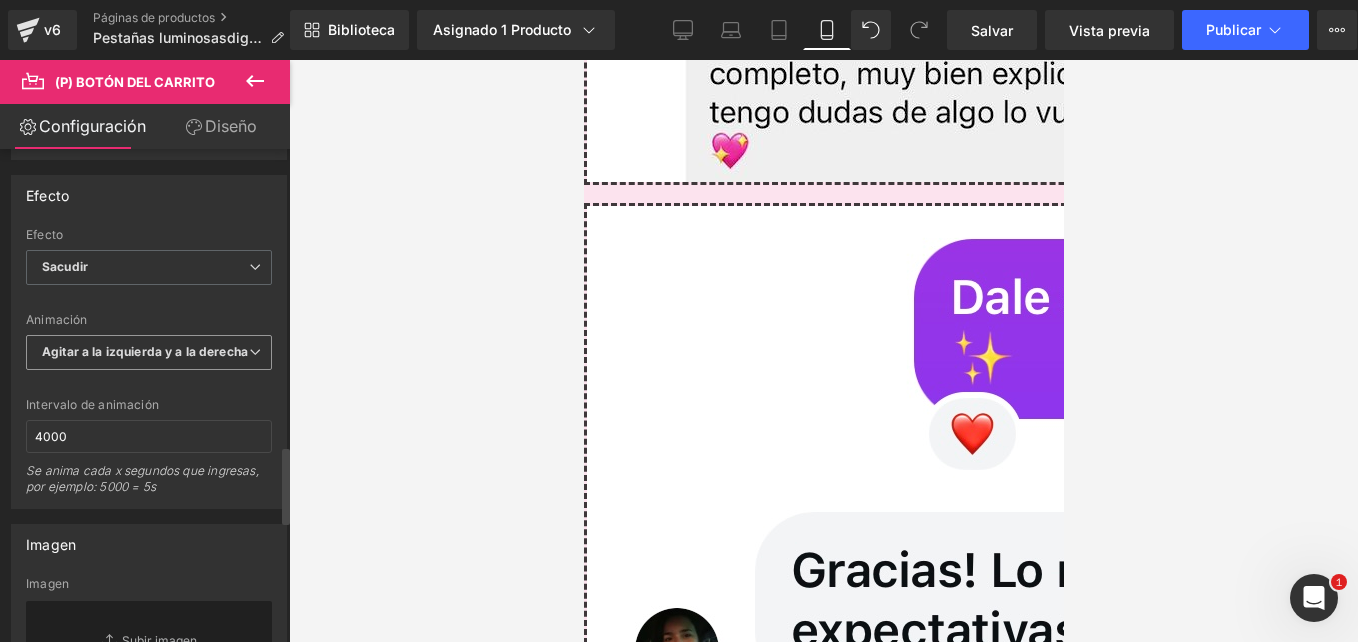 click on "Agitar a la izquierda y a la derecha" at bounding box center [145, 351] 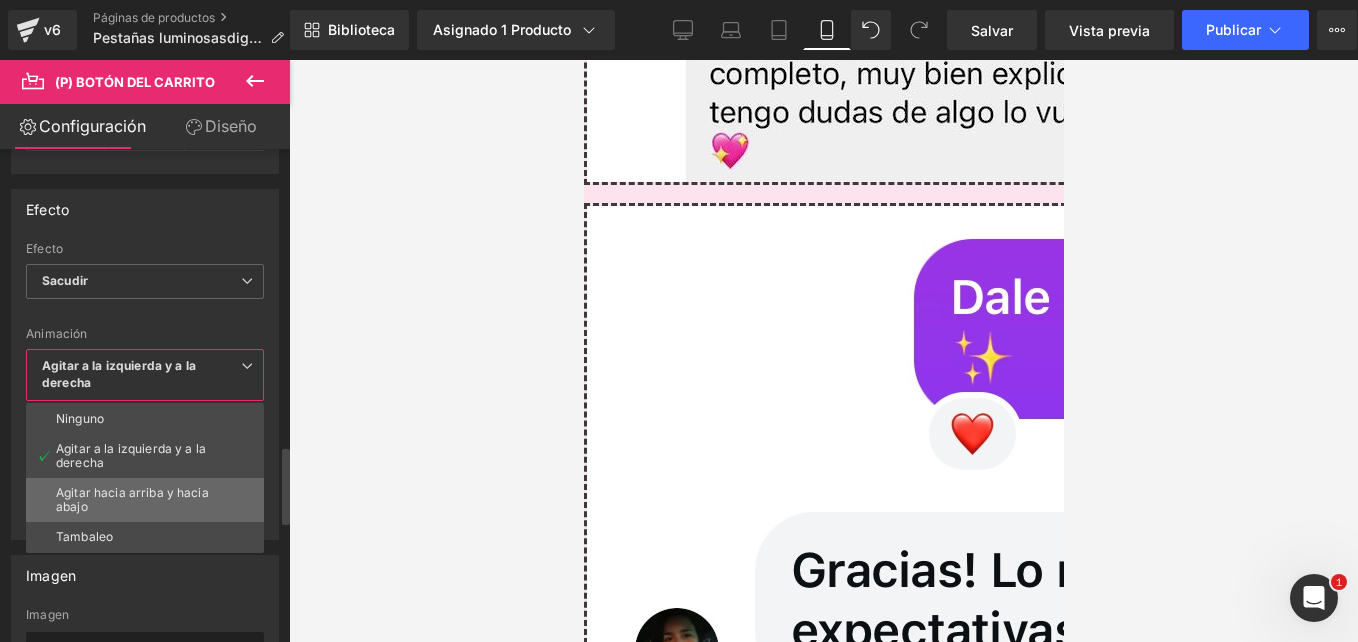 click on "Agitar hacia arriba y hacia abajo" at bounding box center [145, 500] 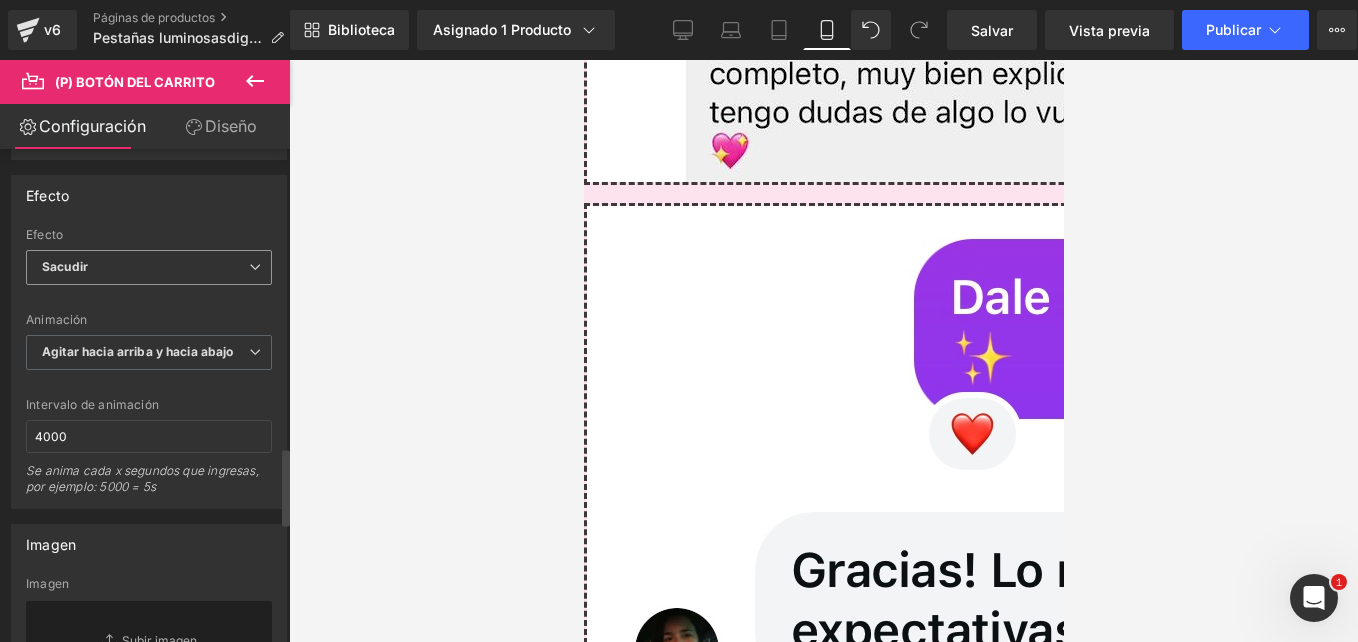 click on "Sacudir" at bounding box center [149, 267] 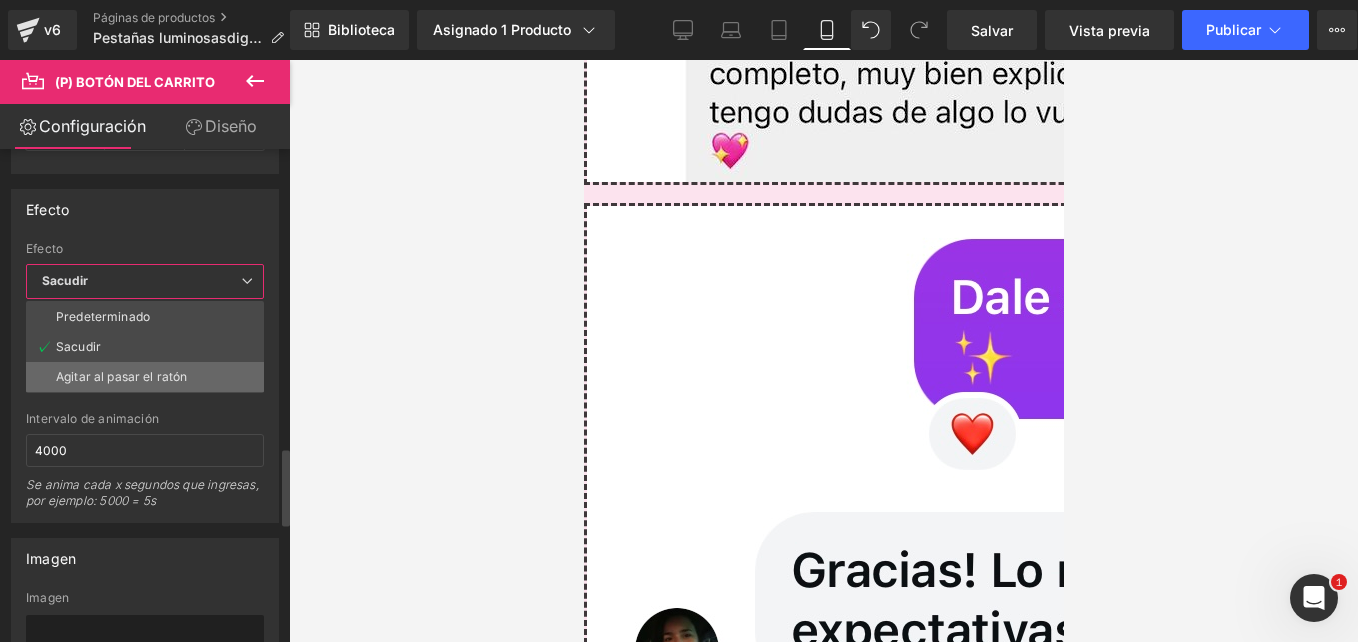 click on "Agitar al pasar el ratón" at bounding box center (121, 377) 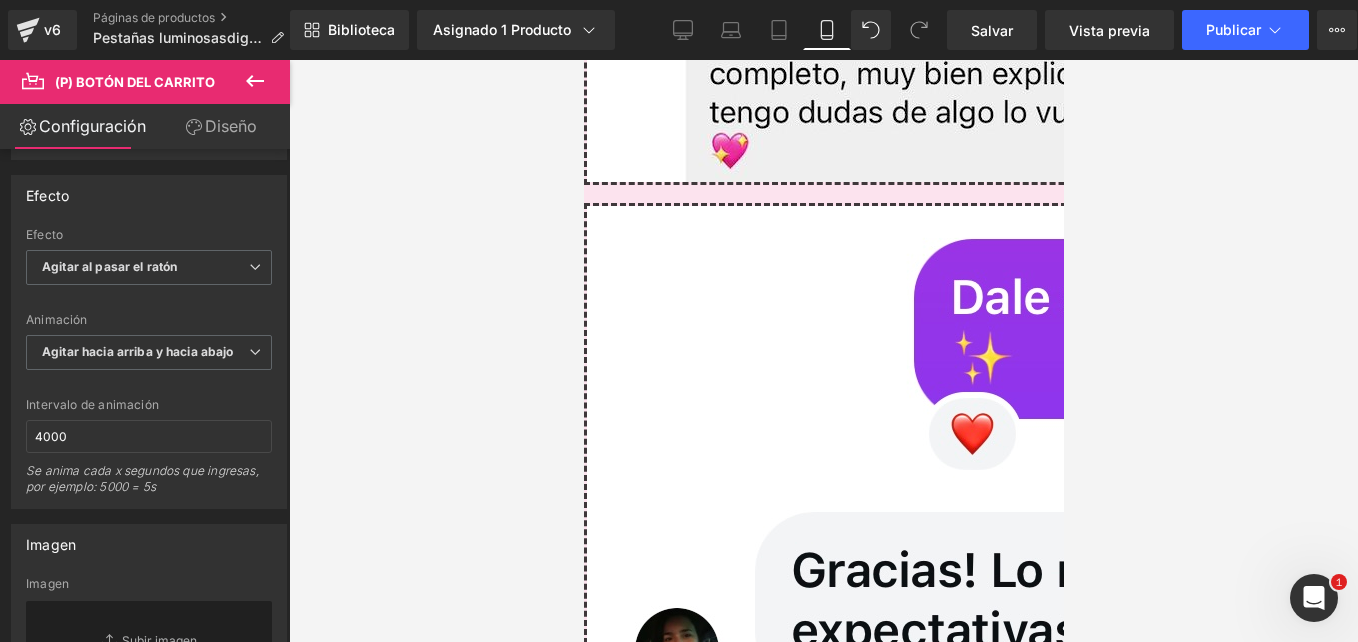 click 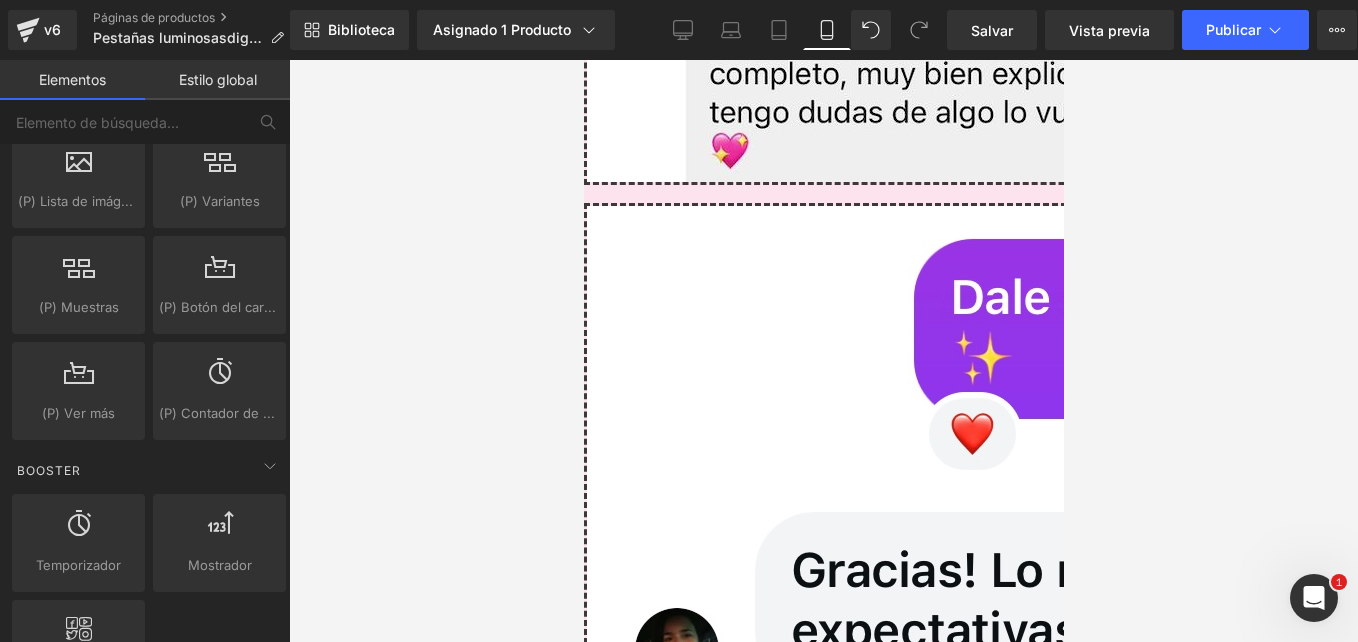 click on "(P) Botón del carrito" at bounding box center (583, 60) 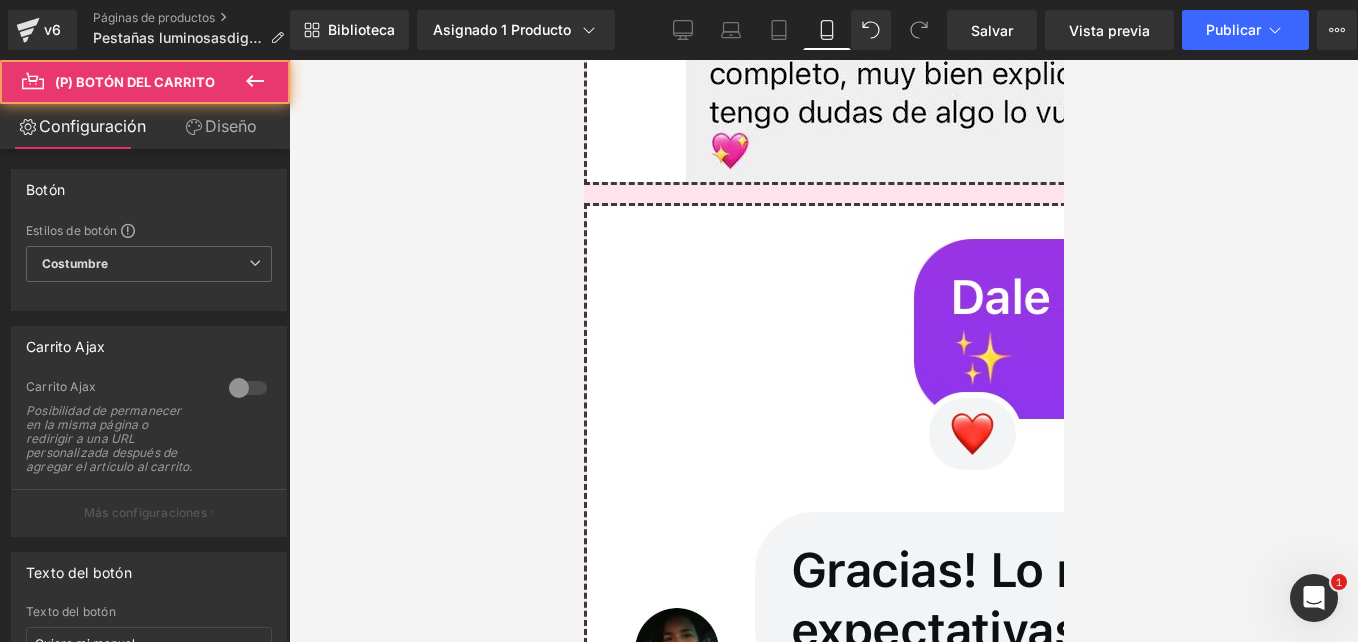 click at bounding box center [255, 82] 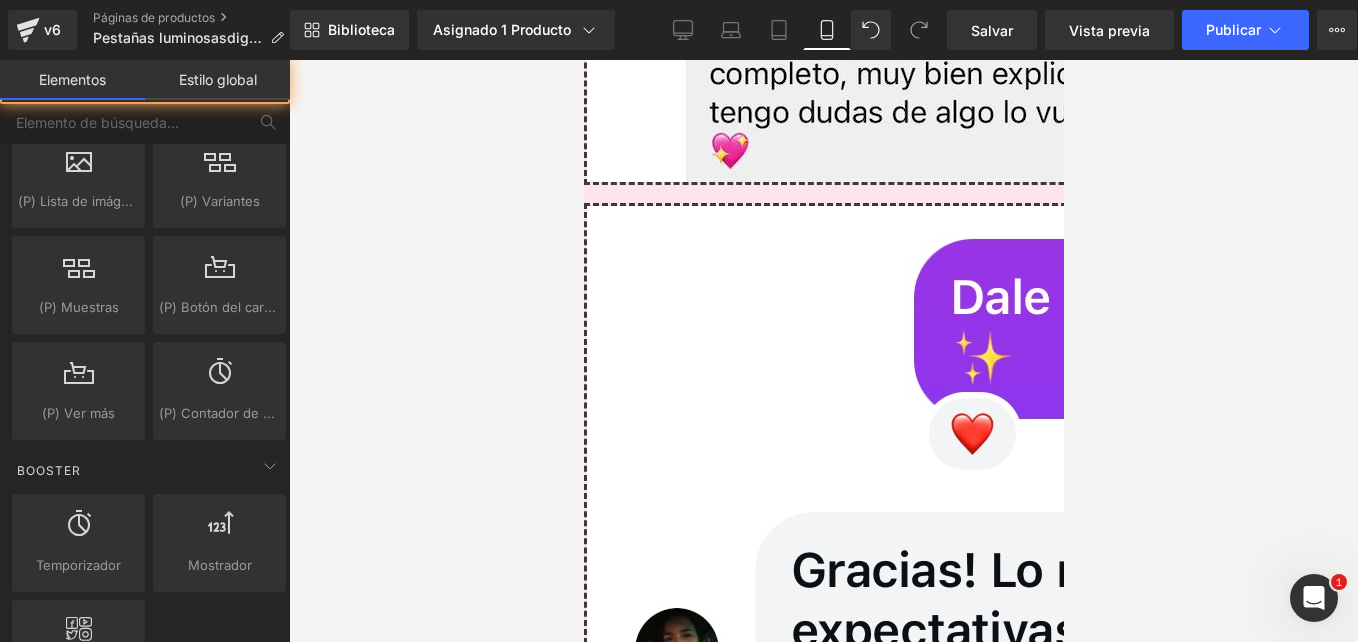click on "Quiero mi [DOCUMENT]
(P) Botón del carrito" at bounding box center [823, 4756] 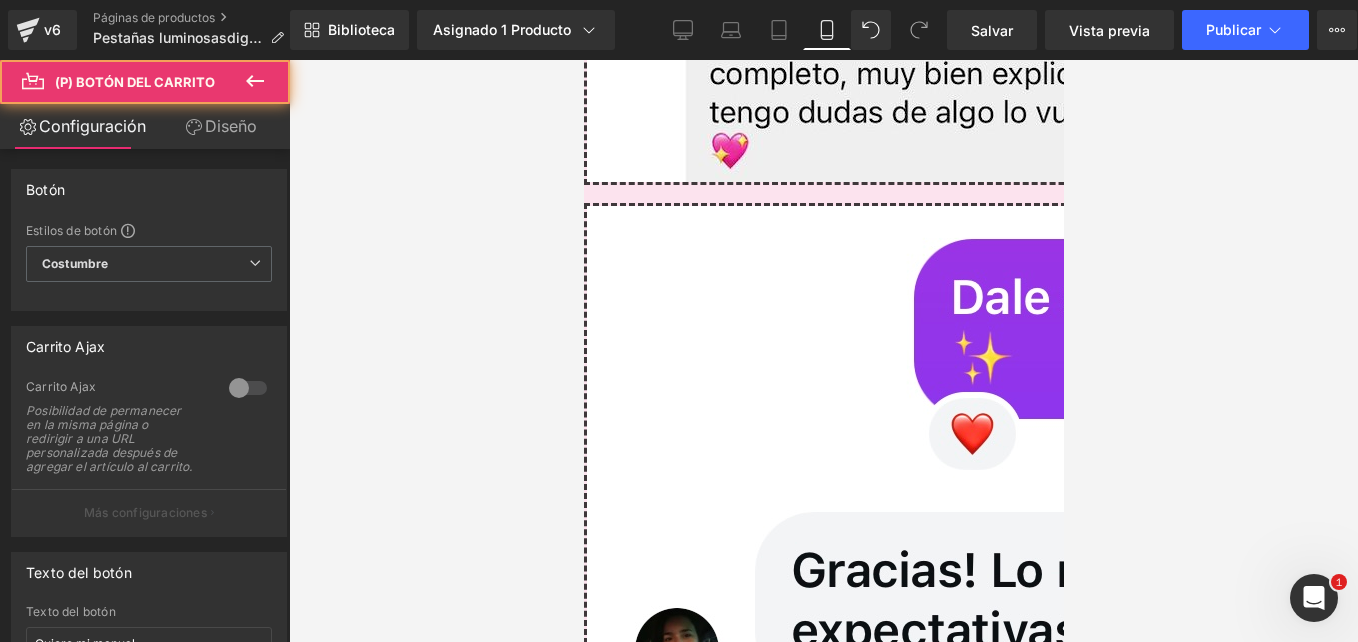 click on "Diseño" at bounding box center [221, 126] 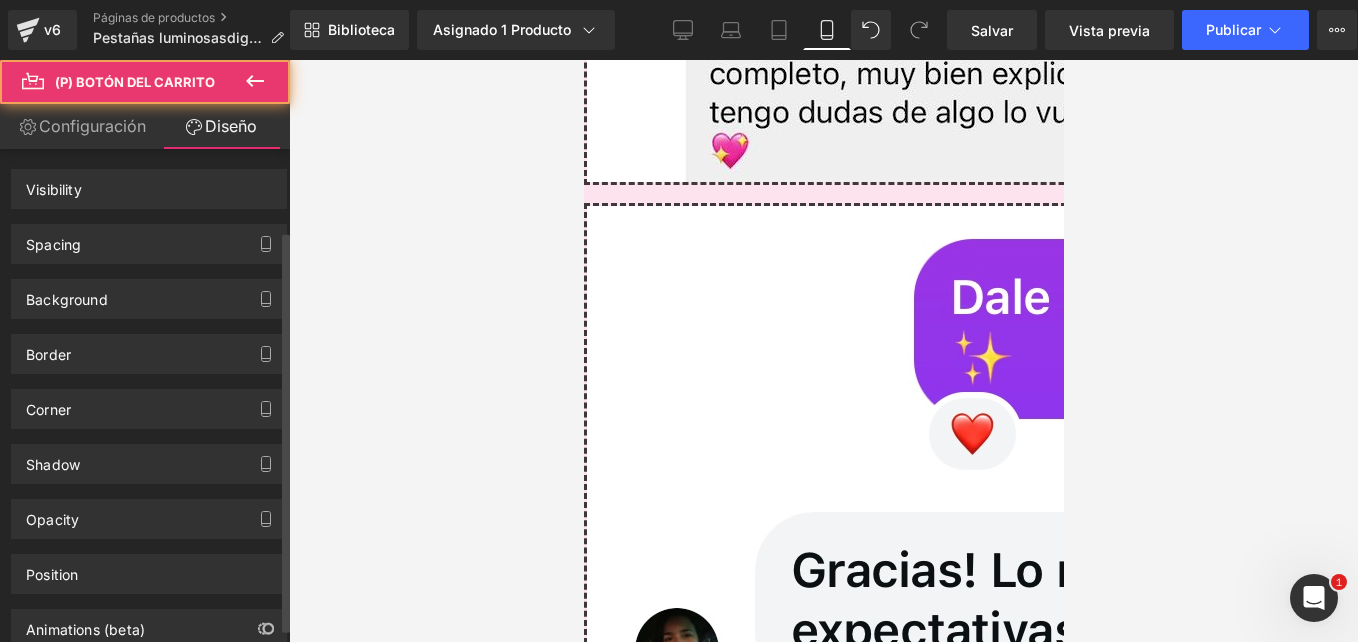 click on "Border" at bounding box center [149, 354] 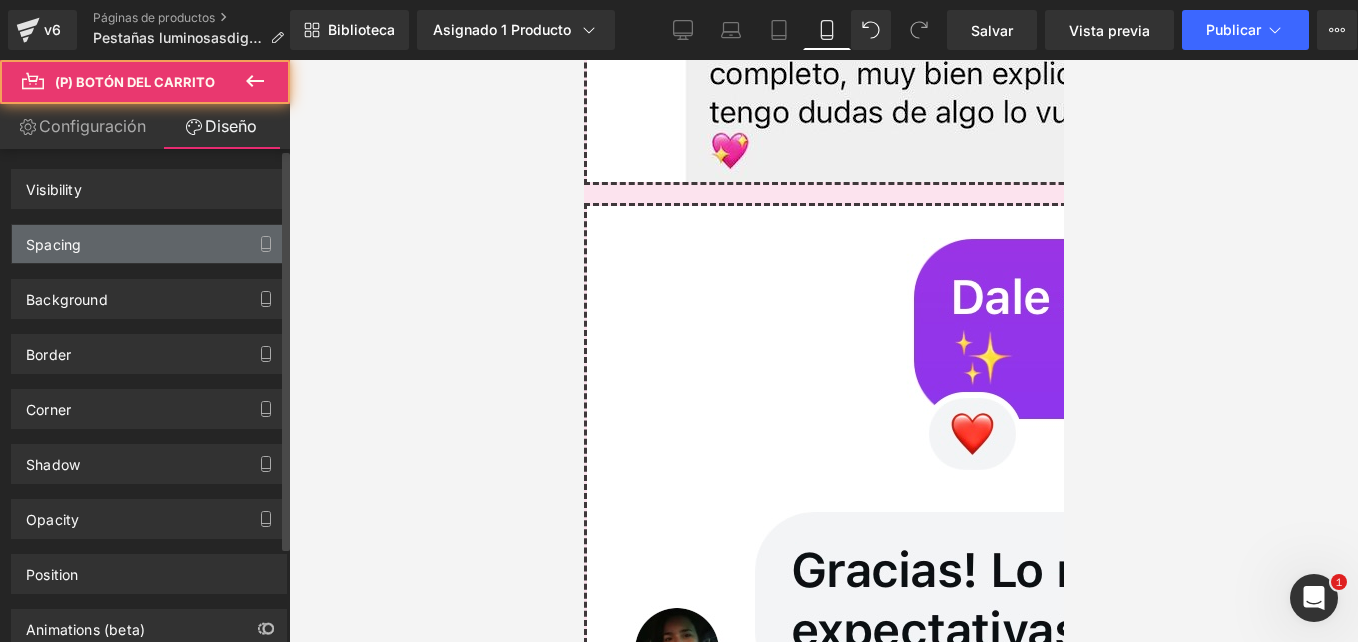 click on "Spacing" at bounding box center [149, 244] 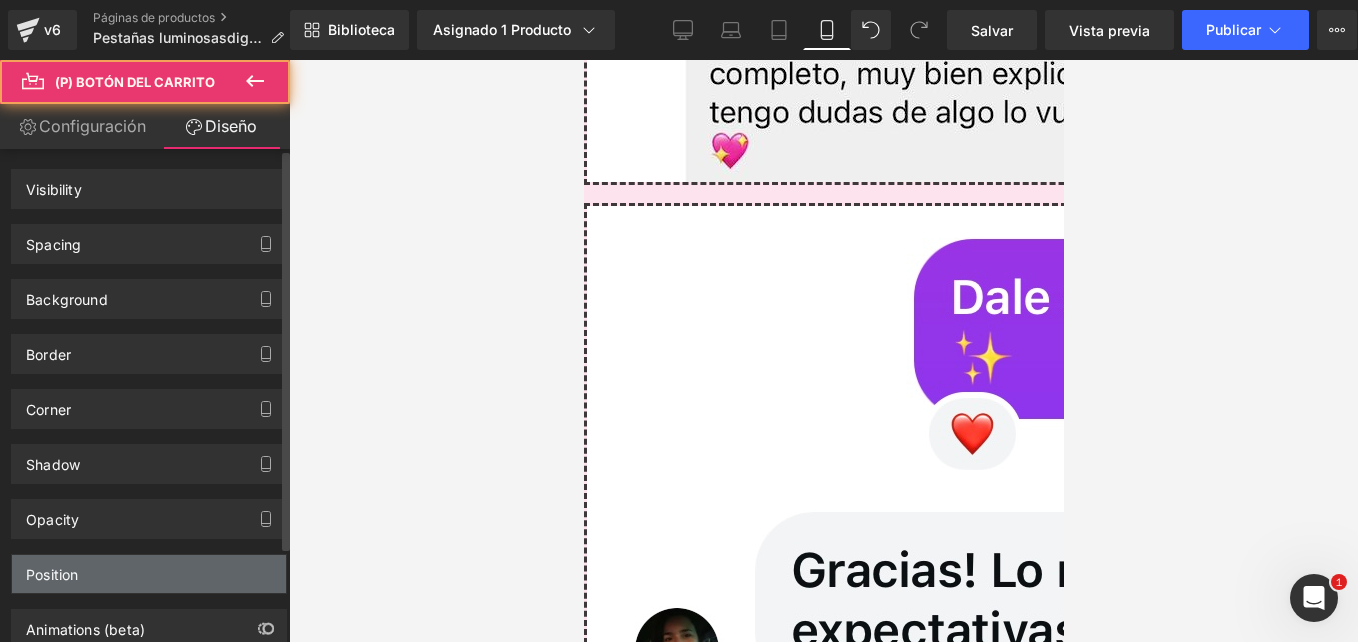 scroll, scrollTop: 0, scrollLeft: 0, axis: both 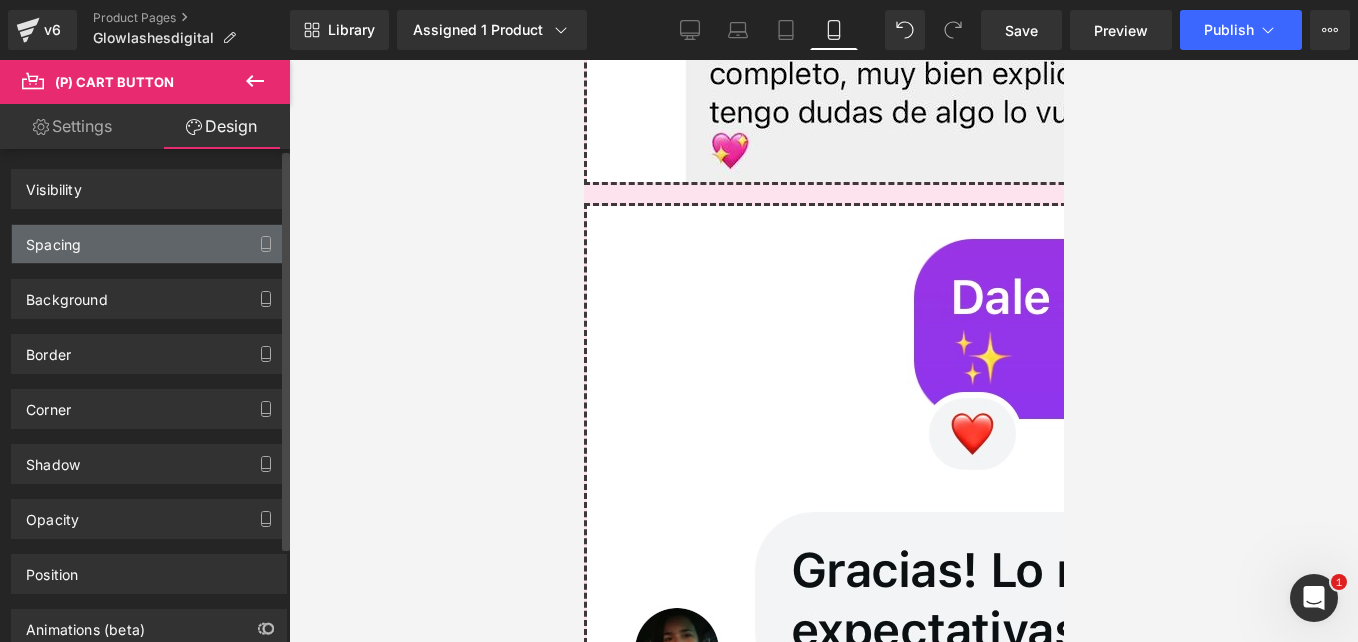 click on "Spacing" at bounding box center (149, 244) 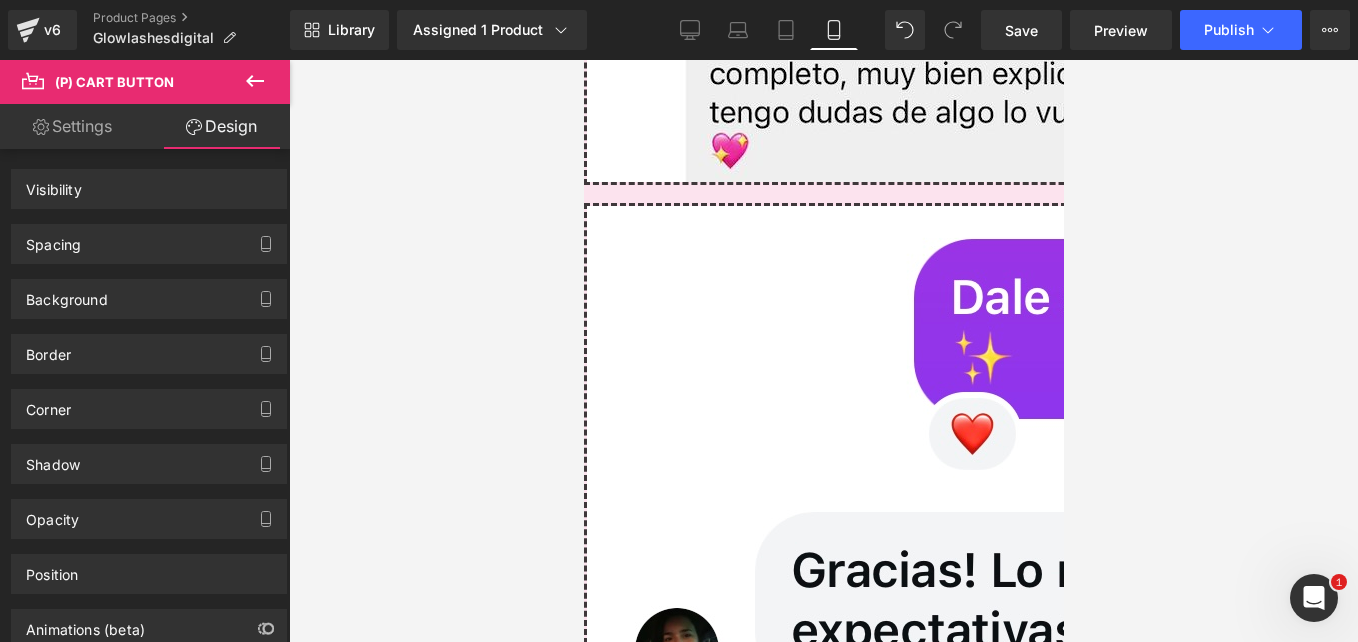 click at bounding box center (255, 82) 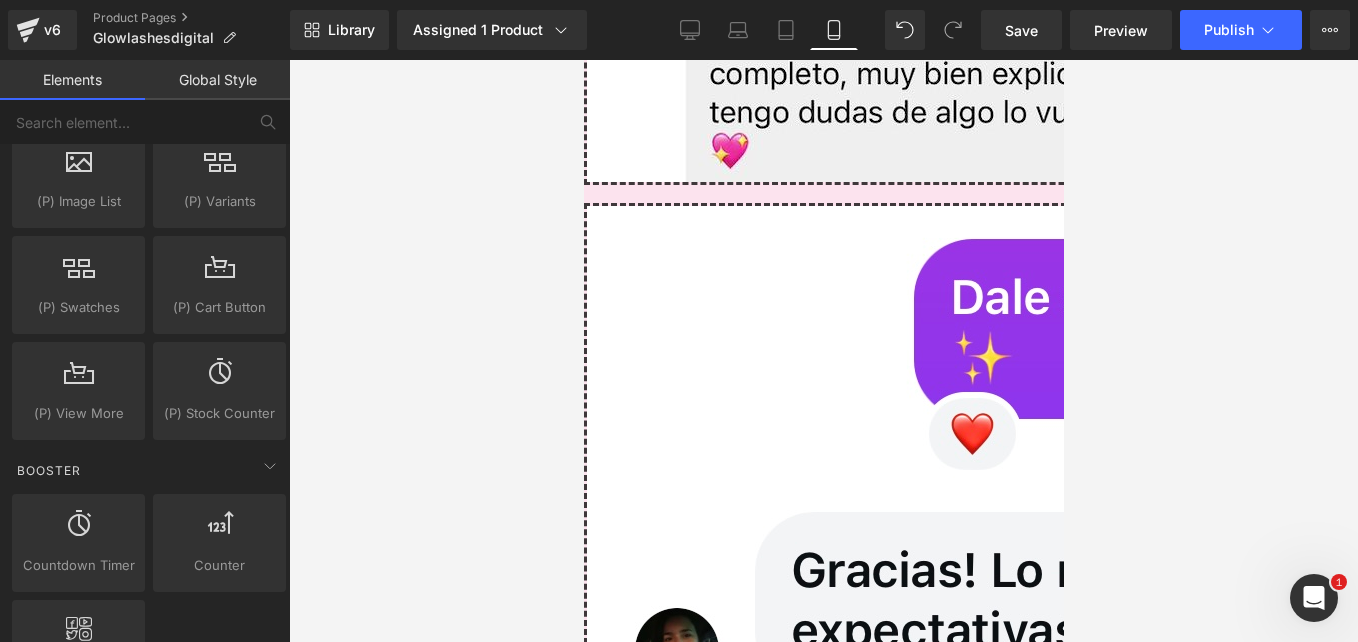 click on "(P) Cart Button" at bounding box center (583, 60) 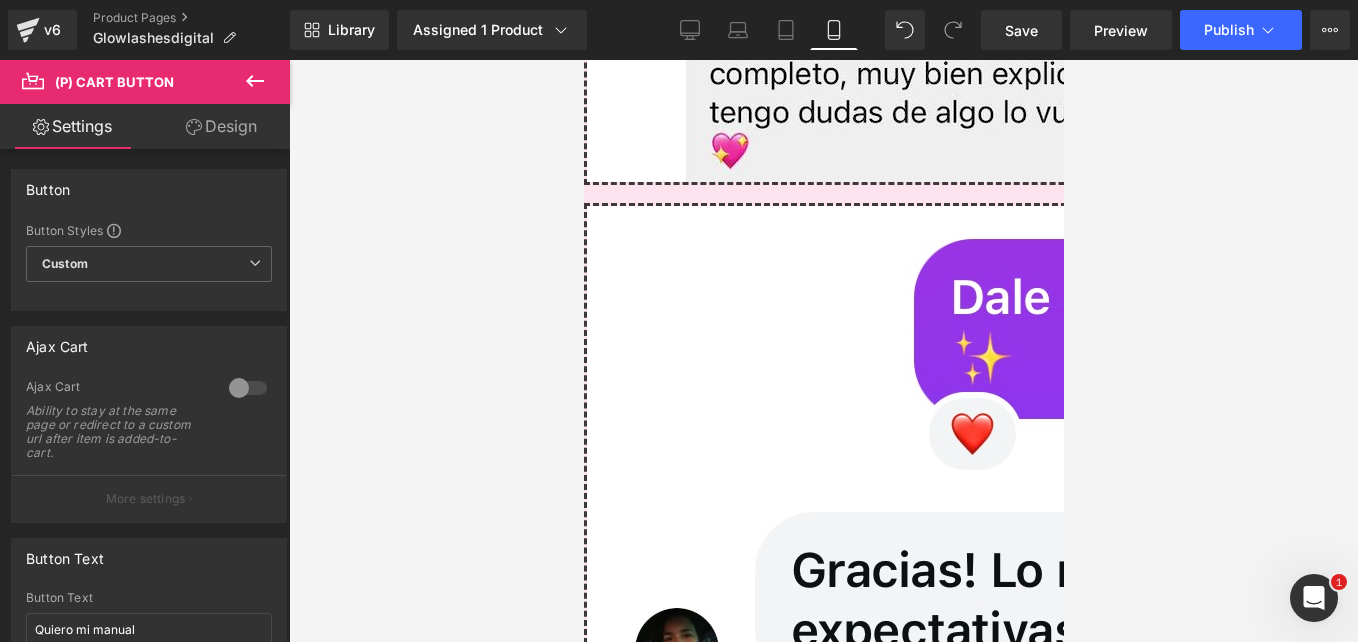 click on "Design" at bounding box center [221, 126] 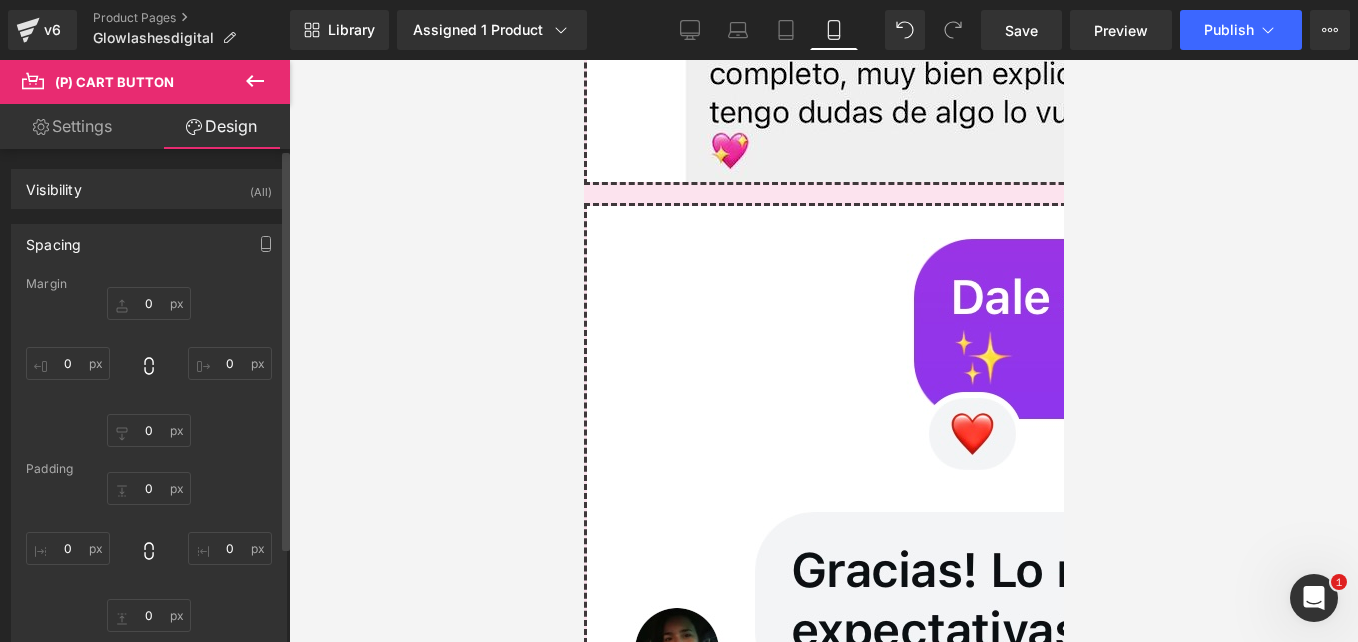 type on "0" 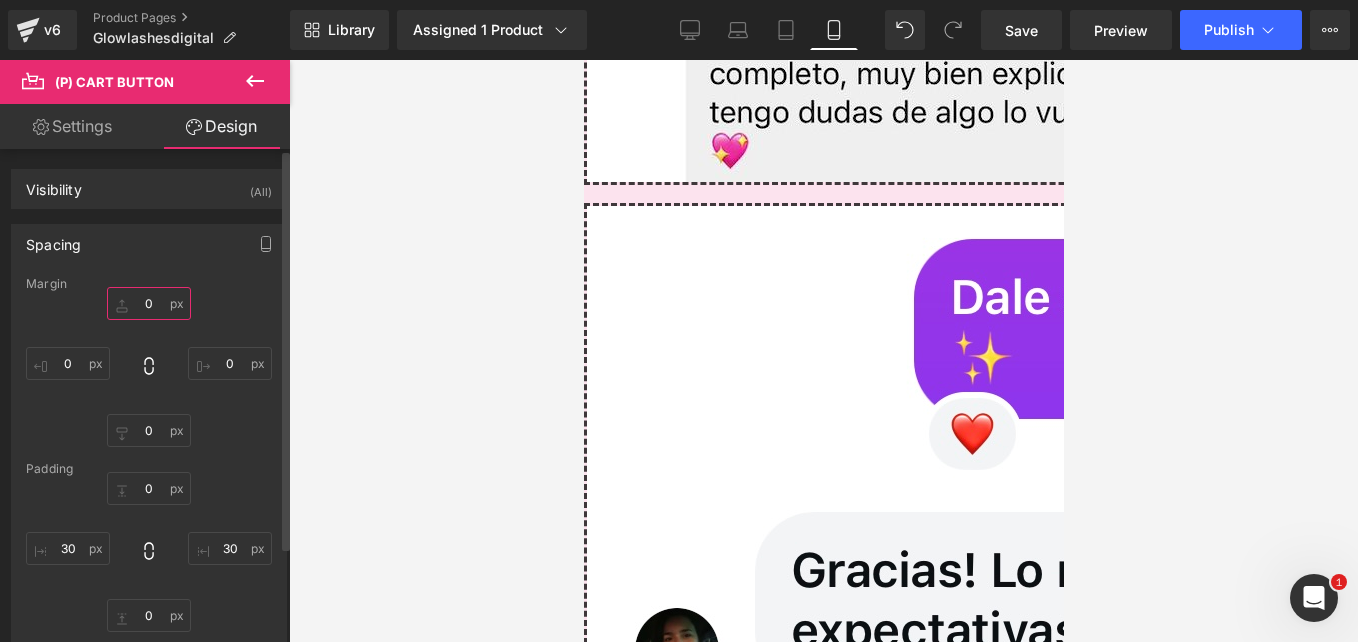 click on "0" at bounding box center [149, 303] 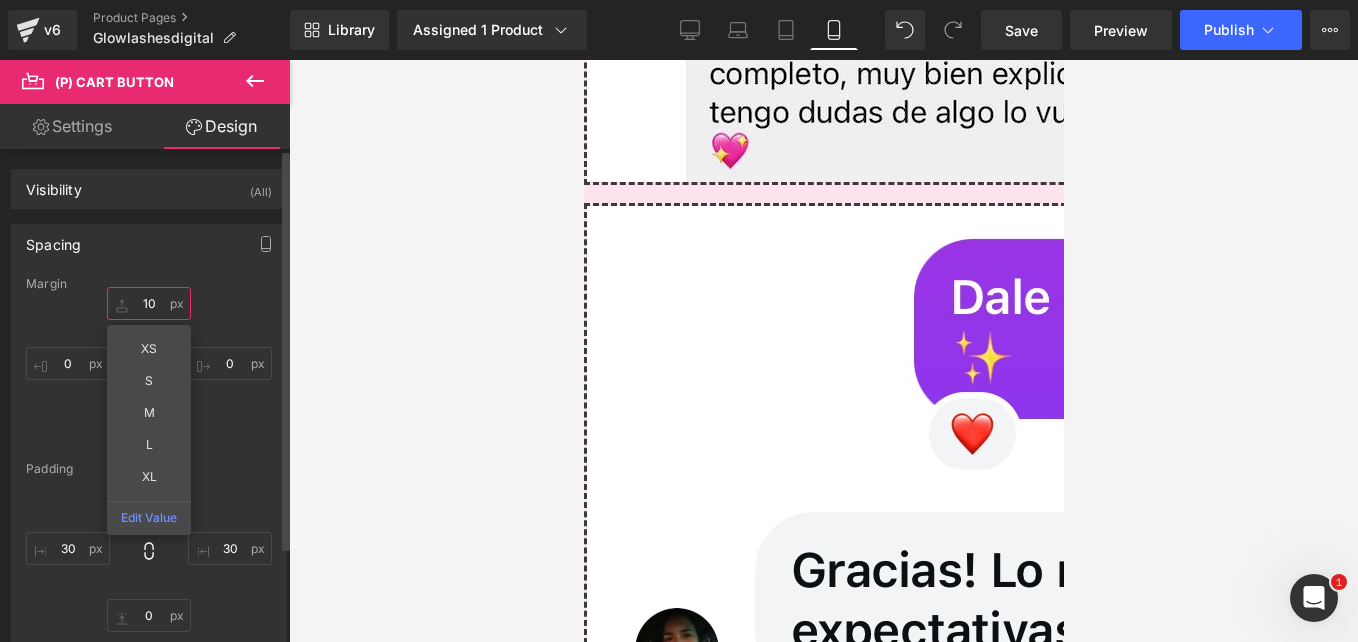 type on "10" 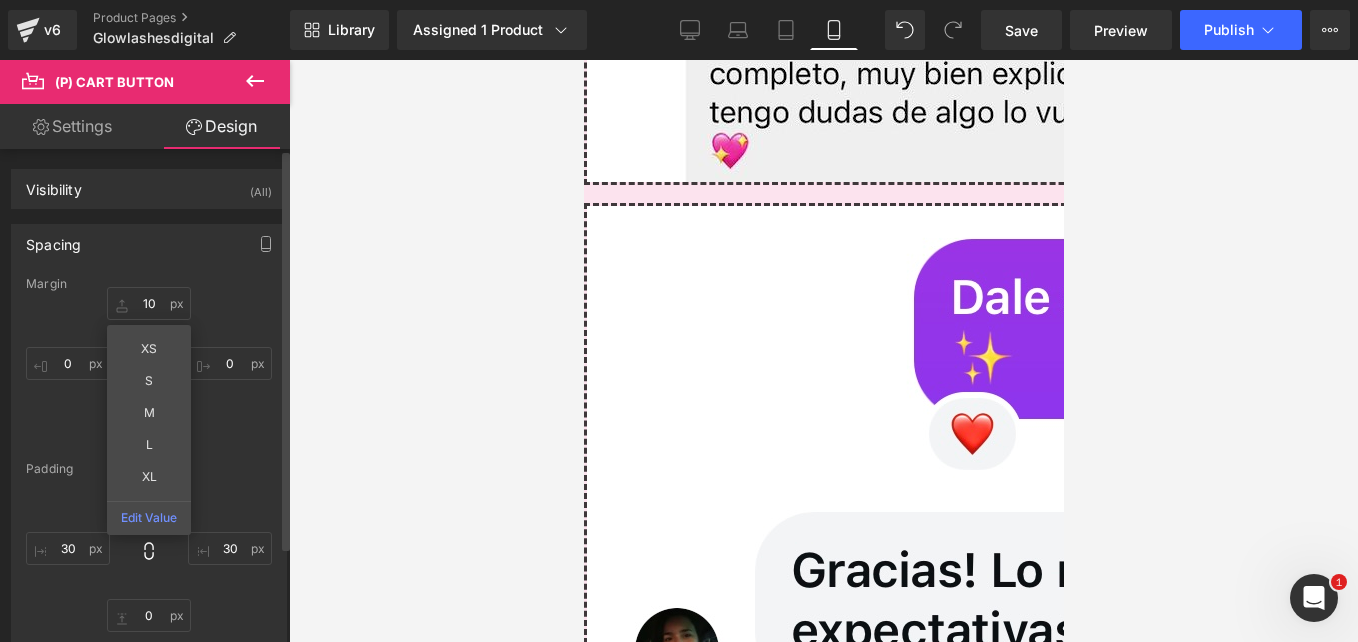 click on "Spacing
Margin
0px 10 XS S M L XL Edit Value
0px 0
0px 0
0px 0
Padding
0px 0
30px 30
0px 0
30px 30" at bounding box center (149, 436) 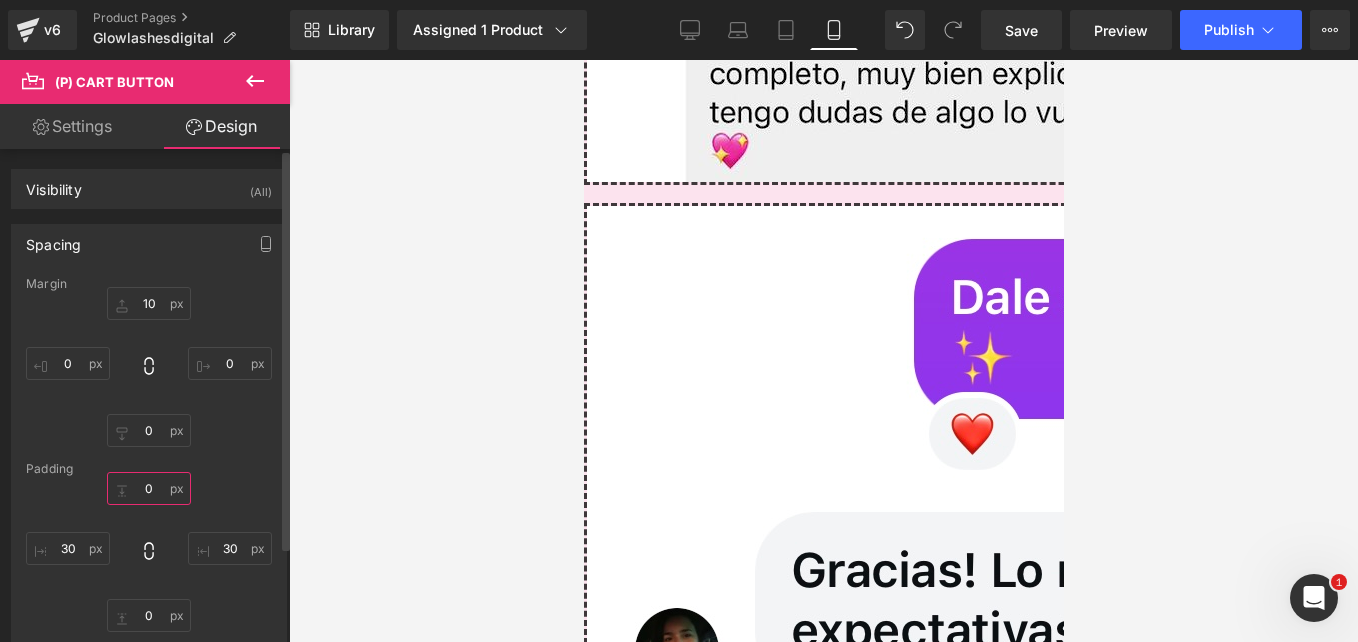 click on "0" at bounding box center [149, 488] 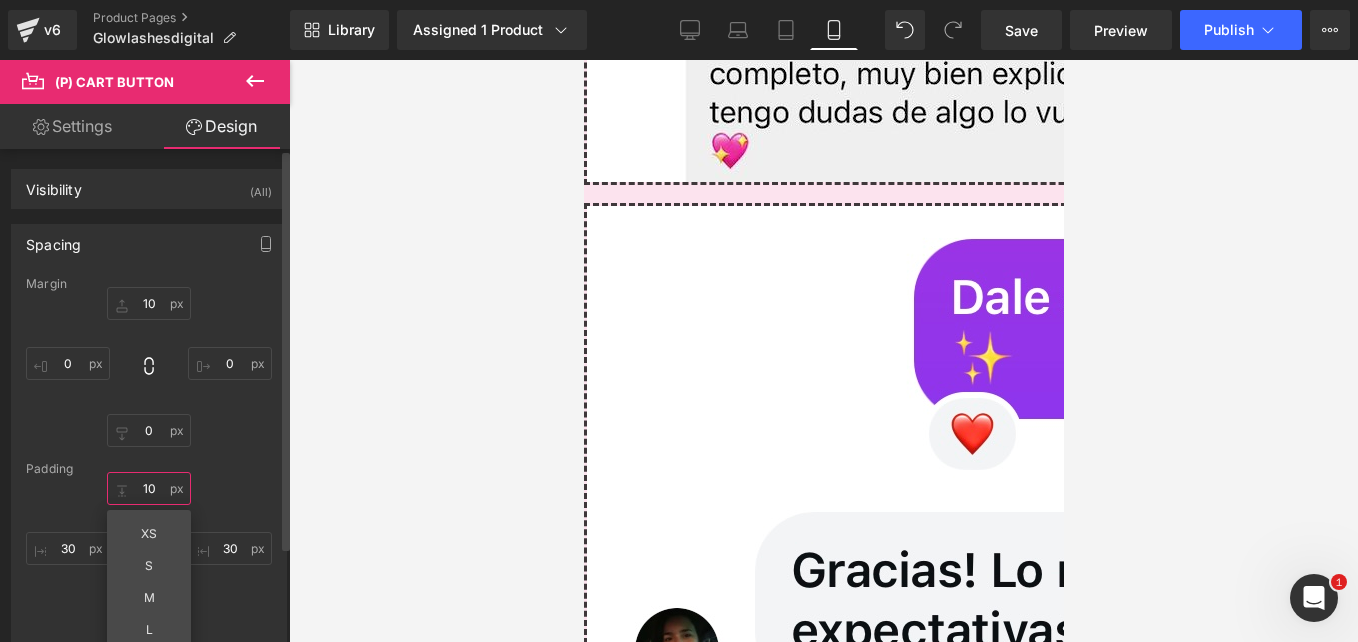 type on "10" 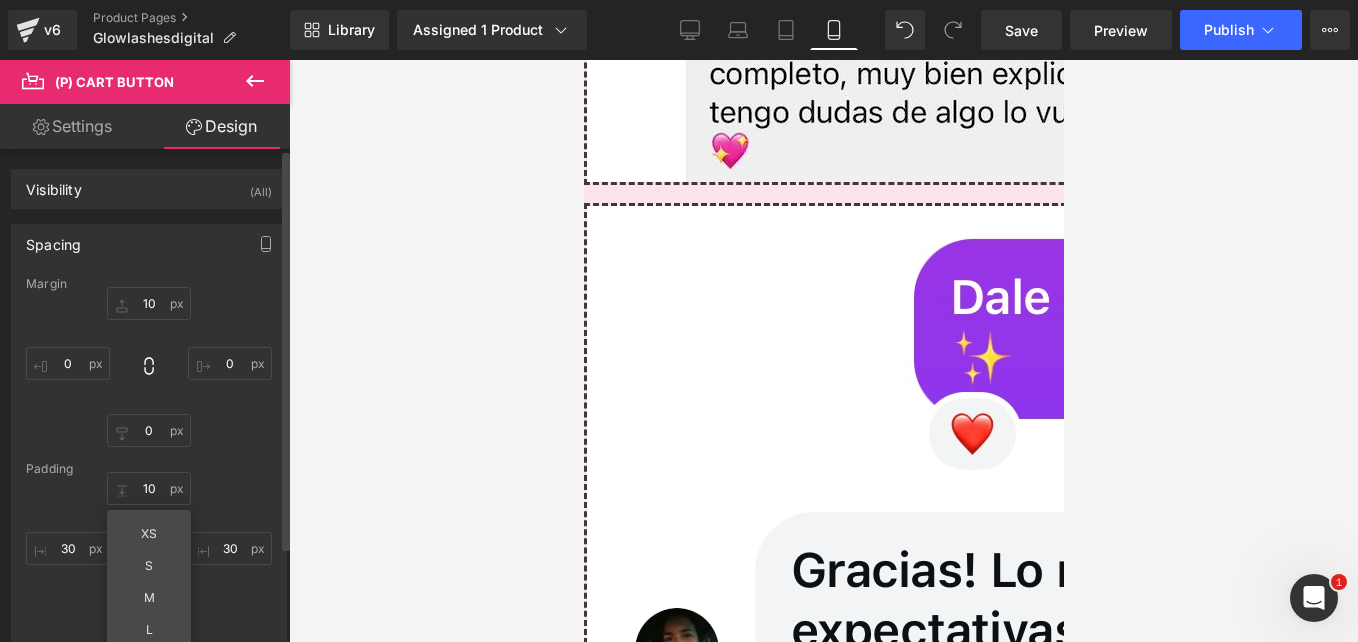 click on "0px 10 XS S M L XL Edit Value
30px 30
0px 0
30px 30" at bounding box center [149, 552] 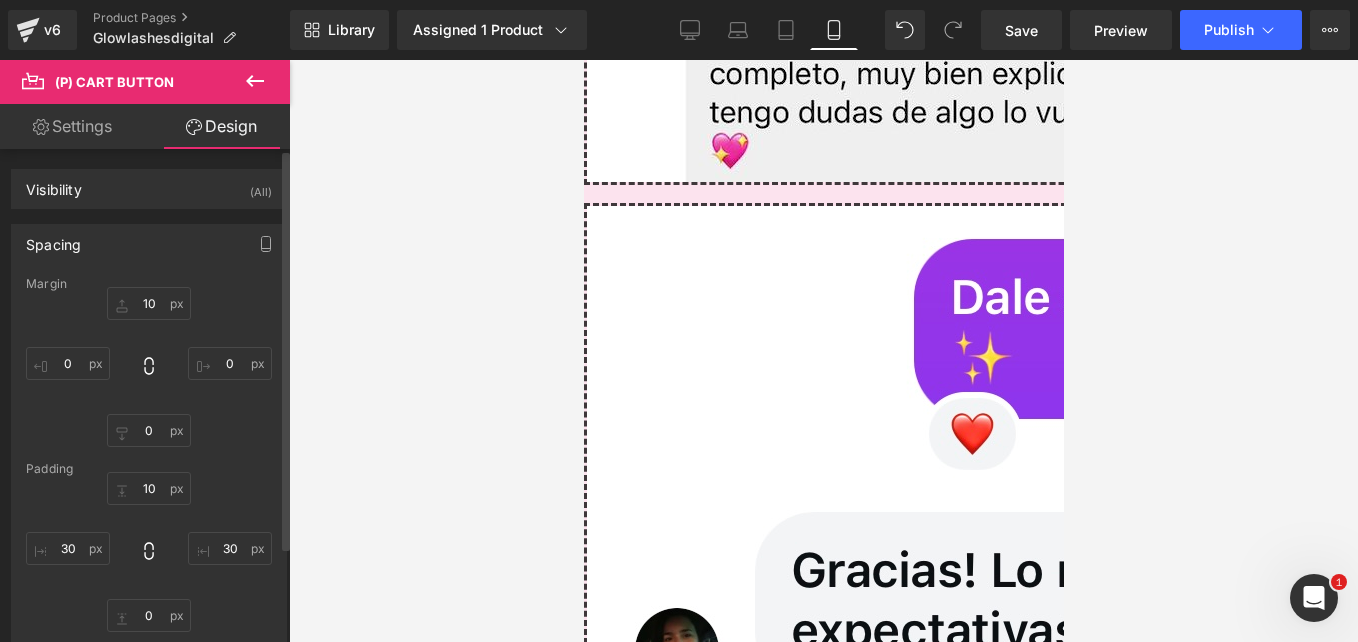 scroll, scrollTop: 12500, scrollLeft: 0, axis: vertical 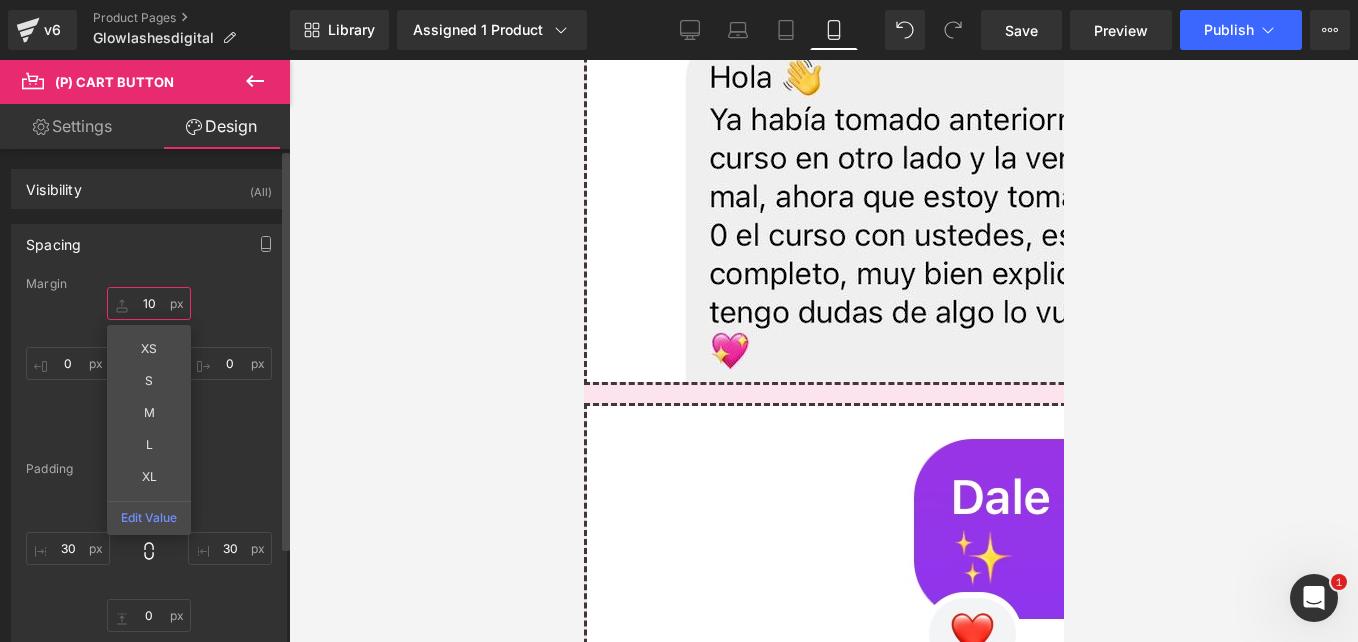 click on "10" at bounding box center [149, 303] 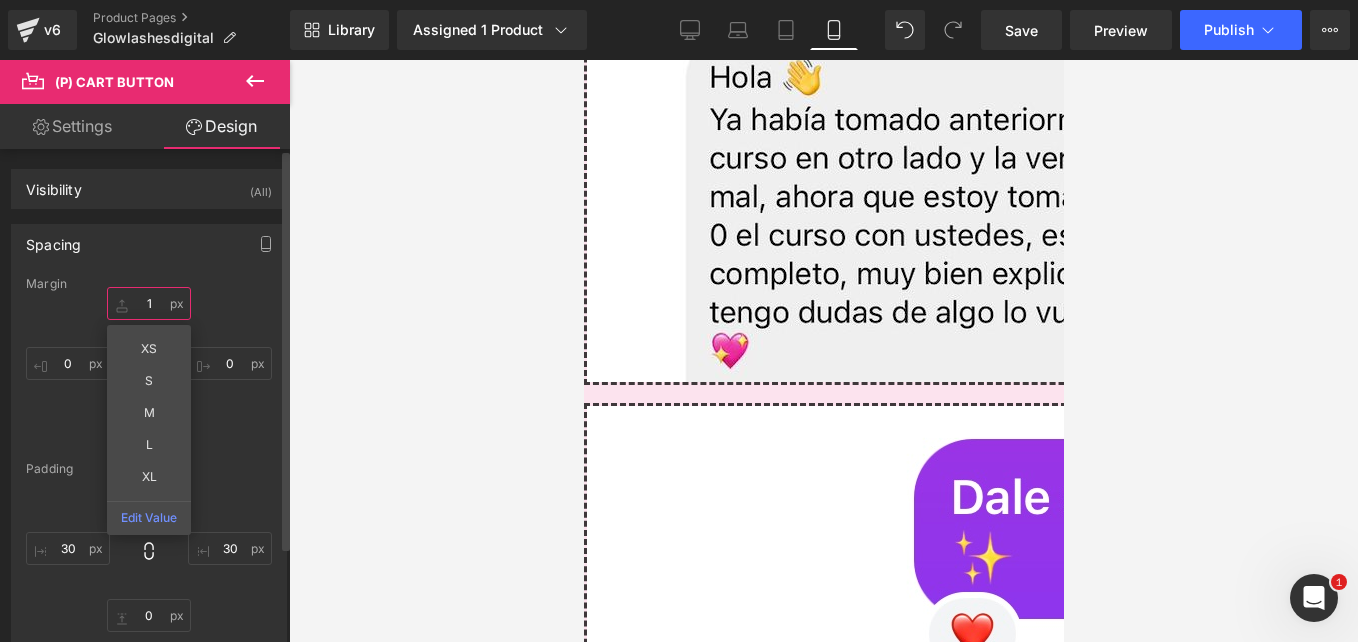 type on "10" 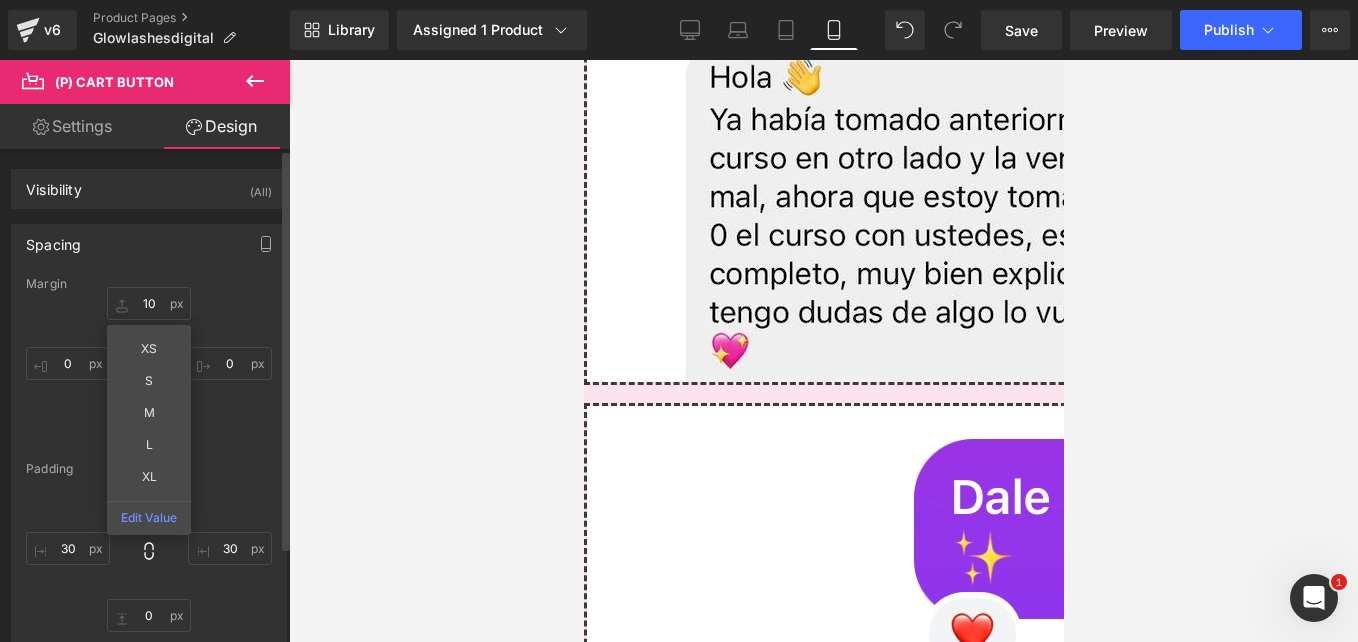 click on "10 10
30px 30
0px 0
30px 30" at bounding box center (149, 552) 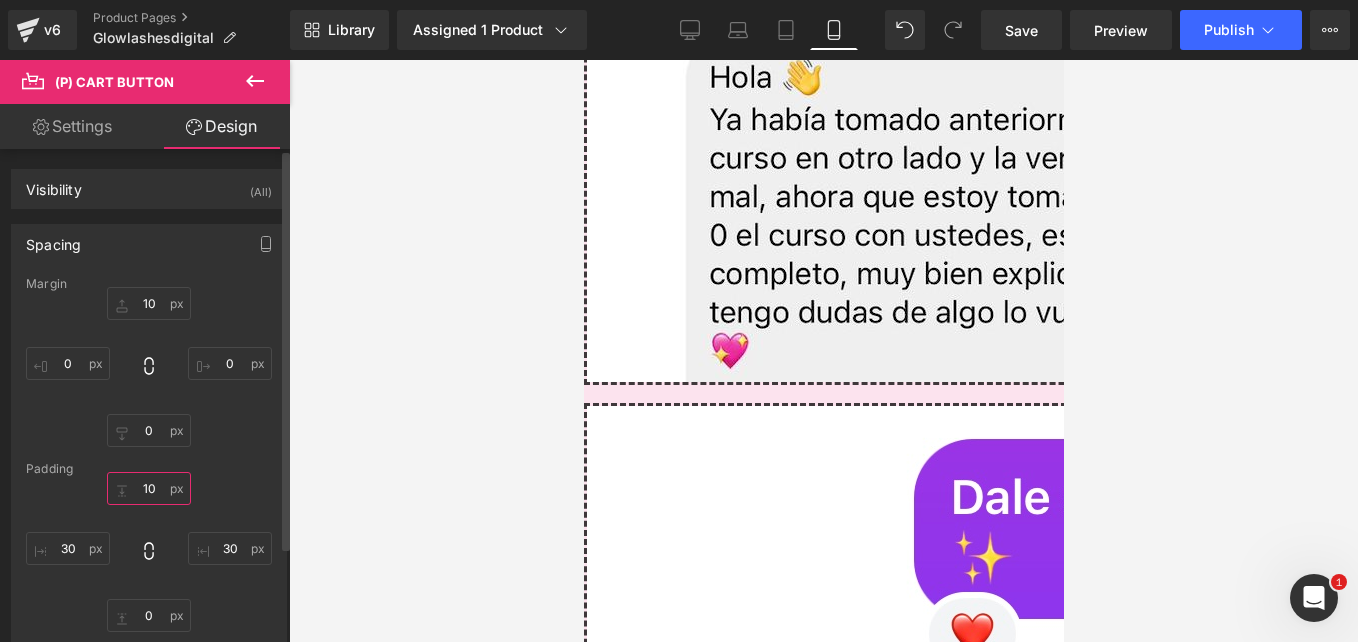 click on "10" at bounding box center [149, 488] 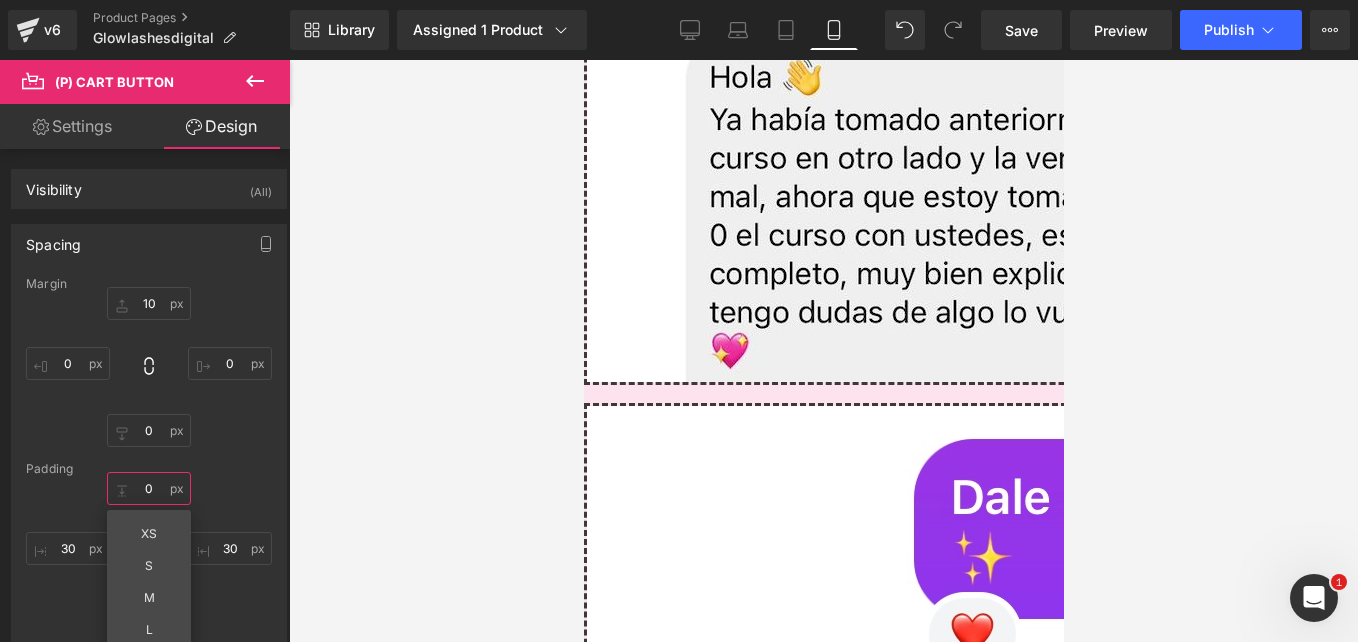 type on "0" 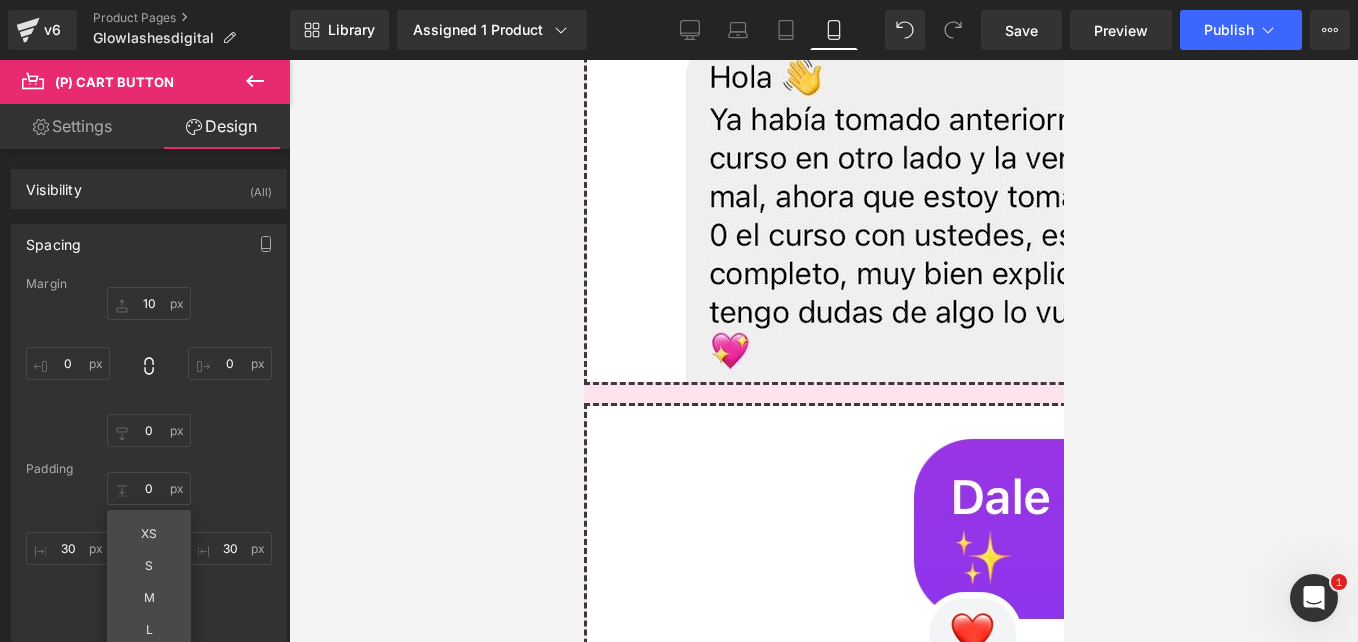 click at bounding box center (823, 351) 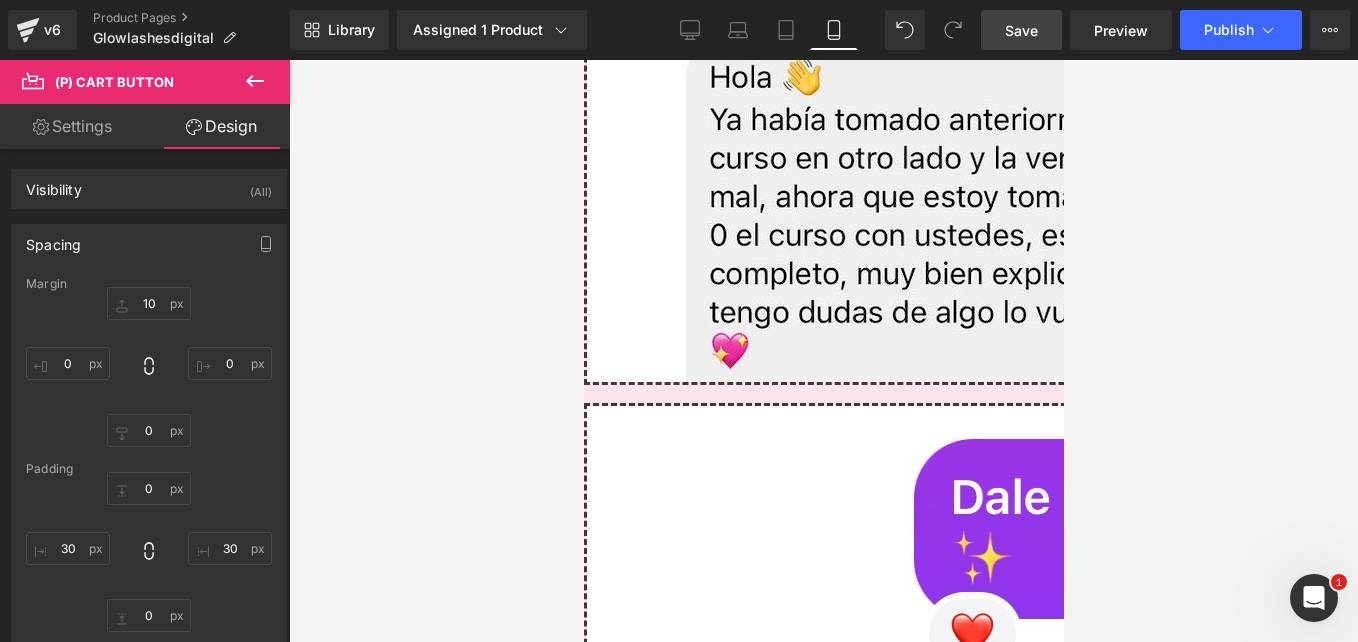 click on "Save" at bounding box center (1021, 30) 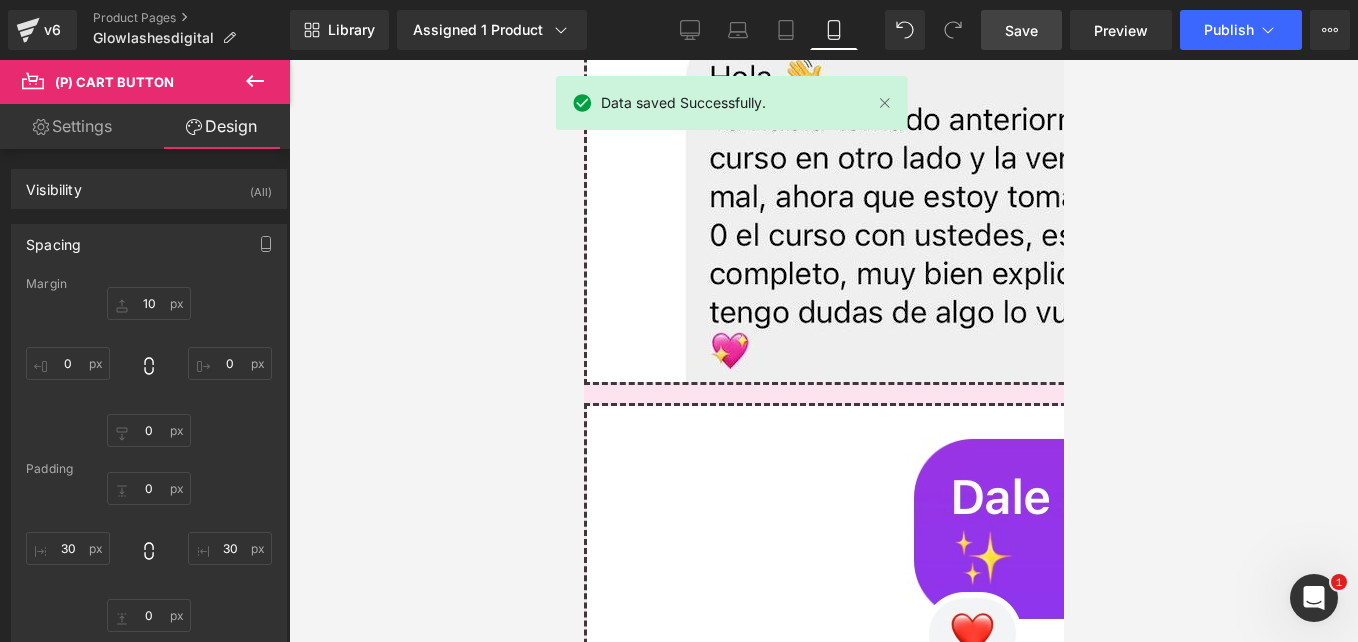 click on "Save" at bounding box center (1021, 30) 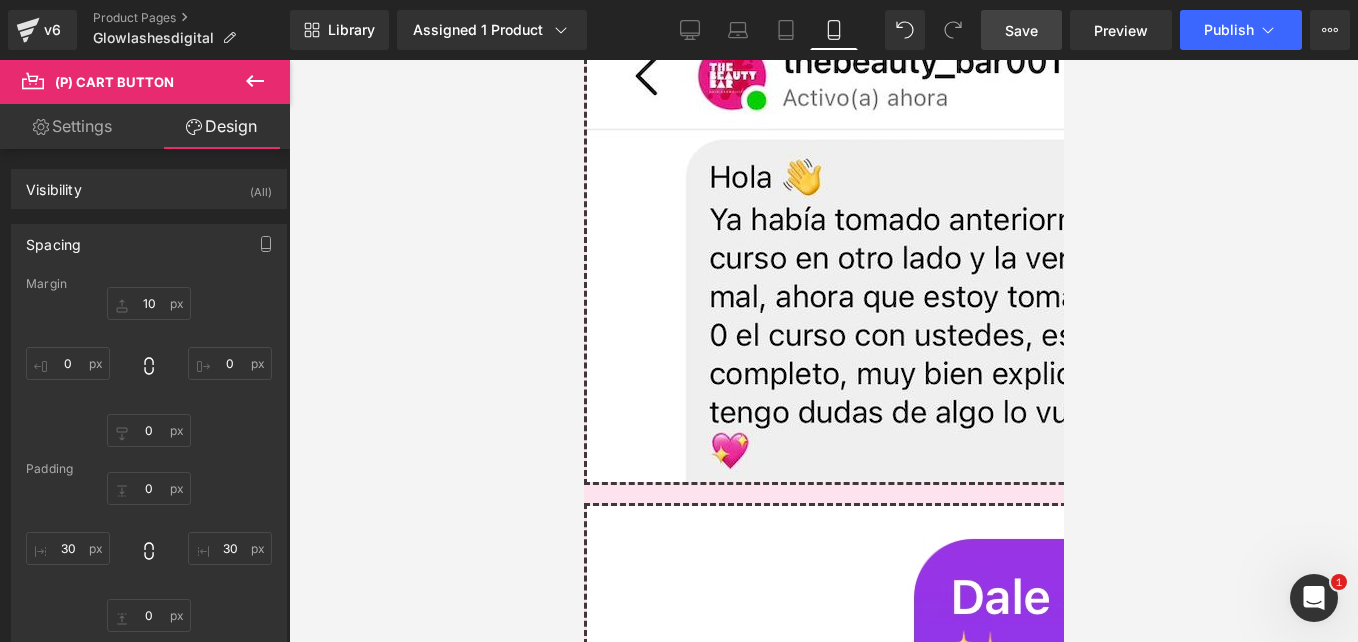click on "Save" at bounding box center (1021, 30) 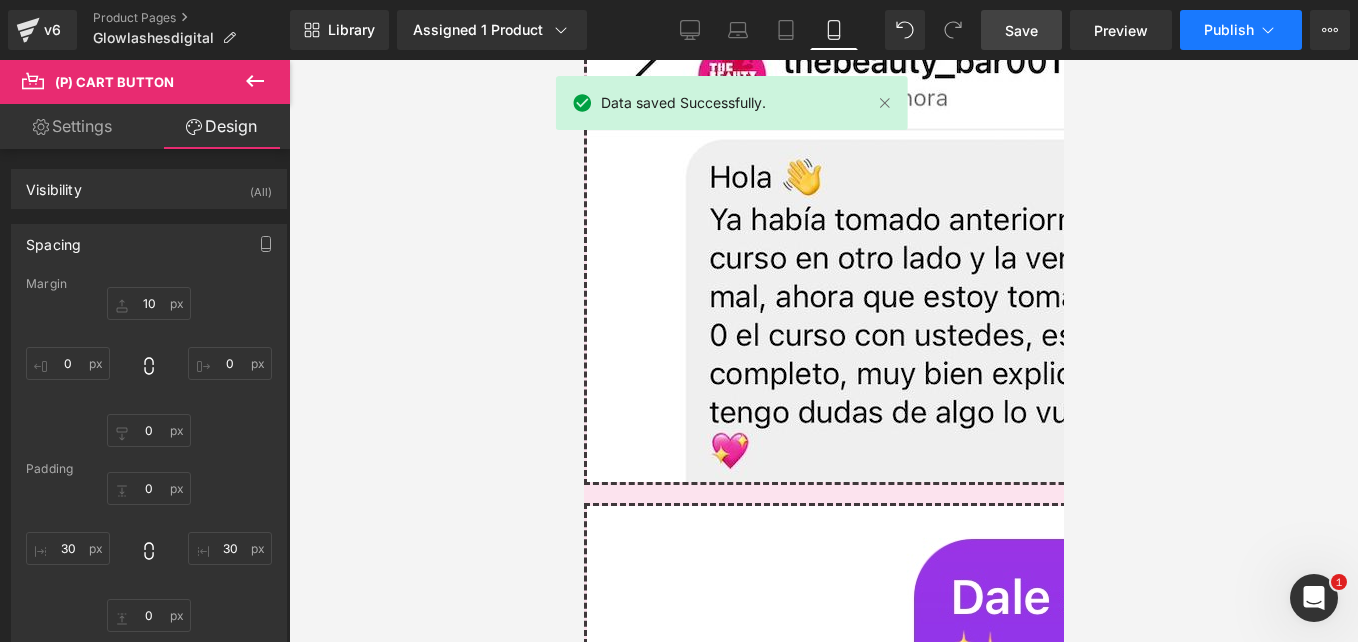 click on "Publish" at bounding box center (1229, 30) 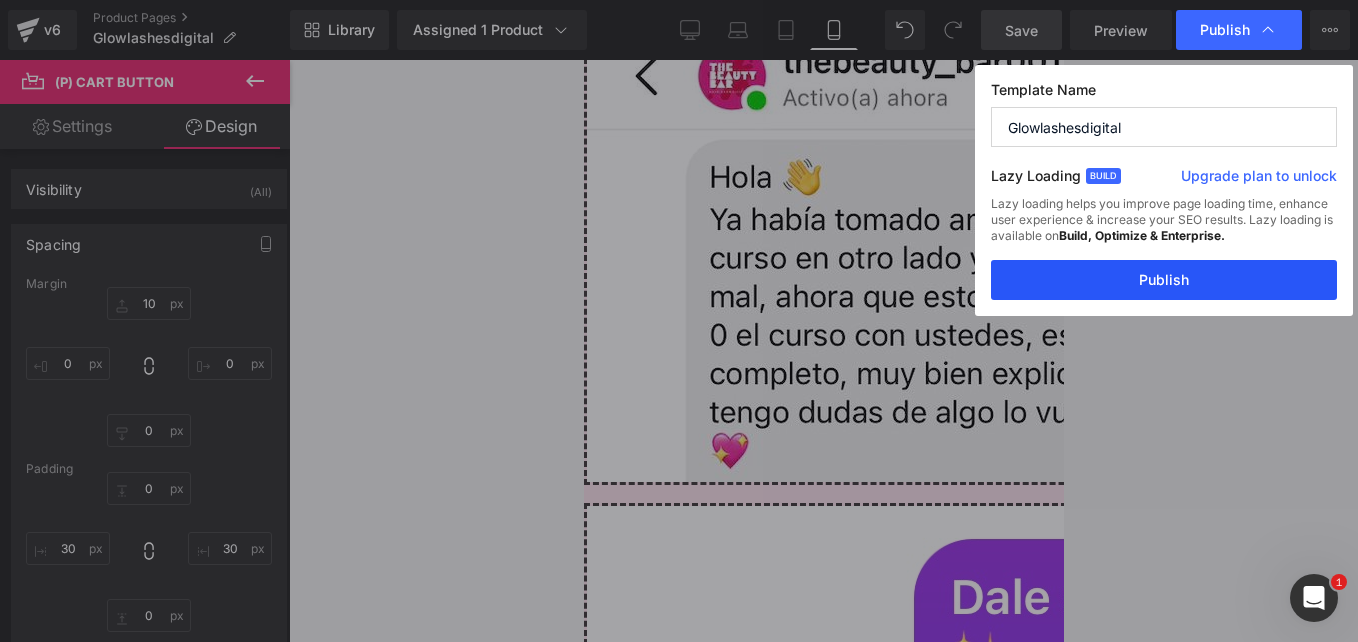 click on "Publish" at bounding box center (1164, 280) 